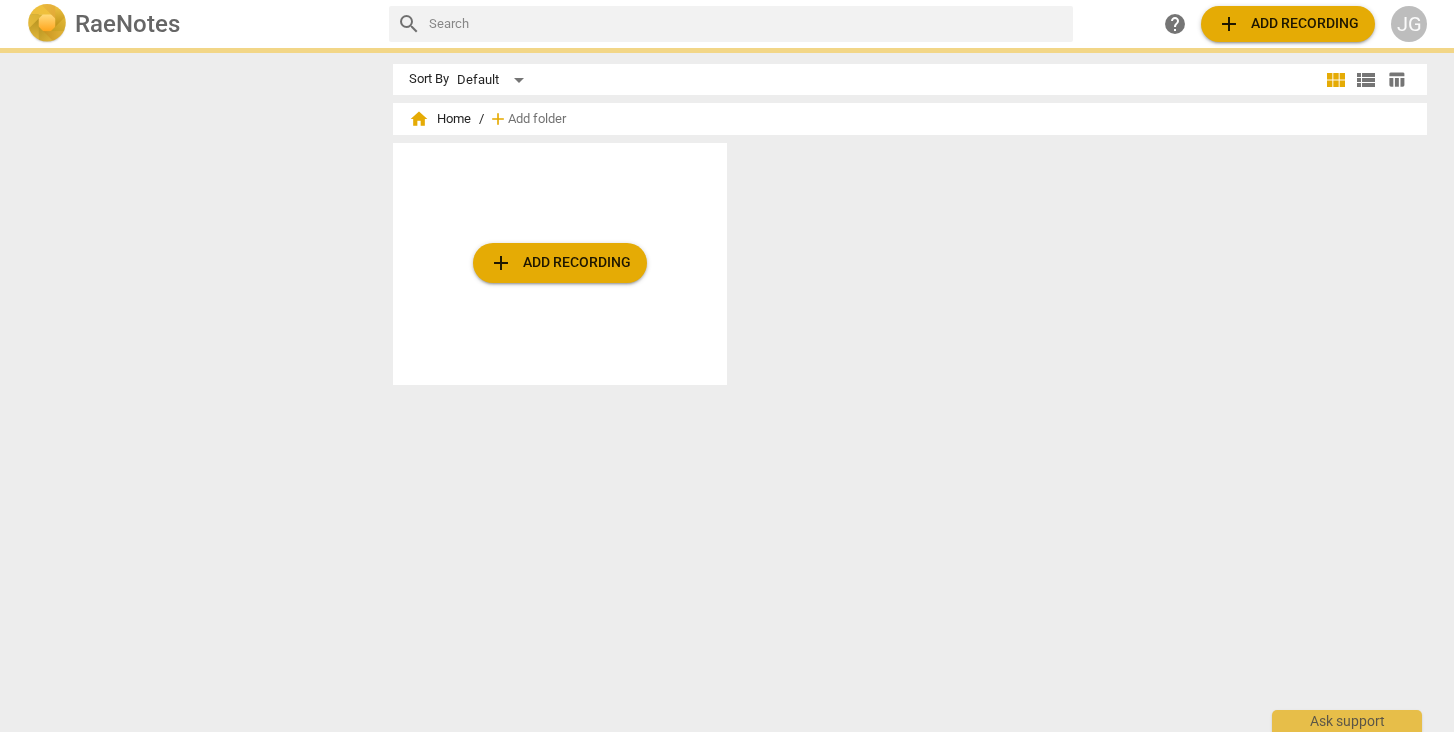 scroll, scrollTop: 0, scrollLeft: 0, axis: both 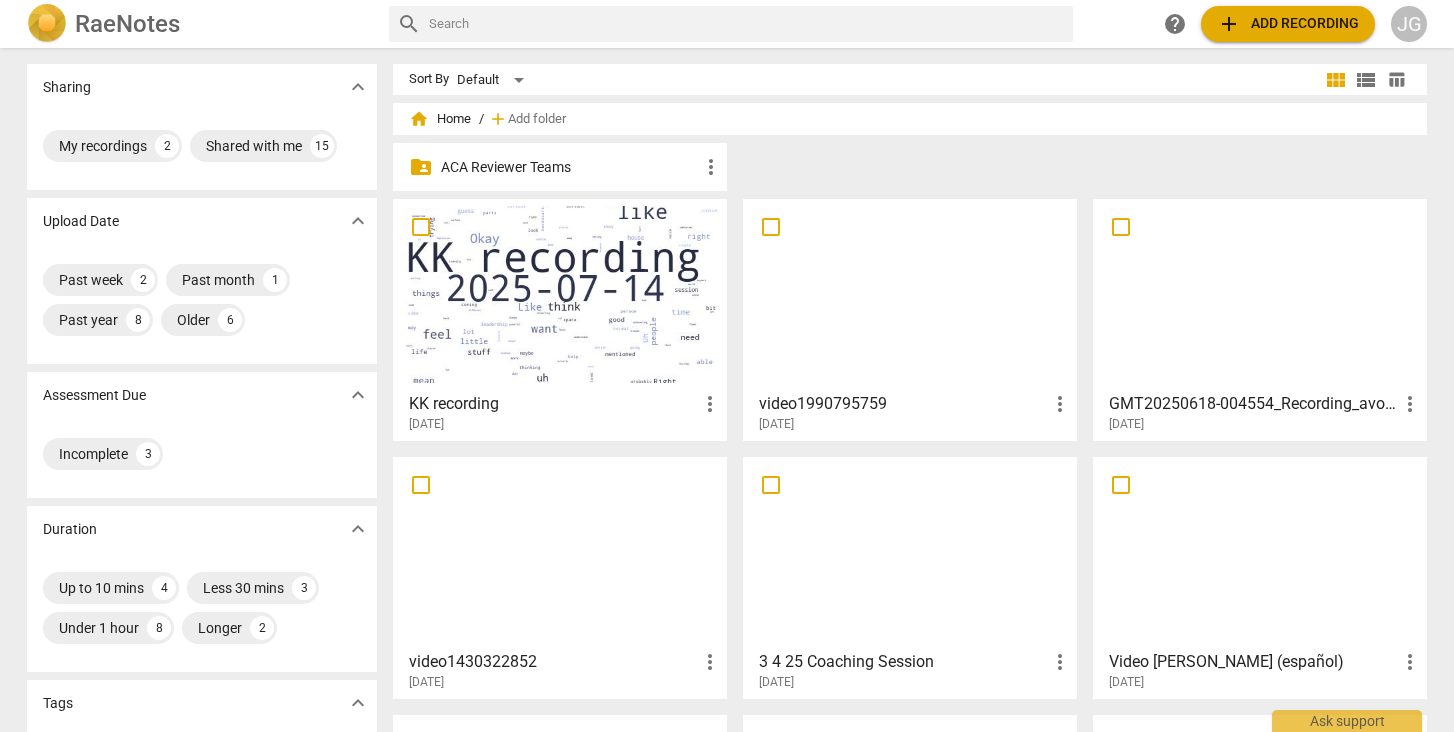 click on "ACA Reviewer Teams" at bounding box center [570, 167] 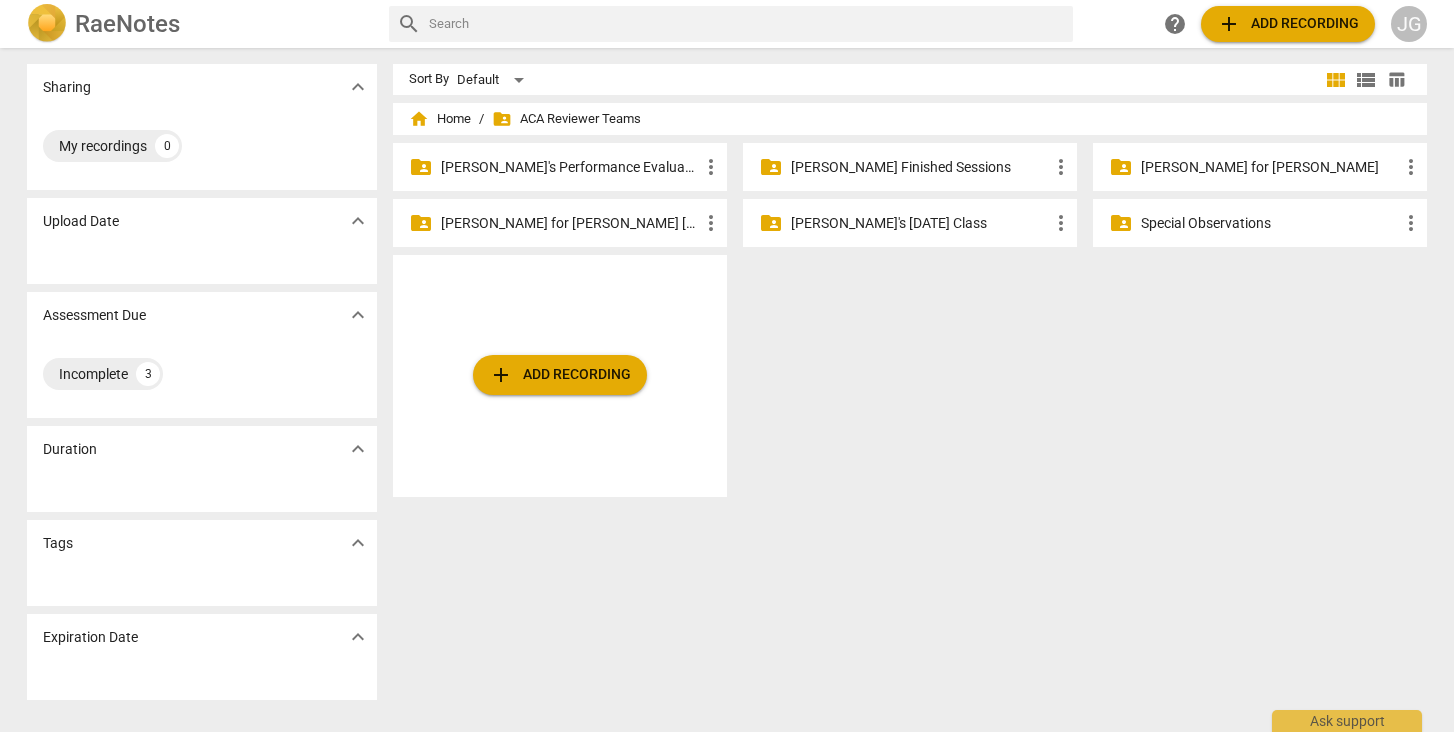 click on "[PERSON_NAME]'s Performance Evaluations" at bounding box center (570, 167) 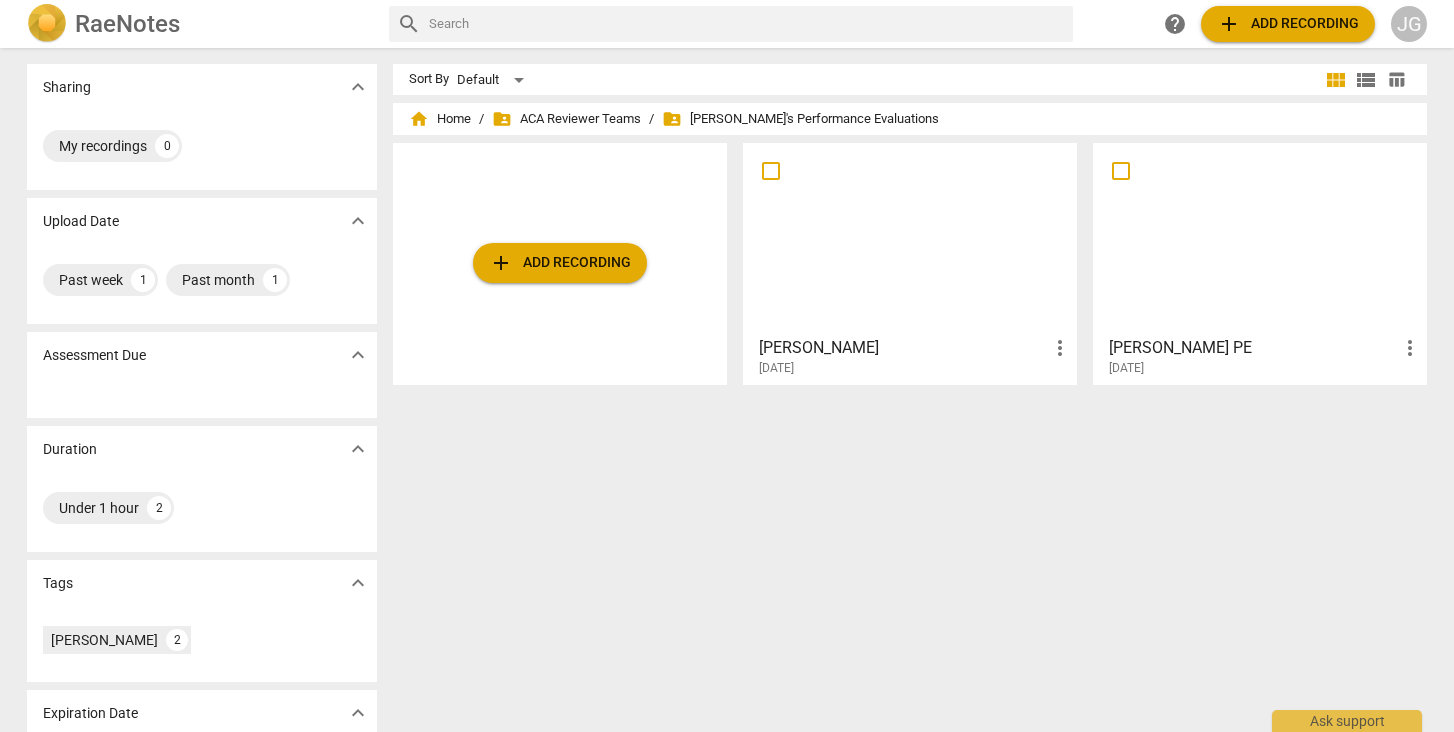 click on "[PERSON_NAME]" at bounding box center (903, 348) 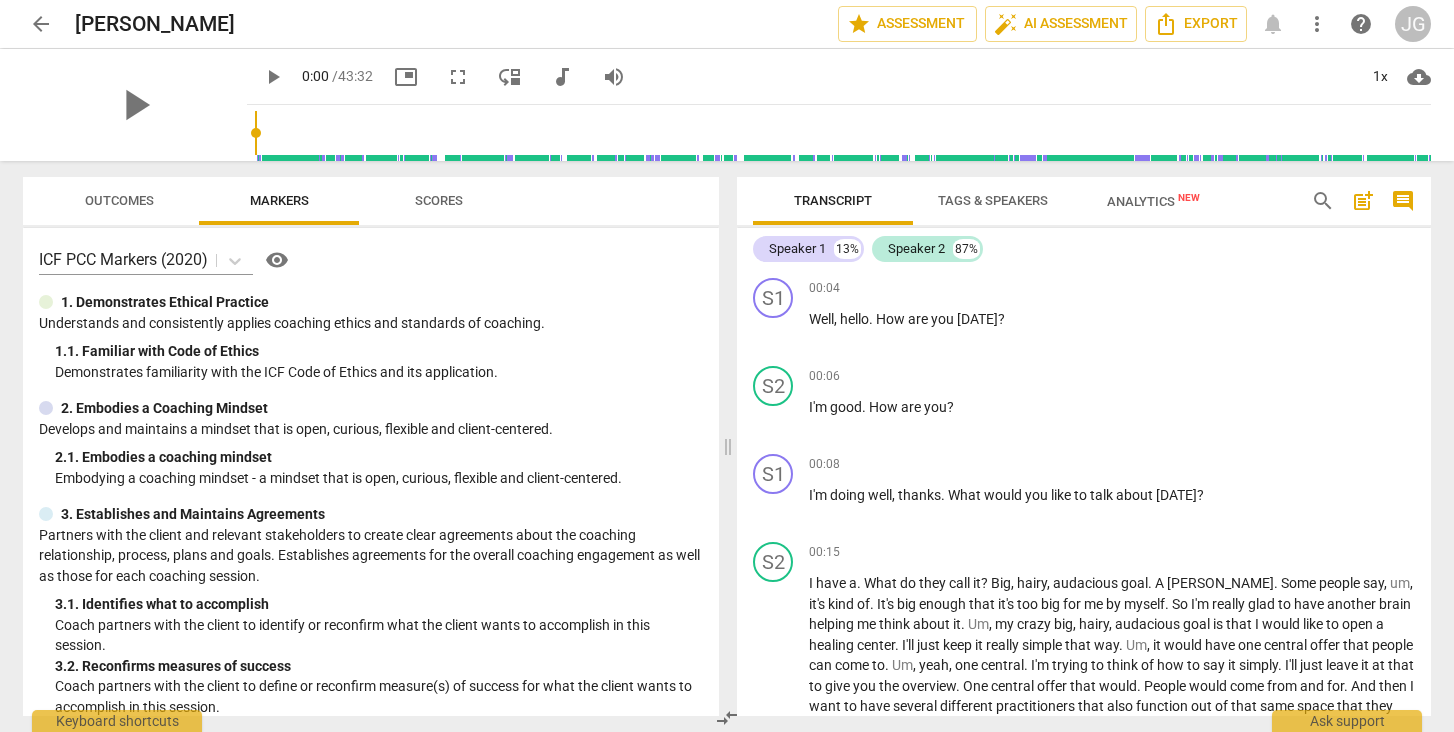 click on "arrow_back" at bounding box center (41, 24) 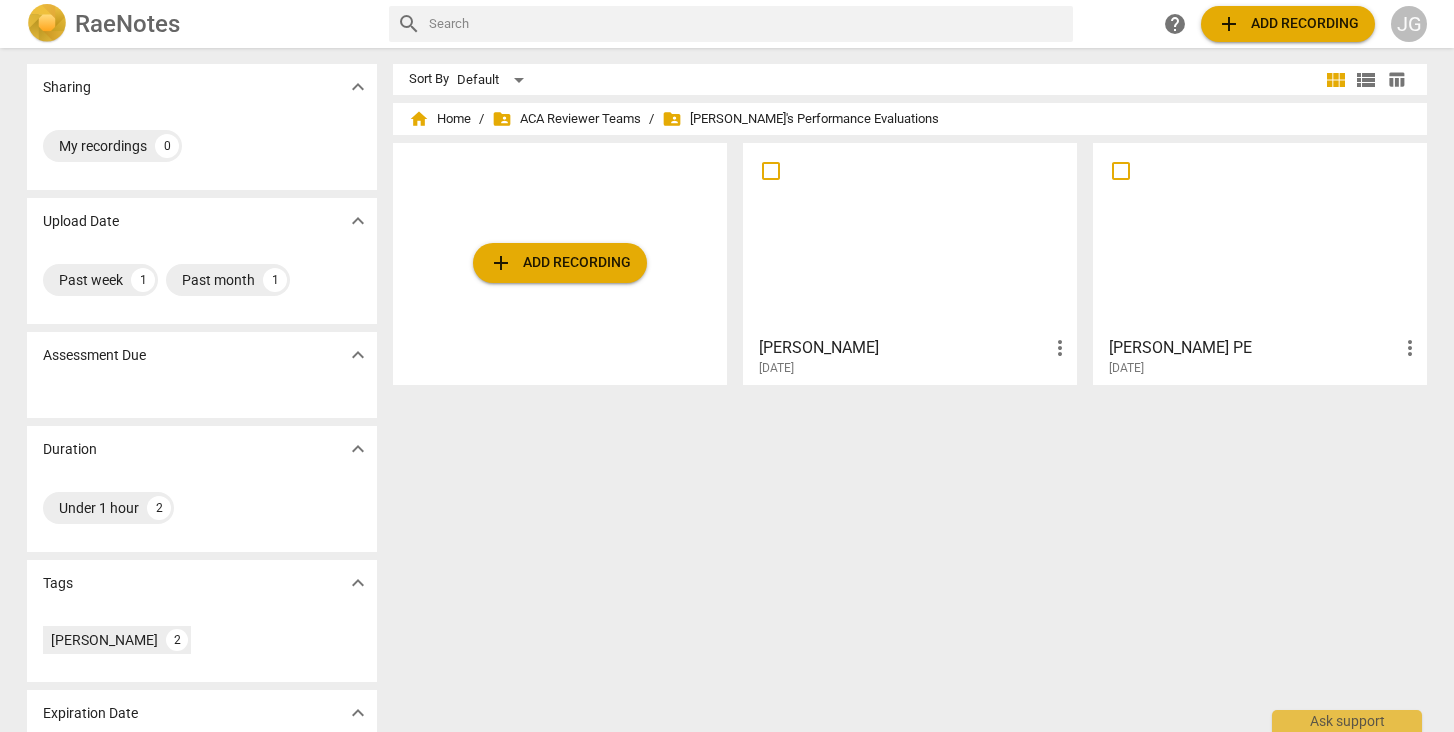 click at bounding box center [1260, 238] 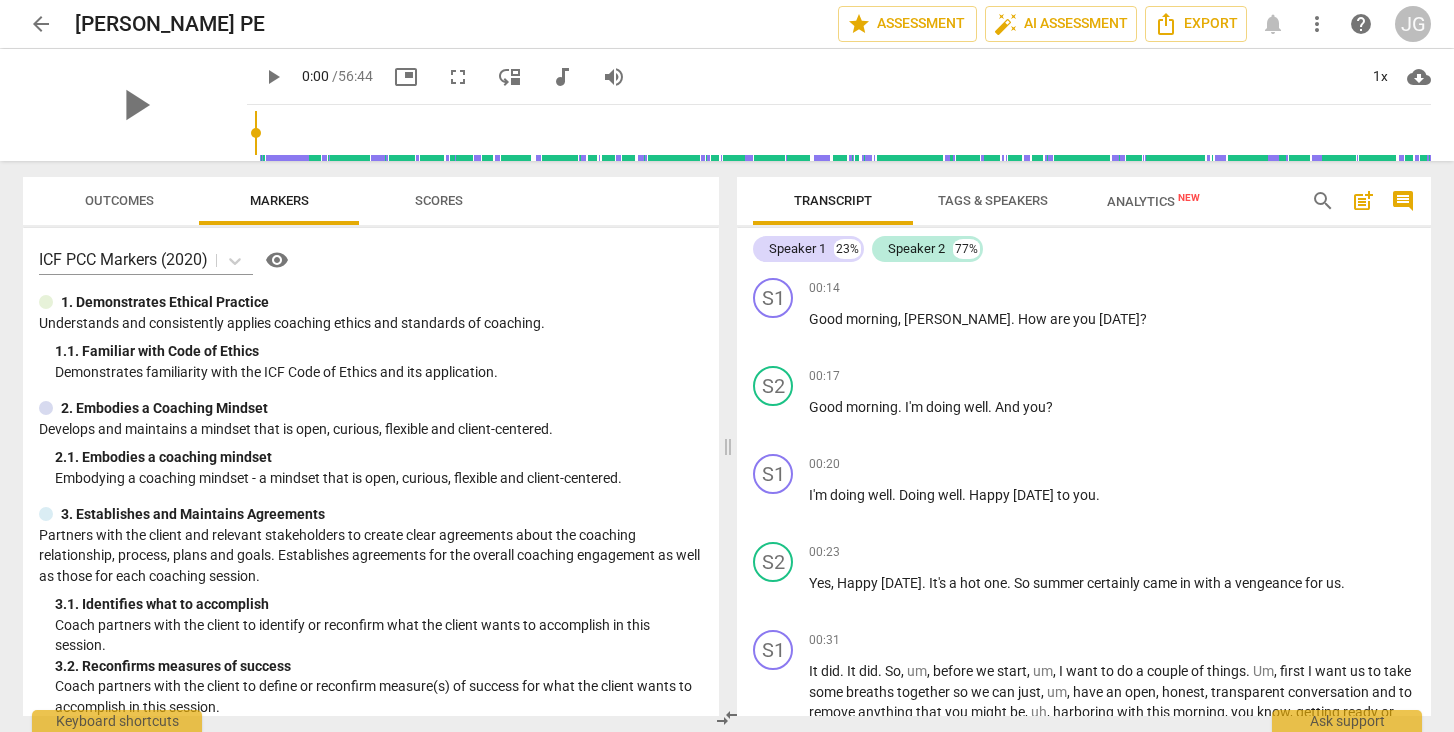 click on "arrow_back" at bounding box center (41, 24) 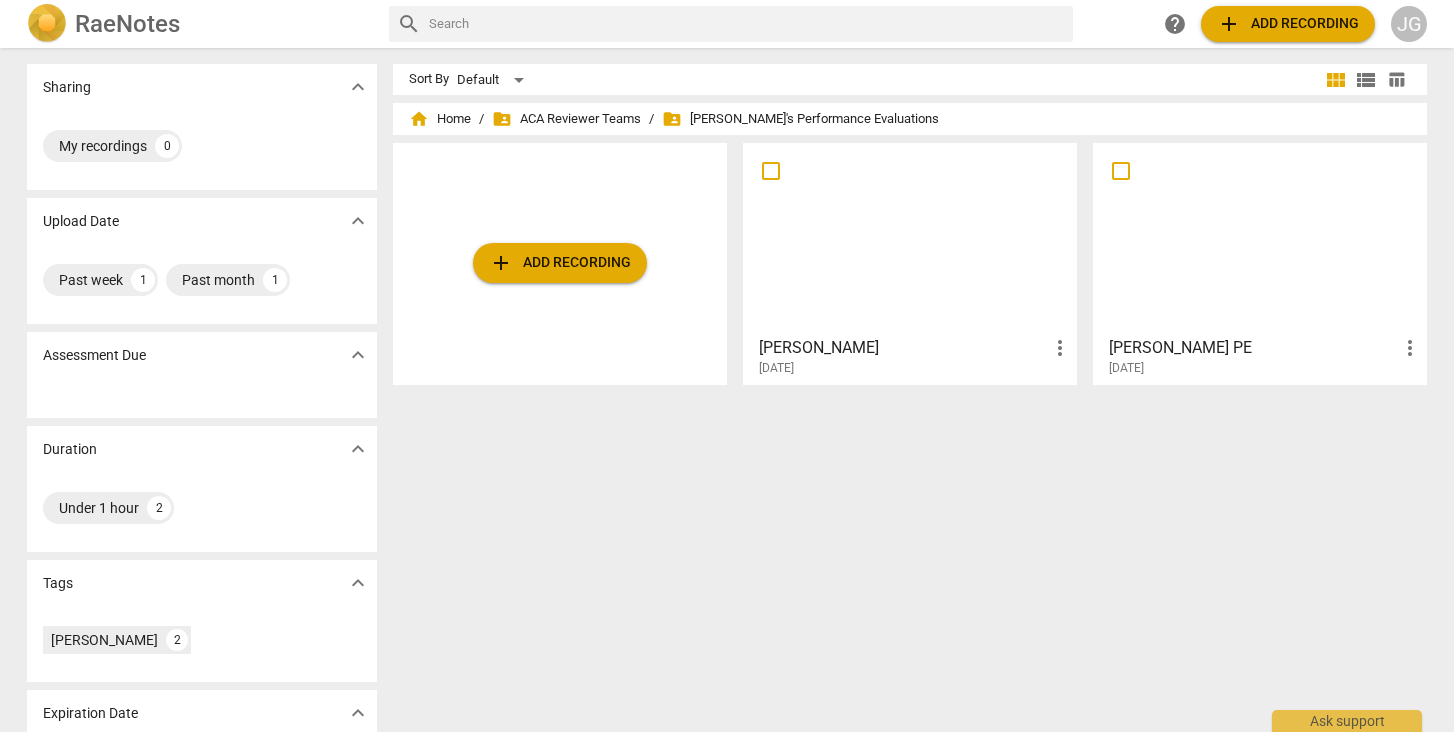 click at bounding box center (47, 24) 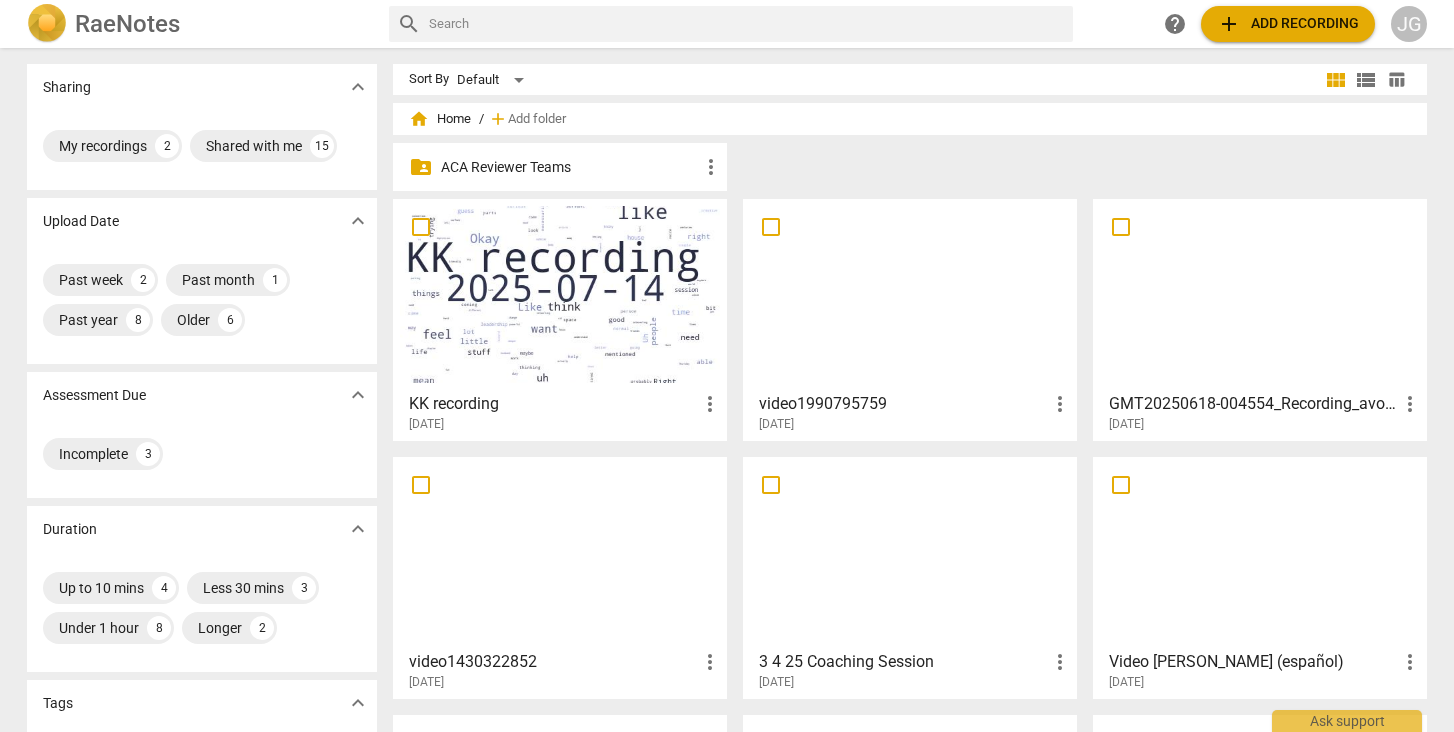 click at bounding box center [1260, 294] 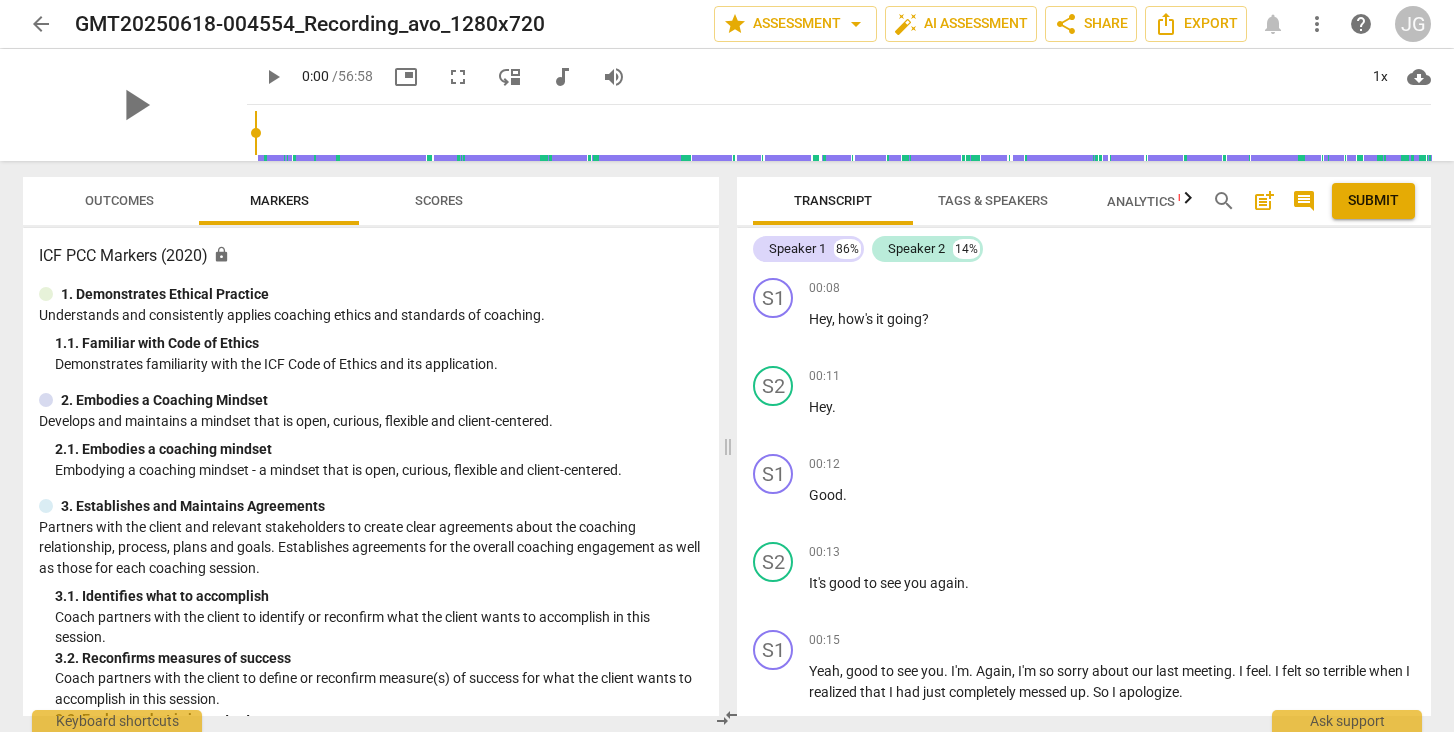 click on "comment" at bounding box center (1304, 201) 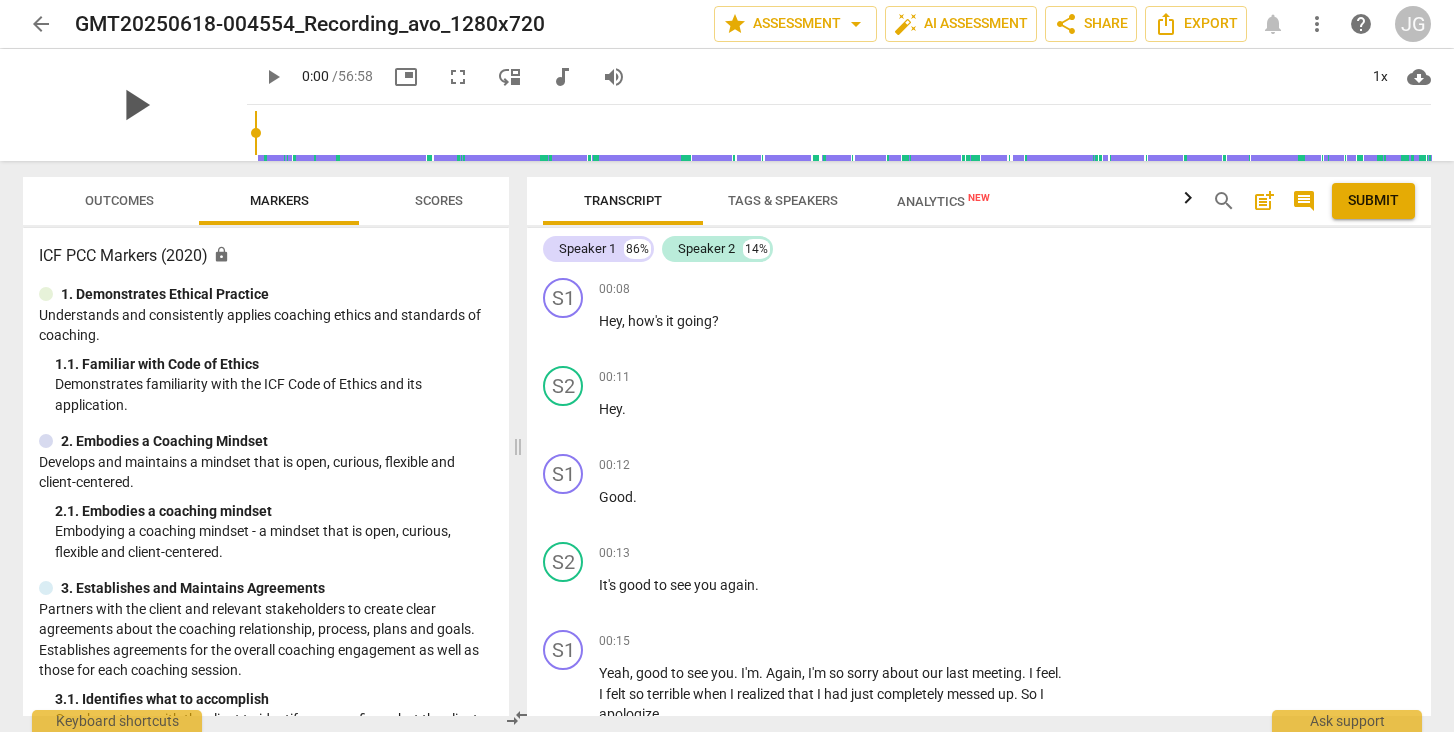 click on "play_arrow" at bounding box center (135, 105) 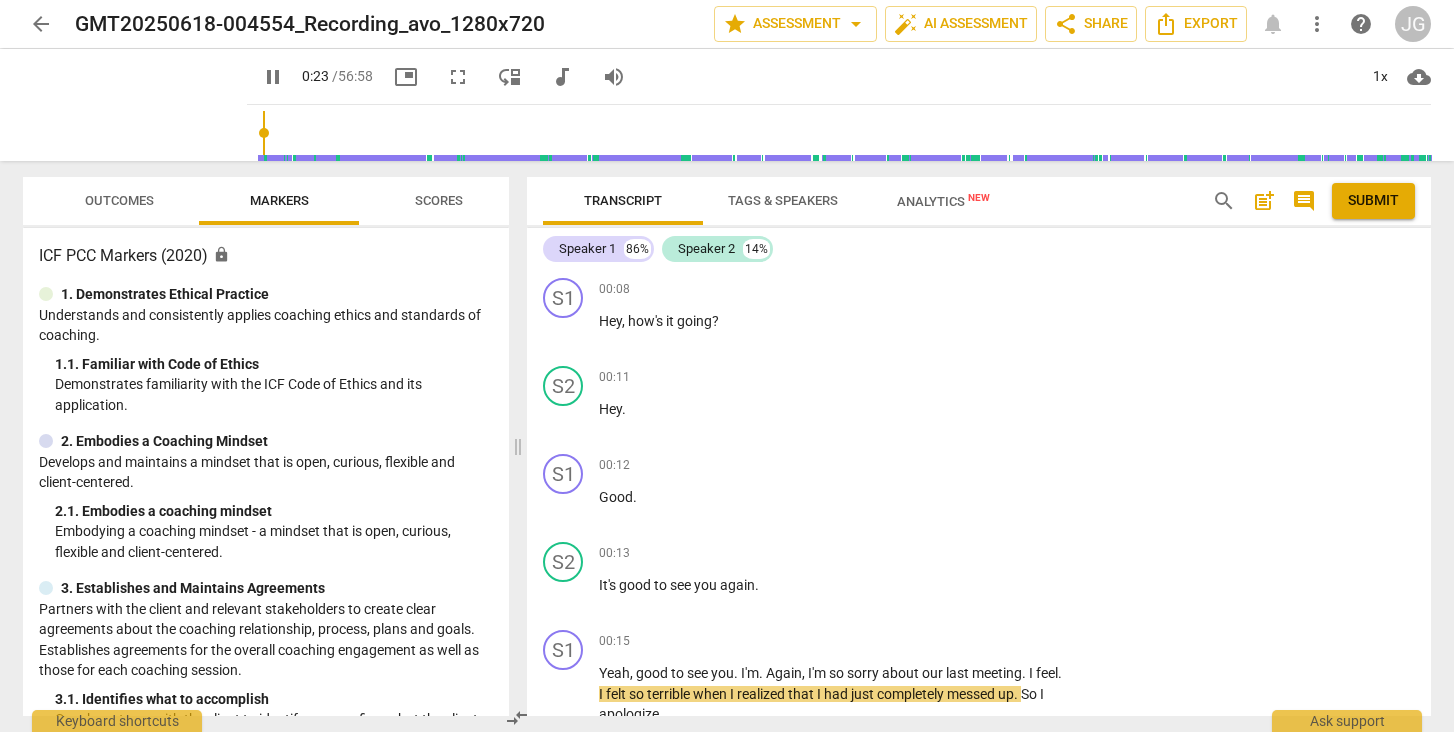 click on "pause" at bounding box center [273, 77] 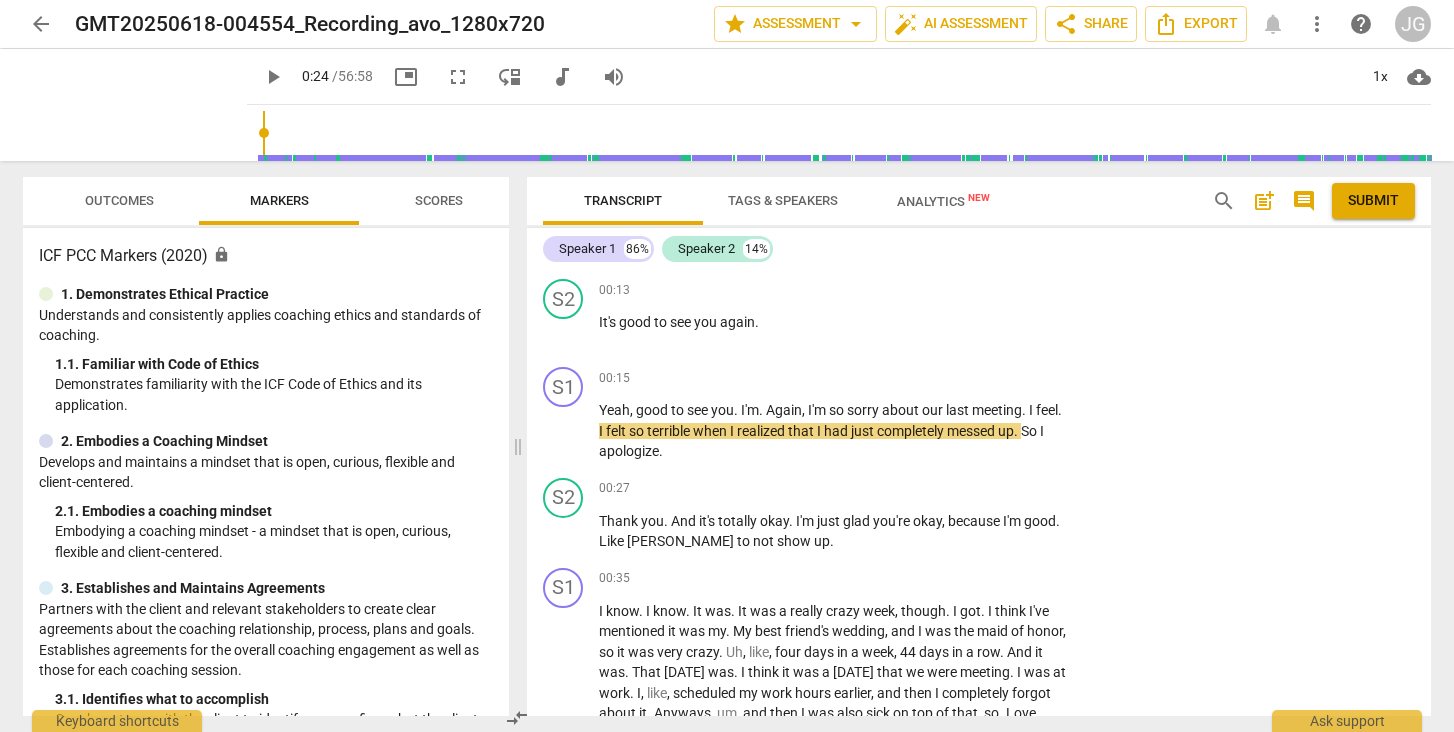 scroll, scrollTop: 270, scrollLeft: 0, axis: vertical 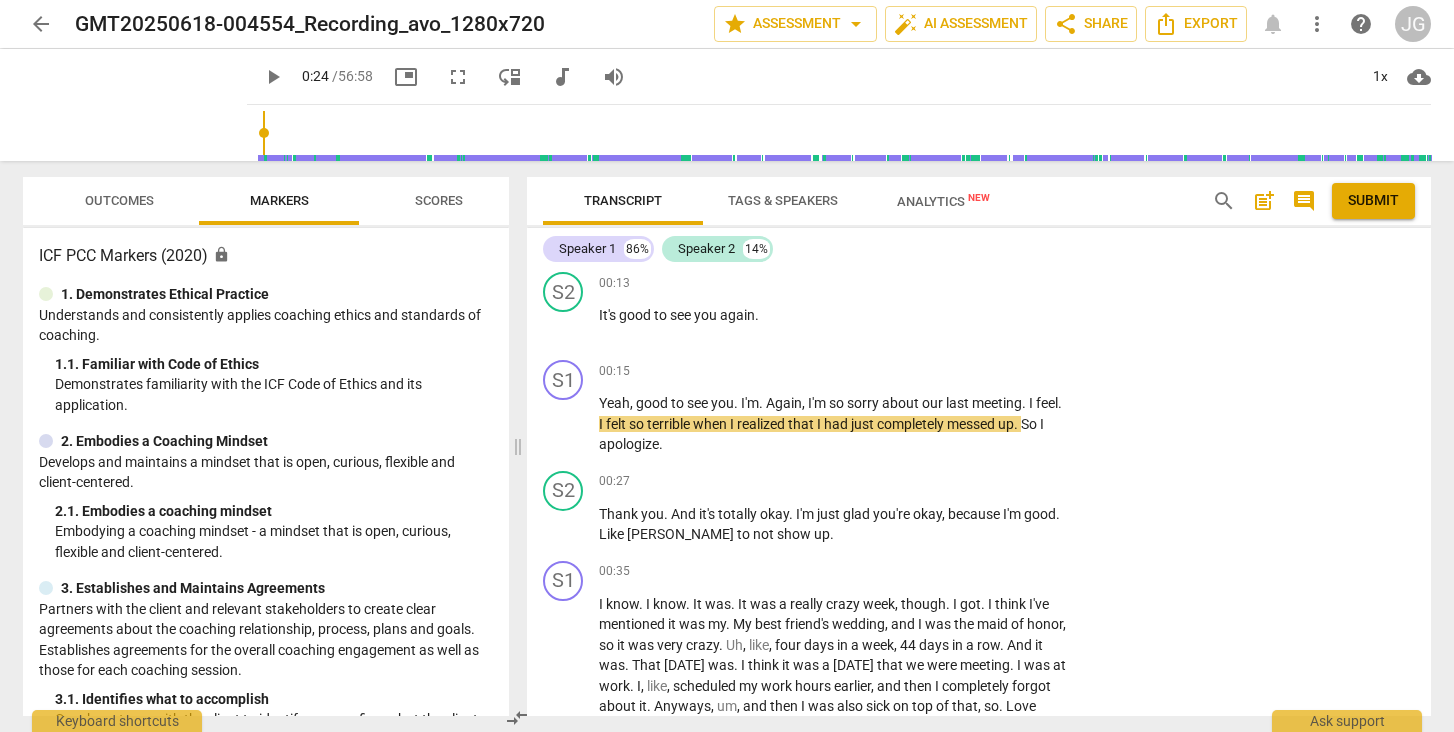 click on "comment" at bounding box center [1304, 201] 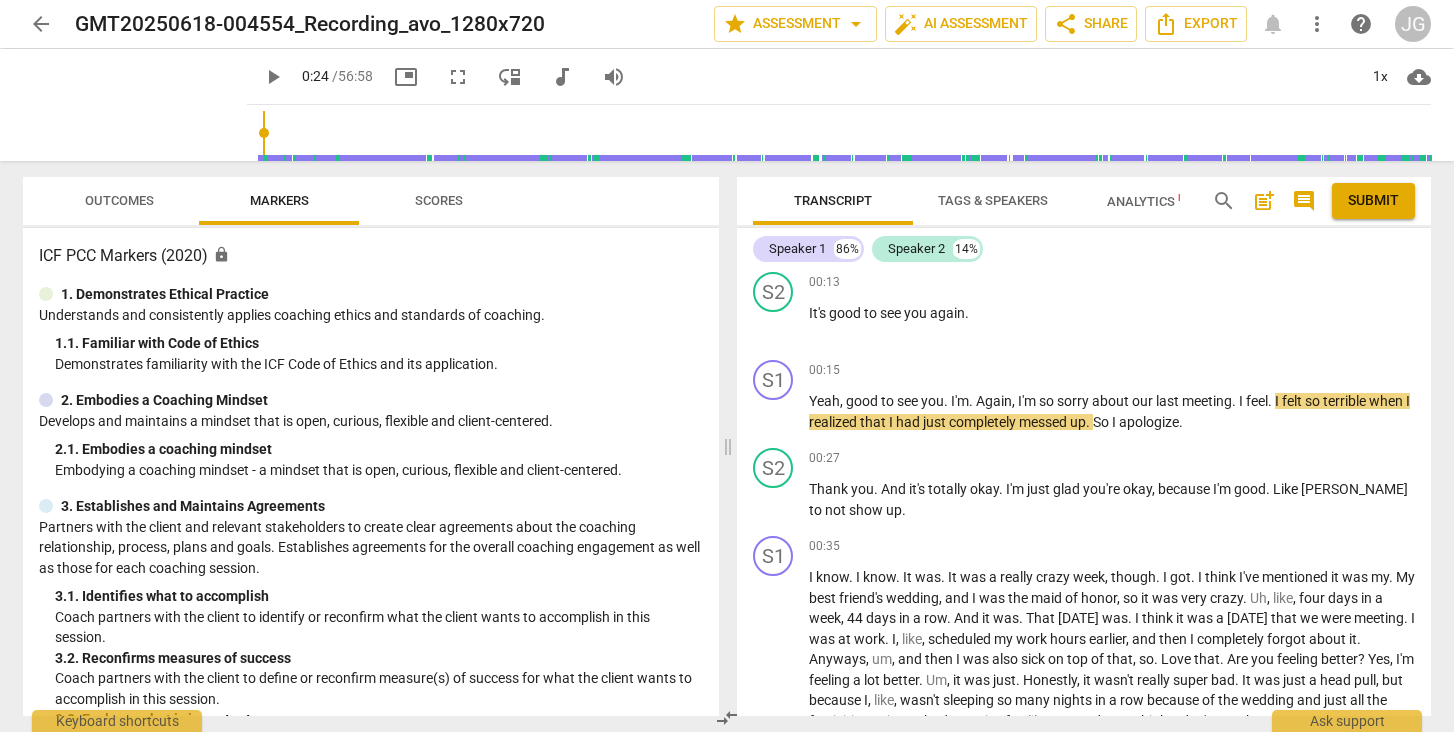 click on "comment" at bounding box center (1304, 201) 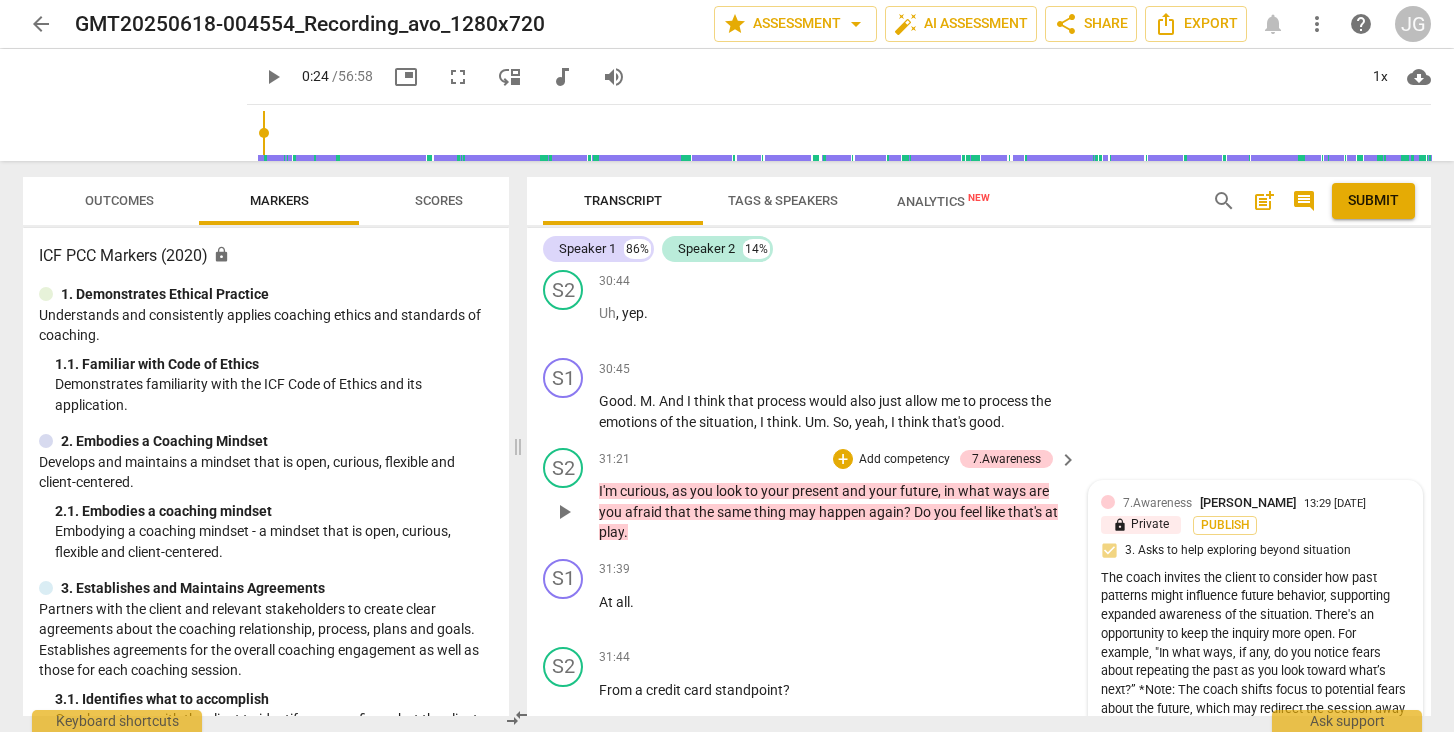 scroll, scrollTop: 10773, scrollLeft: 0, axis: vertical 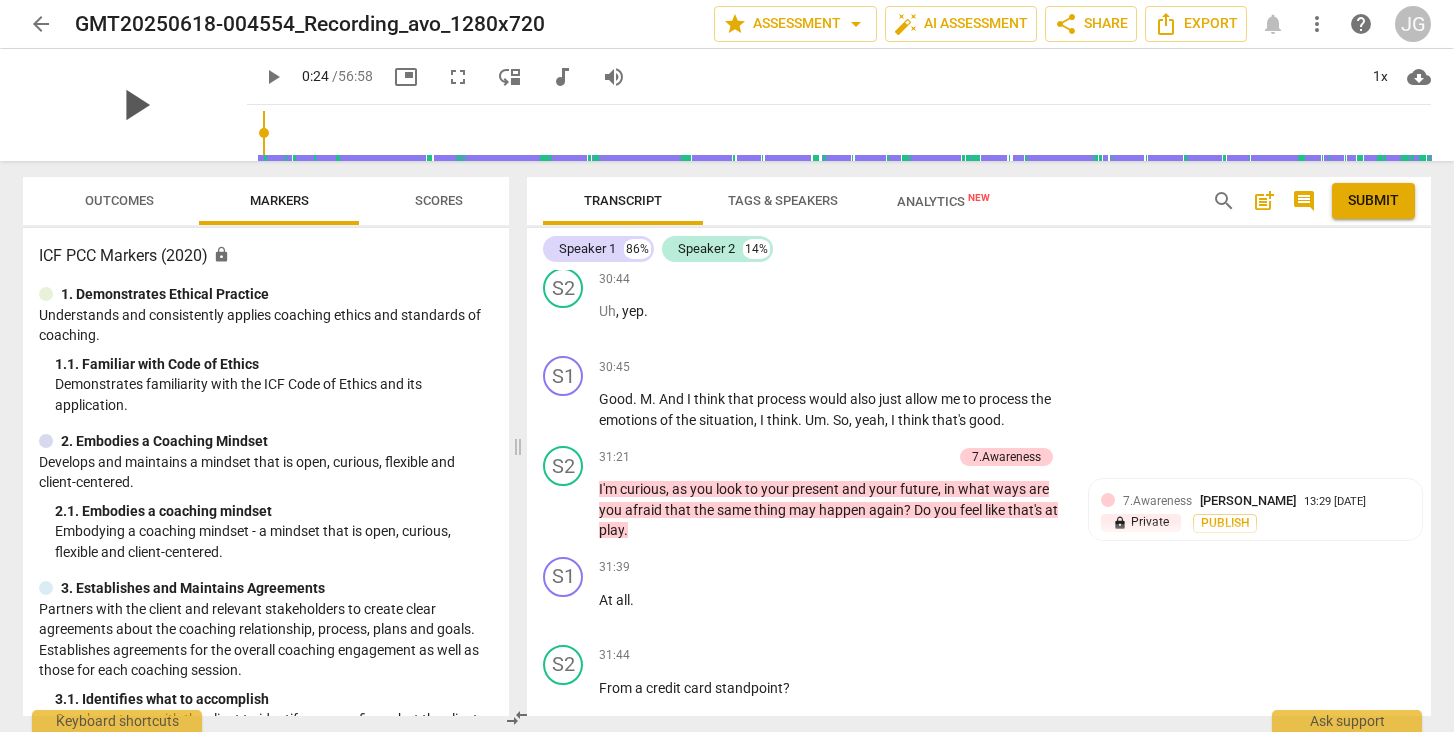 click on "play_arrow" at bounding box center (135, 105) 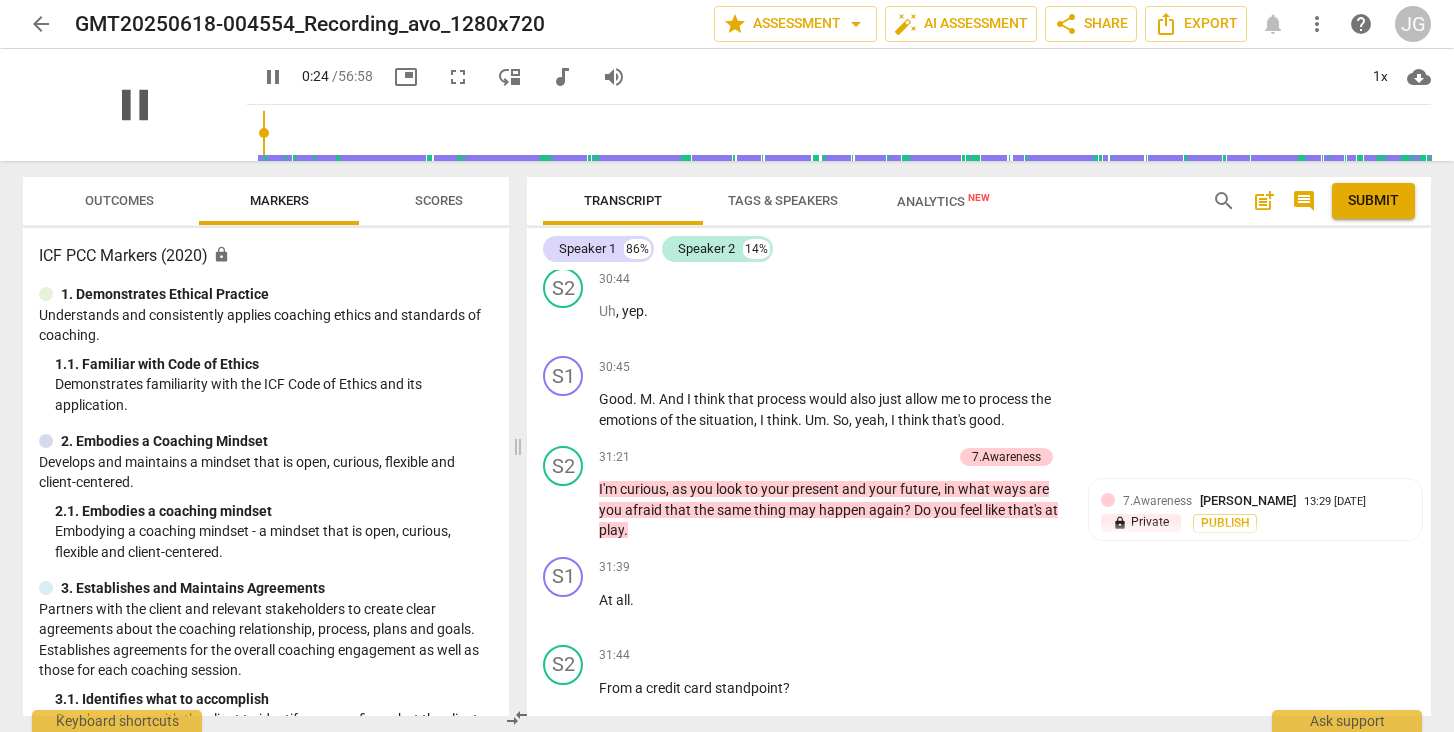 scroll, scrollTop: 415, scrollLeft: 0, axis: vertical 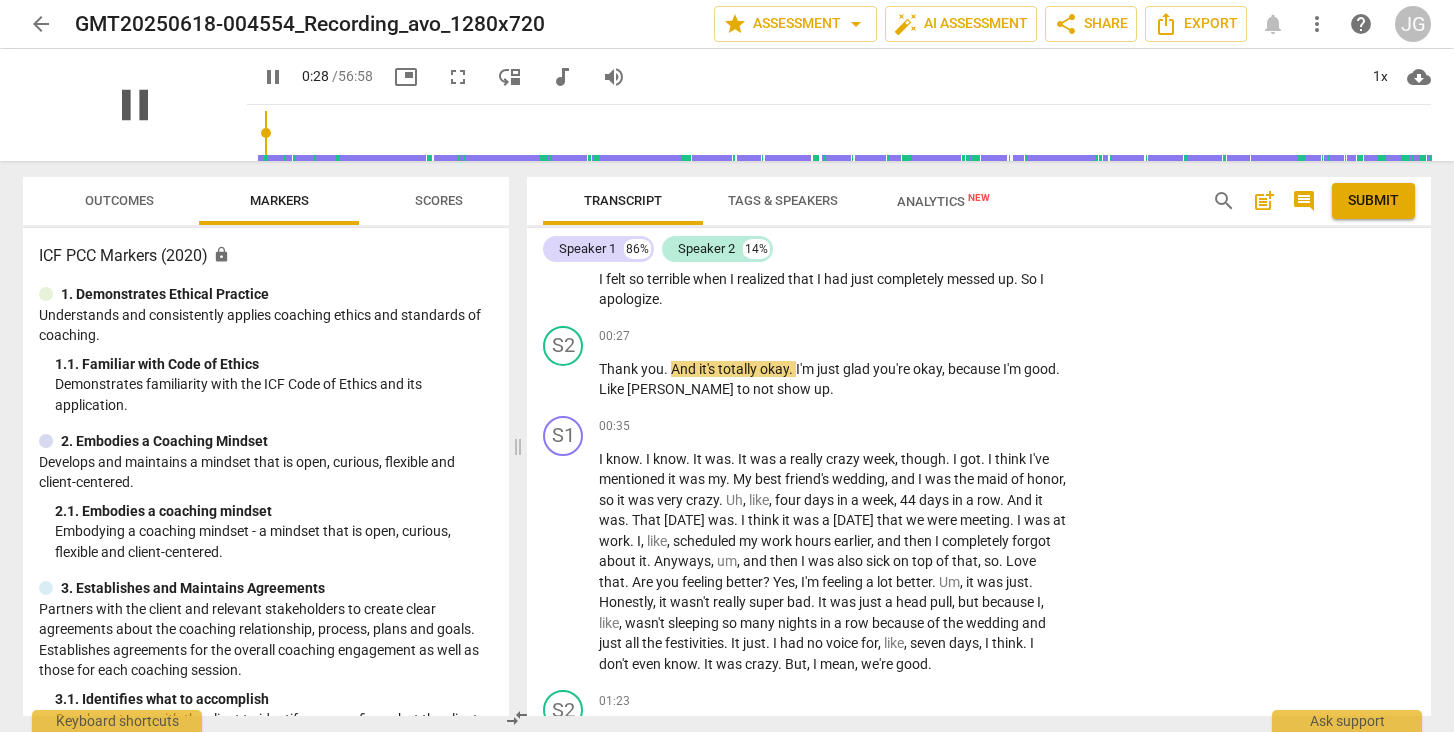 click on "pause" at bounding box center [135, 105] 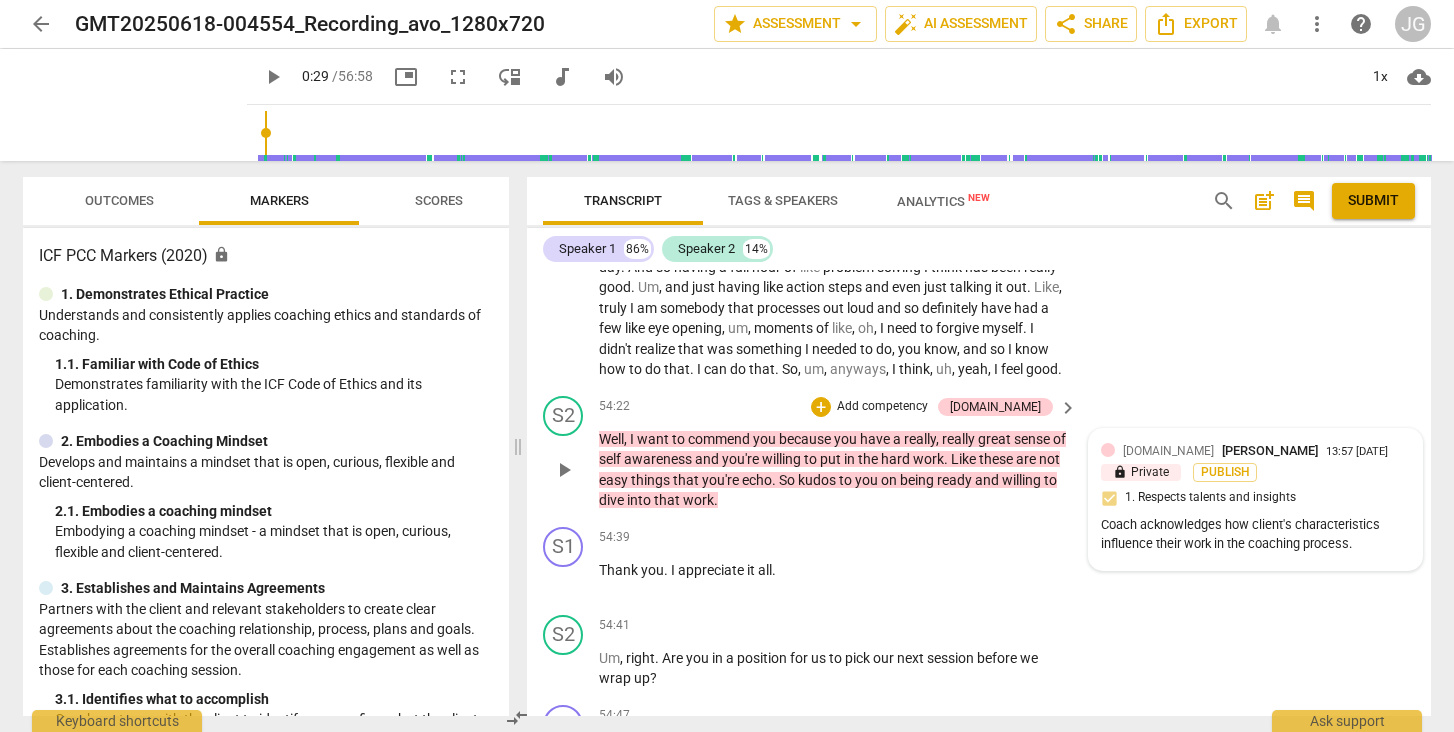 scroll, scrollTop: 17127, scrollLeft: 0, axis: vertical 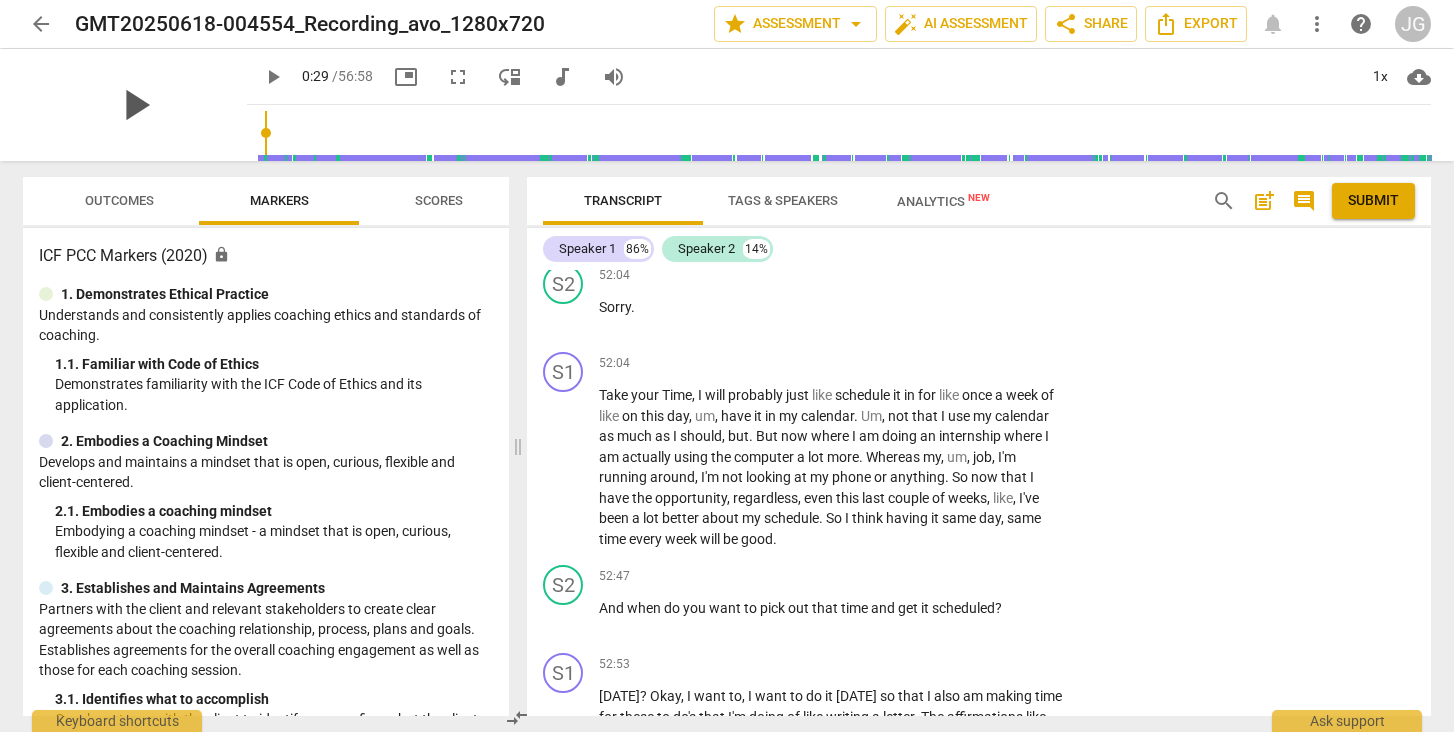 click on "play_arrow" at bounding box center (135, 105) 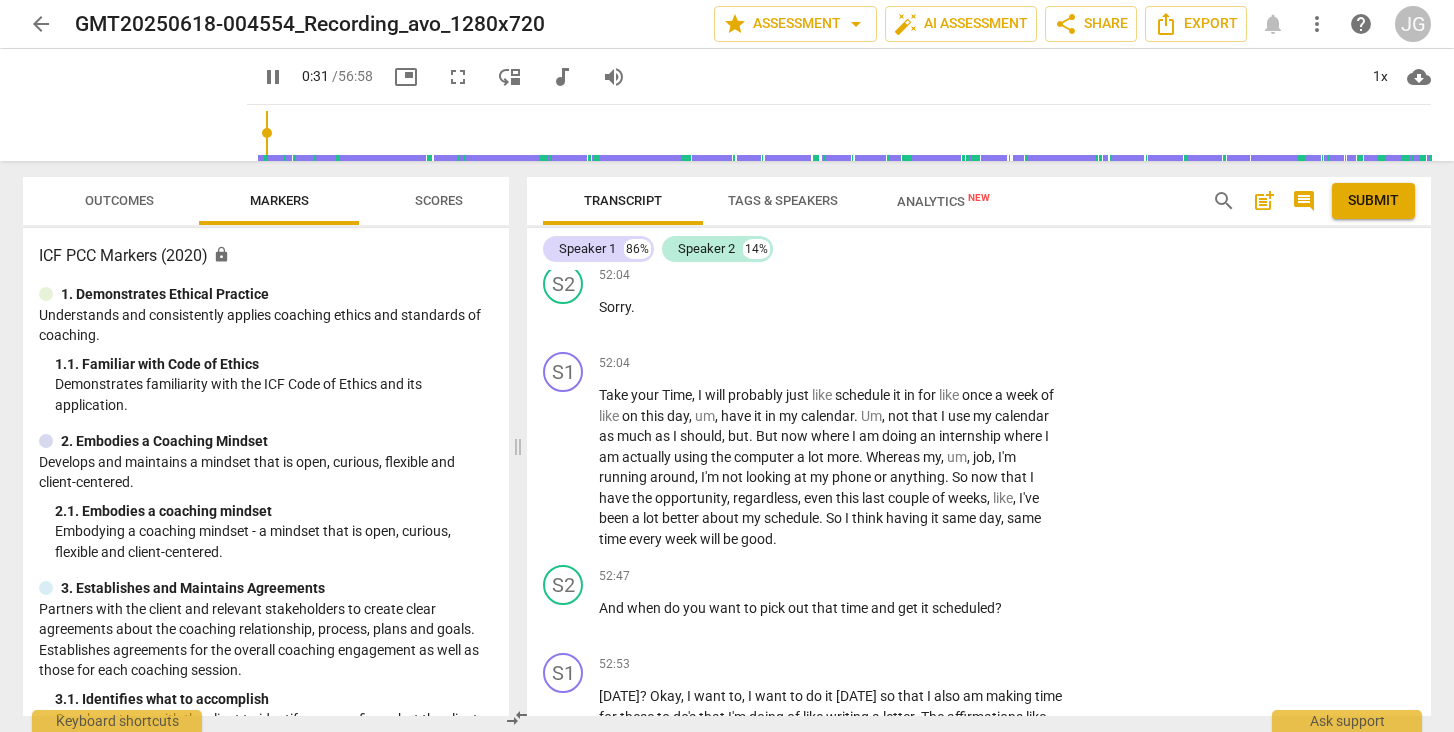 drag, startPoint x: 41, startPoint y: 159, endPoint x: 7, endPoint y: 160, distance: 34.0147 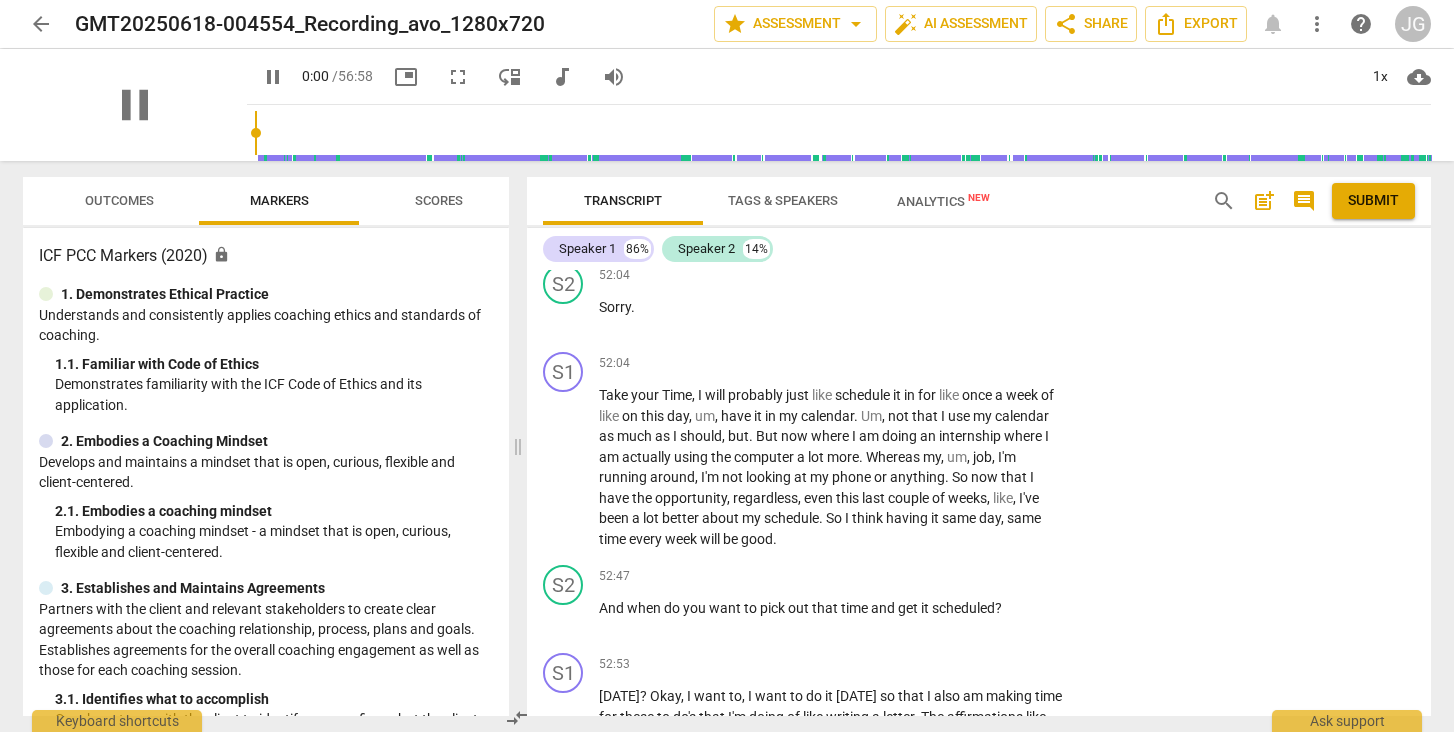 drag, startPoint x: 247, startPoint y: 131, endPoint x: 197, endPoint y: 131, distance: 50 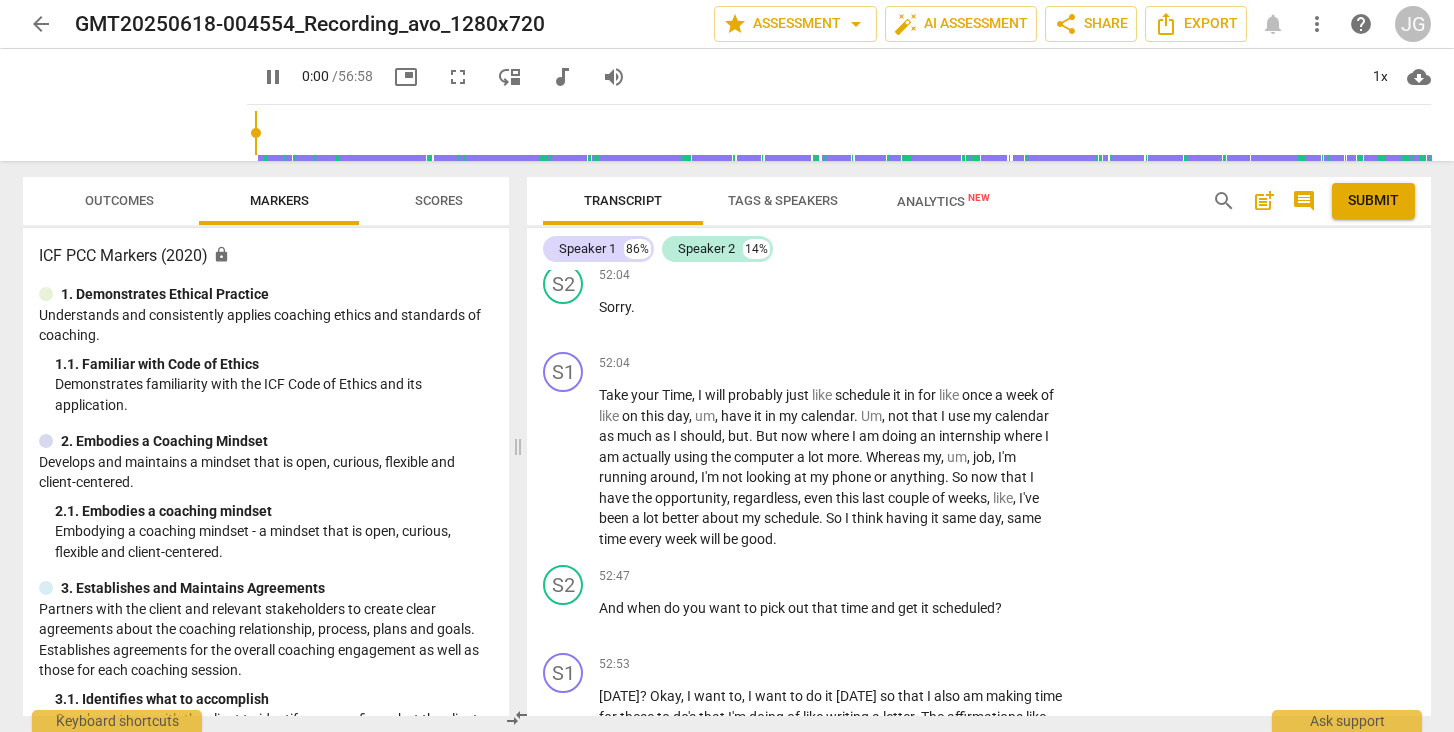 drag, startPoint x: 248, startPoint y: 132, endPoint x: 225, endPoint y: 132, distance: 23 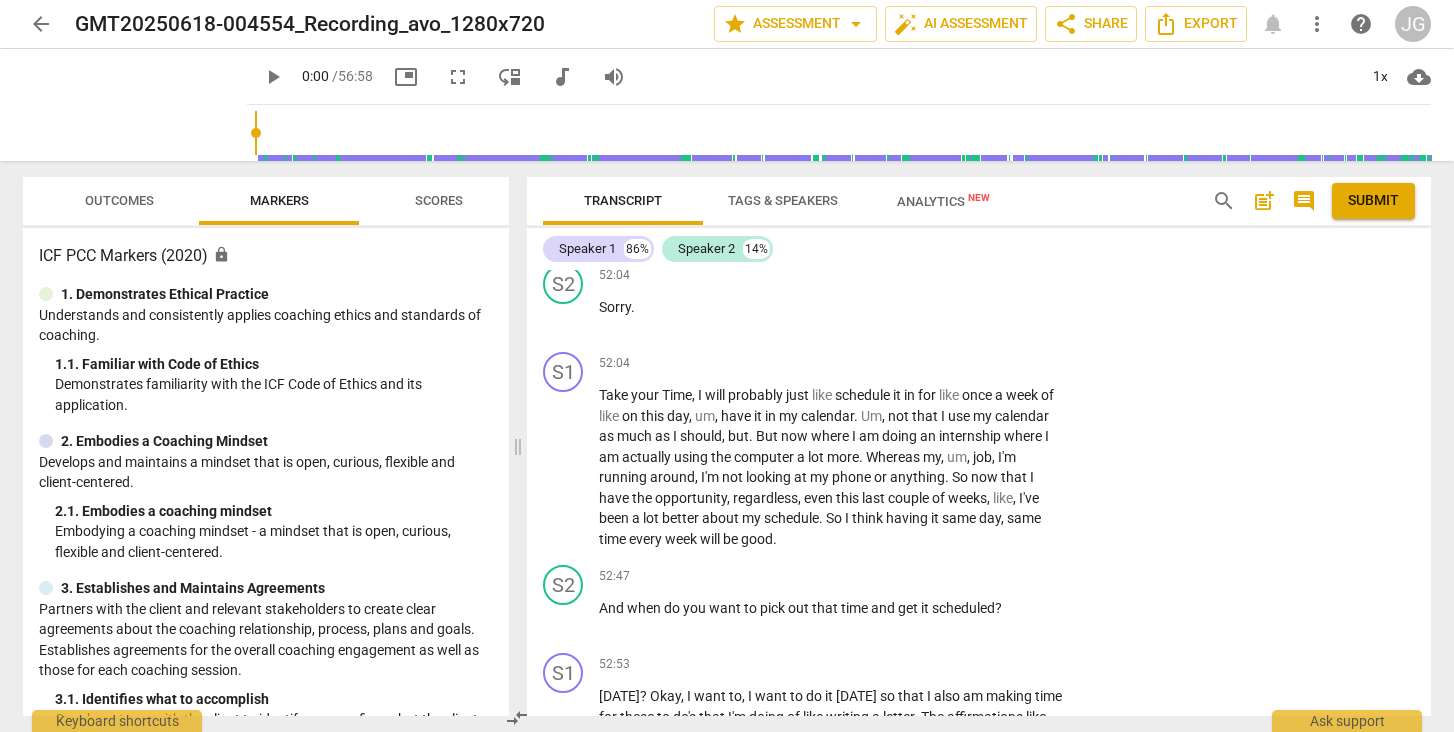type on "0" 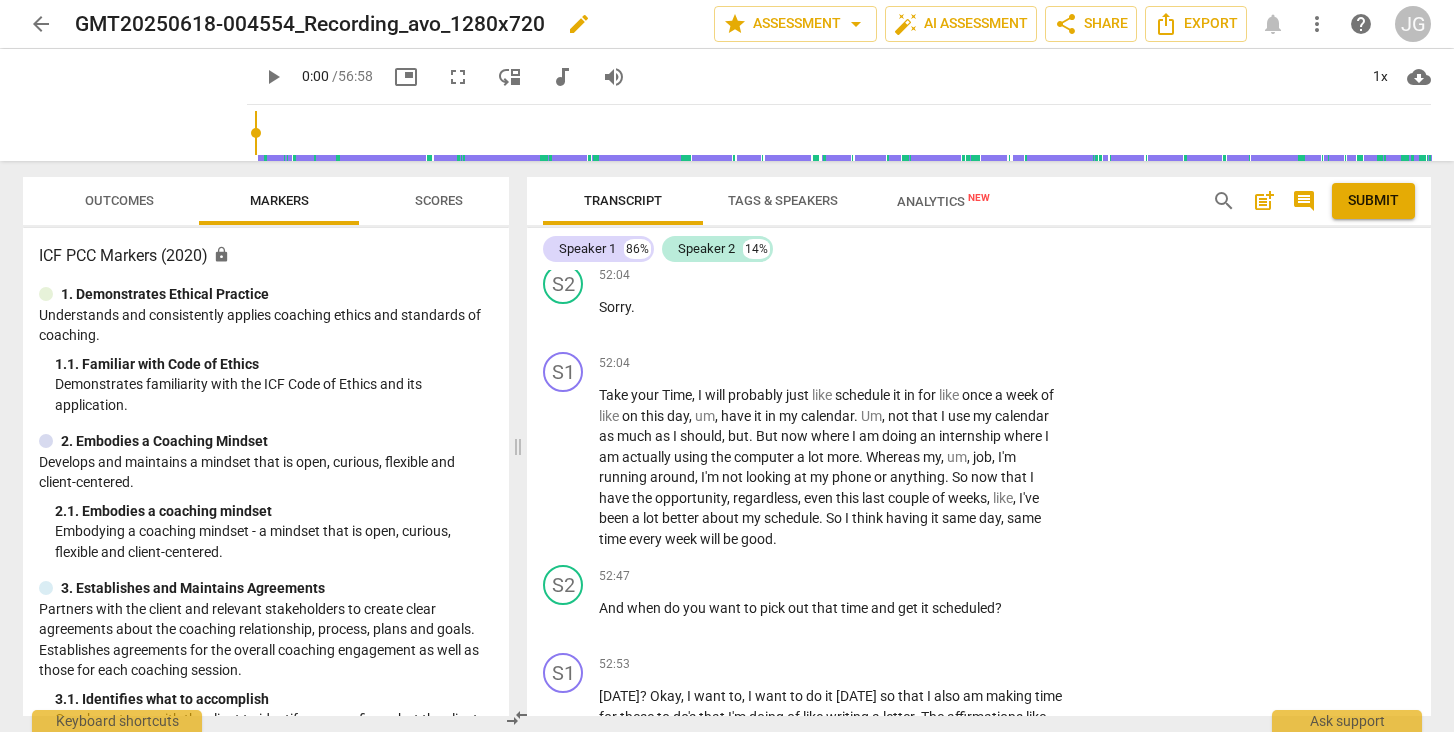 type 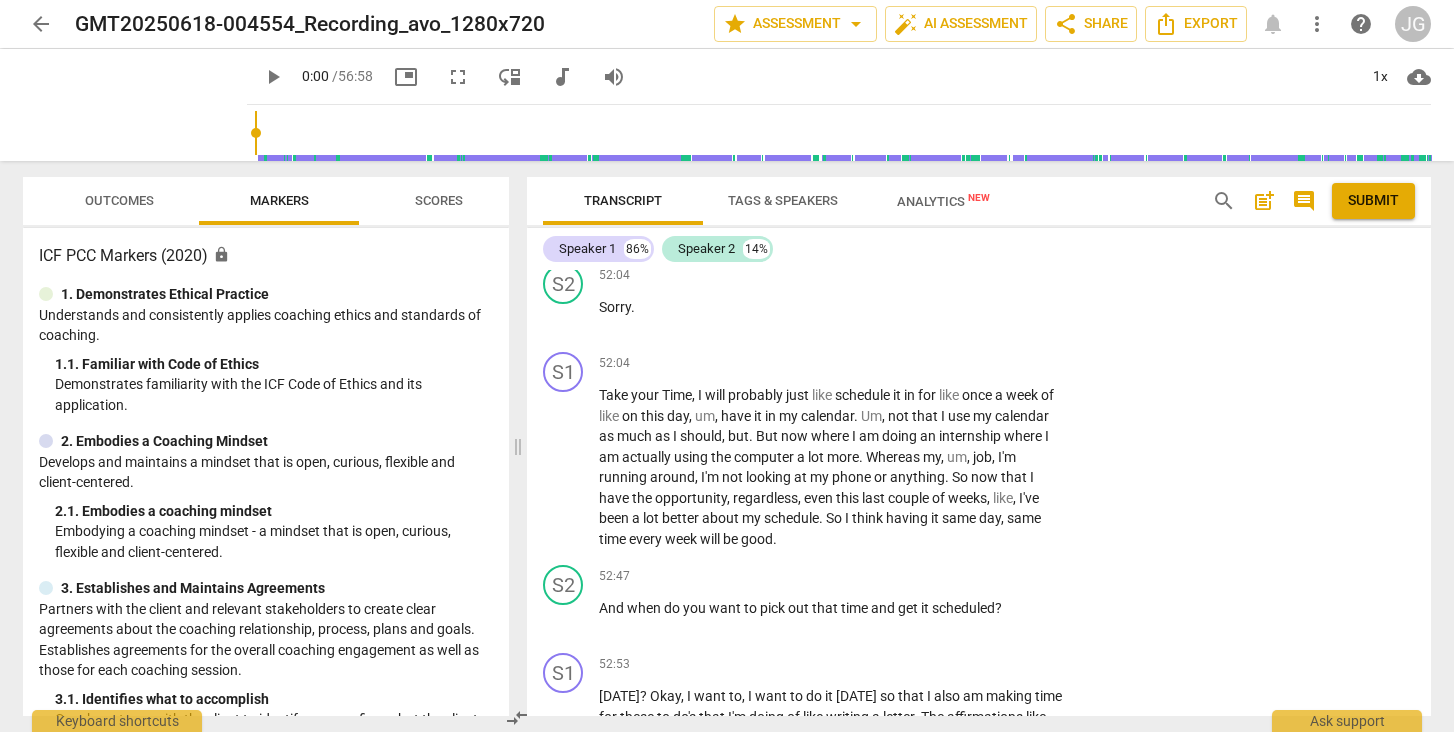 click on "arrow_back" at bounding box center (41, 24) 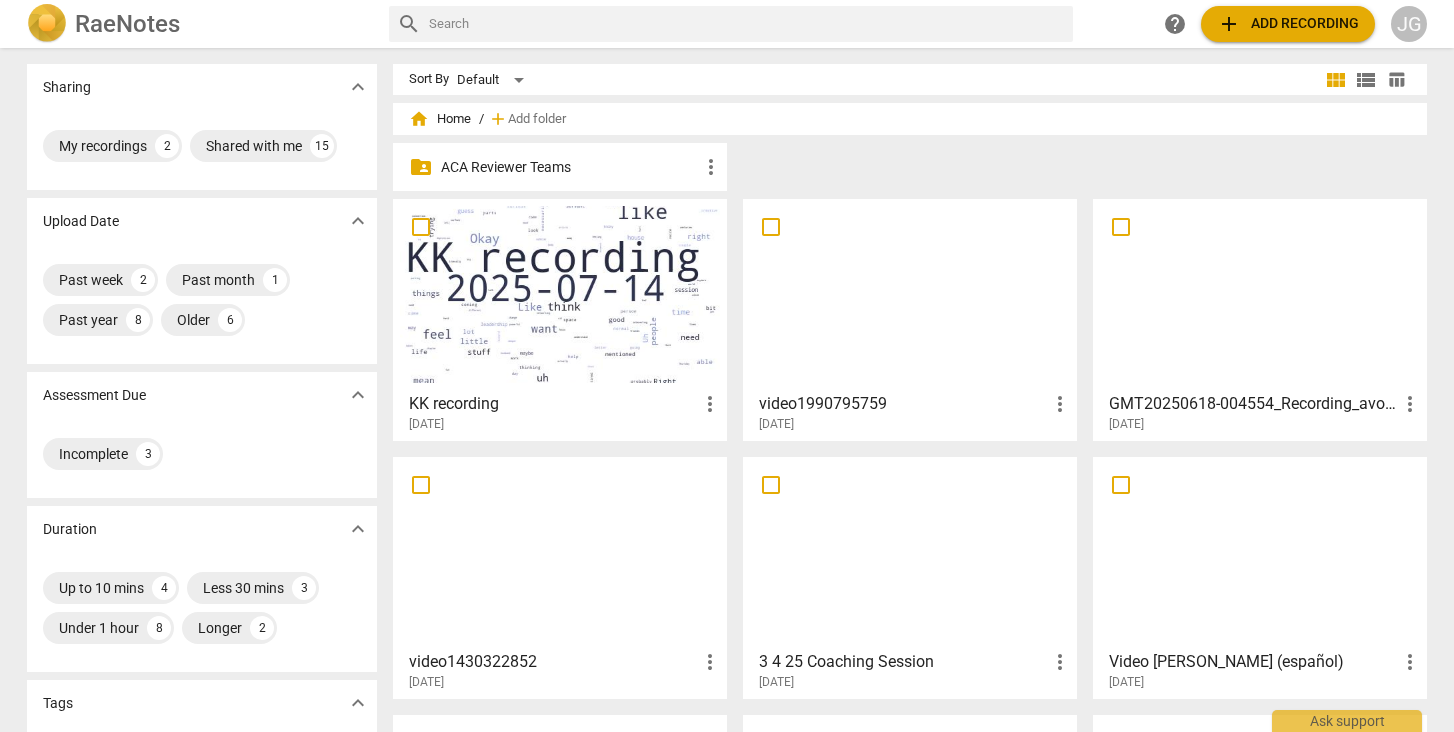 click at bounding box center [560, 294] 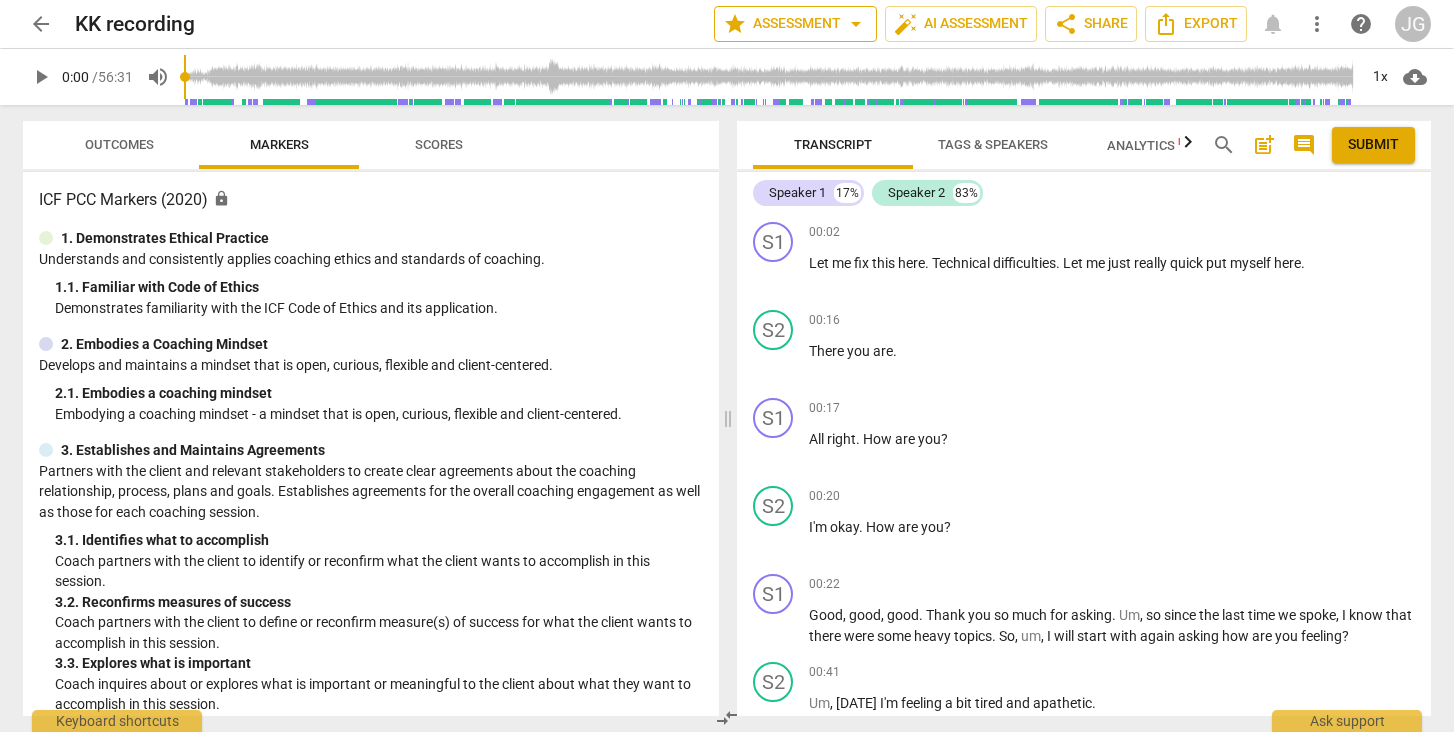 click on "star    Assessment   arrow_drop_down" at bounding box center [795, 24] 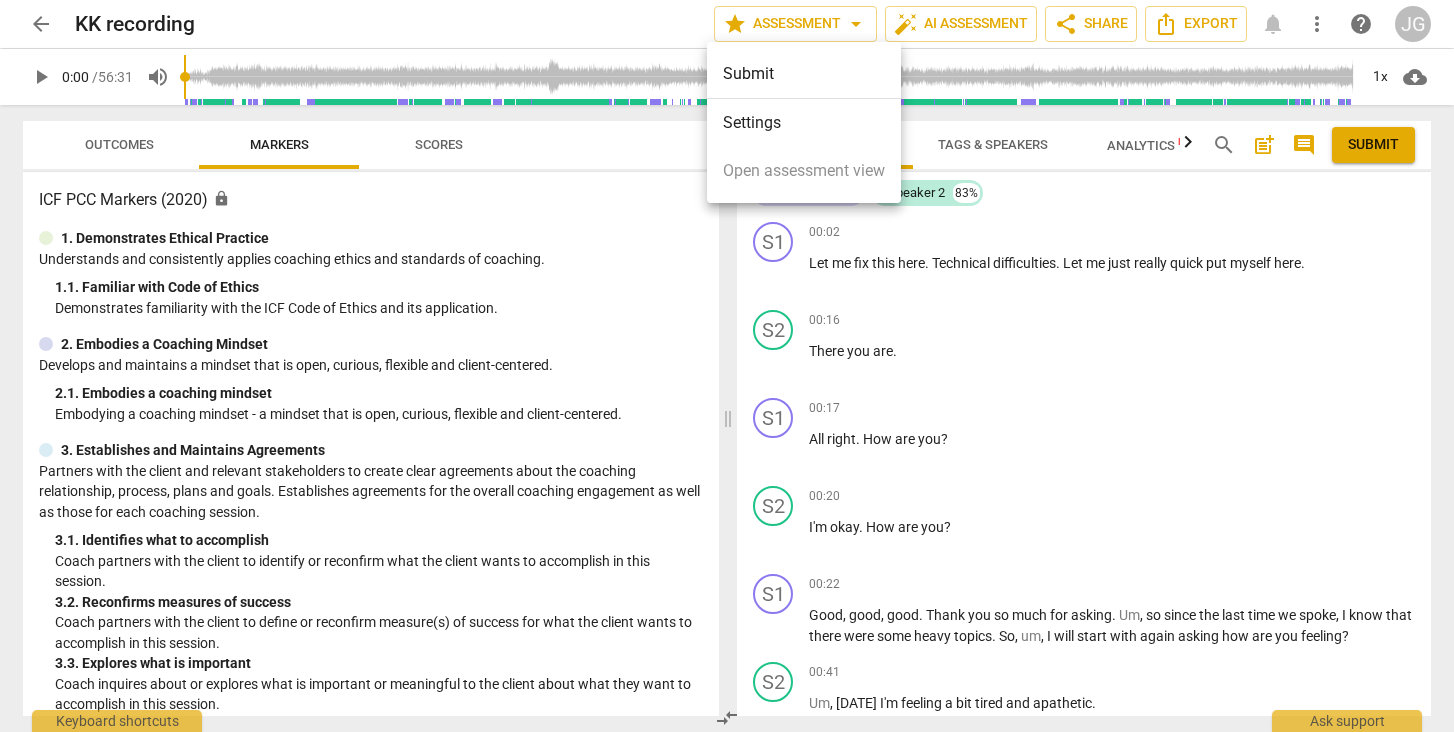 click at bounding box center (727, 366) 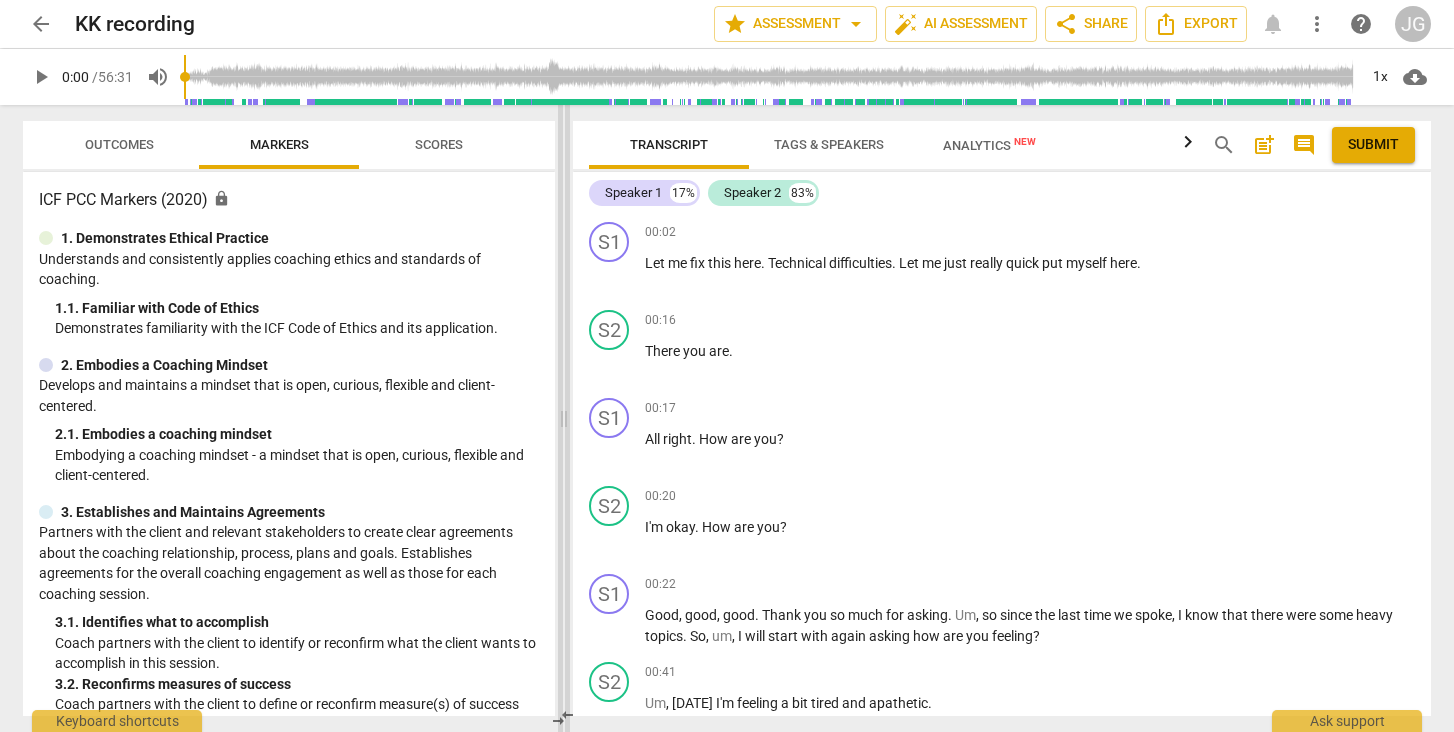 drag, startPoint x: 728, startPoint y: 413, endPoint x: 565, endPoint y: 436, distance: 164.6147 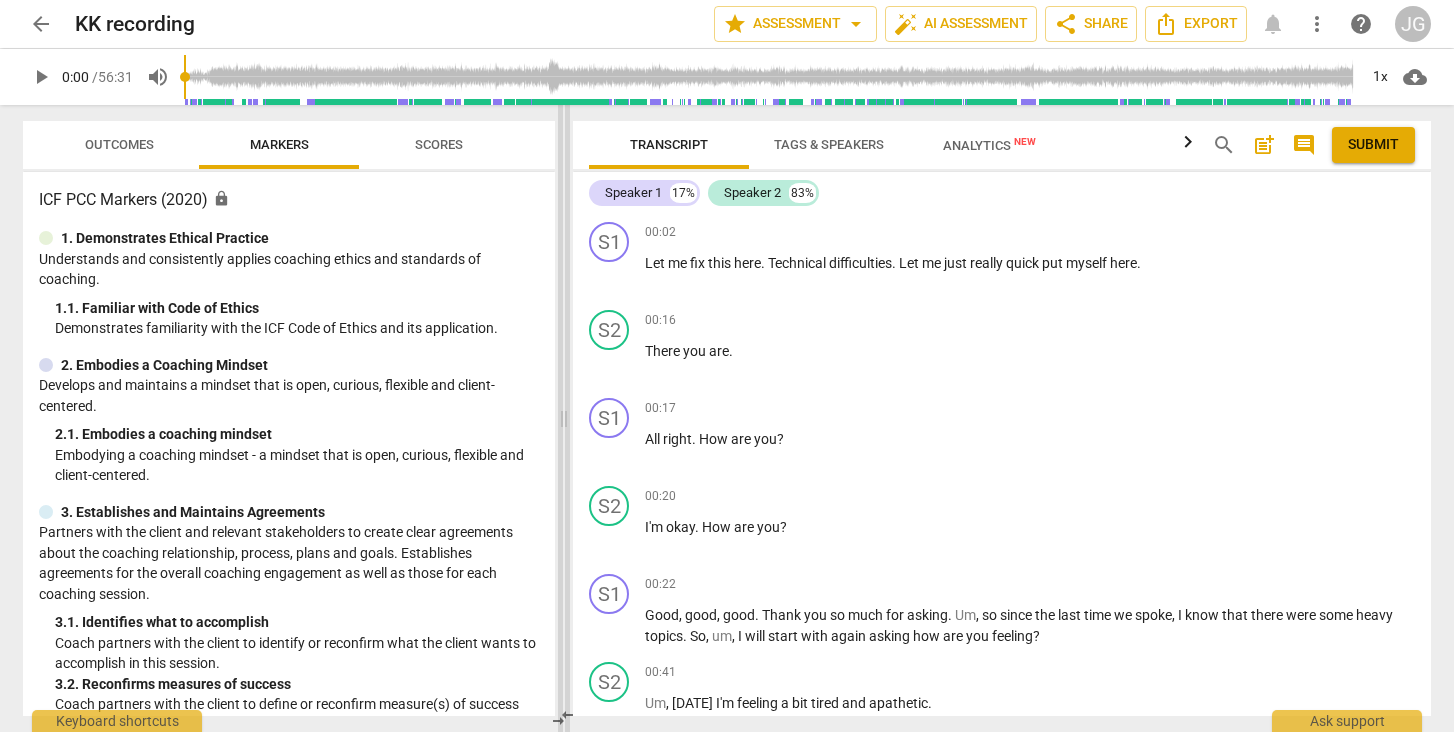 click at bounding box center (564, 418) 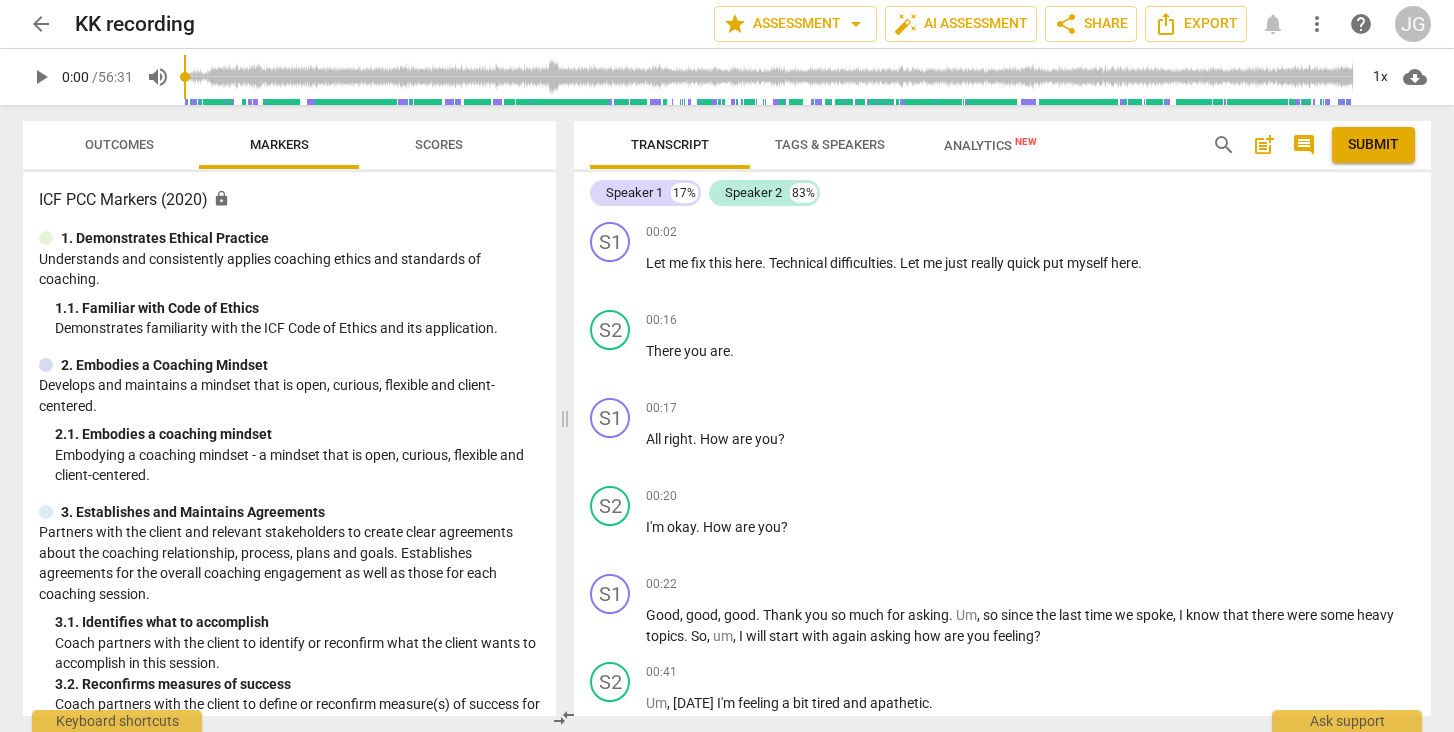 click on "play_arrow" at bounding box center (41, 77) 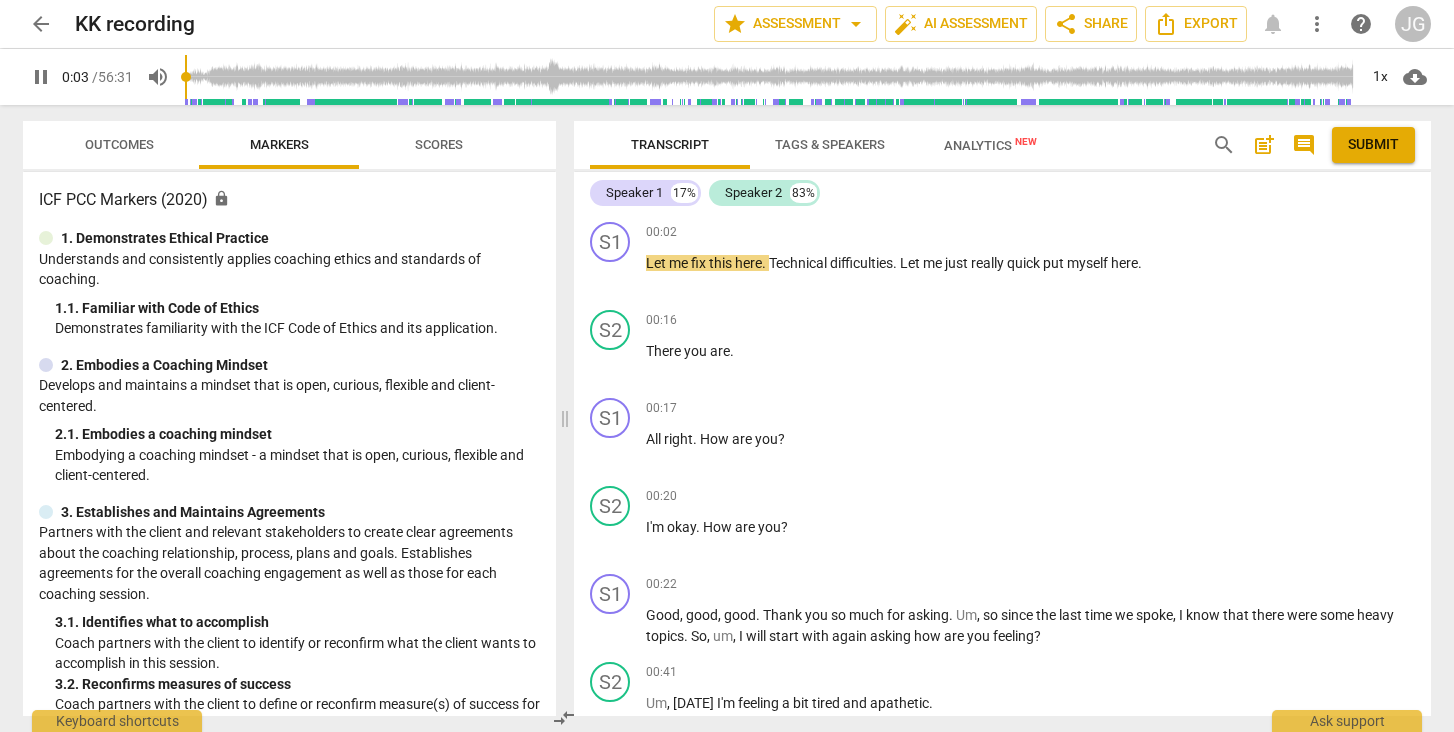 click on "comment" at bounding box center [1304, 145] 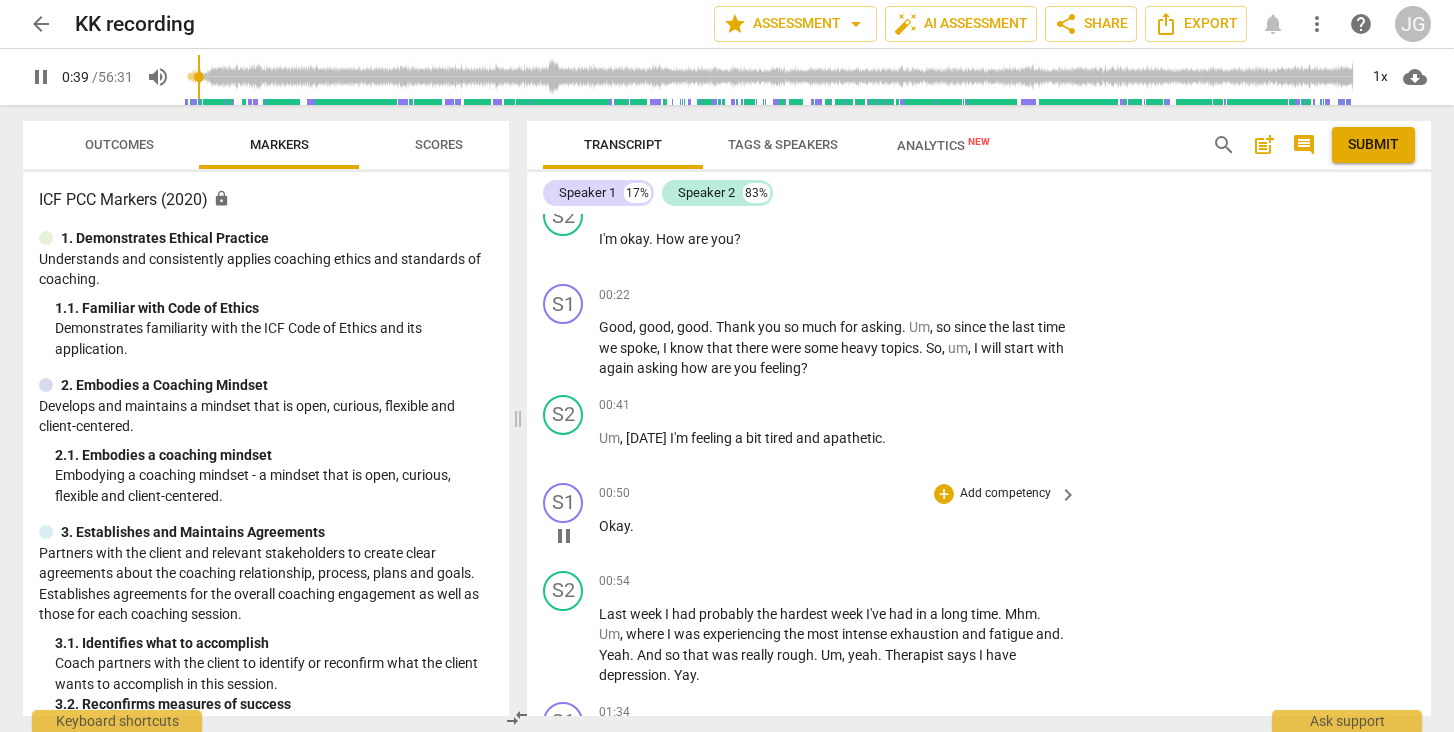 scroll, scrollTop: 300, scrollLeft: 0, axis: vertical 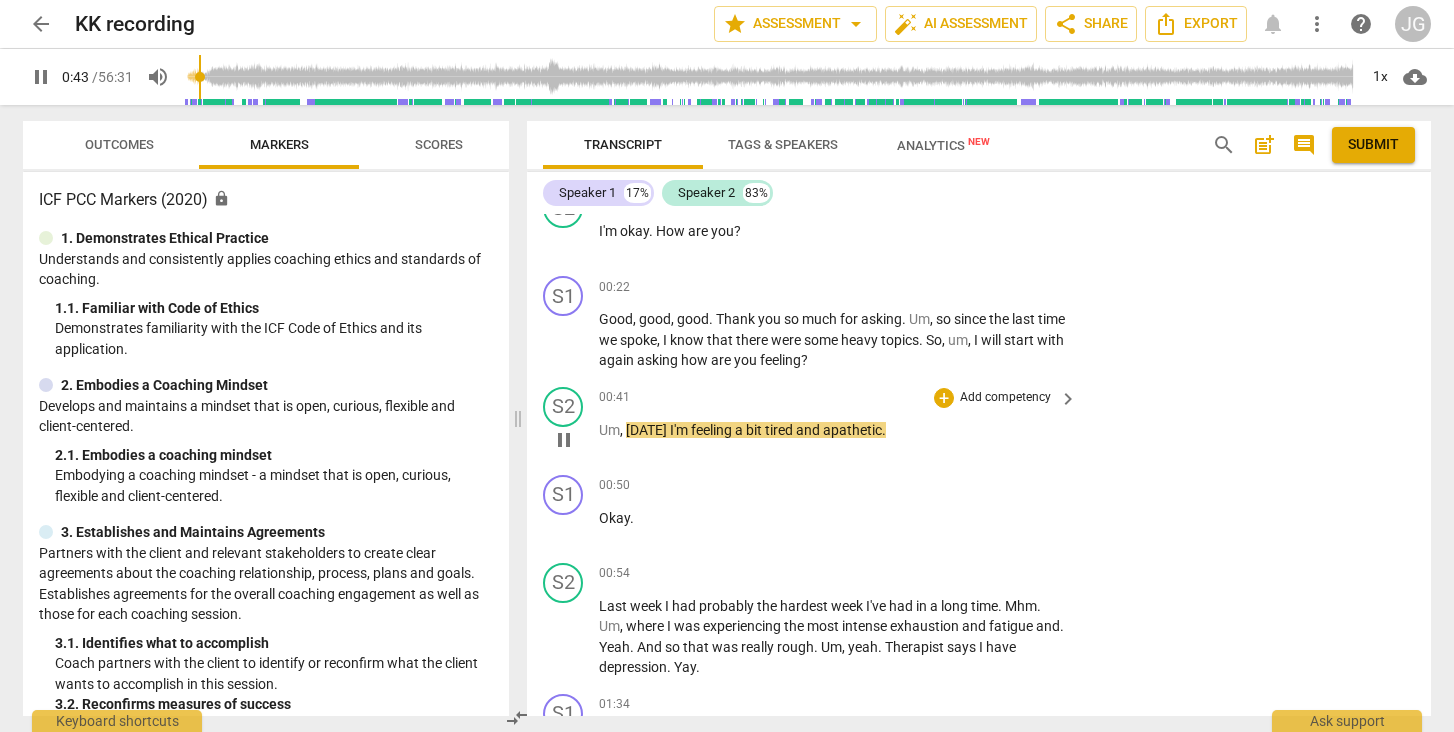 click on "pause" at bounding box center [564, 440] 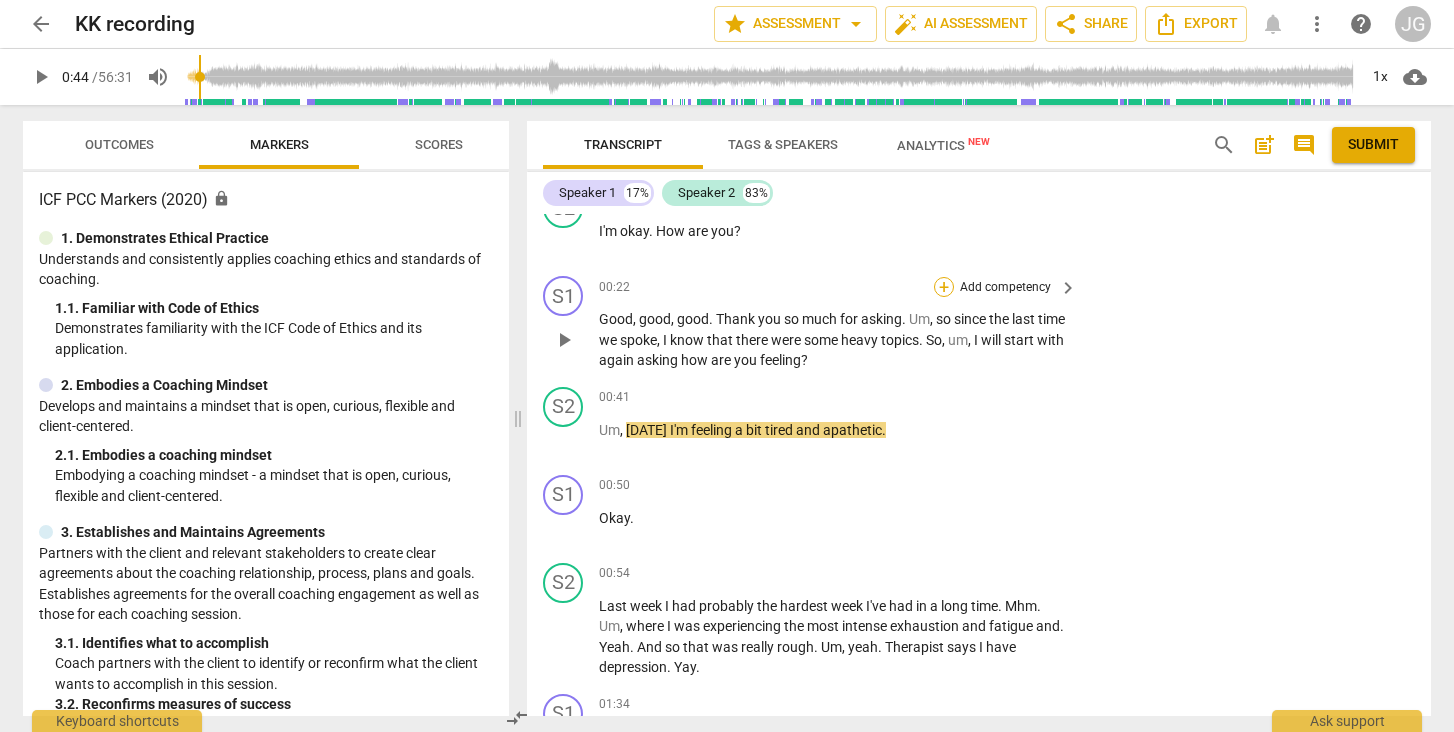 click on "+" at bounding box center [944, 287] 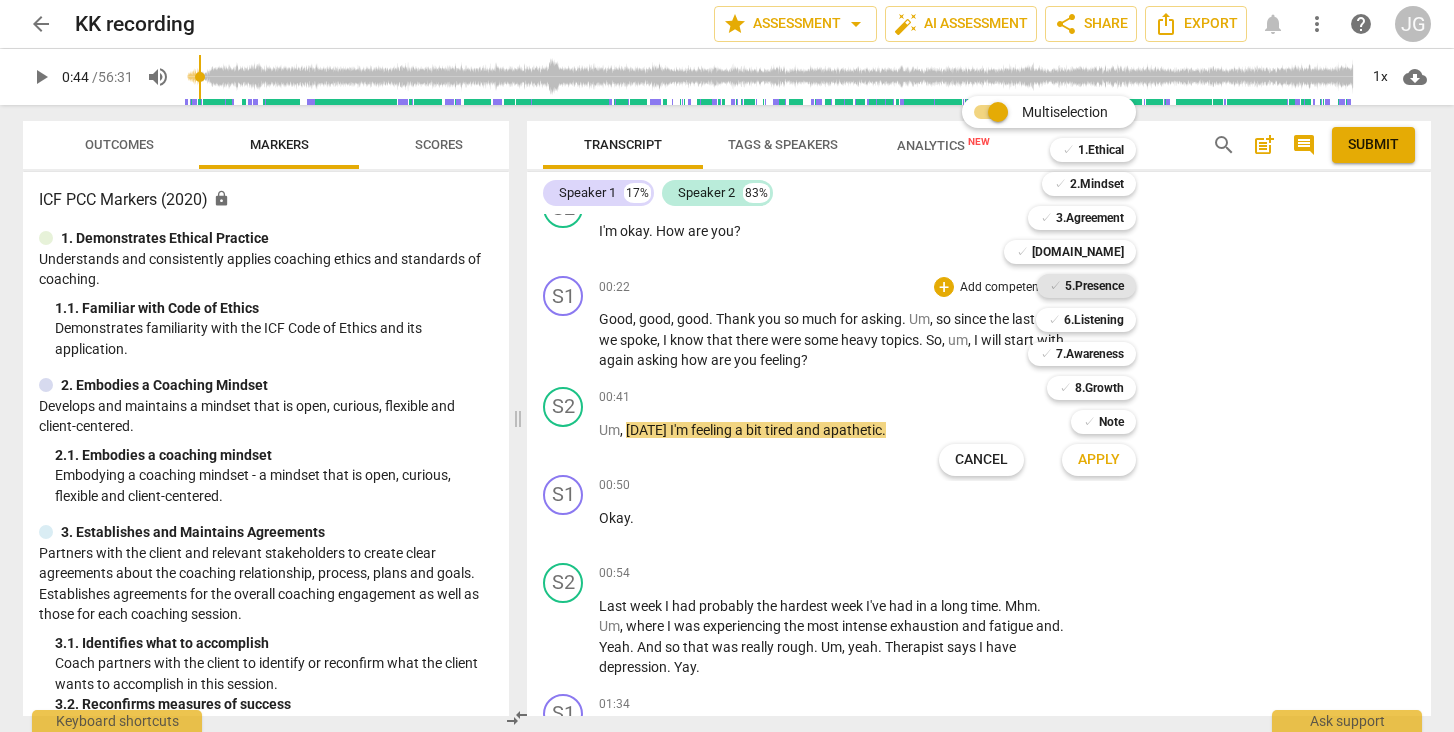 click on "5.Presence" at bounding box center (1094, 286) 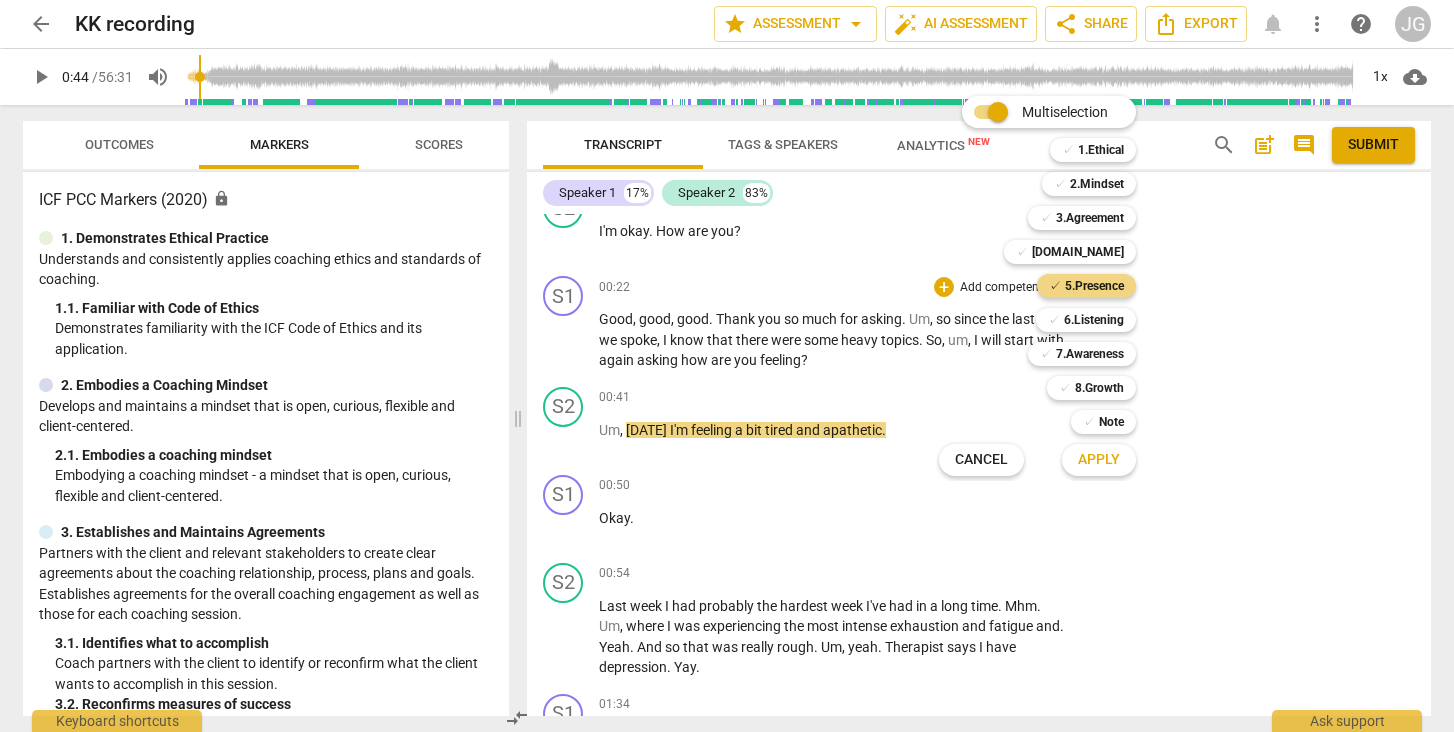 click on "Apply" at bounding box center [1099, 460] 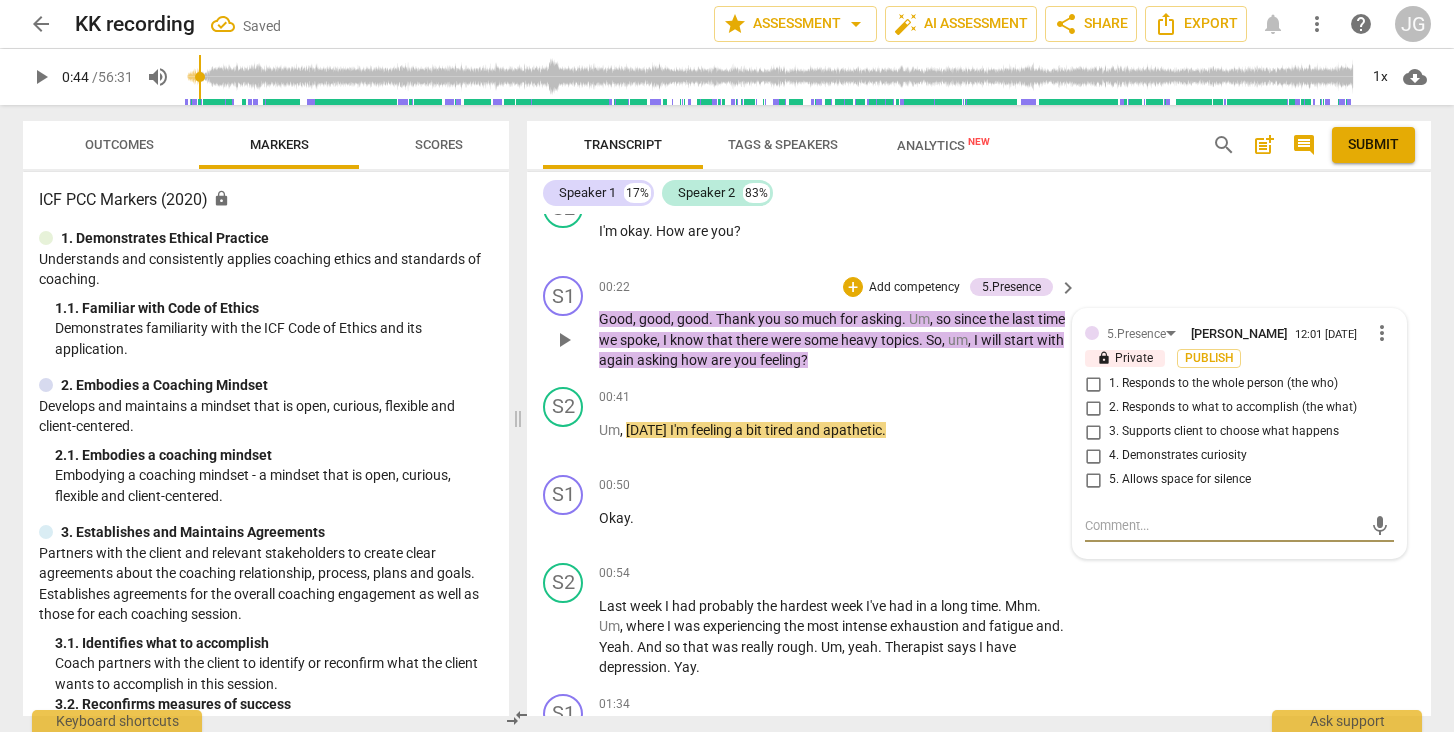 click on "3. Supports client to choose what happens" at bounding box center (1093, 432) 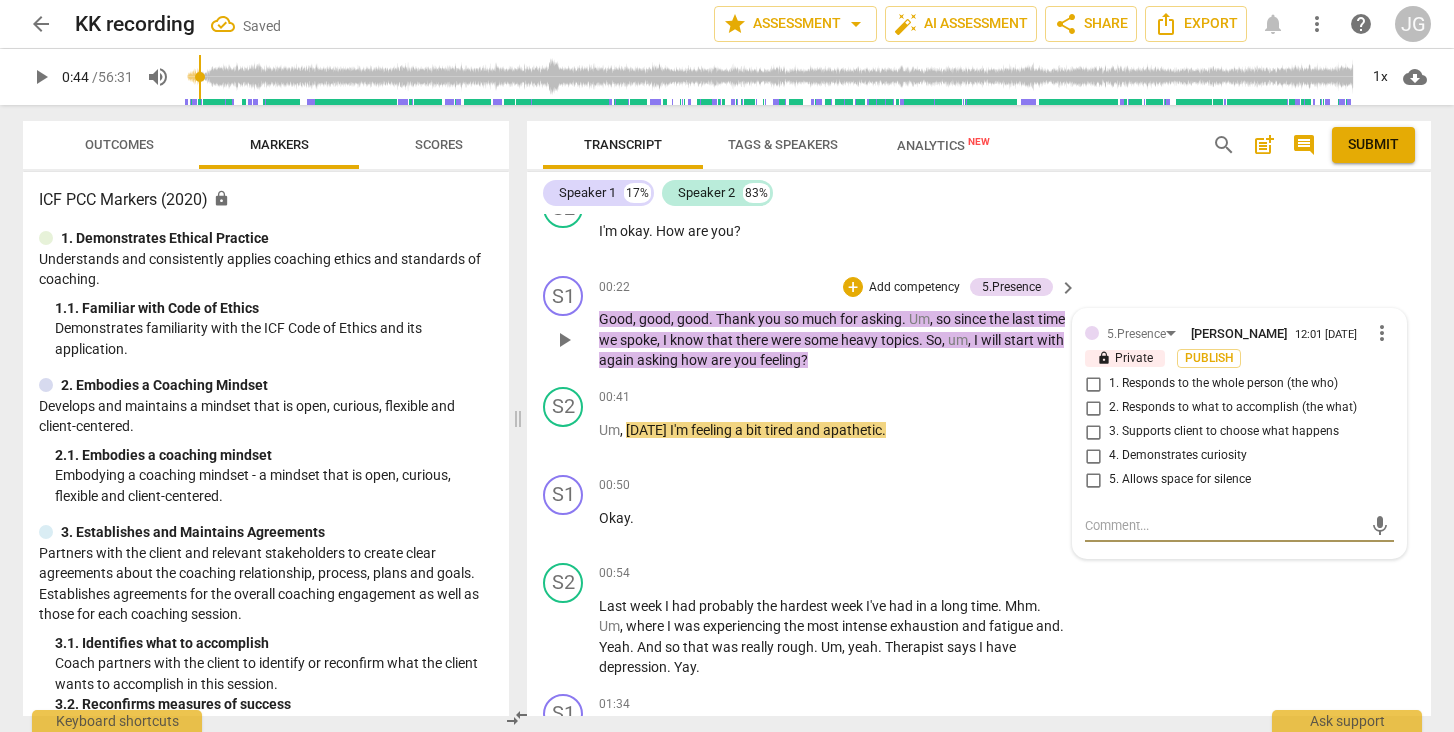 checkbox on "true" 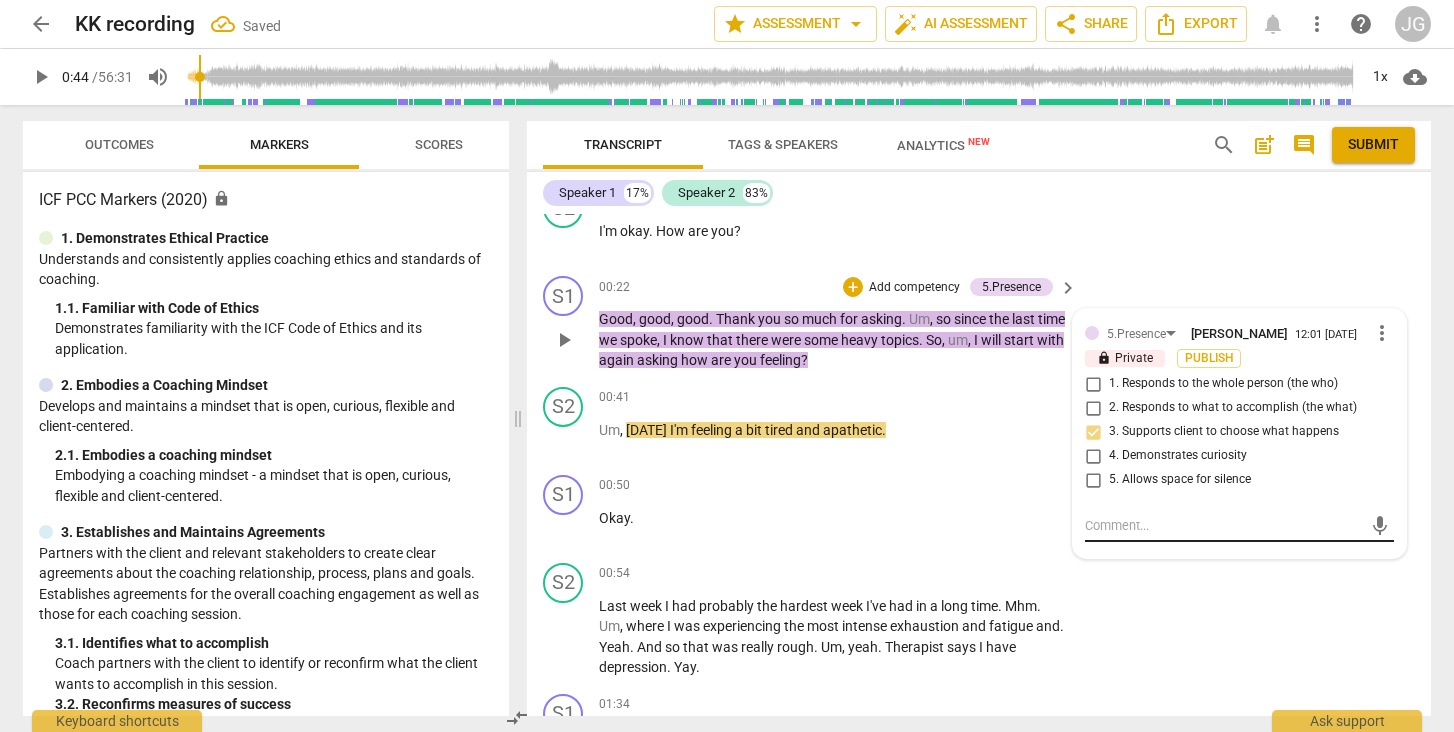 click at bounding box center (1223, 525) 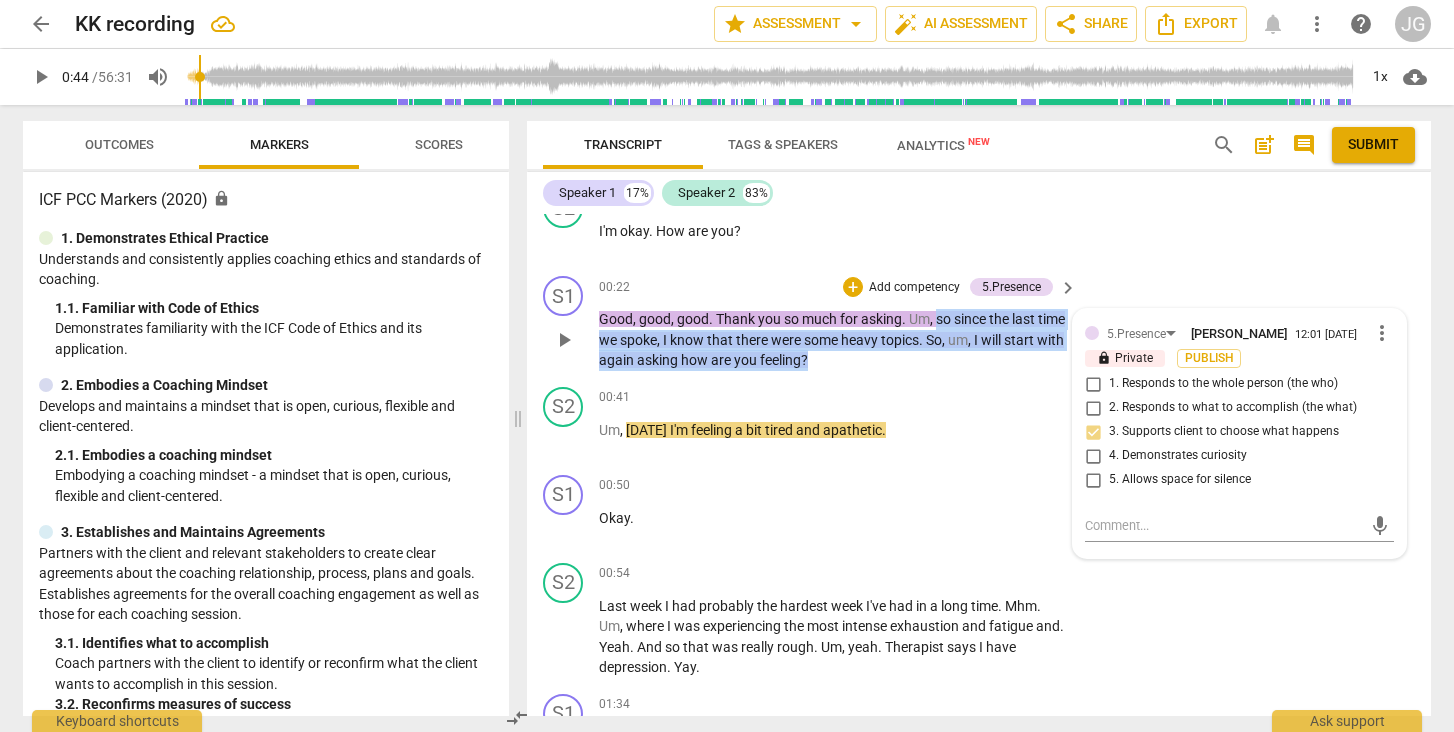 drag, startPoint x: 885, startPoint y: 352, endPoint x: 939, endPoint y: 316, distance: 64.899925 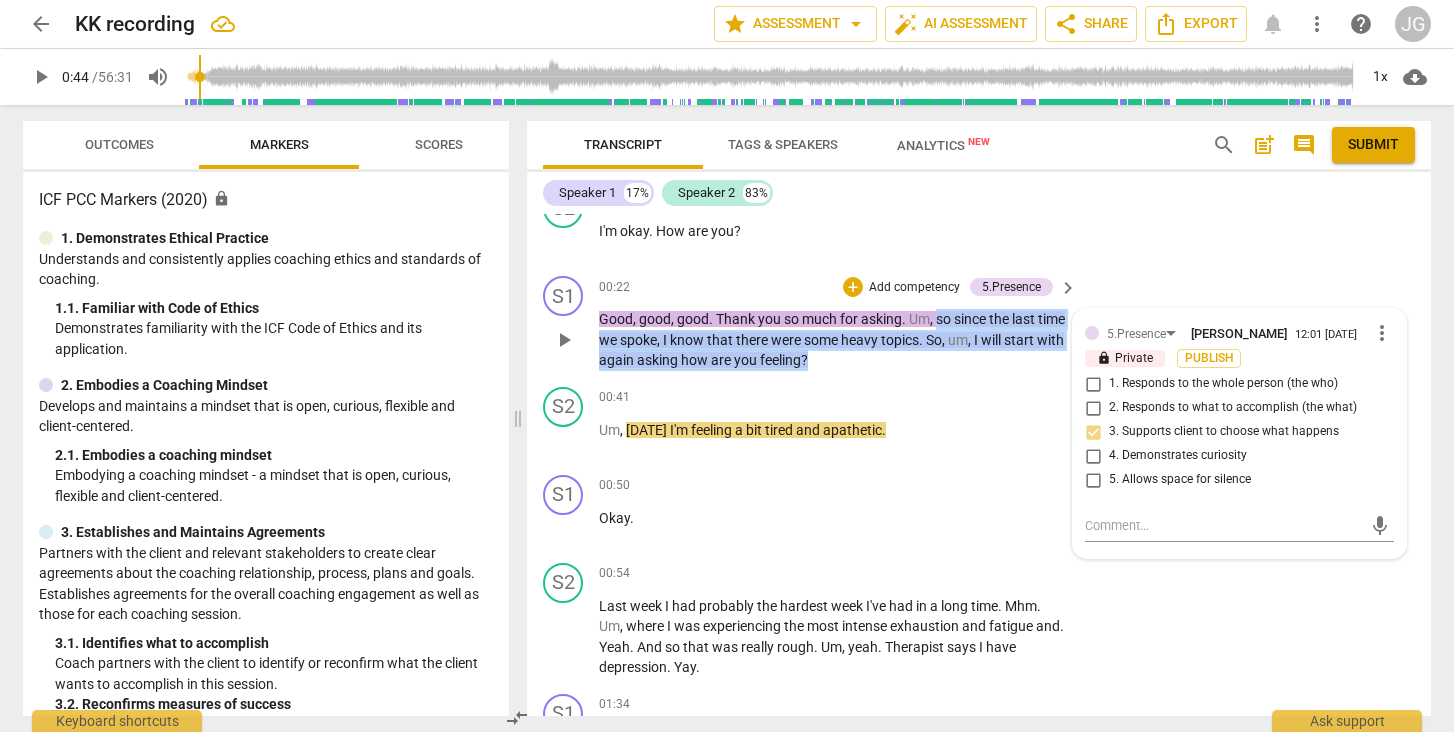 click on "Good ,   good ,   good .   Thank   you   so   much   for   asking .   Um ,   so   since   the   last   time   we   spoke ,   I   know   that   there   were   some   heavy   topics .   So ,   um ,   I   will   start   with   again   asking   how   are   you   feeling ?" at bounding box center [833, 340] 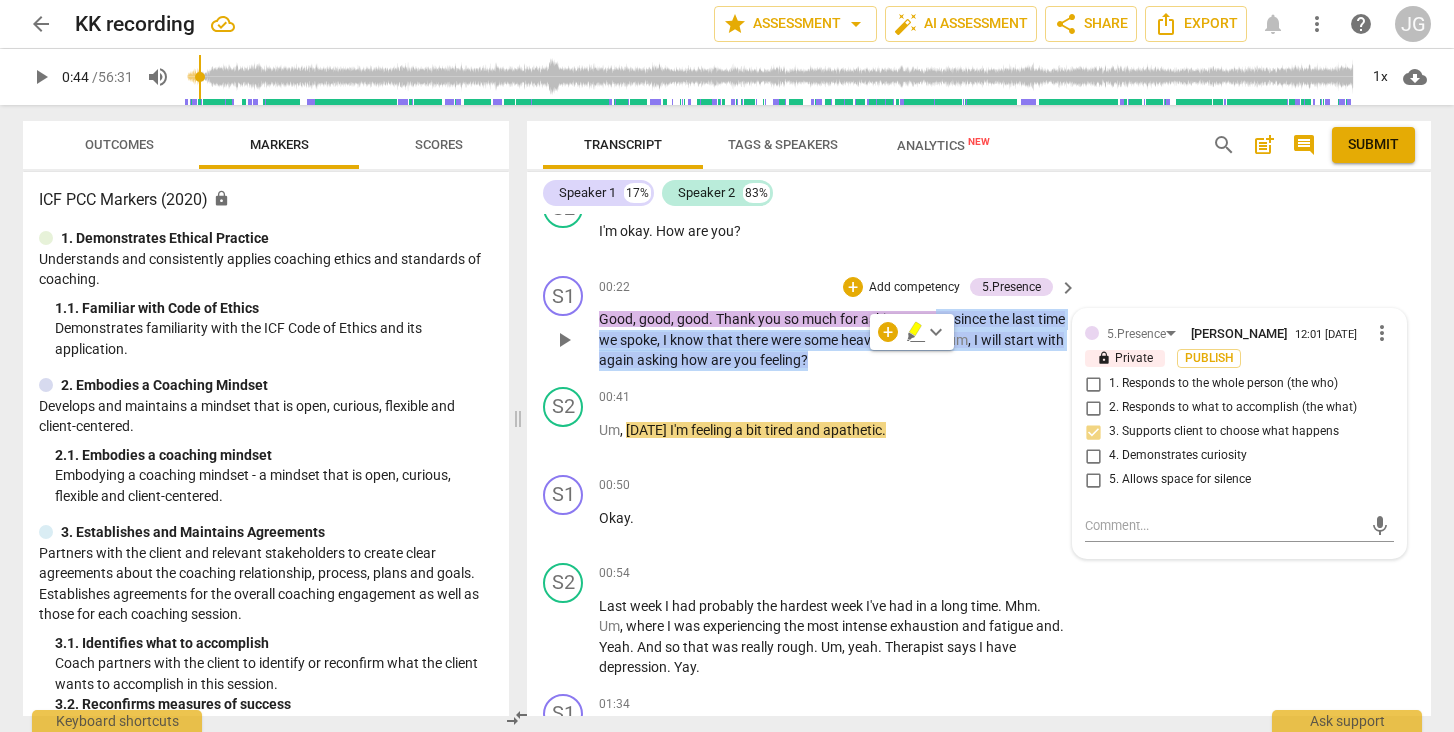 click on "more_vert" at bounding box center [1382, 333] 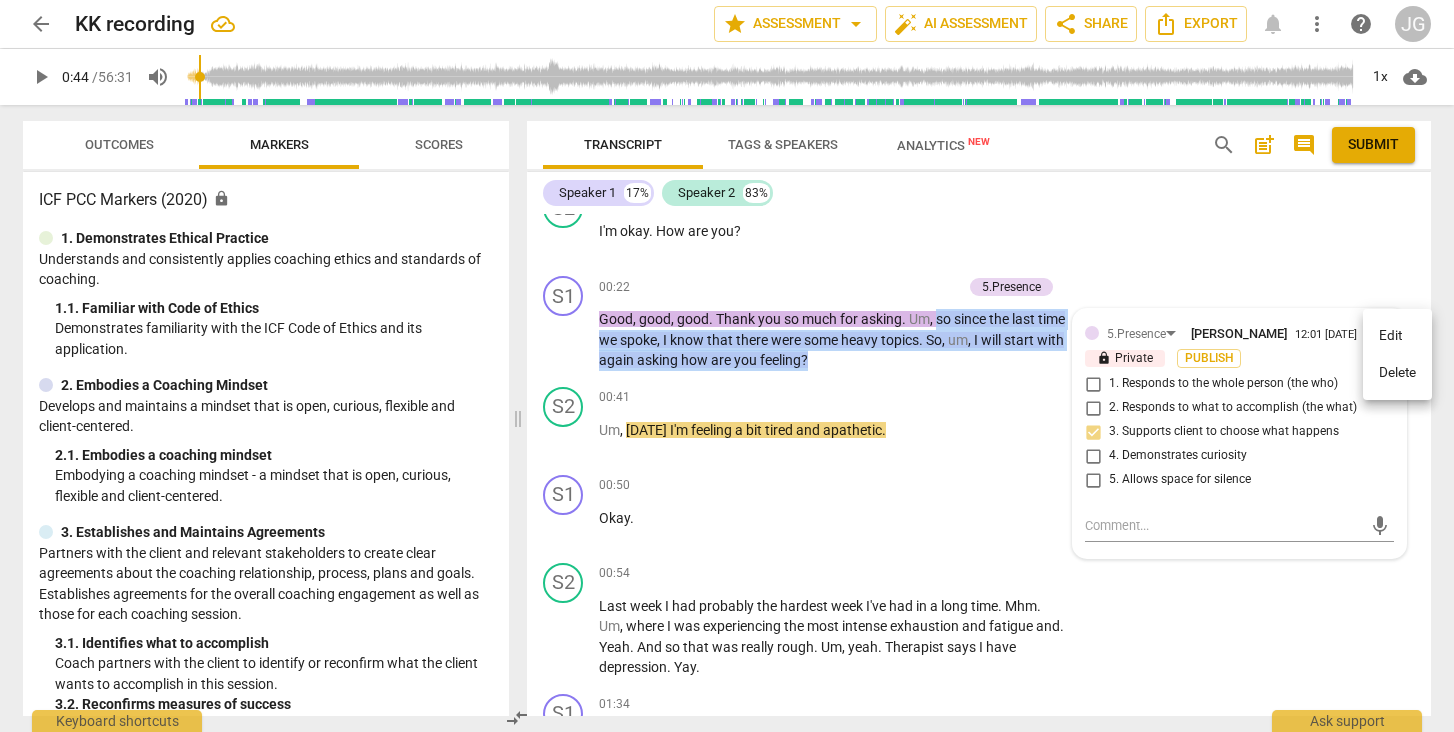 click on "Delete" at bounding box center (1397, 373) 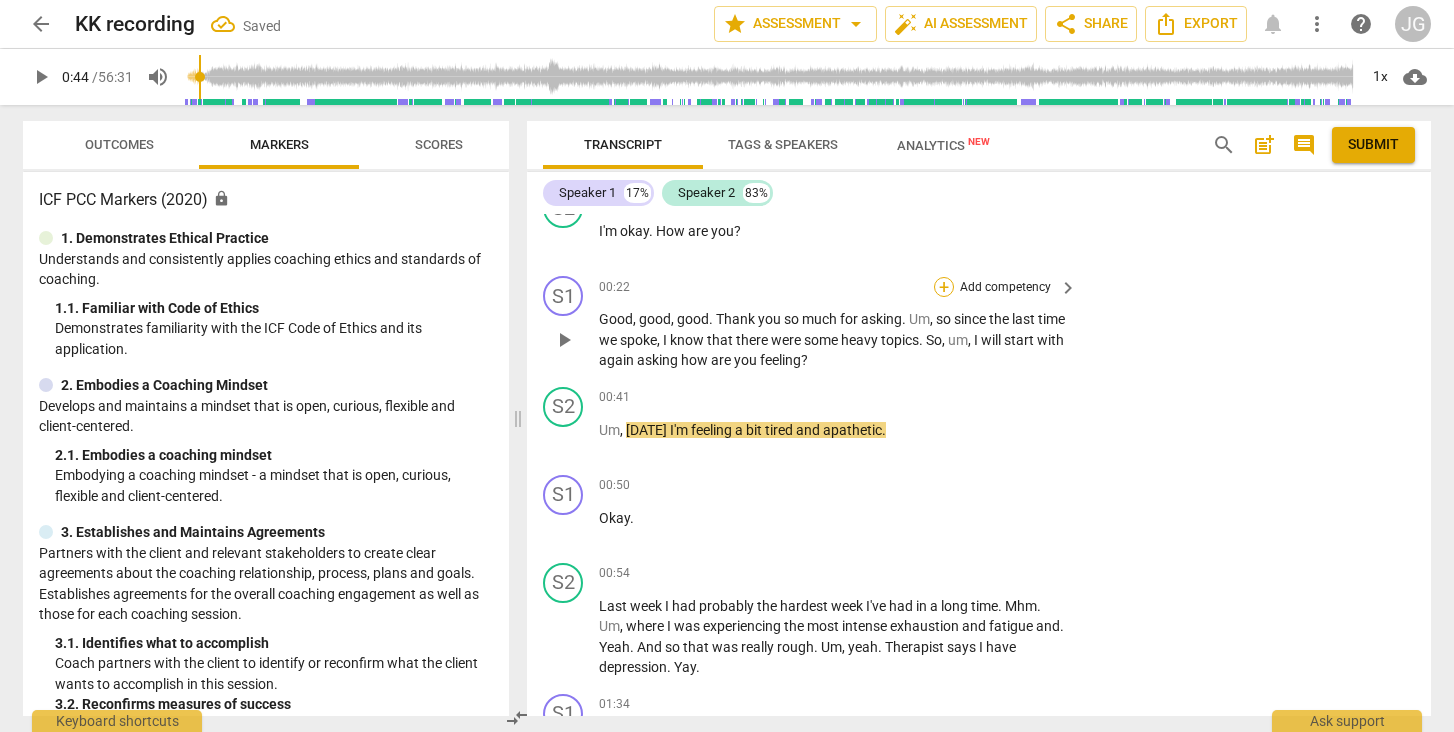 click on "+" at bounding box center [944, 287] 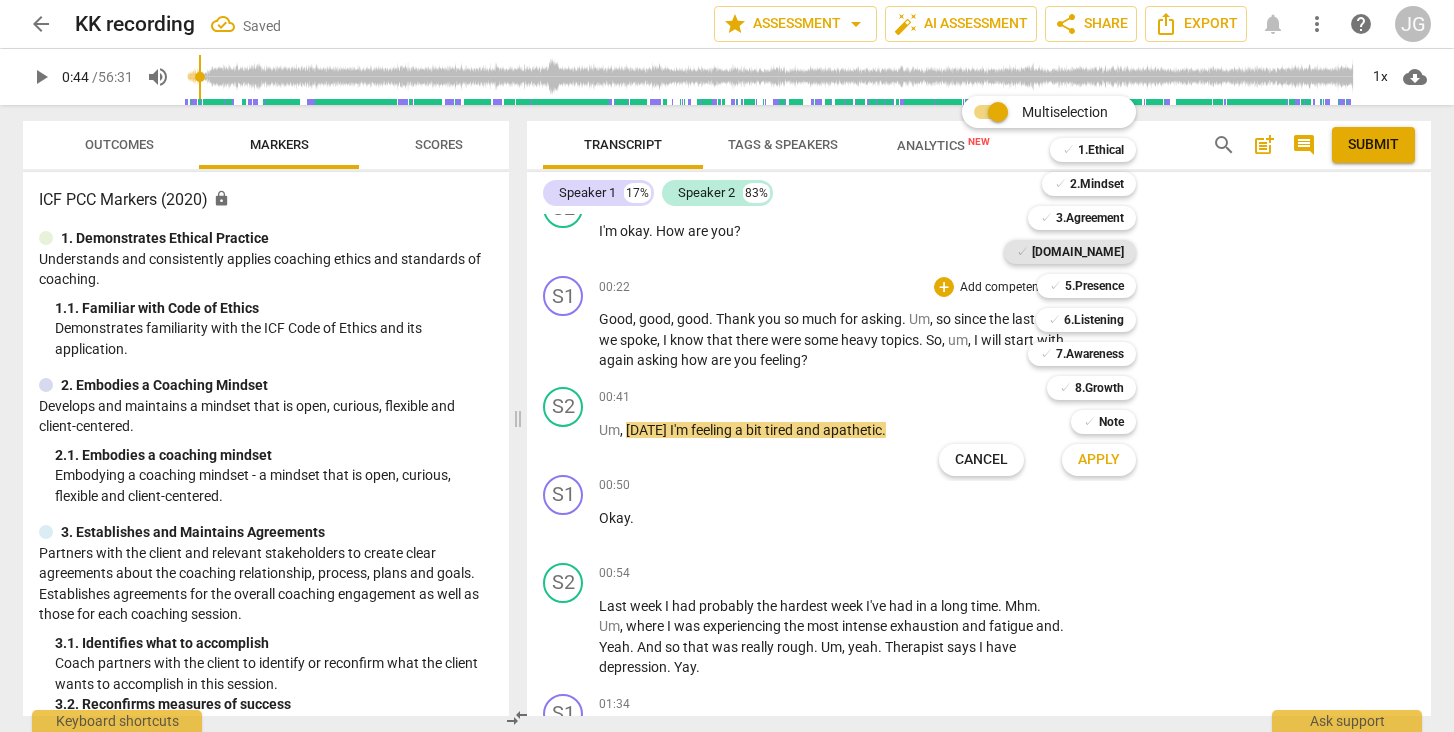 click on "[DOMAIN_NAME]" at bounding box center [1078, 252] 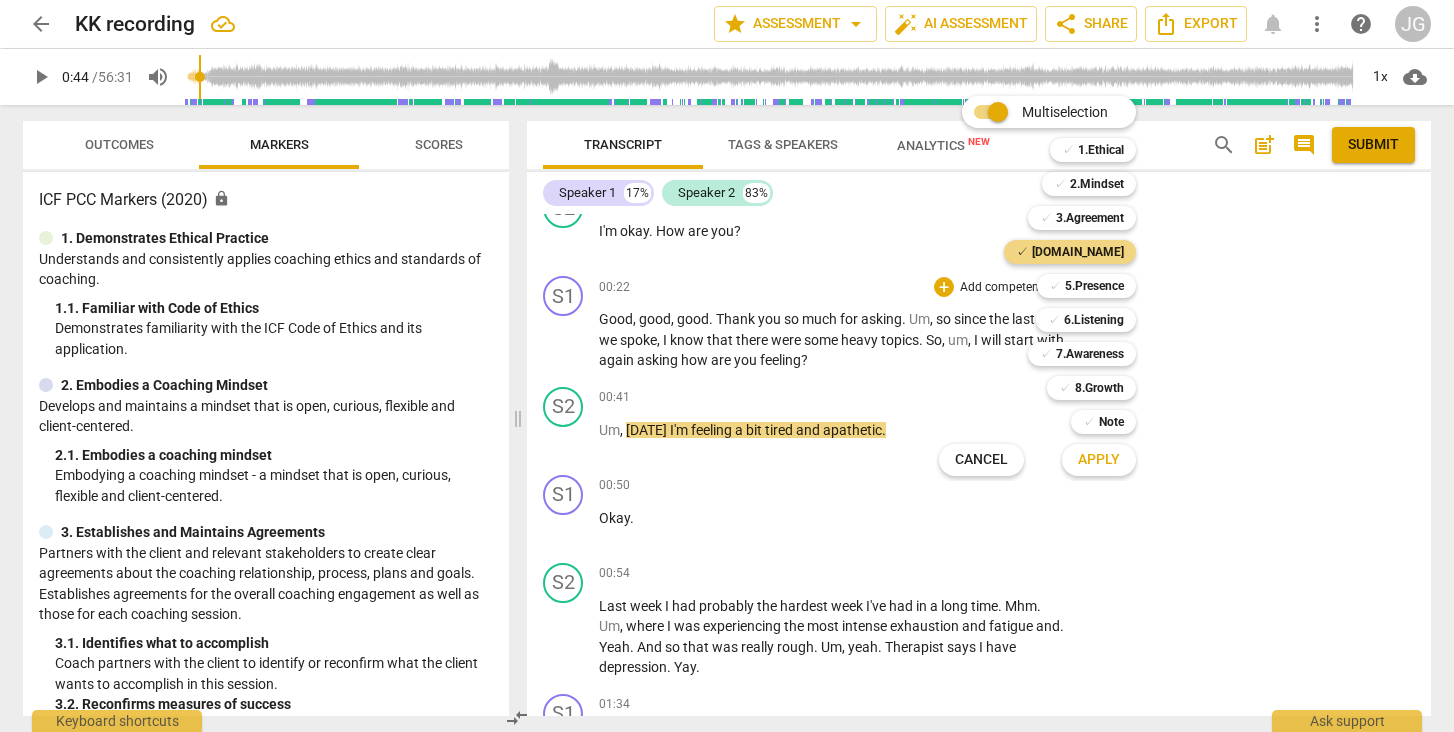 click on "Apply" at bounding box center [1099, 460] 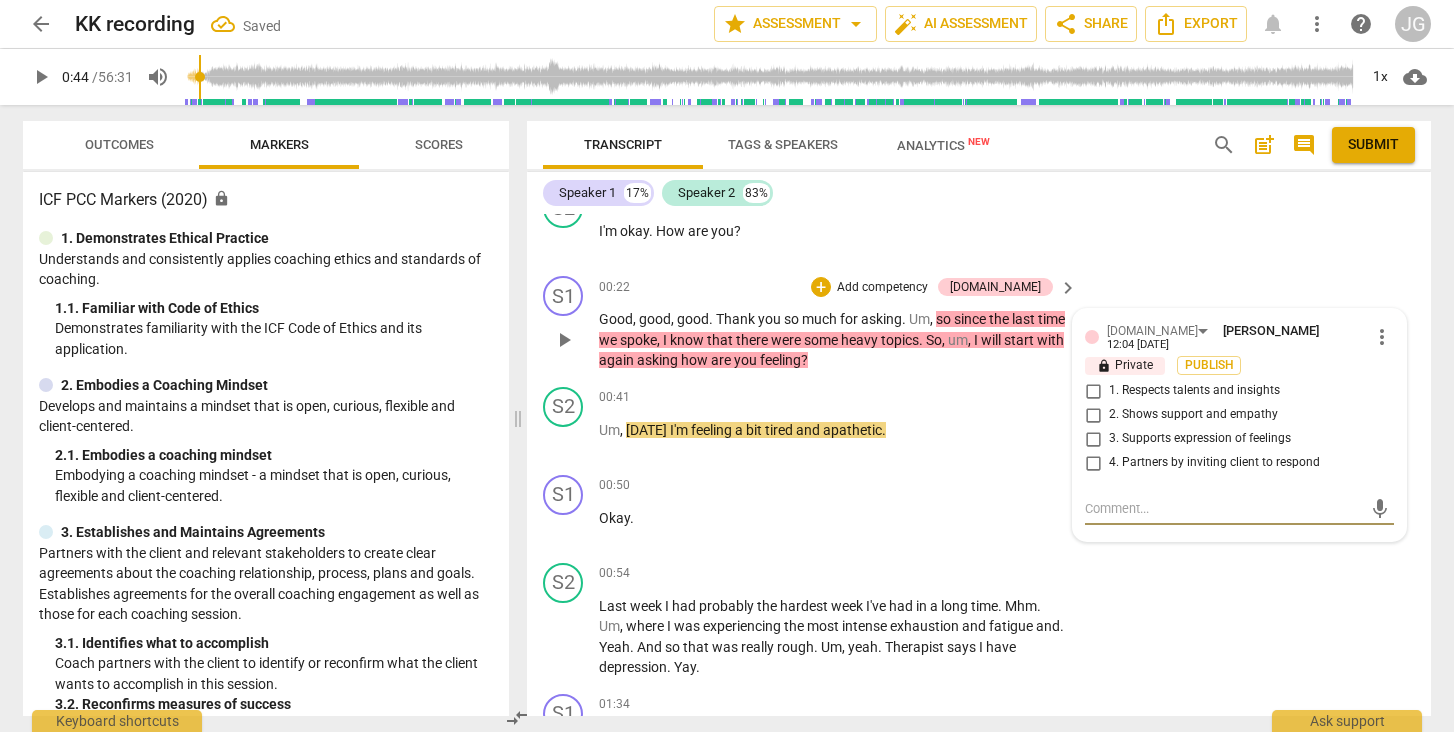 click on "2. Shows support and empathy" at bounding box center (1093, 415) 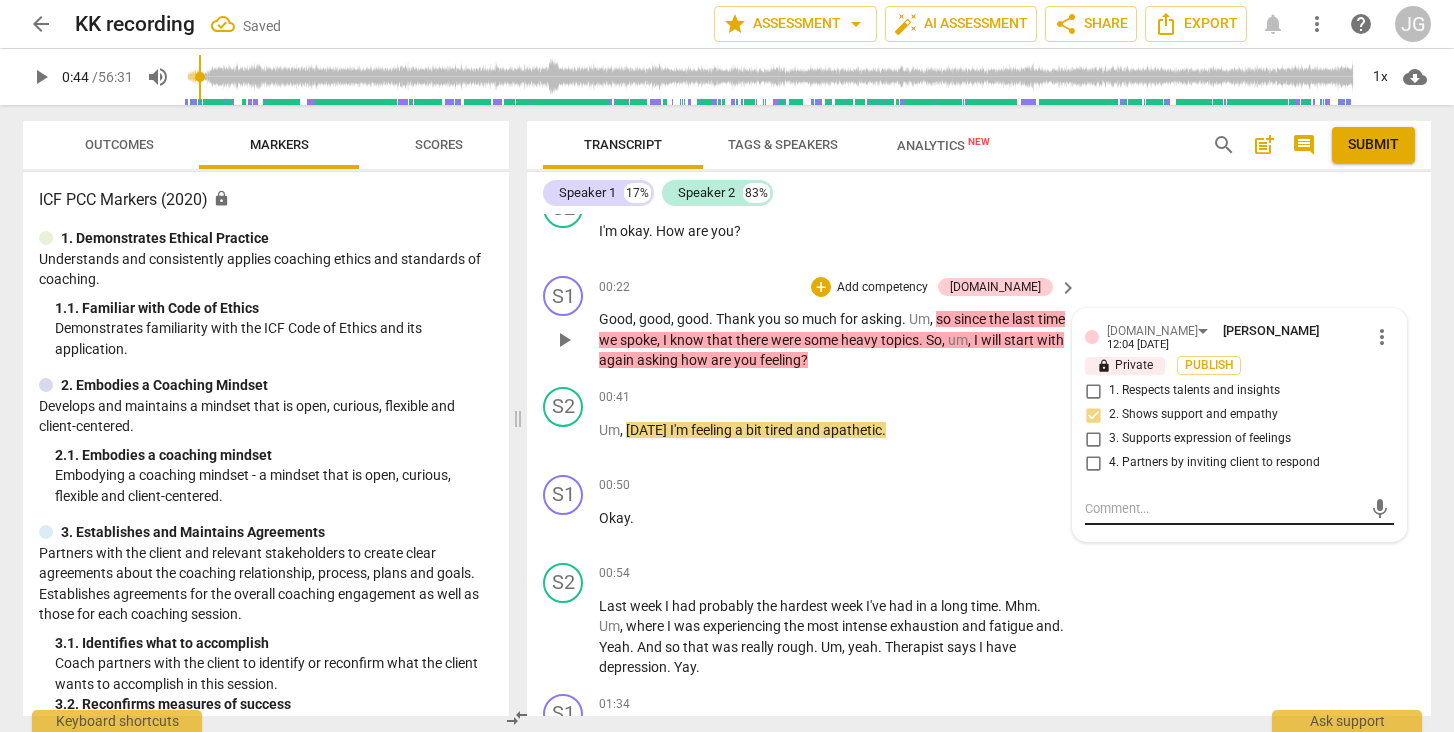 click at bounding box center [1223, 508] 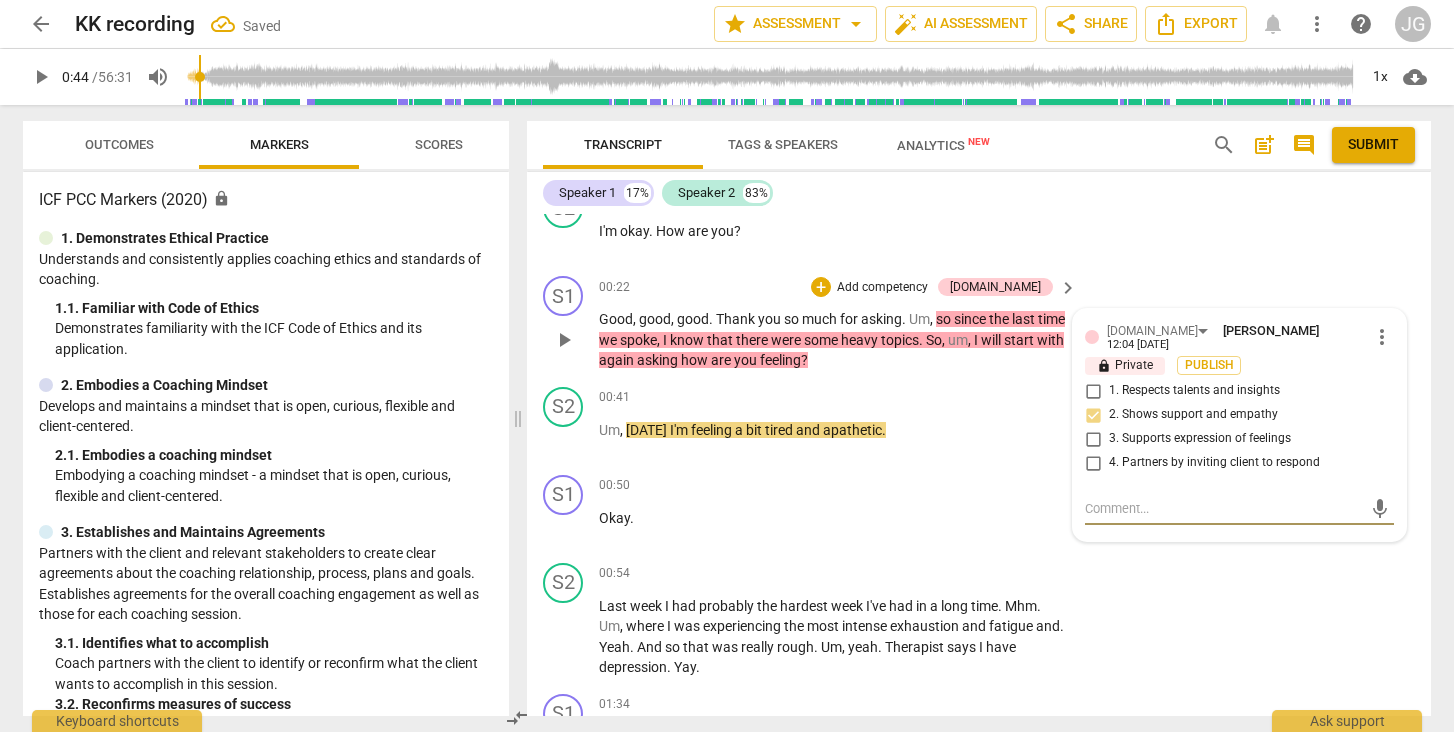 paste on "Coach brings care and awareness of prior session content, supporting trust and emotional safety (4.2). However, the opening question focuses on the client’s feelings rather than partnering to establish the client’s desired focus for the session. Consider balancing presence with a clearer invitation for the client to set the direction (3.1)." 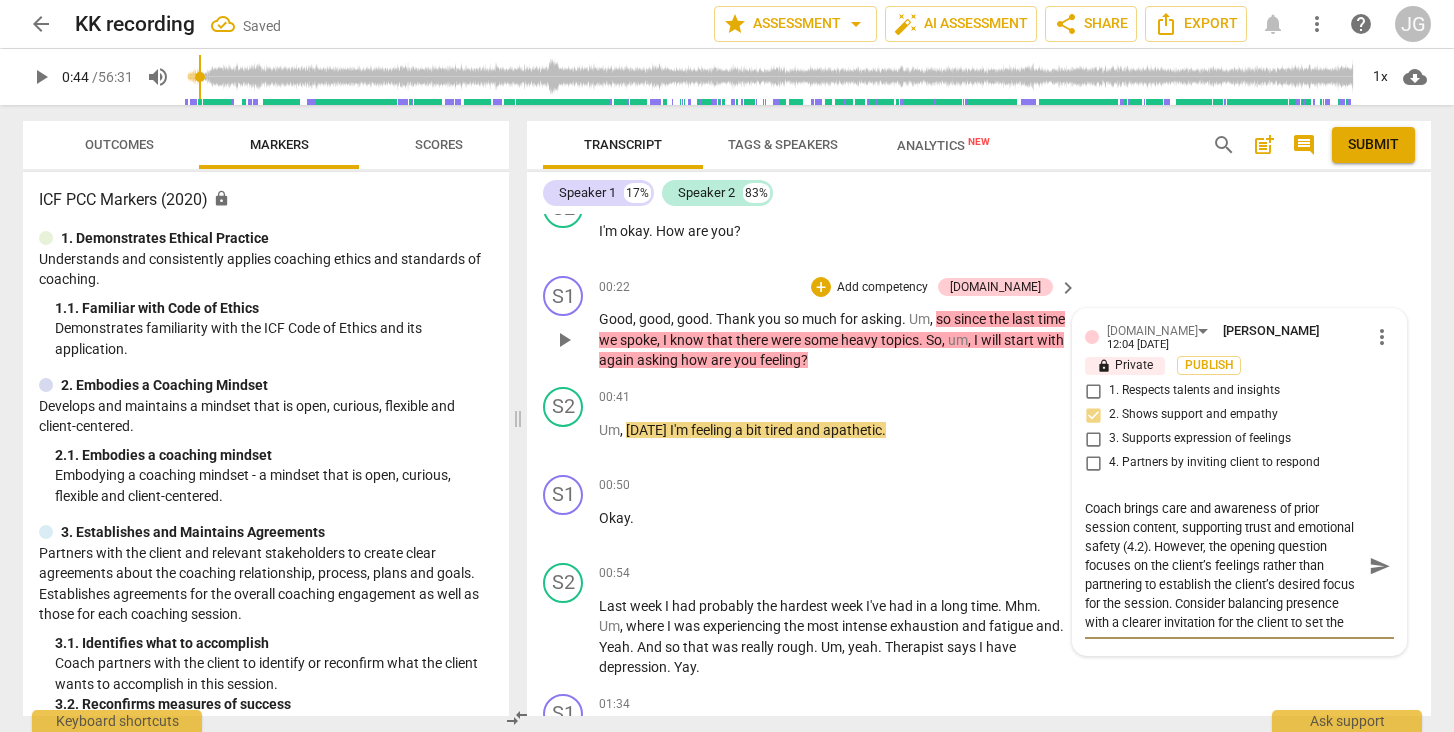 scroll, scrollTop: 0, scrollLeft: 0, axis: both 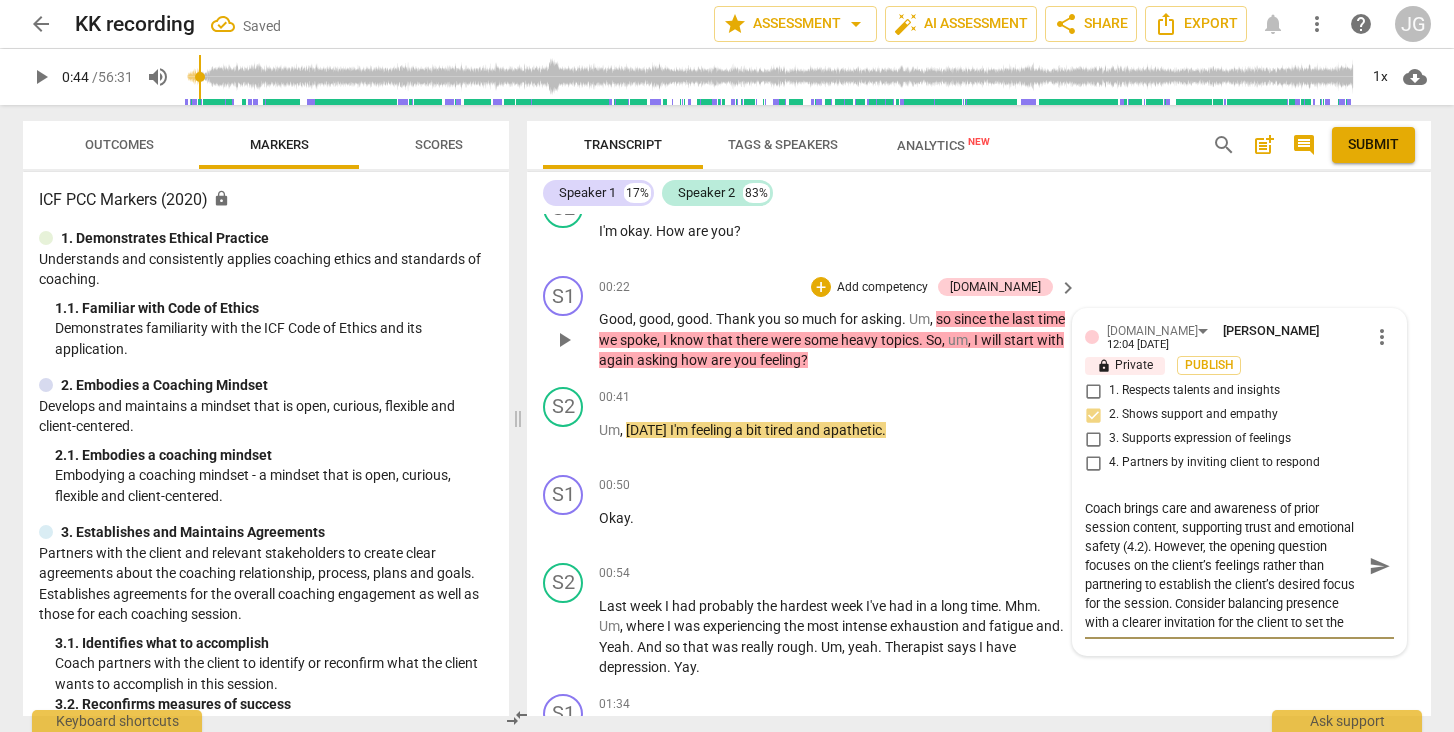 click on "Coach brings care and awareness of prior session content, supporting trust and emotional safety (4.2). However, the opening question focuses on the client’s feelings rather than partnering to establish the client’s desired focus for the session. Consider balancing presence with a clearer invitation for the client to set the direction (3.1)." at bounding box center [1223, 565] 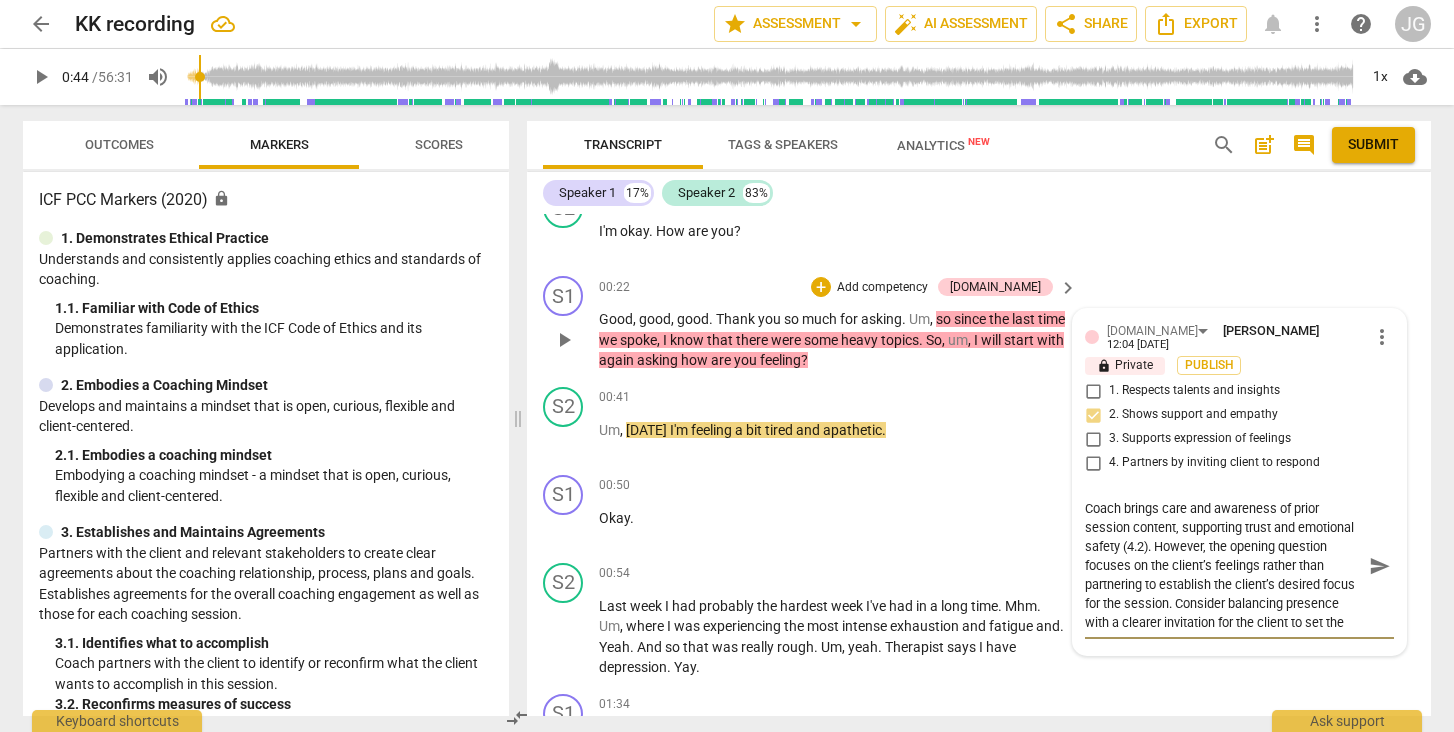 type on "Coach brings care and awareness of prior session content, supporting trust and emotional safety (4.2) However, the opening question focuses on the client’s feelings rather than partnering to establish the client’s desired focus for the session. Consider balancing presence with a clearer invitation for the client to set the direction (3.1)." 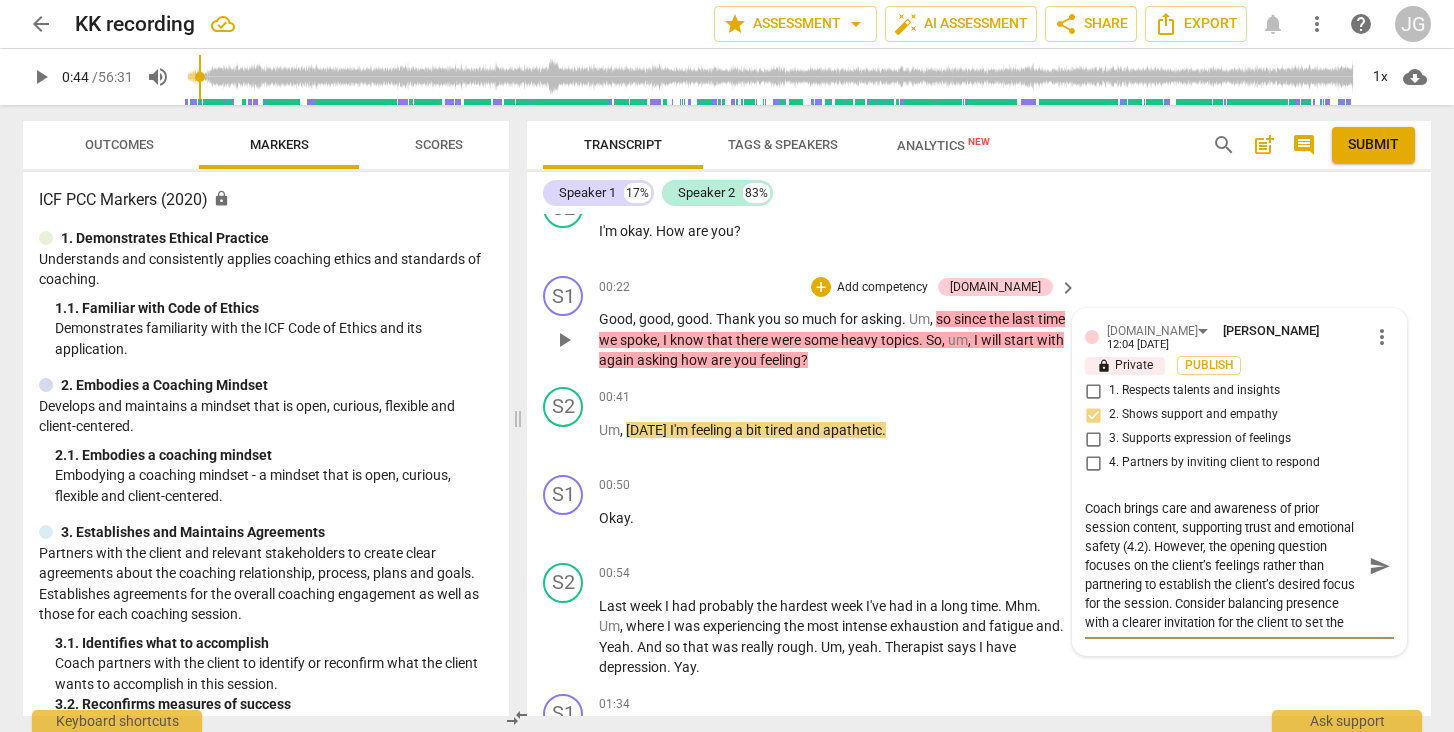 type on "Coach brings care and awareness of prior session content, supporting trust and emotional safety (4.2) However, the opening question focuses on the client’s feelings rather than partnering to establish the client’s desired focus for the session. Consider balancing presence with a clearer invitation for the client to set the direction (3.1)." 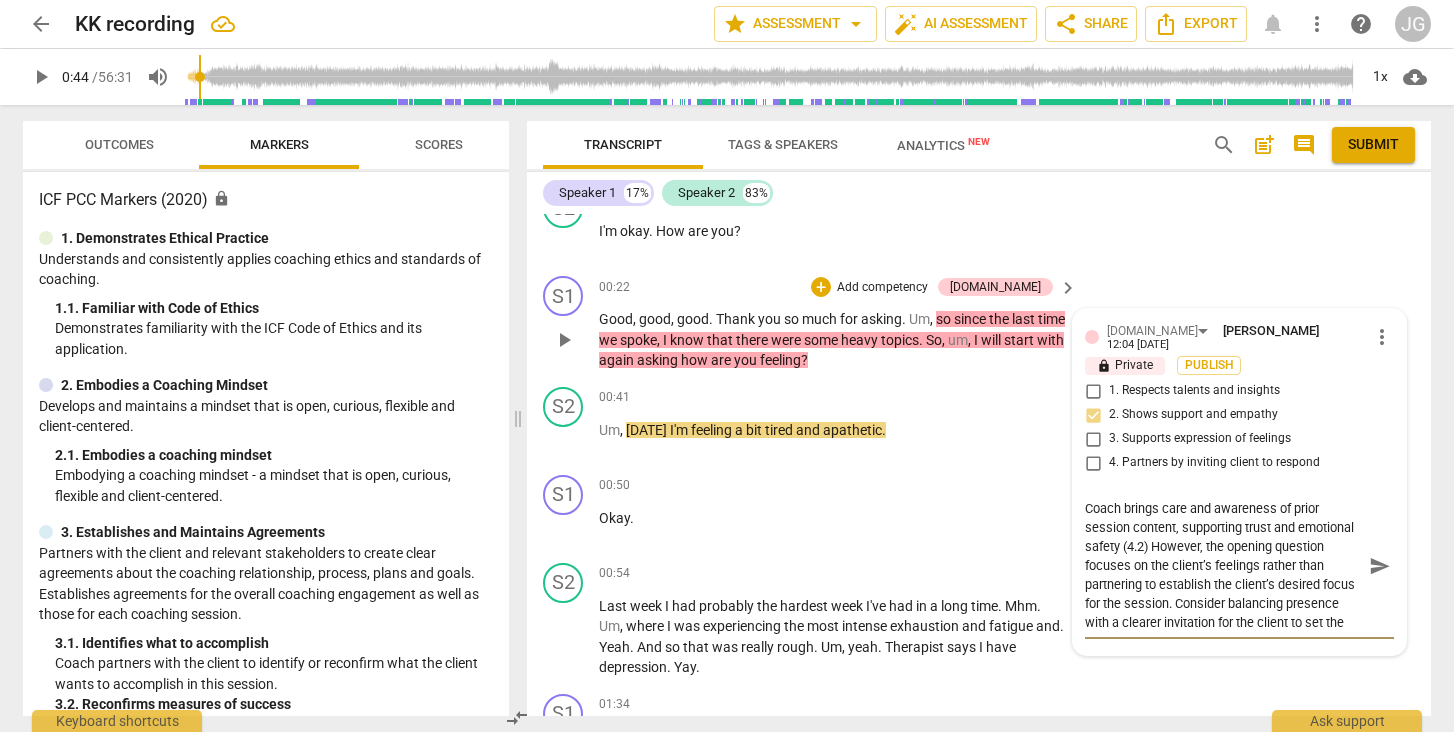 type on "Coach brings care and awareness of prior session content, supporting trust and emotional safety (4.2 However, the opening question focuses on the client’s feelings rather than partnering to establish the client’s desired focus for the session. Consider balancing presence with a clearer invitation for the client to set the direction (3.1)." 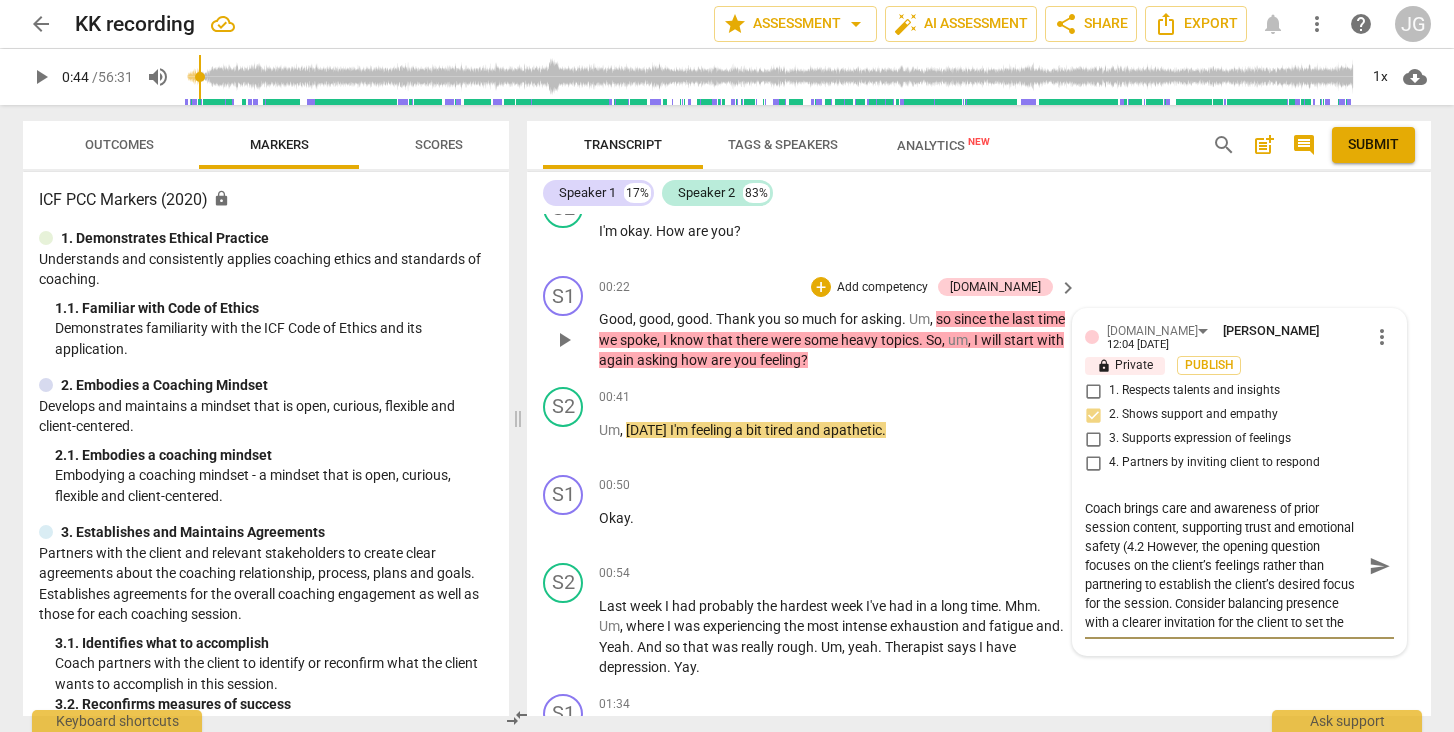 type on "Coach brings care and awareness of prior session content, supporting trust and emotional safety (4. However, the opening question focuses on the client’s feelings rather than partnering to establish the client’s desired focus for the session. Consider balancing presence with a clearer invitation for the client to set the direction (3.1)." 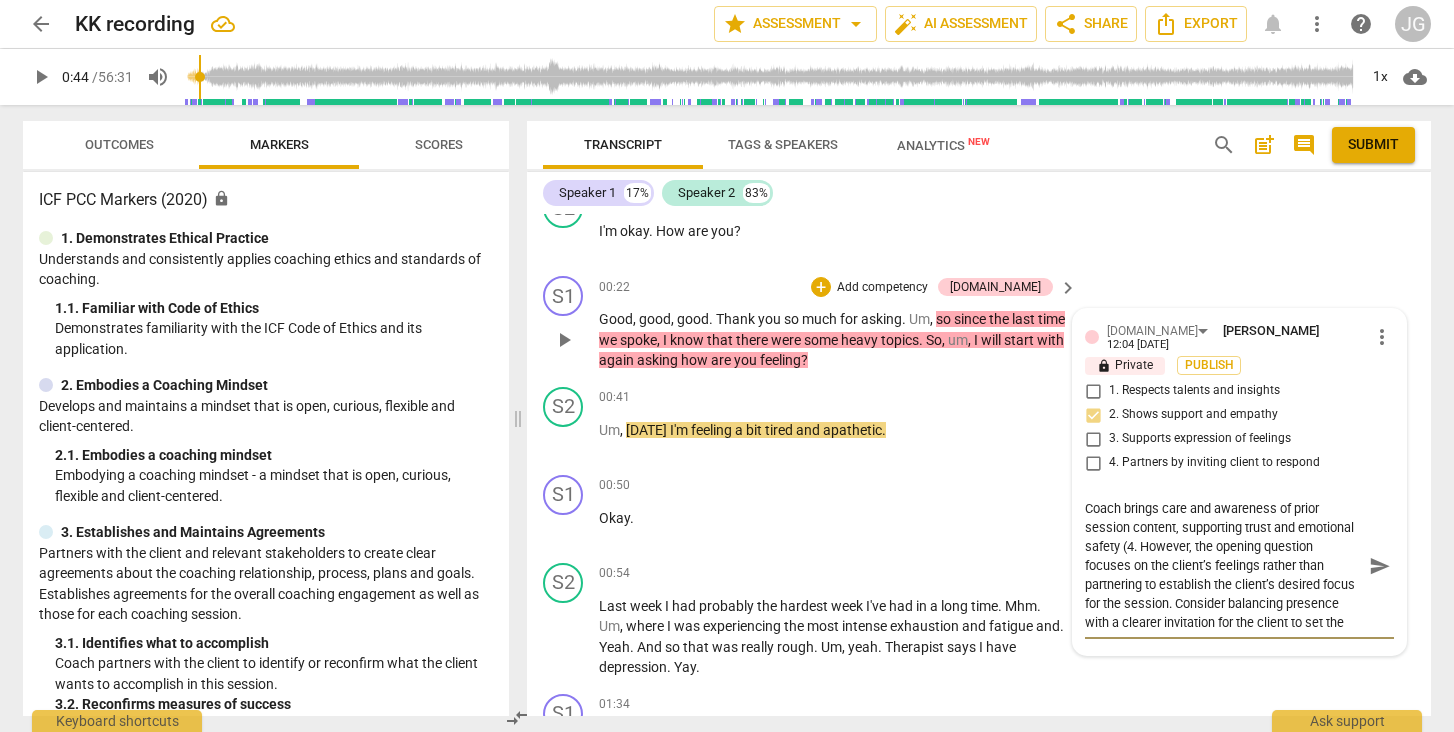 type on "Coach brings care and awareness of prior session content, supporting trust and emotional safety (4 However, the opening question focuses on the client’s feelings rather than partnering to establish the client’s desired focus for the session. Consider balancing presence with a clearer invitation for the client to set the direction (3.1)." 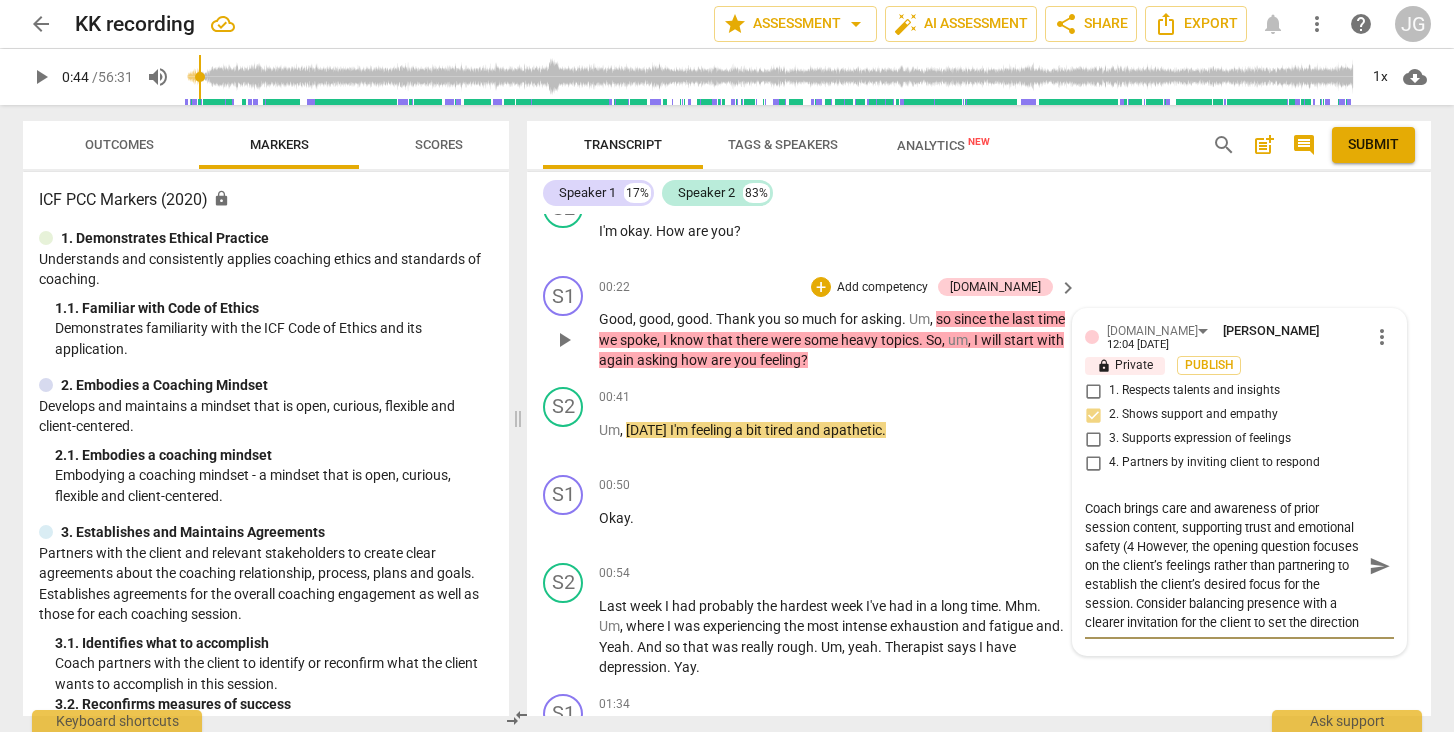 type on "Coach brings care and awareness of prior session content, supporting trust and emotional safety ( However, the opening question focuses on the client’s feelings rather than partnering to establish the client’s desired focus for the session. Consider balancing presence with a clearer invitation for the client to set the direction (3.1)." 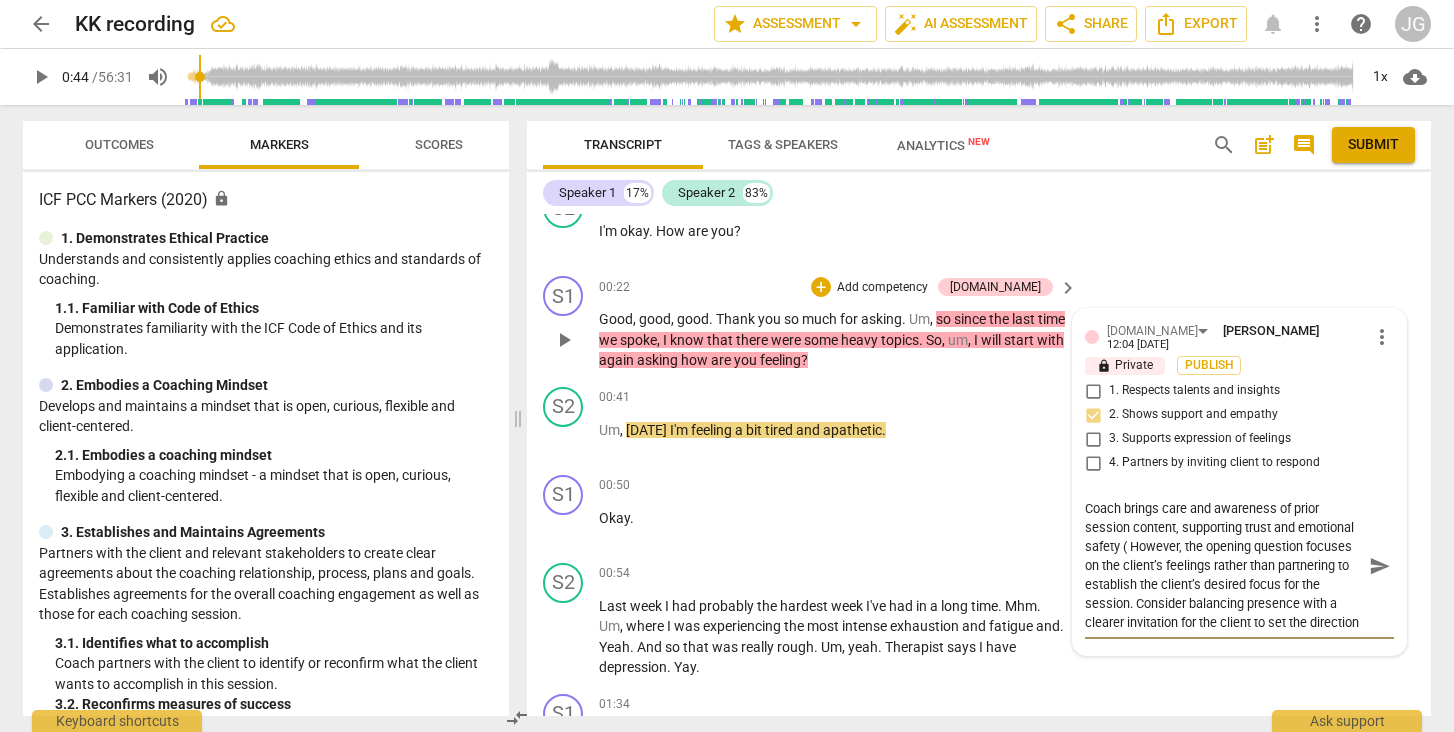 type on "Coach brings care and awareness of prior session content, supporting trust and emotional safety  However, the opening question focuses on the client’s feelings rather than partnering to establish the client’s desired focus for the session. Consider balancing presence with a clearer invitation for the client to set the direction (3.1)." 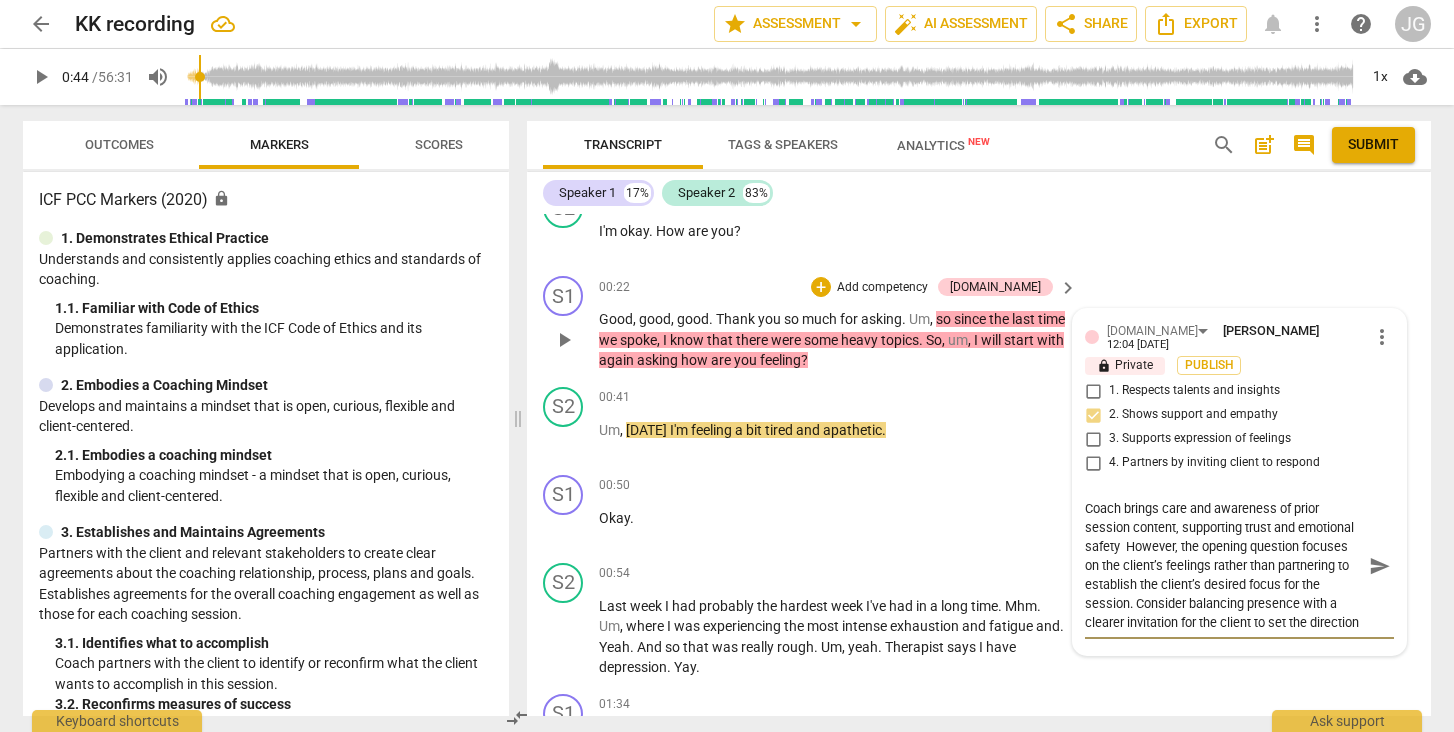 type on "Coach brings care and awareness of prior session content, supporting trust and emotional safety However, the opening question focuses on the client’s feelings rather than partnering to establish the client’s desired focus for the session. Consider balancing presence with a clearer invitation for the client to set the direction (3.1)." 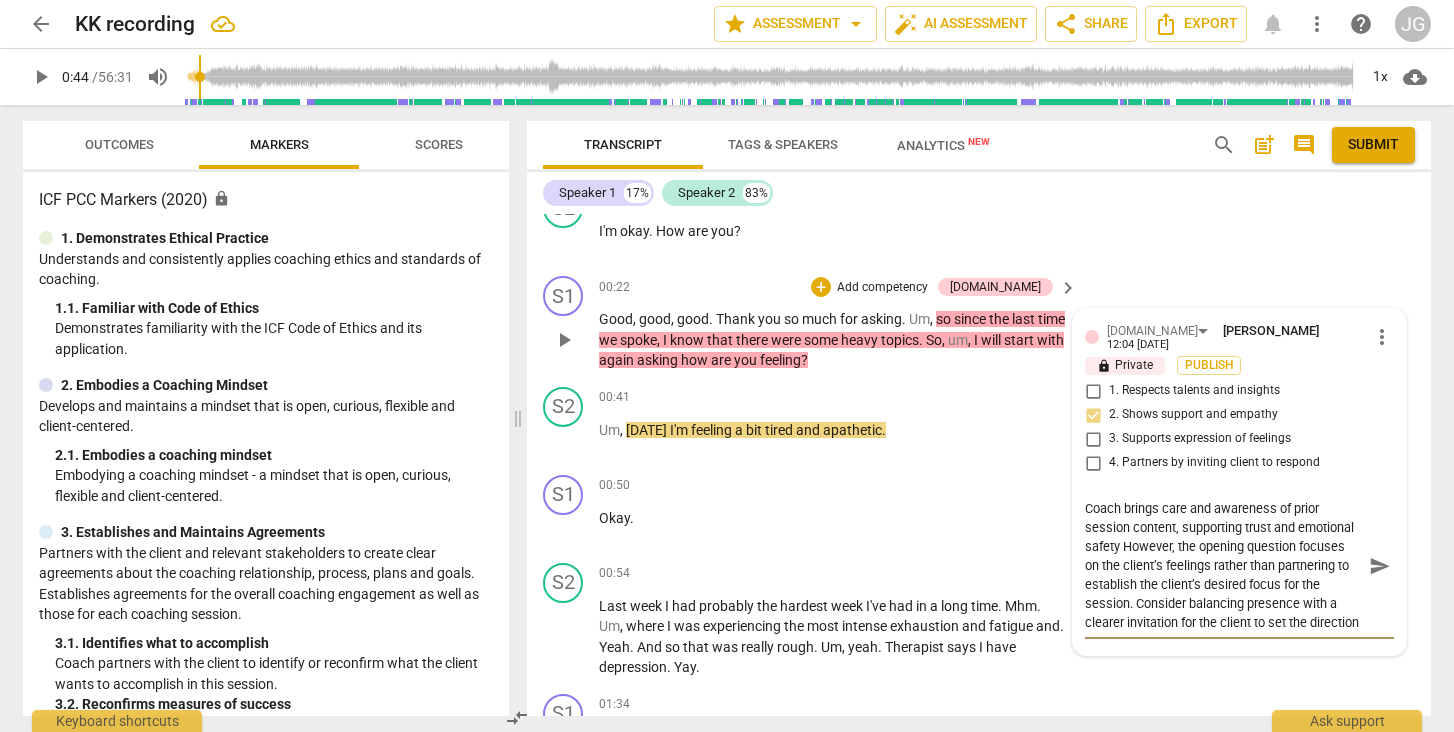 type on "Coach brings care and awareness of prior session content, supporting trust and emotional safety. However, the opening question focuses on the client’s feelings rather than partnering to establish the client’s desired focus for the session. Consider balancing presence with a clearer invitation for the client to set the direction (3.1)." 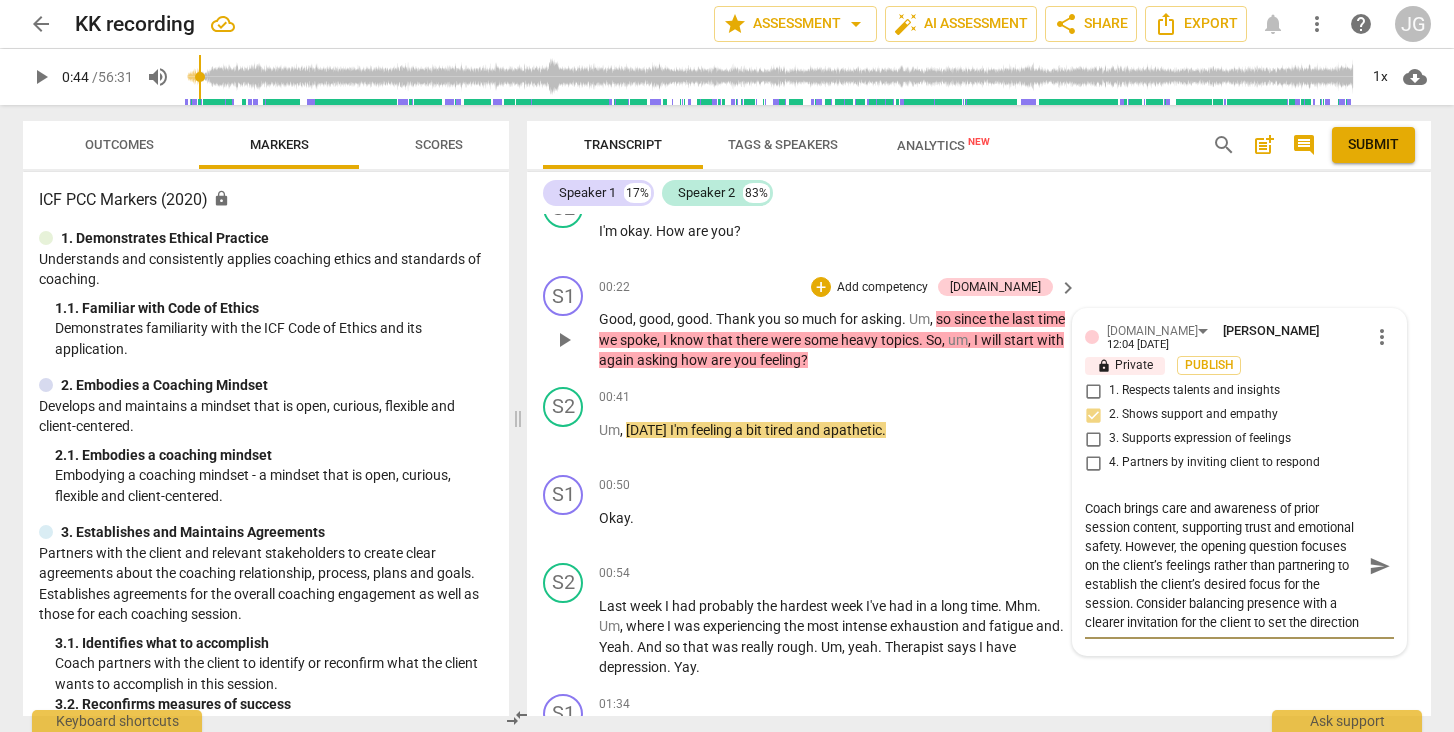 scroll, scrollTop: 17, scrollLeft: 0, axis: vertical 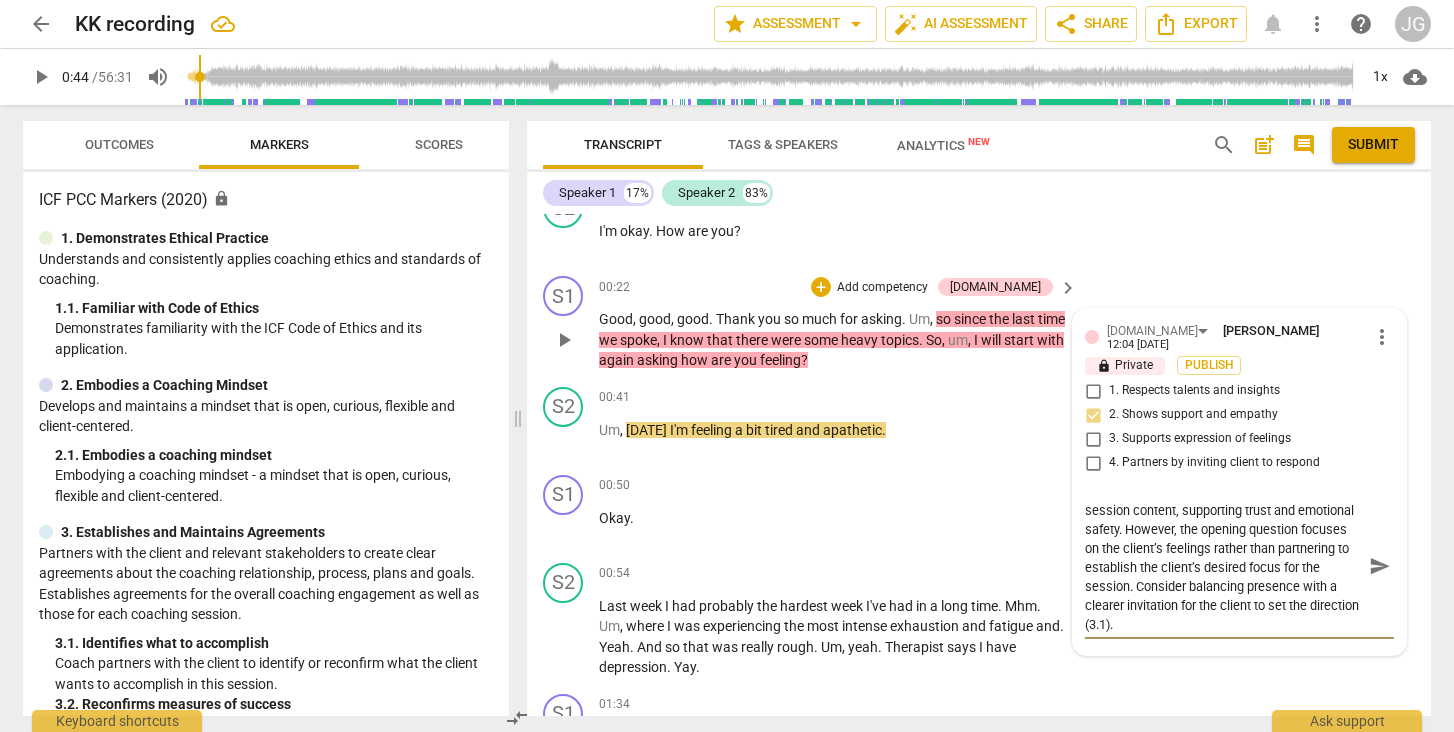 type on "Coach brings care and awareness of prior session content, supporting trust and emotional safety. However, the opening question focuses on the client’s feelings rather than partnering to establish the client’s desired focus for the session. Consider balancing presence with a clearer invitation for the client to set the direction" 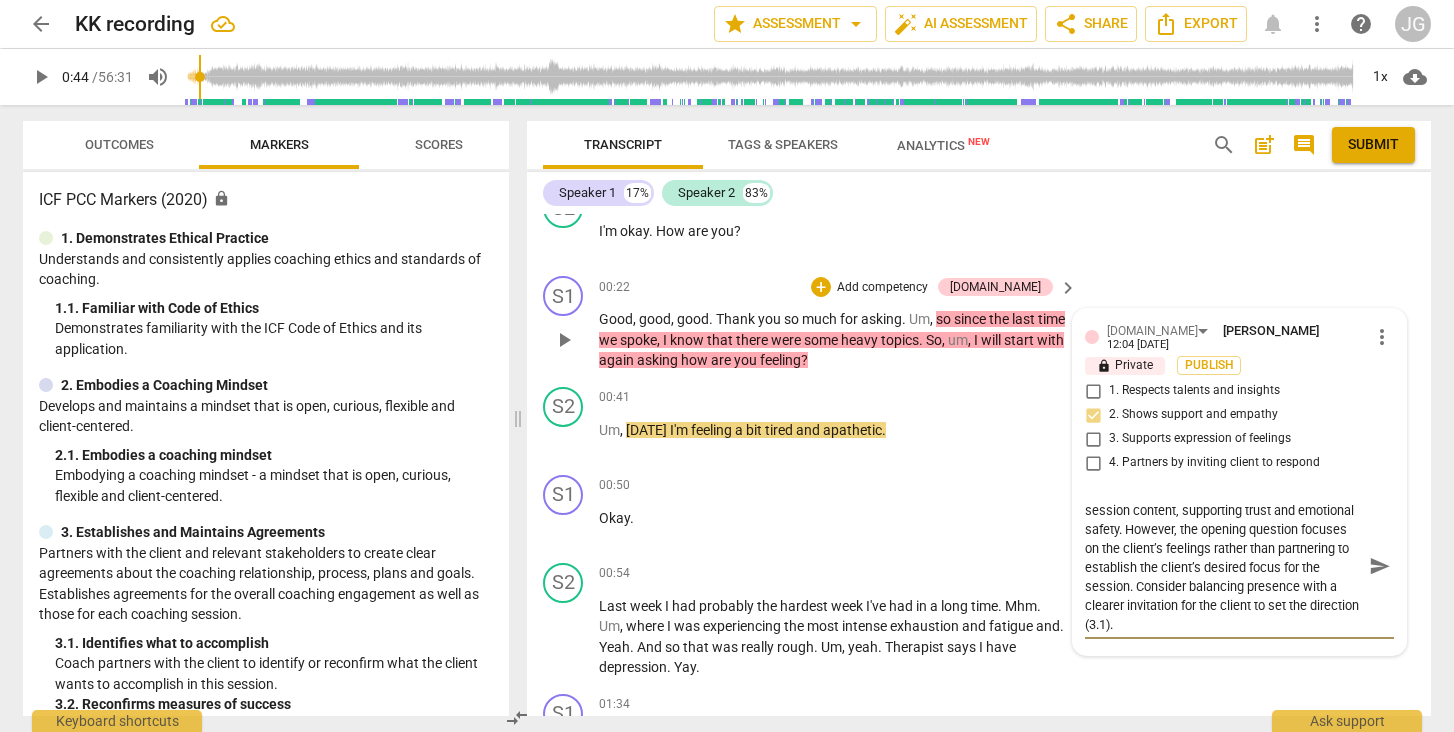 type on "Coach brings care and awareness of prior session content, supporting trust and emotional safety. However, the opening question focuses on the client’s feelings rather than partnering to establish the client’s desired focus for the session. Consider balancing presence with a clearer invitation for the client to set the direction" 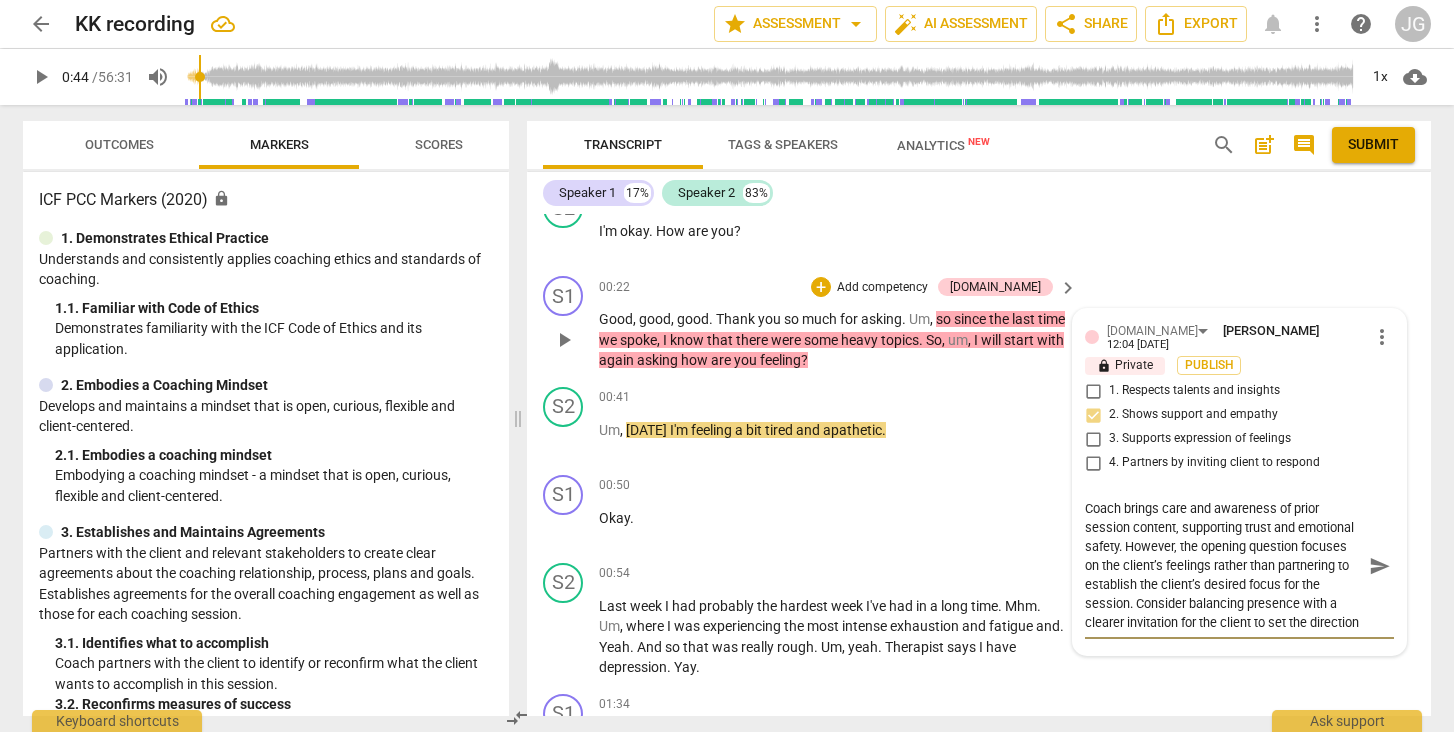 type on "Coach brings care and awareness of prior session content, supporting trust and emotional safety. However, the opening question focuses on the client’s feelings rather than partnering to establish the client’s desired focus for the session. Consider balancing presence with a clearer invitation for the client to set the direction." 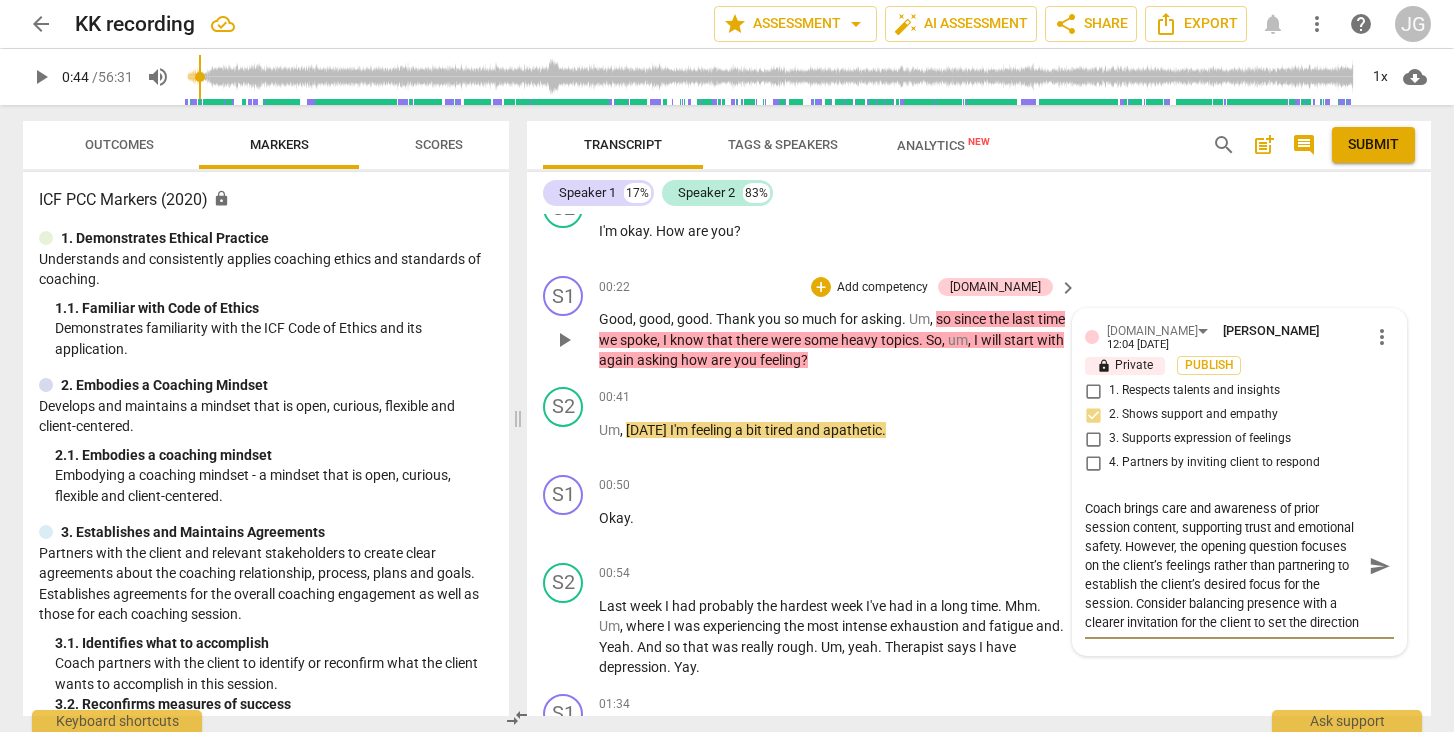 type on "Coach brings care and awareness of prior session content, supporting trust and emotional safety. However, the opening question focuses on the client’s feelings rather than partnering to establish the client’s desired focus for the session. Consider balancing presence with a clearer invitation for the client to set the direction." 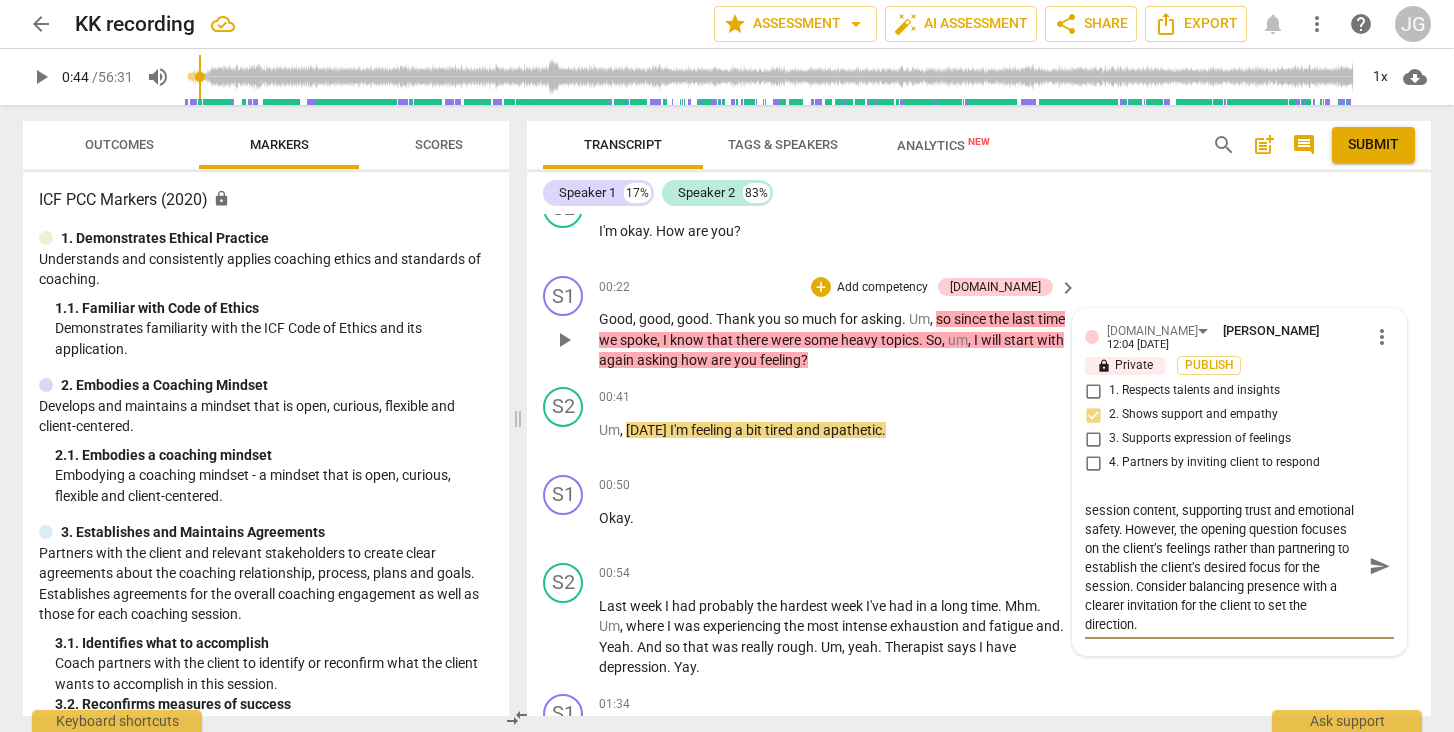type on "Coach brings care and awareness of prior session content, supporting trust and emotional safety. However, the opening question focuses on the client’s feelings rather than partnering to establish the client’s desired focus for the session. Consider balancing presence with a clearer invitation for the client to set the direction." 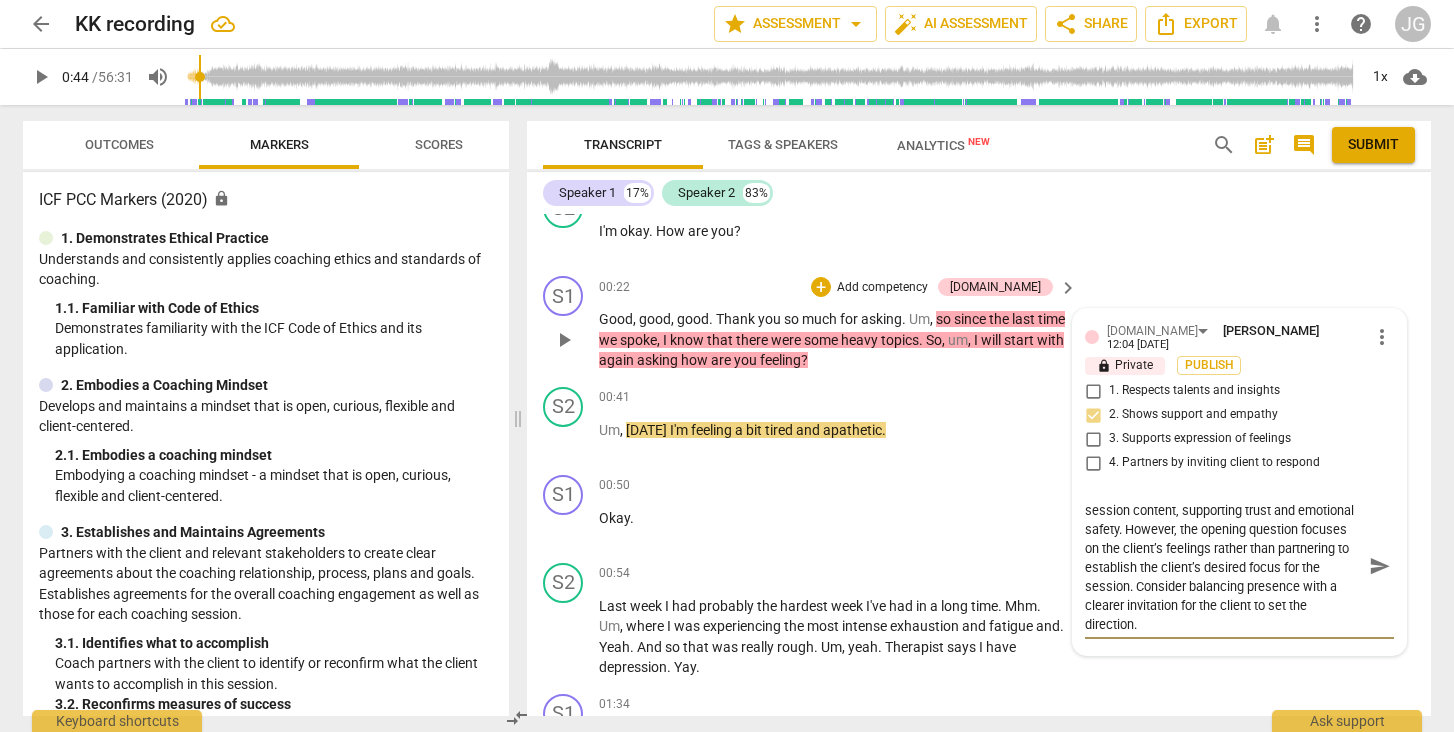 type on "Coach brings care and awareness of prior session content, supporting trust and emotional safety. However, the opening question focuses on the client’s feelings rather than partnering to establish the client’s desired focus for the session. Consider balancing presence with a clearer invitation for the client to set the direction. F" 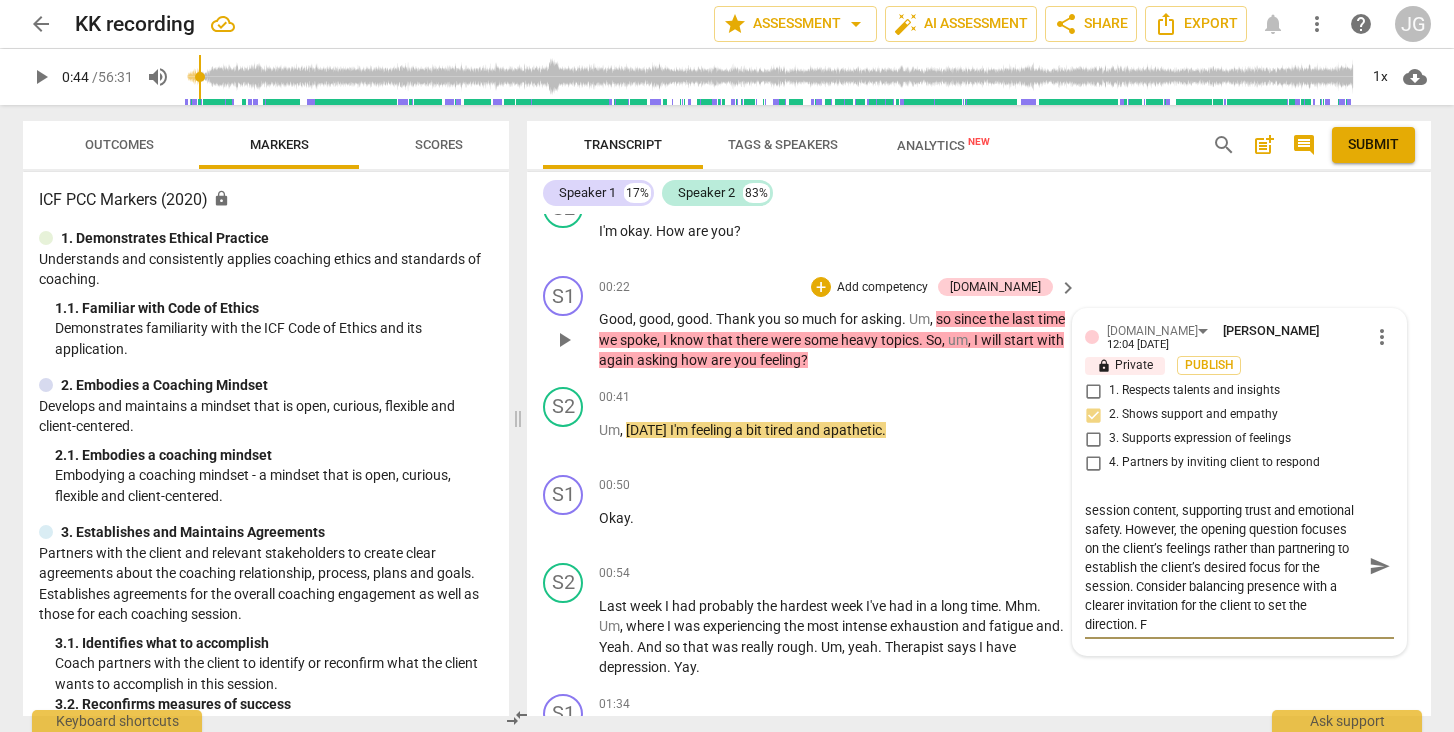 type on "Coach brings care and awareness of prior session content, supporting trust and emotional safety. However, the opening question focuses on the client’s feelings rather than partnering to establish the client’s desired focus for the session. Consider balancing presence with a clearer invitation for the client to set the direction. Fo" 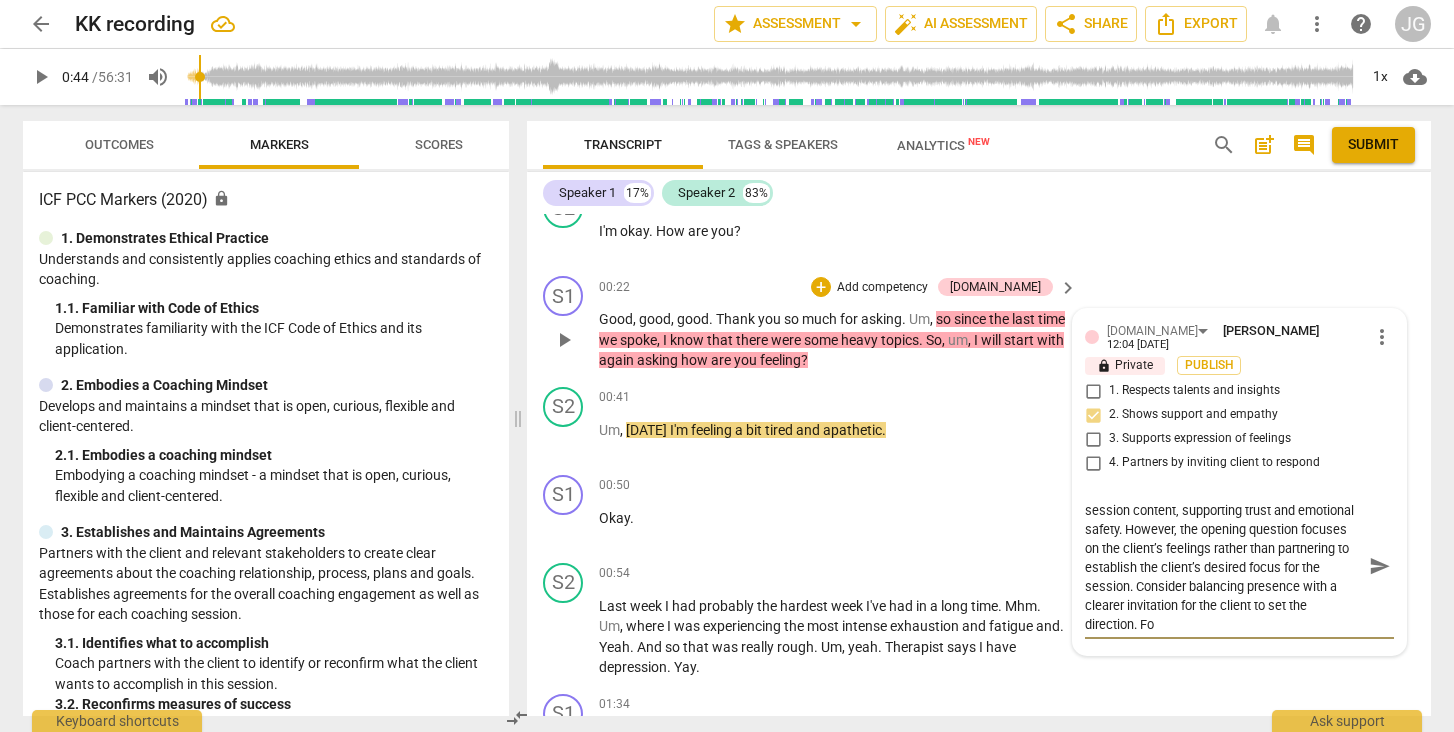 type on "Coach brings care and awareness of prior session content, supporting trust and emotional safety. However, the opening question focuses on the client’s feelings rather than partnering to establish the client’s desired focus for the session. Consider balancing presence with a clearer invitation for the client to set the direction. For" 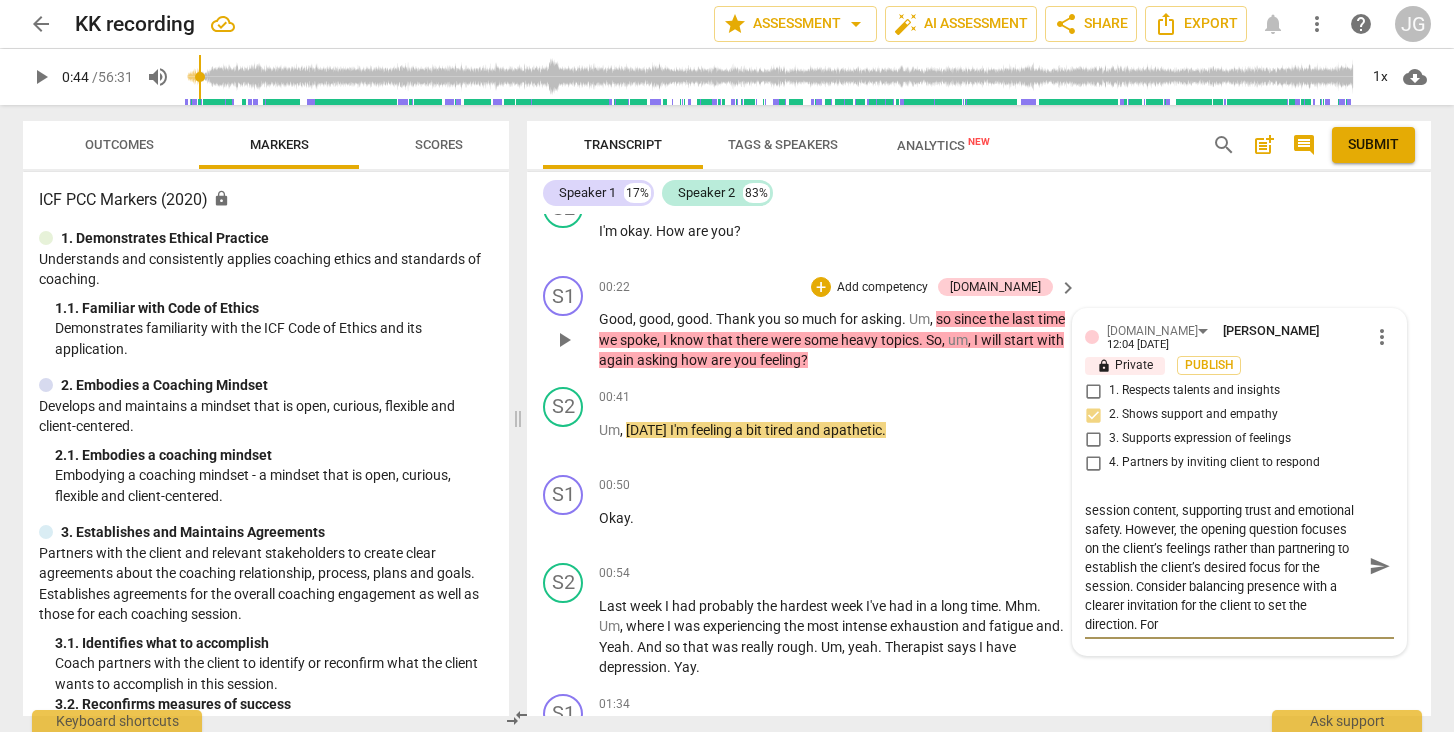 type on "Coach brings care and awareness of prior session content, supporting trust and emotional safety. However, the opening question focuses on the client’s feelings rather than partnering to establish the client’s desired focus for the session. Consider balancing presence with a clearer invitation for the client to set the direction. For" 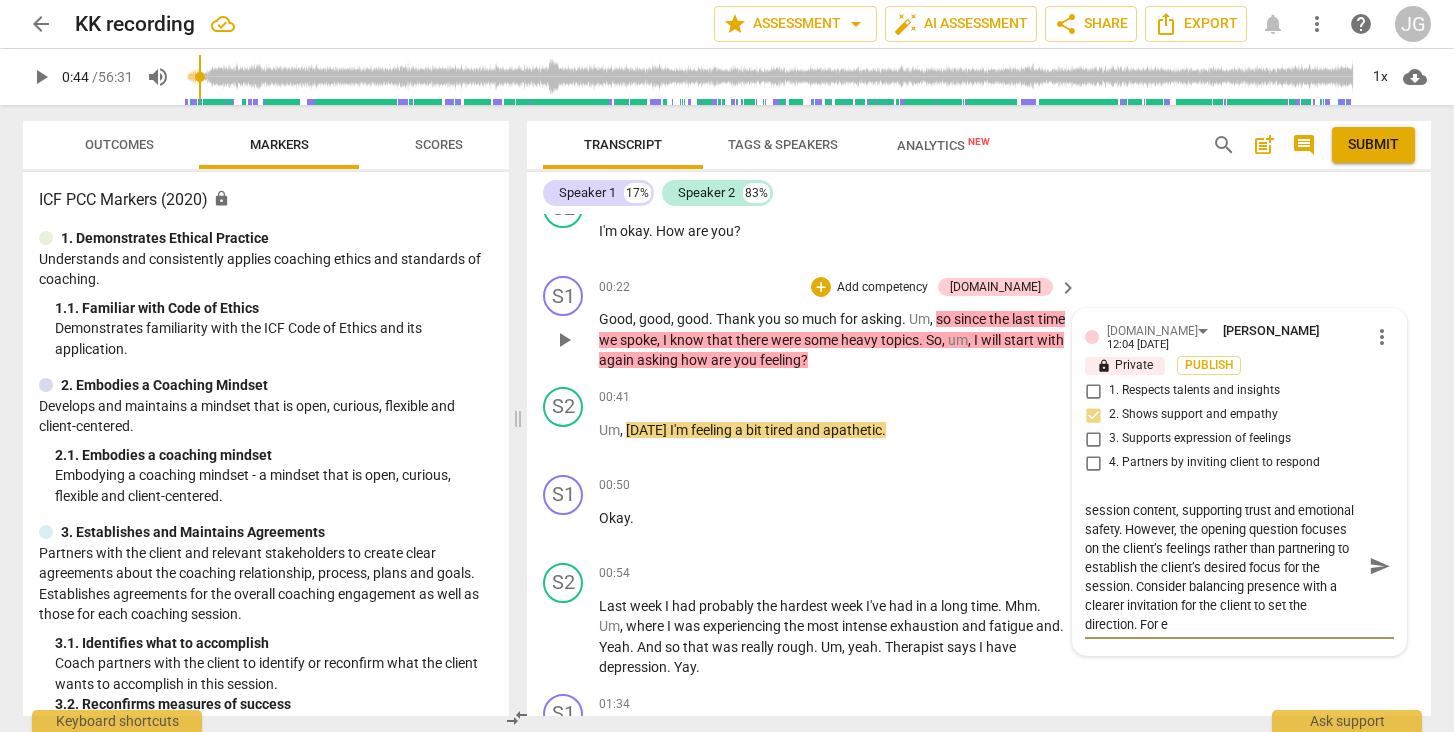 type on "Coach brings care and awareness of prior session content, supporting trust and emotional safety. However, the opening question focuses on the client’s feelings rather than partnering to establish the client’s desired focus for the session. Consider balancing presence with a clearer invitation for the client to set the direction. For ex" 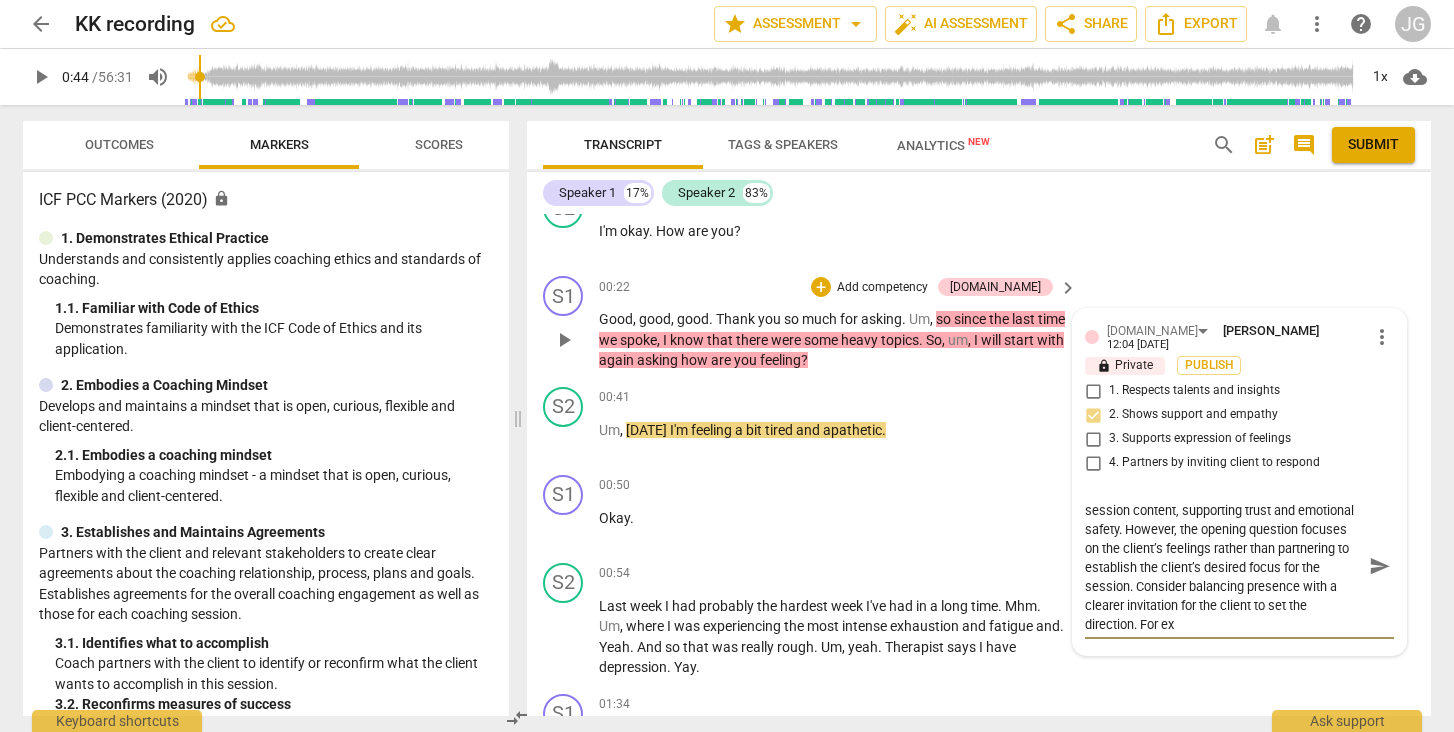 type on "Coach brings care and awareness of prior session content, supporting trust and emotional safety. However, the opening question focuses on the client’s feelings rather than partnering to establish the client’s desired focus for the session. Consider balancing presence with a clearer invitation for the client to set the direction. For exa" 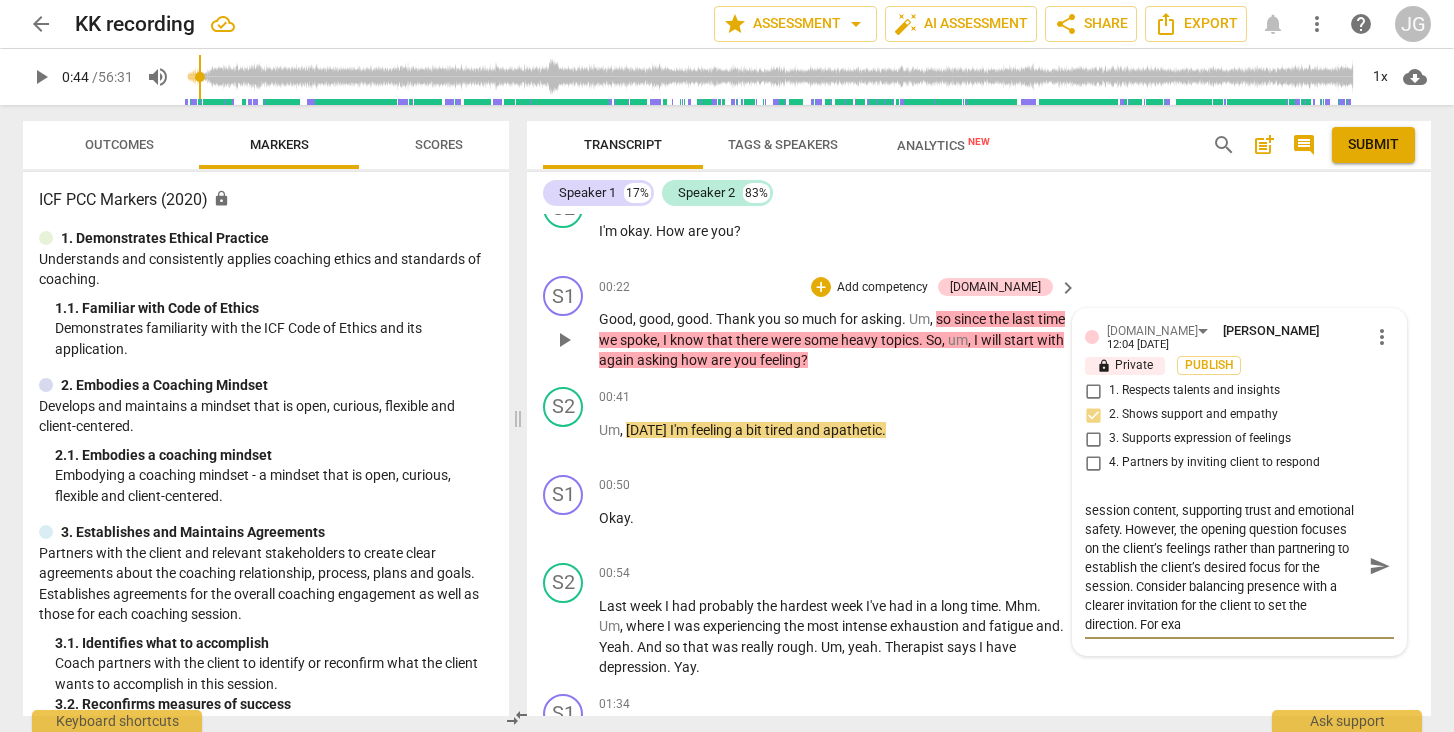 type on "Coach brings care and awareness of prior session content, supporting trust and emotional safety. However, the opening question focuses on the client’s feelings rather than partnering to establish the client’s desired focus for the session. Consider balancing presence with a clearer invitation for the client to set the direction. For exam" 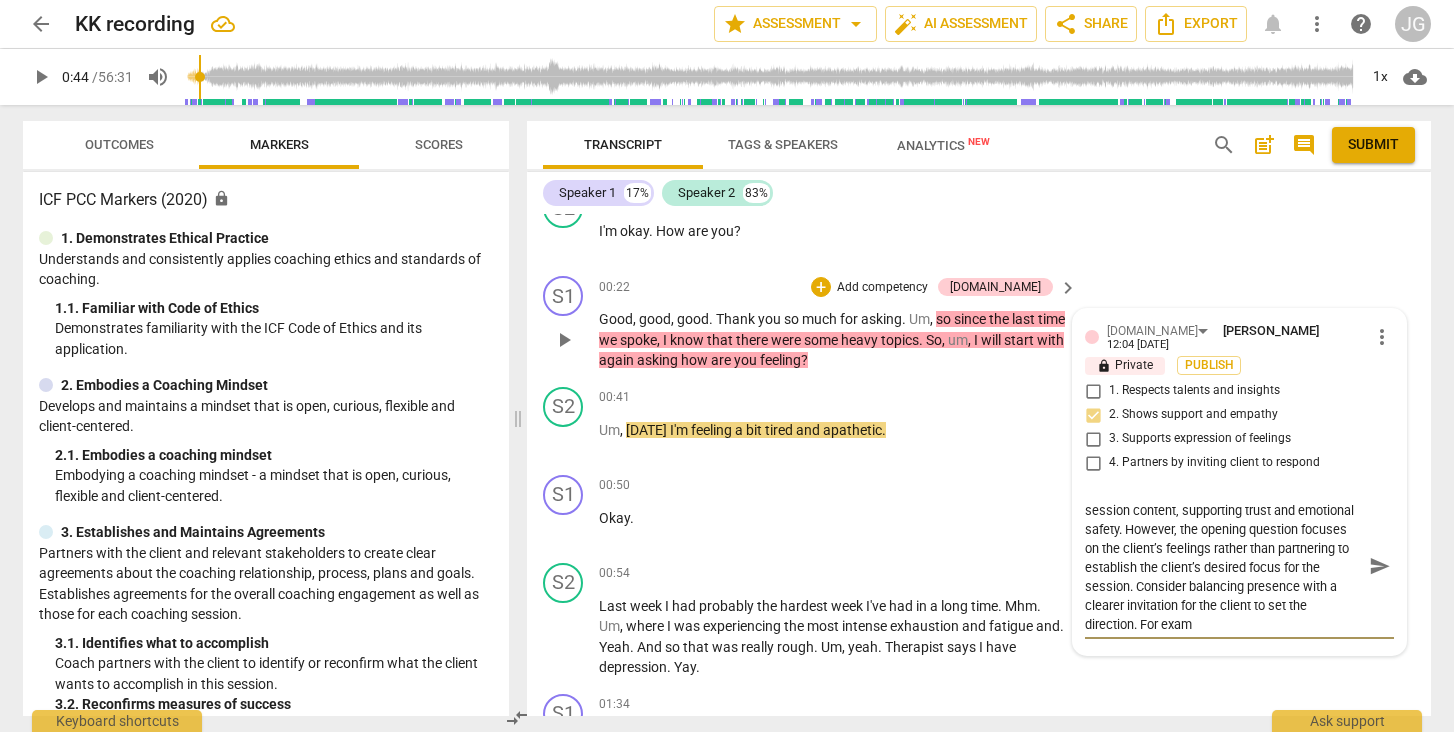 type on "Coach brings care and awareness of prior session content, supporting trust and emotional safety. However, the opening question focuses on the client’s feelings rather than partnering to establish the client’s desired focus for the session. Consider balancing presence with a clearer invitation for the client to set the direction. For examp" 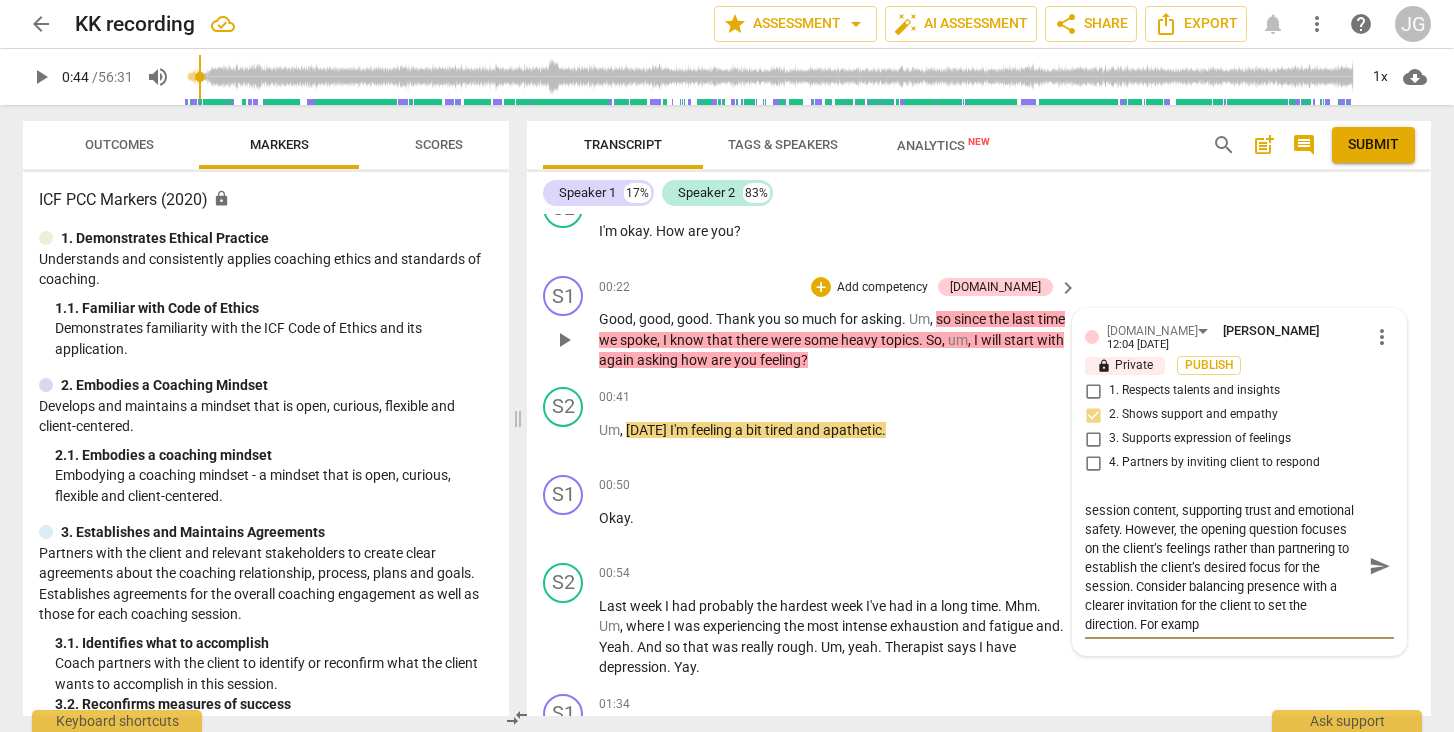 type on "Coach brings care and awareness of prior session content, supporting trust and emotional safety. However, the opening question focuses on the client’s feelings rather than partnering to establish the client’s desired focus for the session. Consider balancing presence with a clearer invitation for the client to set the direction. For exampl" 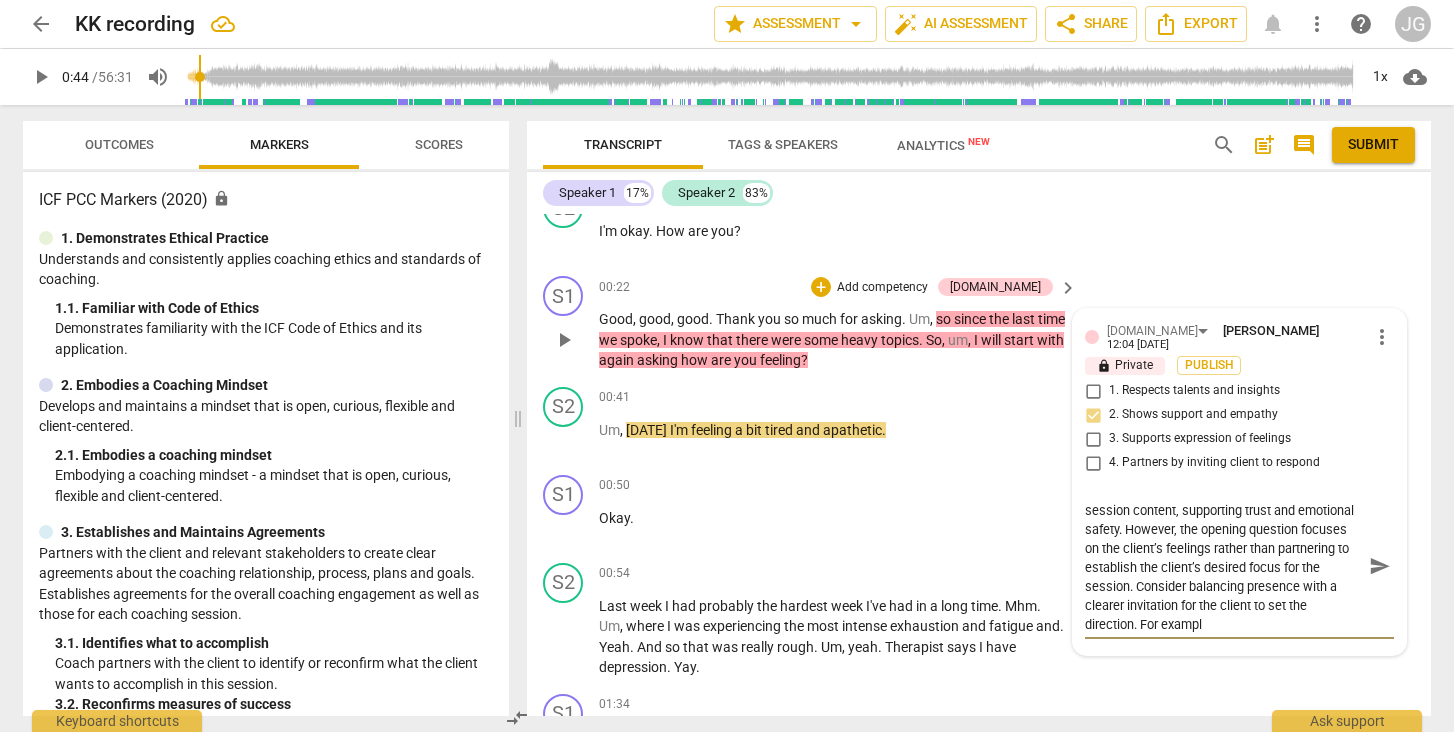 type on "Coach brings care and awareness of prior session content, supporting trust and emotional safety. However, the opening question focuses on the client’s feelings rather than partnering to establish the client’s desired focus for the session. Consider balancing presence with a clearer invitation for the client to set the direction. For example" 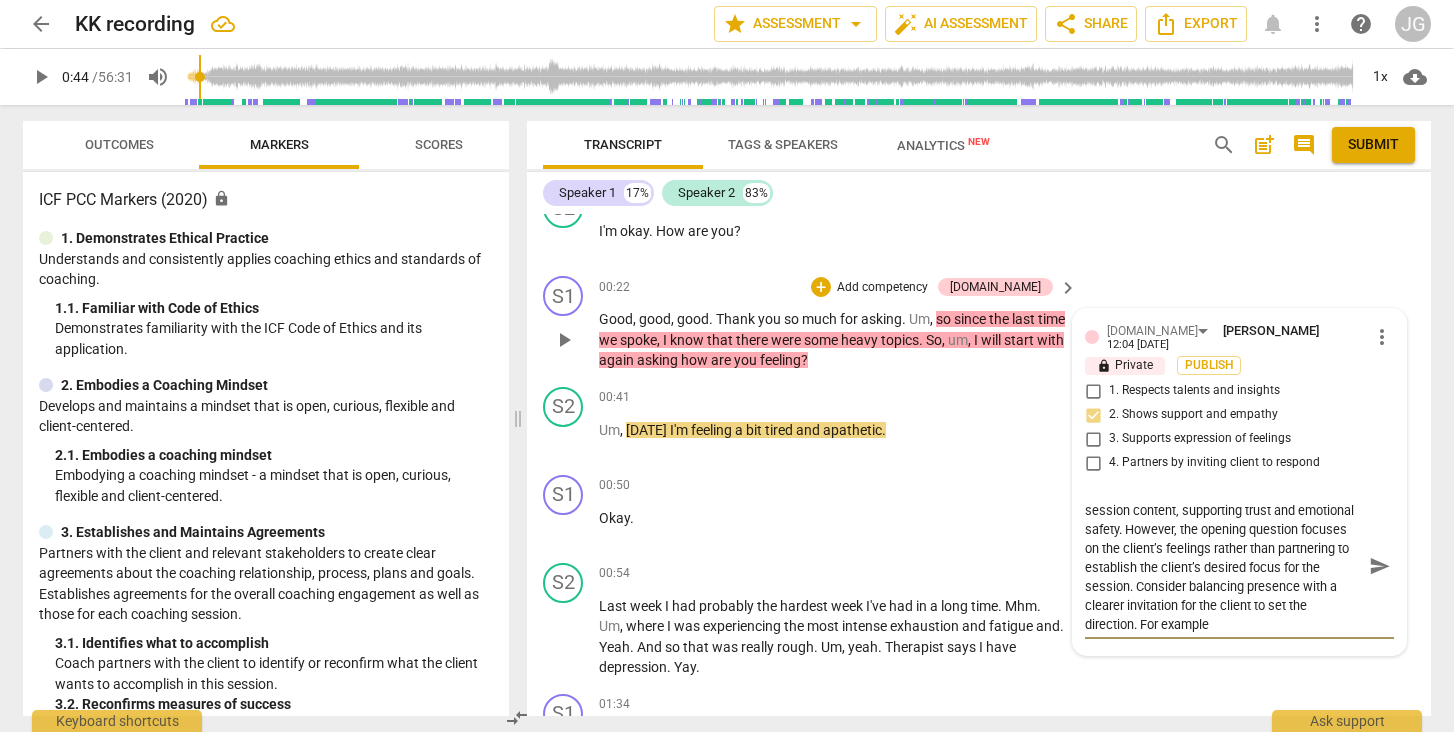 type on "Coach brings care and awareness of prior session content, supporting trust and emotional safety. However, the opening question focuses on the client’s feelings rather than partnering to establish the client’s desired focus for the session. Consider balancing presence with a clearer invitation for the client to set the direction. For example," 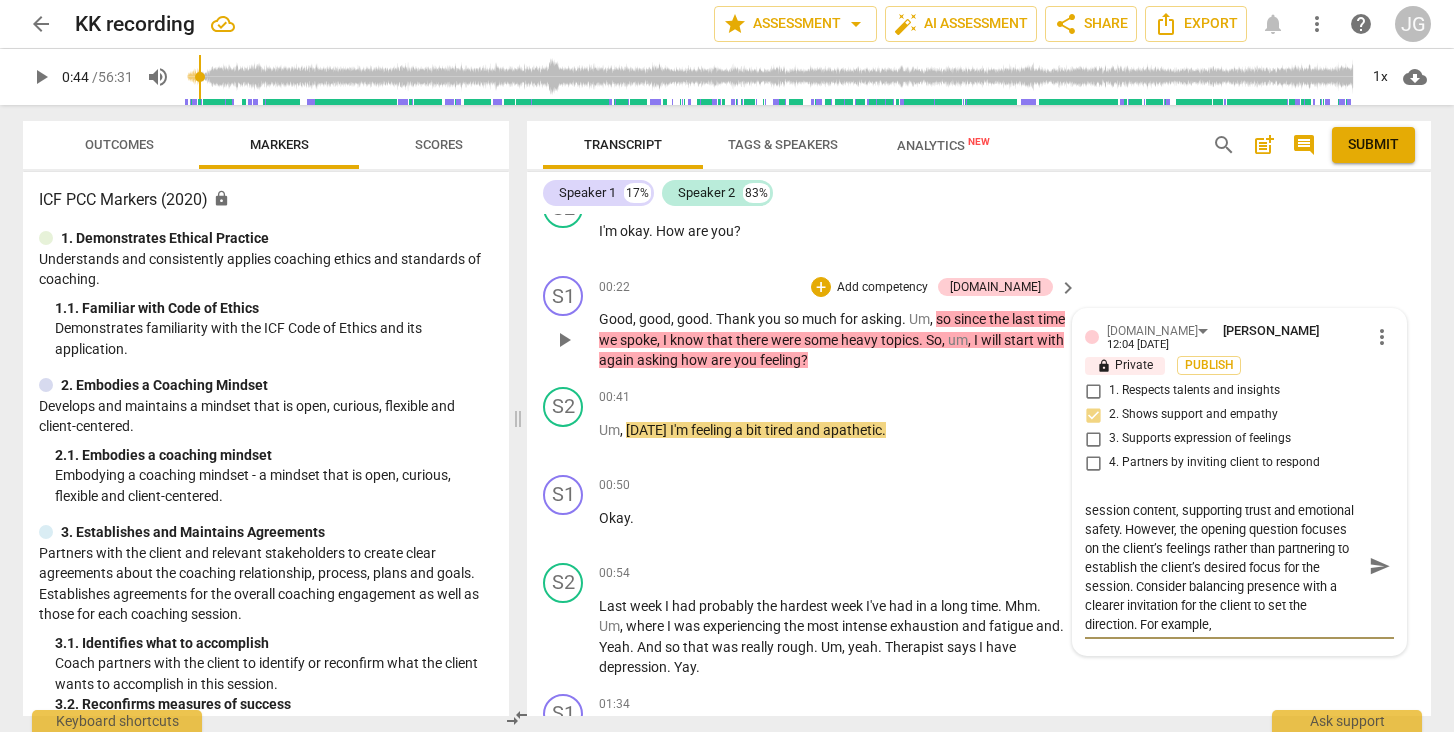 type on "Coach brings care and awareness of prior session content, supporting trust and emotional safety. However, the opening question focuses on the client’s feelings rather than partnering to establish the client’s desired focus for the session. Consider balancing presence with a clearer invitation for the client to set the direction. For example," 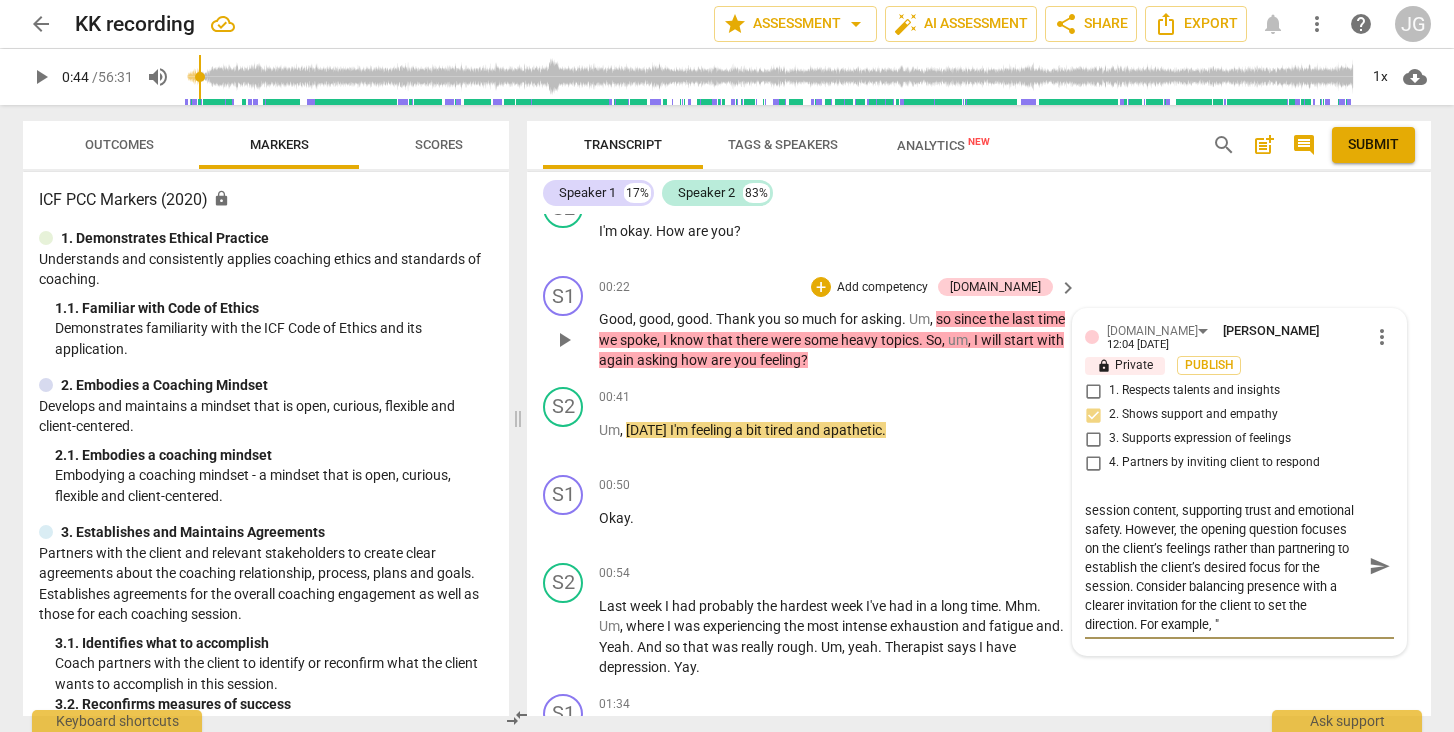 paste on "Last time we covered some heavier topics, and I want to acknowledge that. Where would you like to begin [DATE]?”" 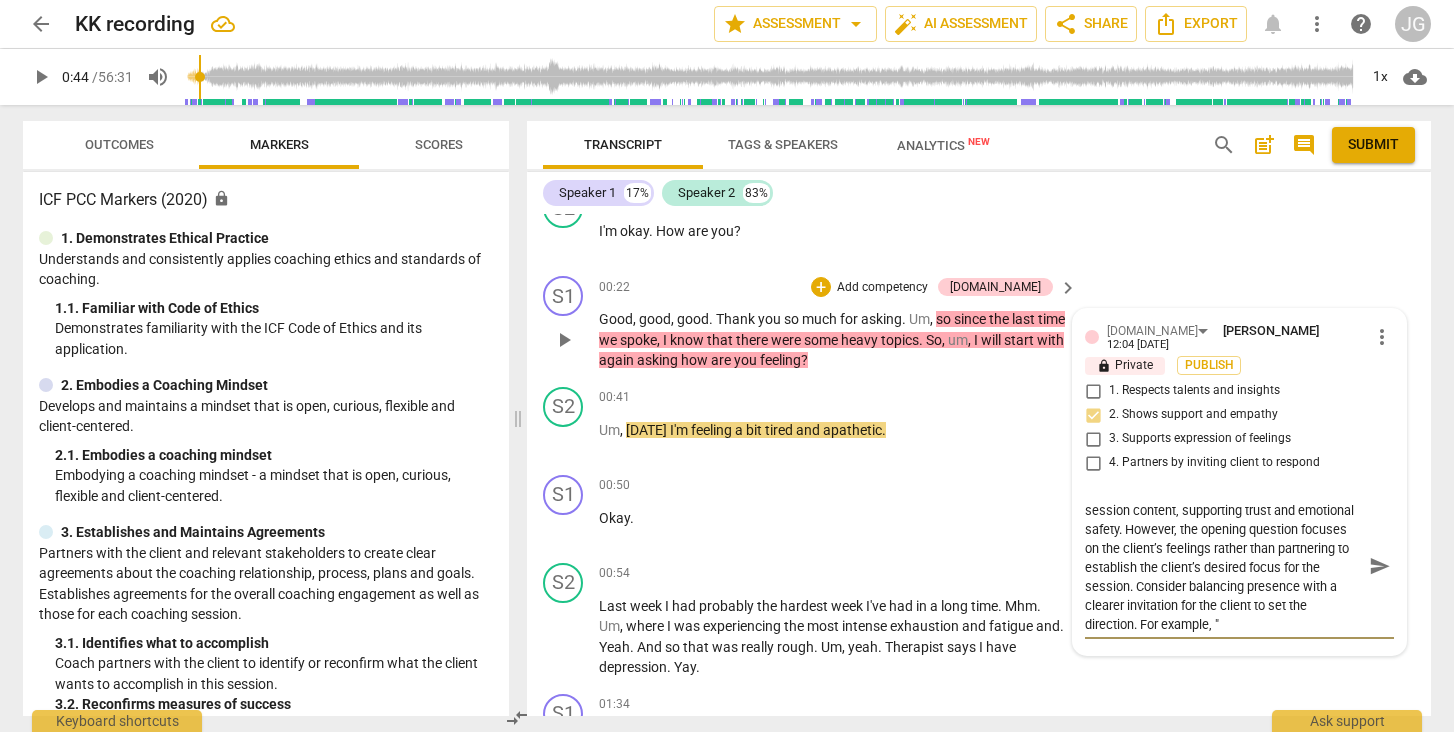 type on "Coach brings care and awareness of prior session content, supporting trust and emotional safety. However, the opening question focuses on the client’s feelings rather than partnering to establish the client’s desired focus for the session. Consider balancing presence with a clearer invitation for the client to set the direction. For example, "Last time we covered some heavier topics, and I want to acknowledge that. Where would you like to begin [DATE]?”" 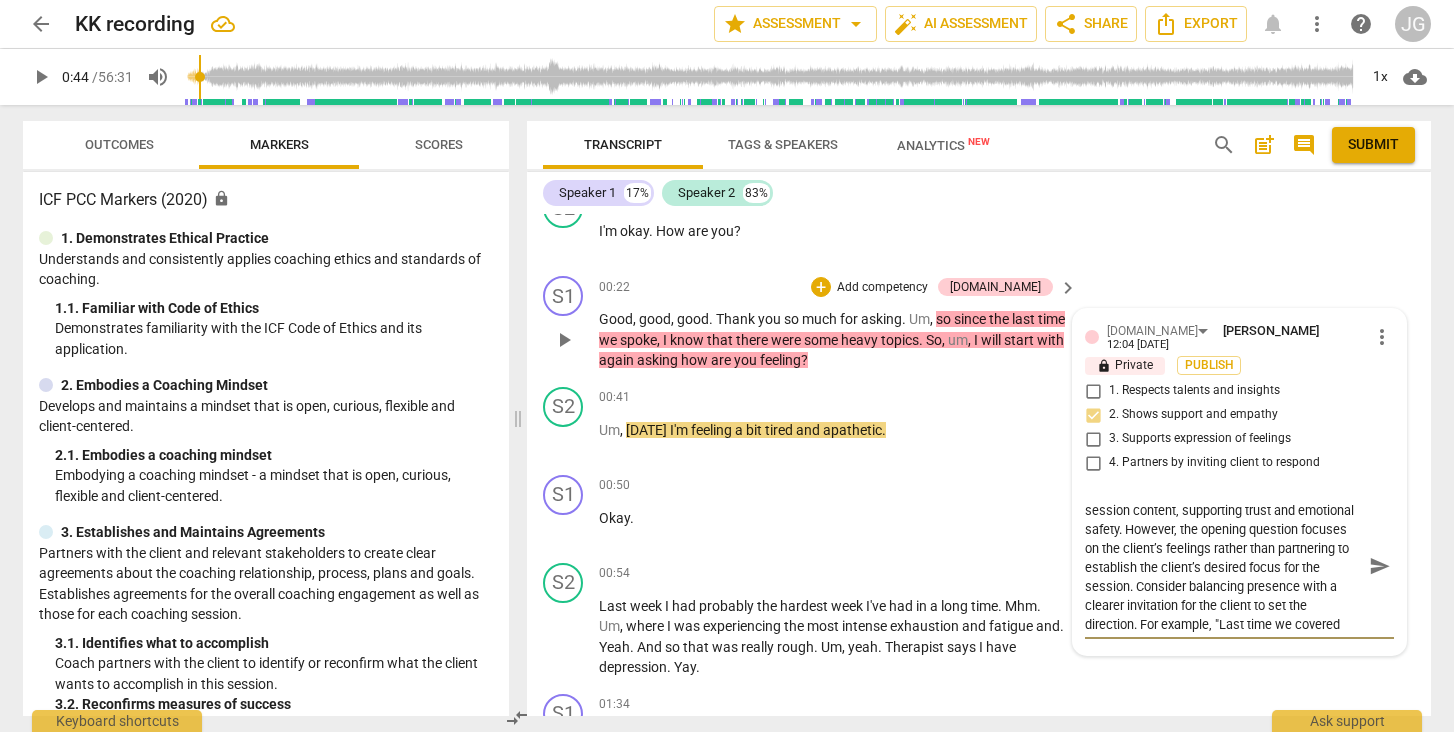 scroll, scrollTop: 57, scrollLeft: 0, axis: vertical 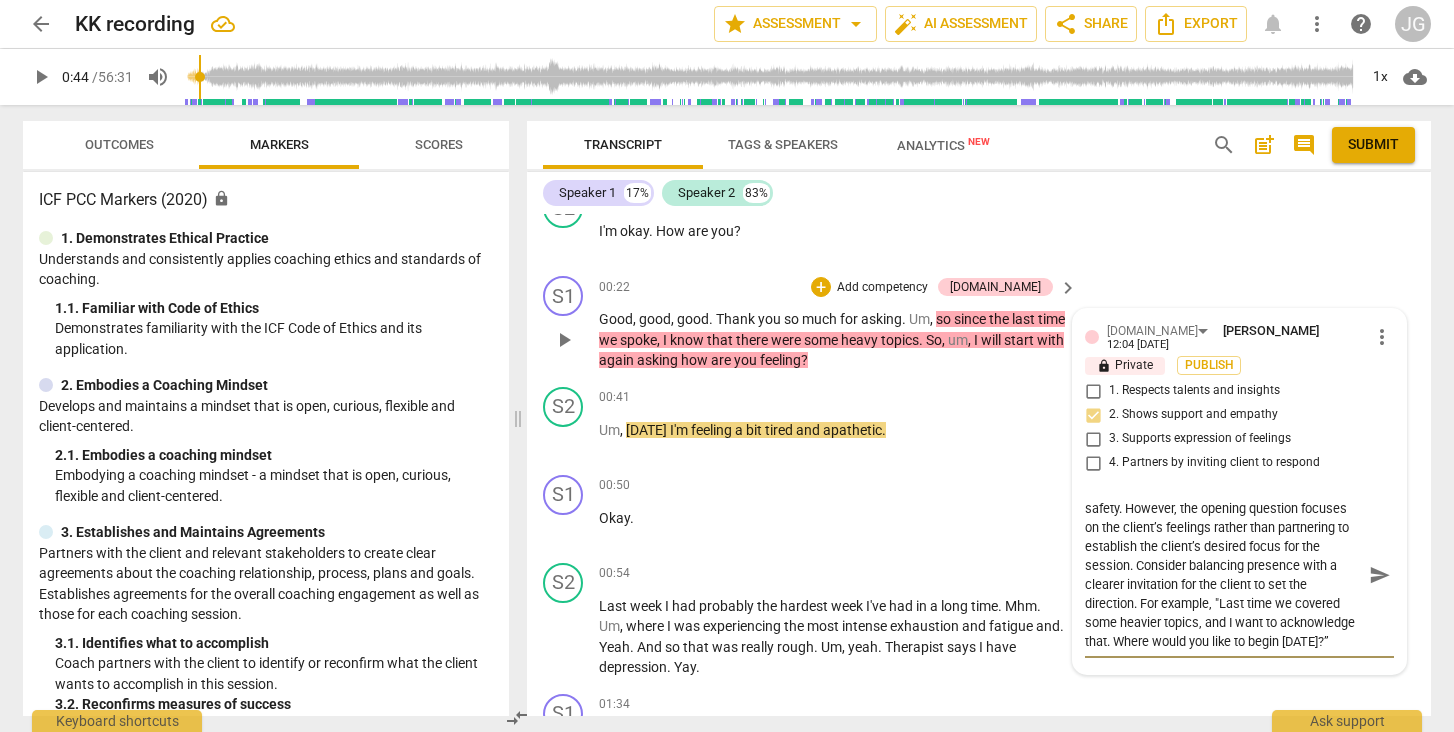 click on "Coach brings care and awareness of prior session content, supporting trust and emotional safety. However, the opening question focuses on the client’s feelings rather than partnering to establish the client’s desired focus for the session. Consider balancing presence with a clearer invitation for the client to set the direction. For example, "Last time we covered some heavier topics, and I want to acknowledge that. Where would you like to begin [DATE]?”" at bounding box center [1223, 575] 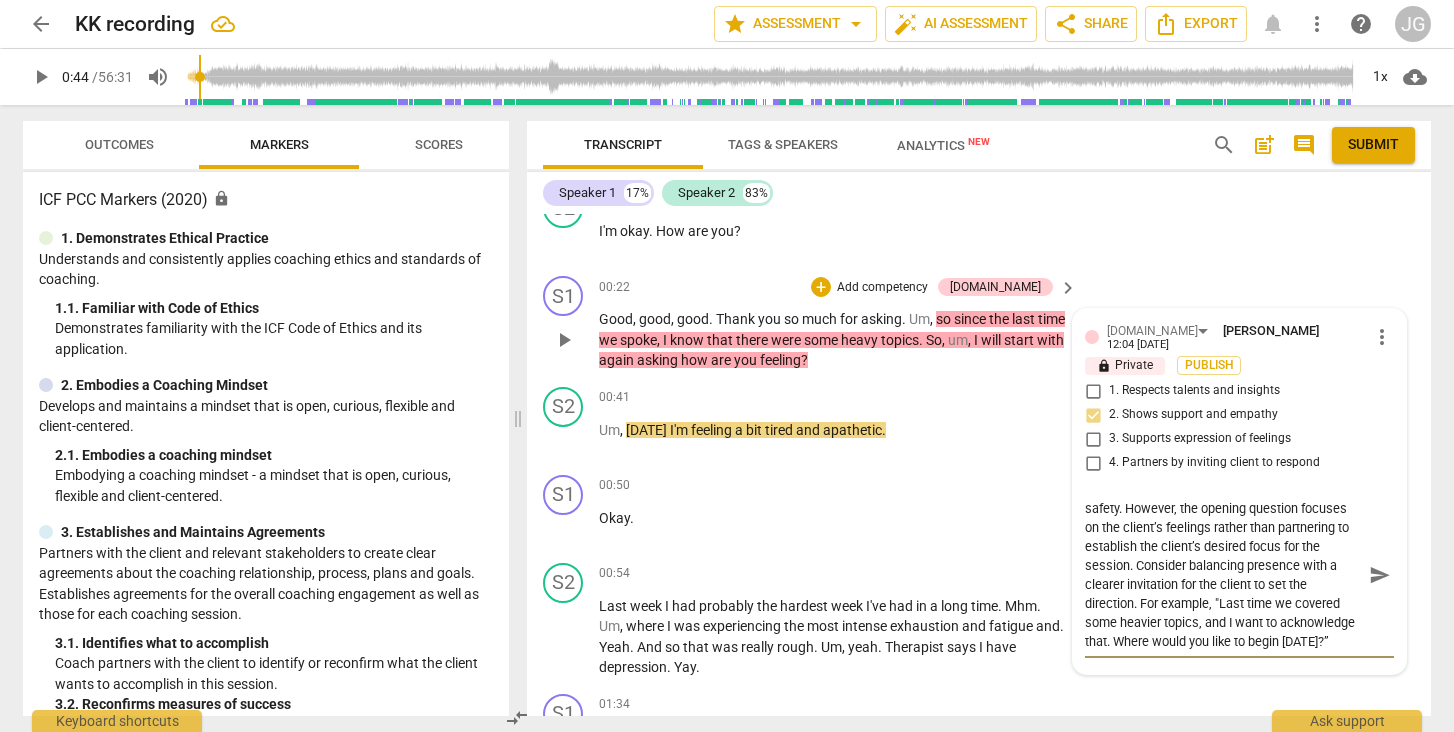 type on "Coach brings care and awareness of prior session content, supporting trust and emotional safety. However, the opening question focuses on the client’s feelings rather than partnering to establish the client’s desired focus for the session. Consider balancing presence with a clearer invitation for the client to set the direction. For example, "Last time we covered some heavie topics, and I want to acknowledge that. Where would you like to begin [DATE]?”" 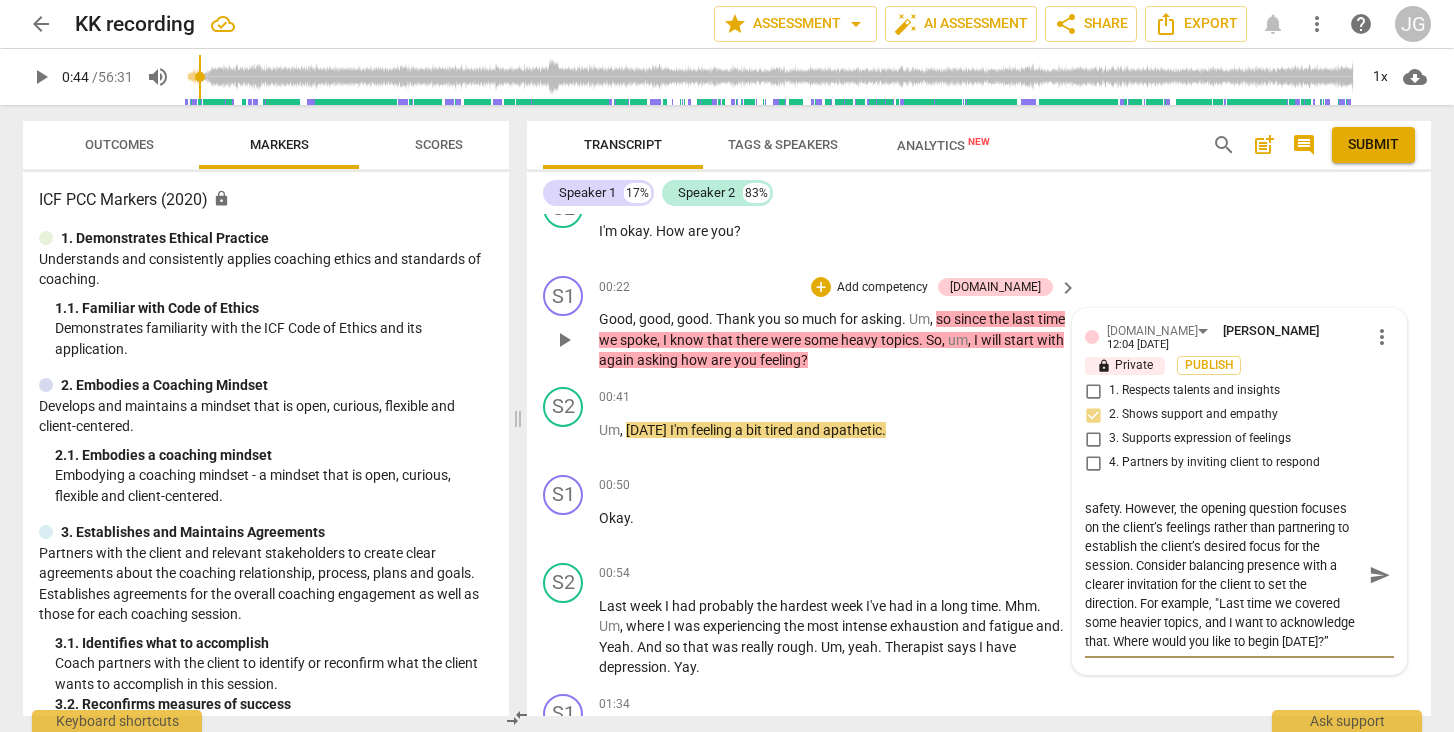 type on "Coach brings care and awareness of prior session content, supporting trust and emotional safety. However, the opening question focuses on the client’s feelings rather than partnering to establish the client’s desired focus for the session. Consider balancing presence with a clearer invitation for the client to set the direction. For example, "Last time we covered some heavie topics, and I want to acknowledge that. Where would you like to begin [DATE]?”" 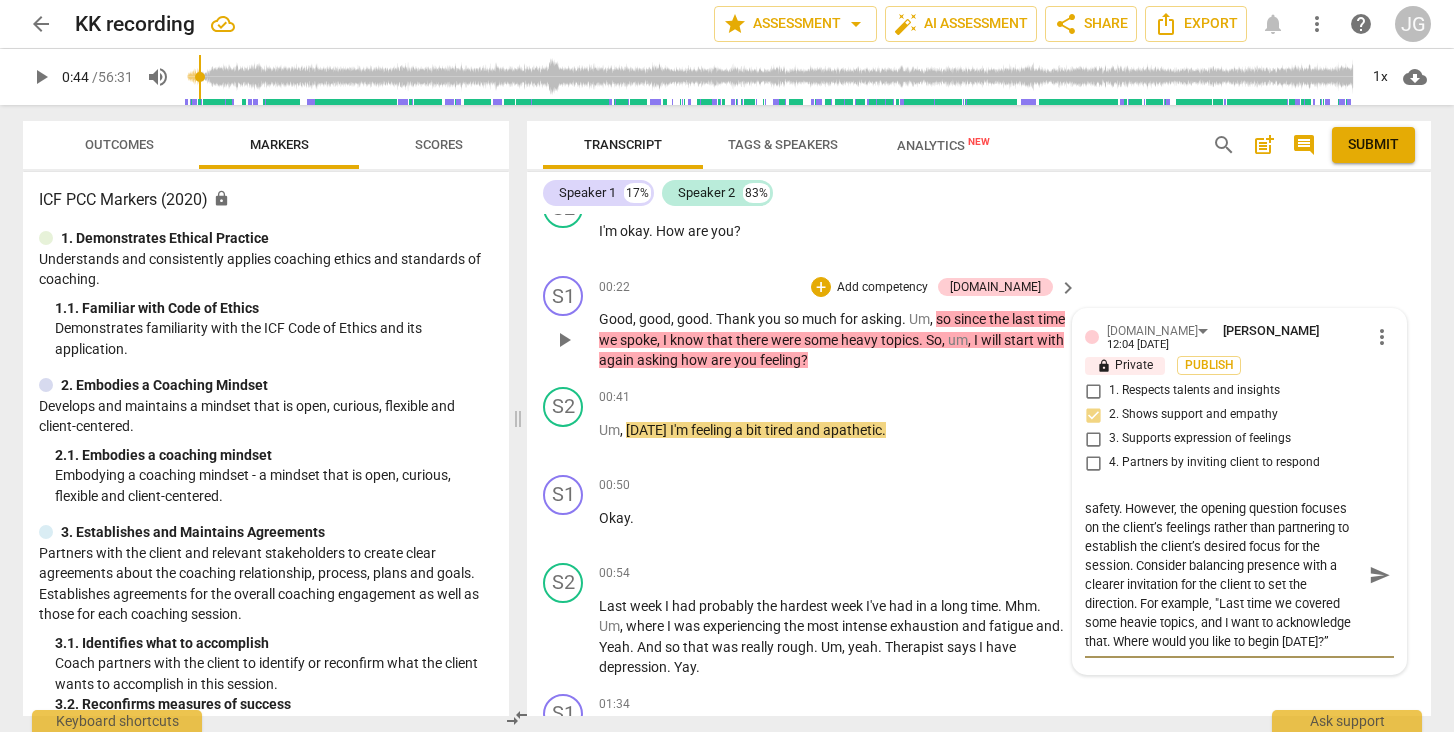 type on "Coach brings care and awareness of prior session content, supporting trust and emotional safety. However, the opening question focuses on the client’s feelings rather than partnering to establish the client’s desired focus for the session. Consider balancing presence with a clearer invitation for the client to set the direction. For example, "Last time we covered some heavi topics, and I want to acknowledge that. Where would you like to begin [DATE]?”" 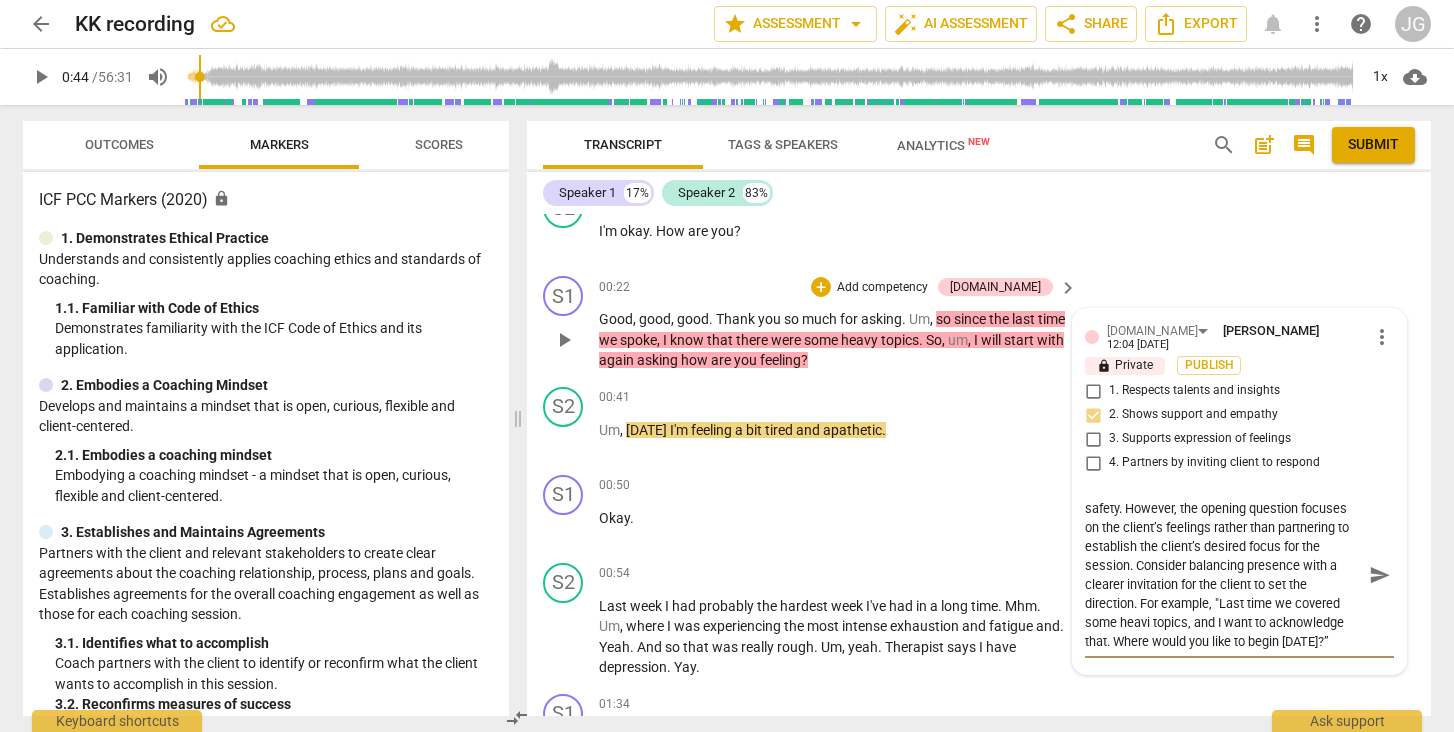 type on "Coach brings care and awareness of prior session content, supporting trust and emotional safety. However, the opening question focuses on the client’s feelings rather than partnering to establish the client’s desired focus for the session. Consider balancing presence with a clearer invitation for the client to set the direction. For example, "Last time we covered some heav topics, and I want to acknowledge that. Where would you like to begin [DATE]?”" 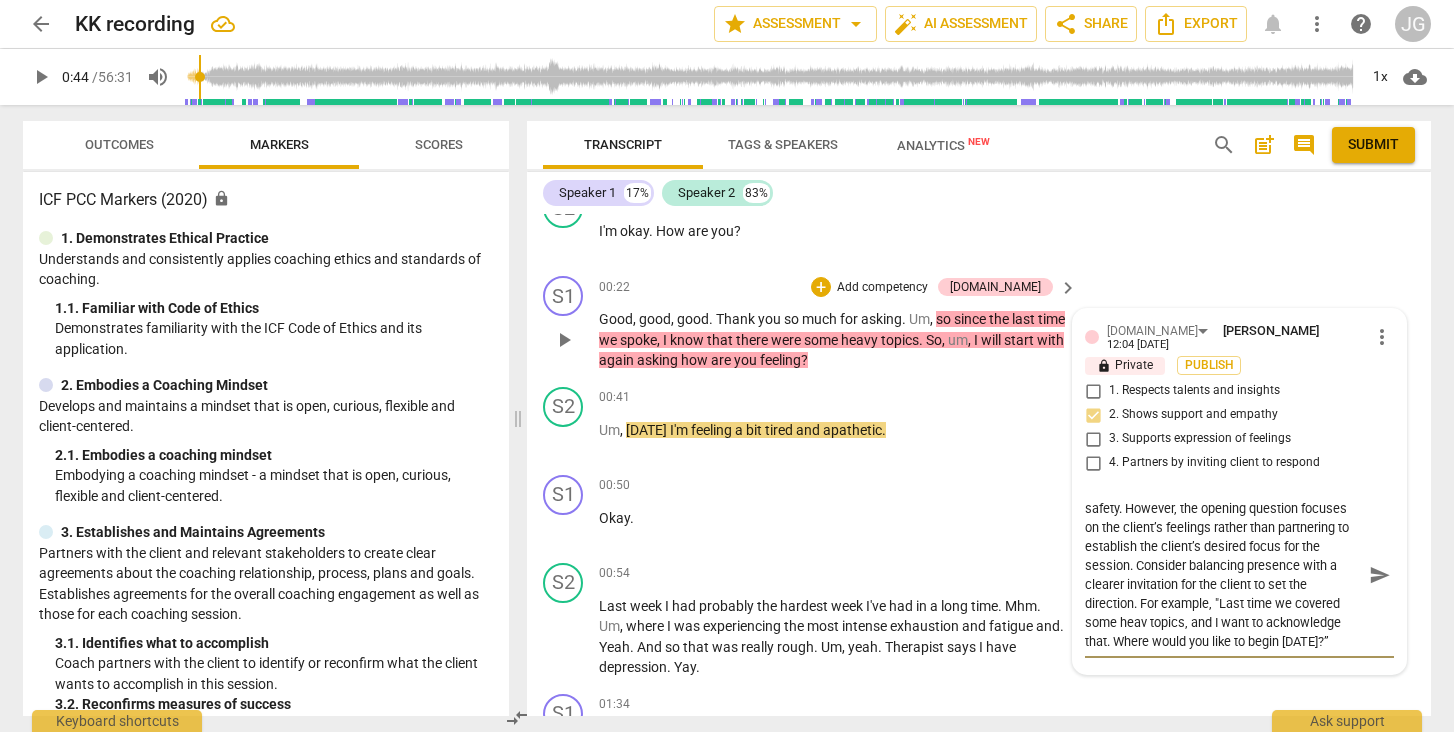 type on "Coach brings care and awareness of prior session content, supporting trust and emotional safety. However, the opening question focuses on the client’s feelings rather than partnering to establish the client’s desired focus for the session. Consider balancing presence with a clearer invitation for the client to set the direction. For example, "Last time we covered some heavy topics, and I want to acknowledge that. Where would you like to begin [DATE]?”" 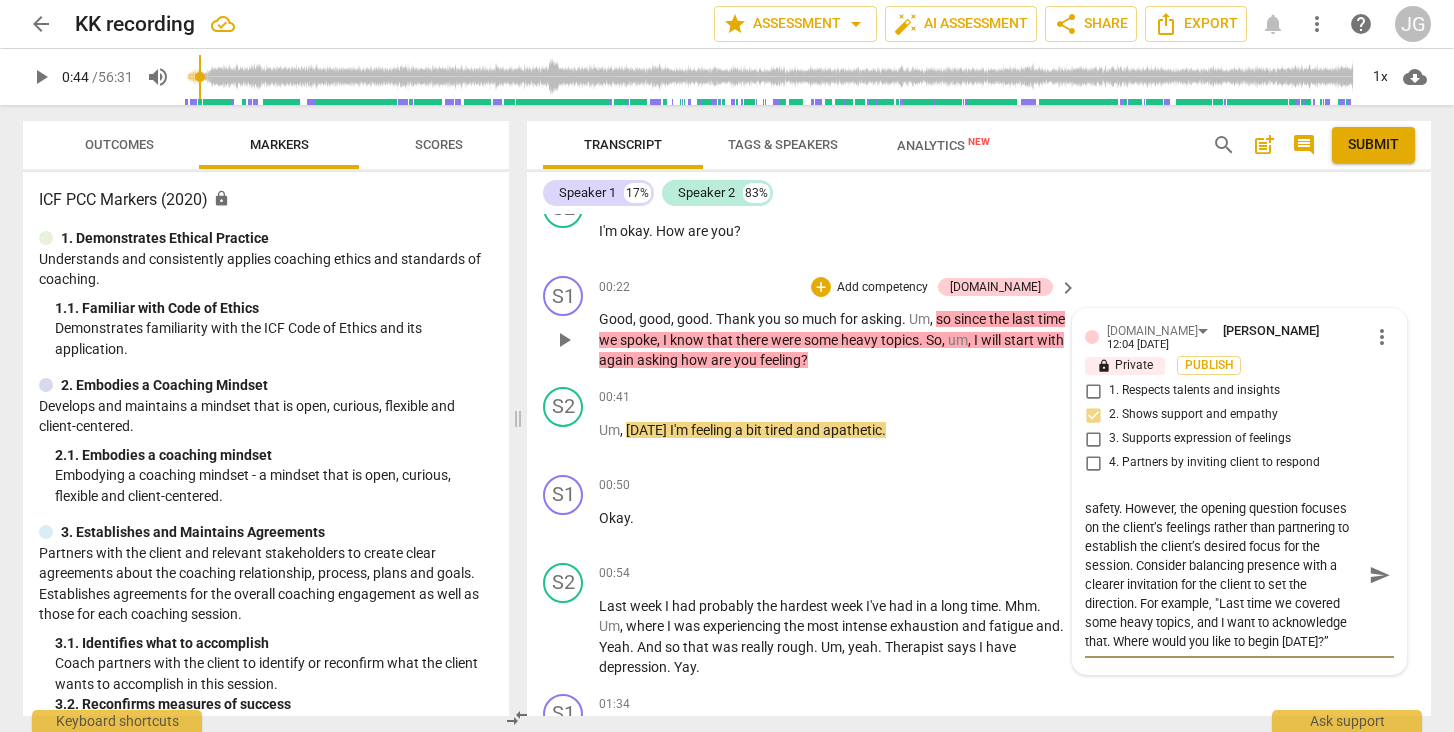 click on "Coach brings care and awareness of prior session content, supporting trust and emotional safety. However, the opening question focuses on the client’s feelings rather than partnering to establish the client’s desired focus for the session. Consider balancing presence with a clearer invitation for the client to set the direction. For example, "Last time we covered some heavy topics, and I want to acknowledge that. Where would you like to begin [DATE]?”" at bounding box center [1223, 575] 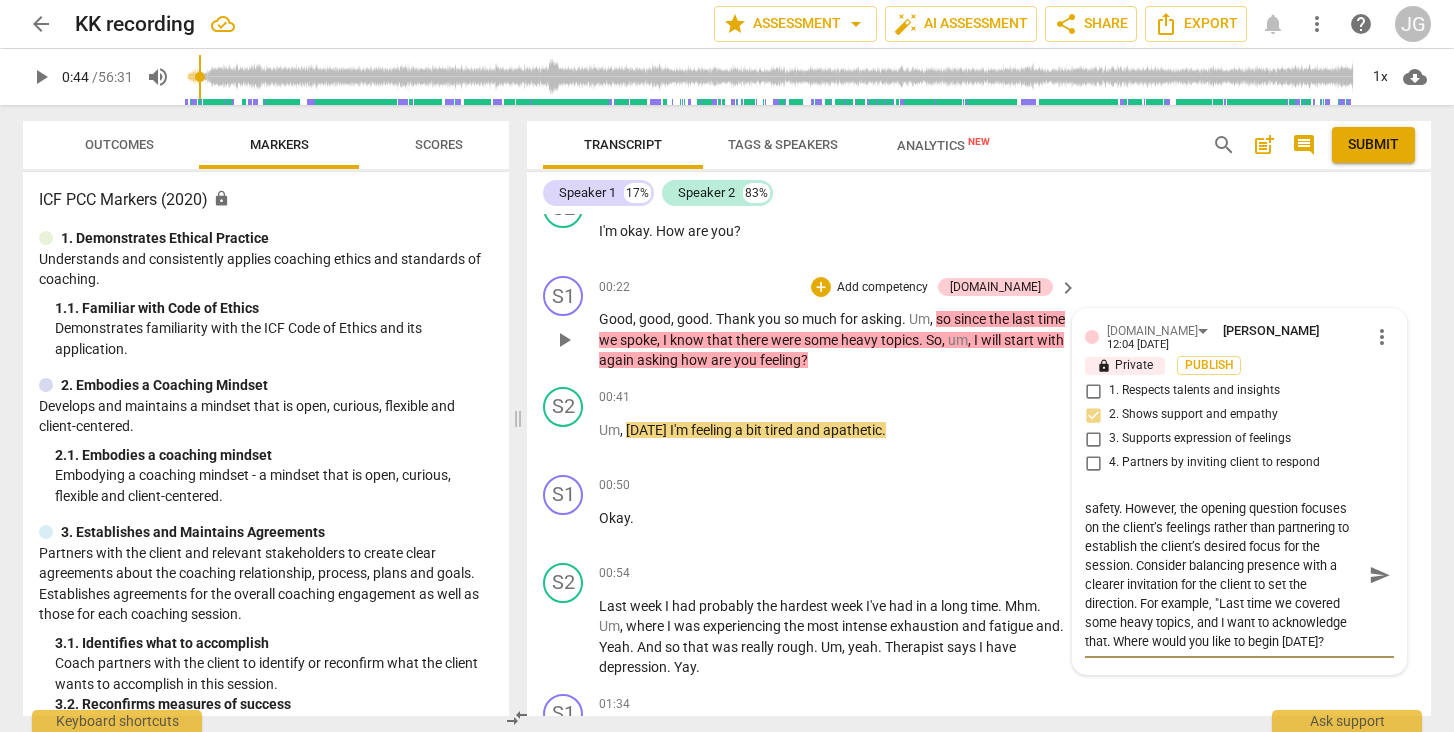 type on "Coach brings care and awareness of prior session content, supporting trust and emotional safety. However, the opening question focuses on the client’s feelings rather than partnering to establish the client’s desired focus for the session. Consider balancing presence with a clearer invitation for the client to set the direction. For example, "Last time we covered some heavy topics, and I want to acknowledge that. Where would you like to begin [DATE]" 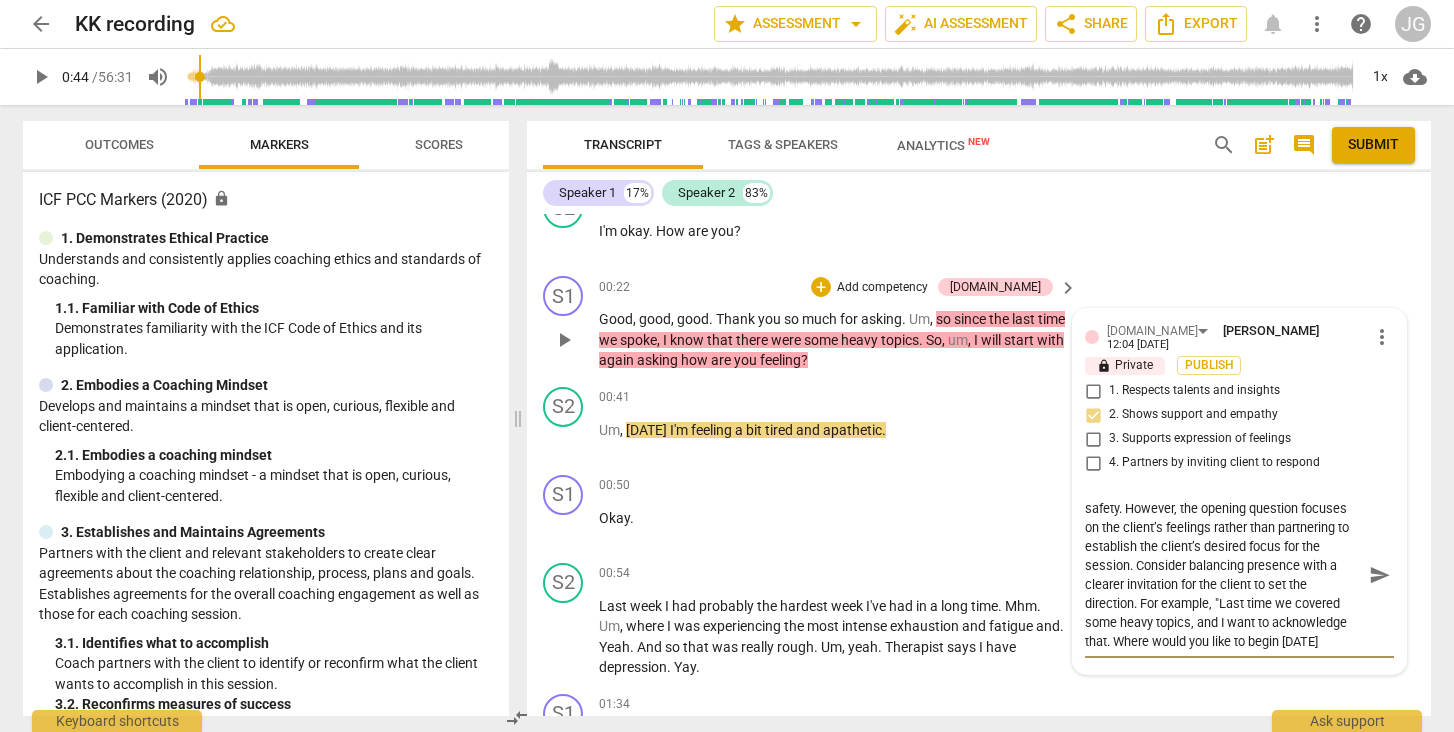 type on "Coach brings care and awareness of prior session content, supporting trust and emotional safety. However, the opening question focuses on the client’s feelings rather than partnering to establish the client’s desired focus for the session. Consider balancing presence with a clearer invitation for the client to set the direction. For example, "Last time we covered some heavy topics, and I want to acknowledge that. Where would you like to begin [DATE]?" 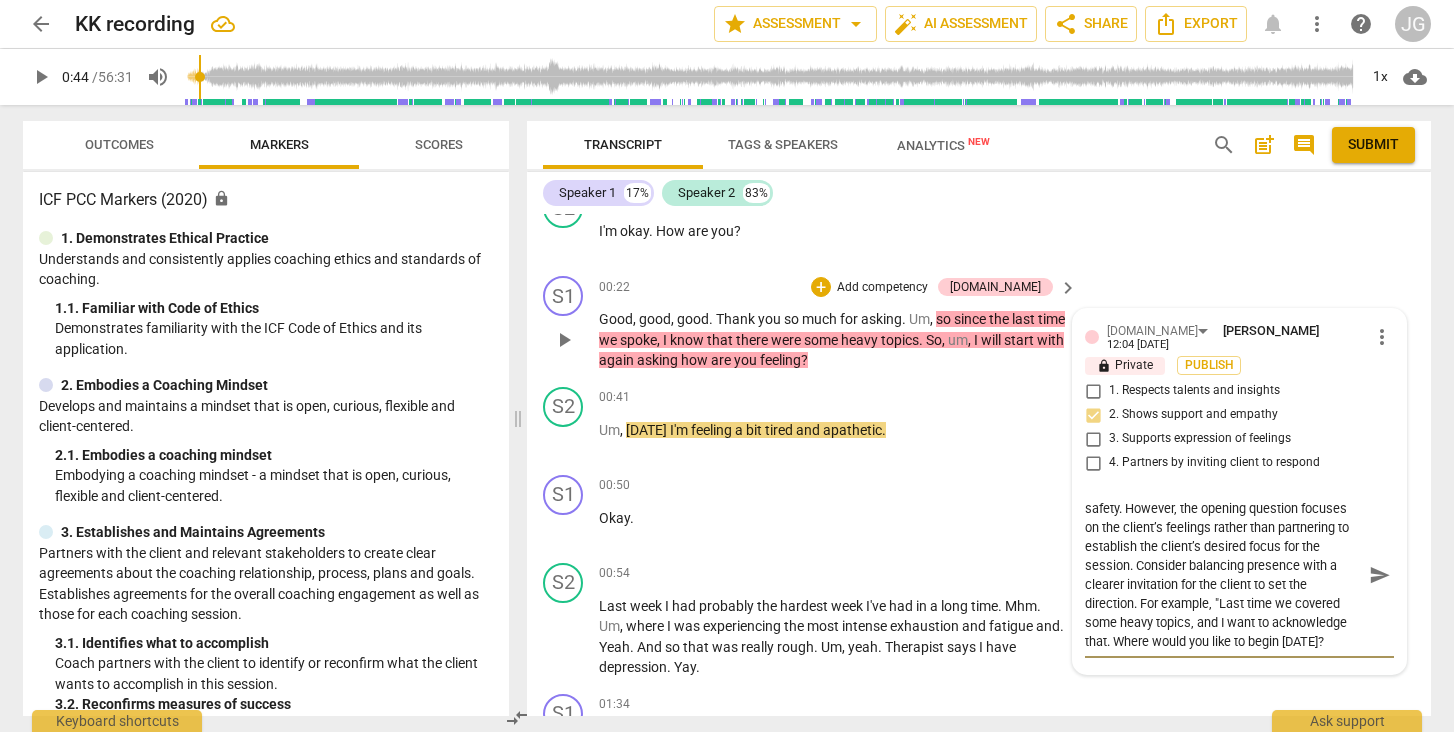 type on "Coach brings care and awareness of prior session content, supporting trust and emotional safety. However, the opening question focuses on the client’s feelings rather than partnering to establish the client’s desired focus for the session. Consider balancing presence with a clearer invitation for the client to set the direction. For example, "Last time we covered some heavy topics, and I want to acknowledge that. Where would you like to begin [DATE]?"" 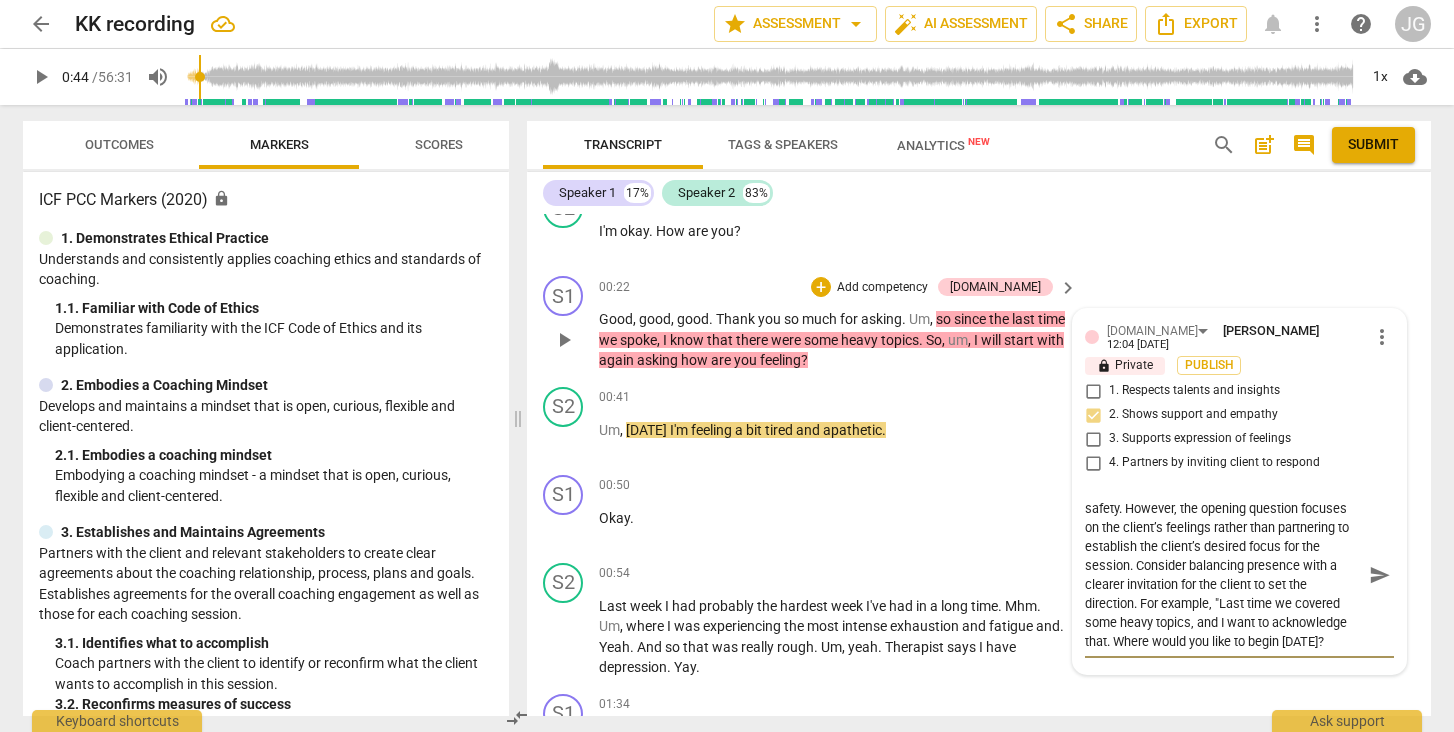 type on "Coach brings care and awareness of prior session content, supporting trust and emotional safety. However, the opening question focuses on the client’s feelings rather than partnering to establish the client’s desired focus for the session. Consider balancing presence with a clearer invitation for the client to set the direction. For example, "Last time we covered some heavy topics, and I want to acknowledge that. Where would you like to begin [DATE]?"" 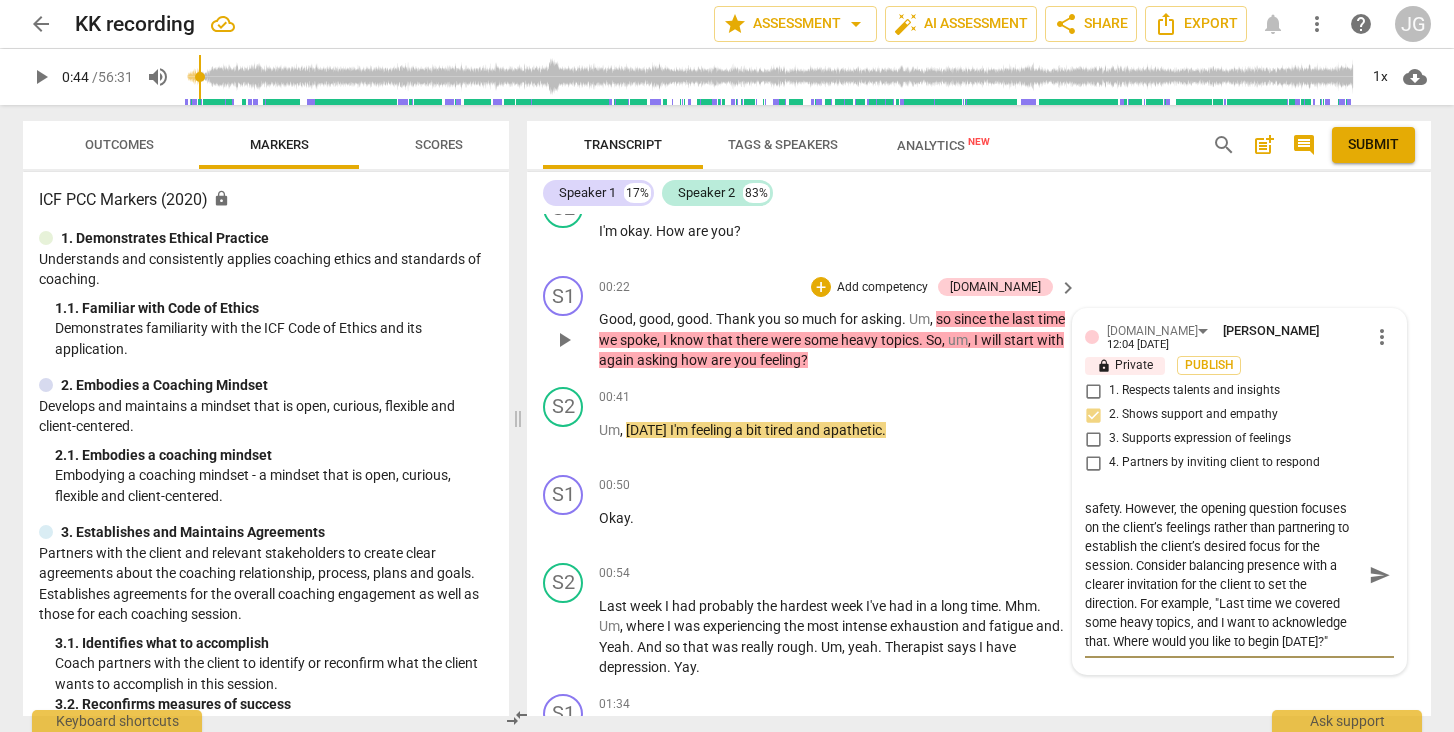 click on "Coach brings care and awareness of prior session content, supporting trust and emotional safety. However, the opening question focuses on the client’s feelings rather than partnering to establish the client’s desired focus for the session. Consider balancing presence with a clearer invitation for the client to set the direction. For example, "Last time we covered some heavy topics, and I want to acknowledge that. Where would you like to begin [DATE]?"" at bounding box center [1223, 575] 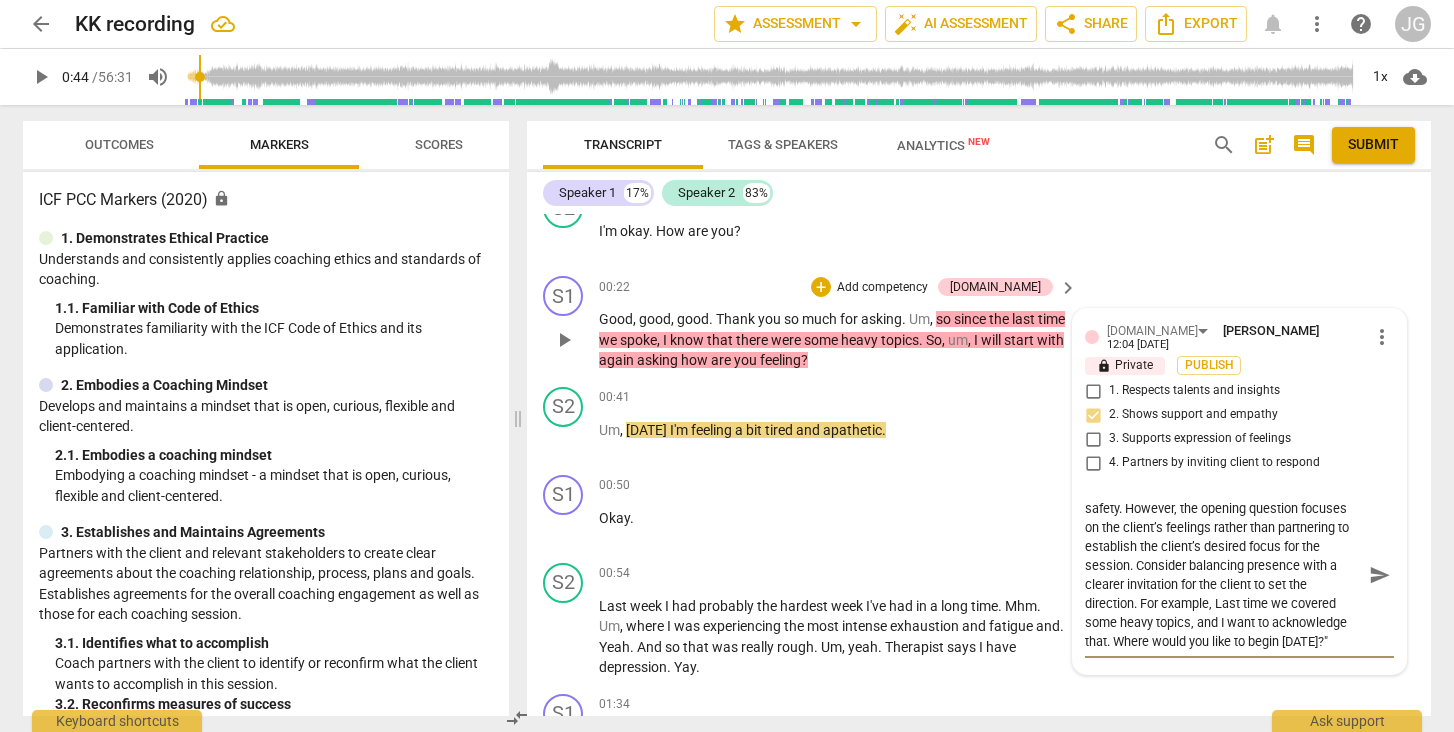 type on "Coach brings care and awareness of prior session content, supporting trust and emotional safety. However, the opening question focuses on the client’s feelings rather than partnering to establish the client’s desired focus for the session. Consider balancing presence with a clearer invitation for the client to set the direction. For example, "Last time we covered some heavy topics, and I want to acknowledge that. Where would you like to begin [DATE]?"" 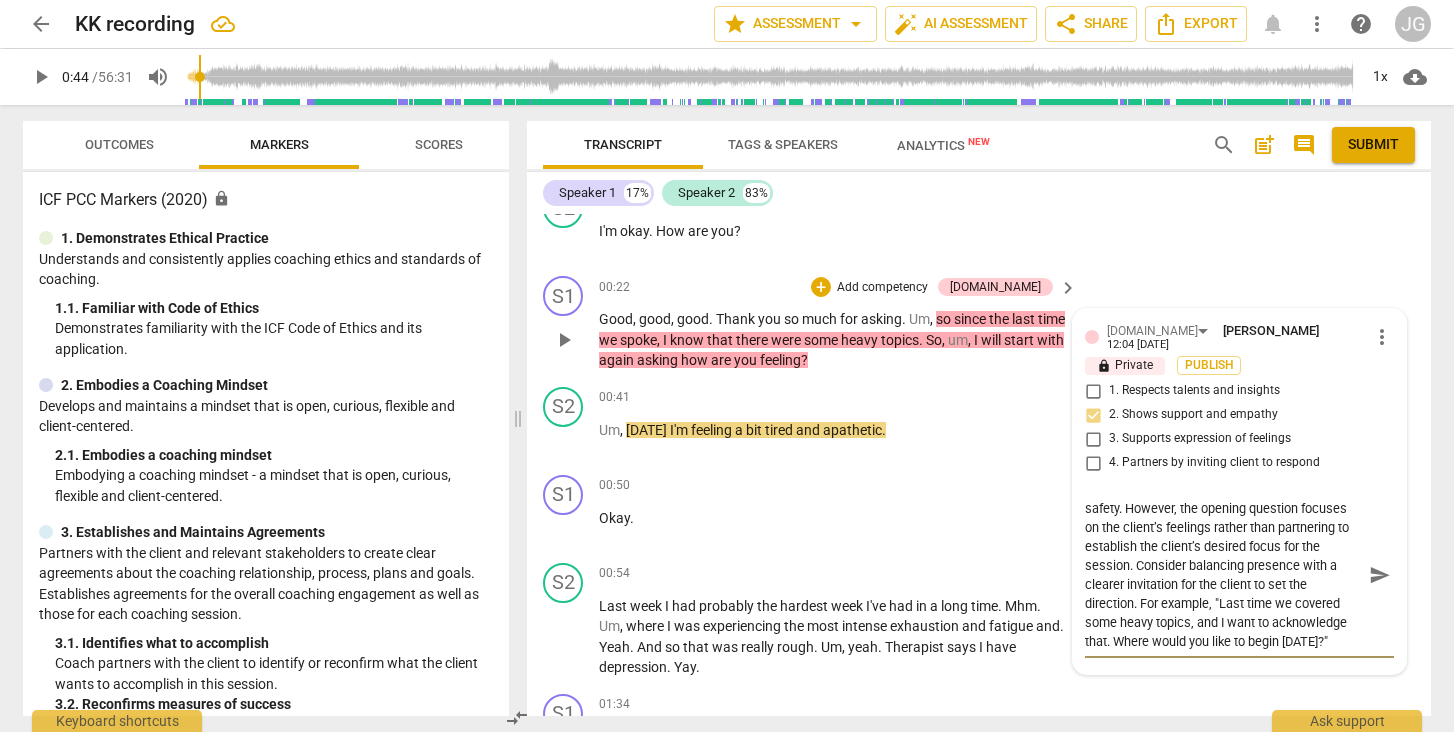 type on "Coach brings care and awareness of prior session content, supporting trust and emotional safety. However, the opening question focuses on the client’s feelings rather than partnering to establish the client’s desired focus for the session. Consider balancing presence with a clearer invitation for the client to set the direction. For example, "Last time we covered some heavy topics, and I want to acknowledge that. Where would you like to begin [DATE]?"" 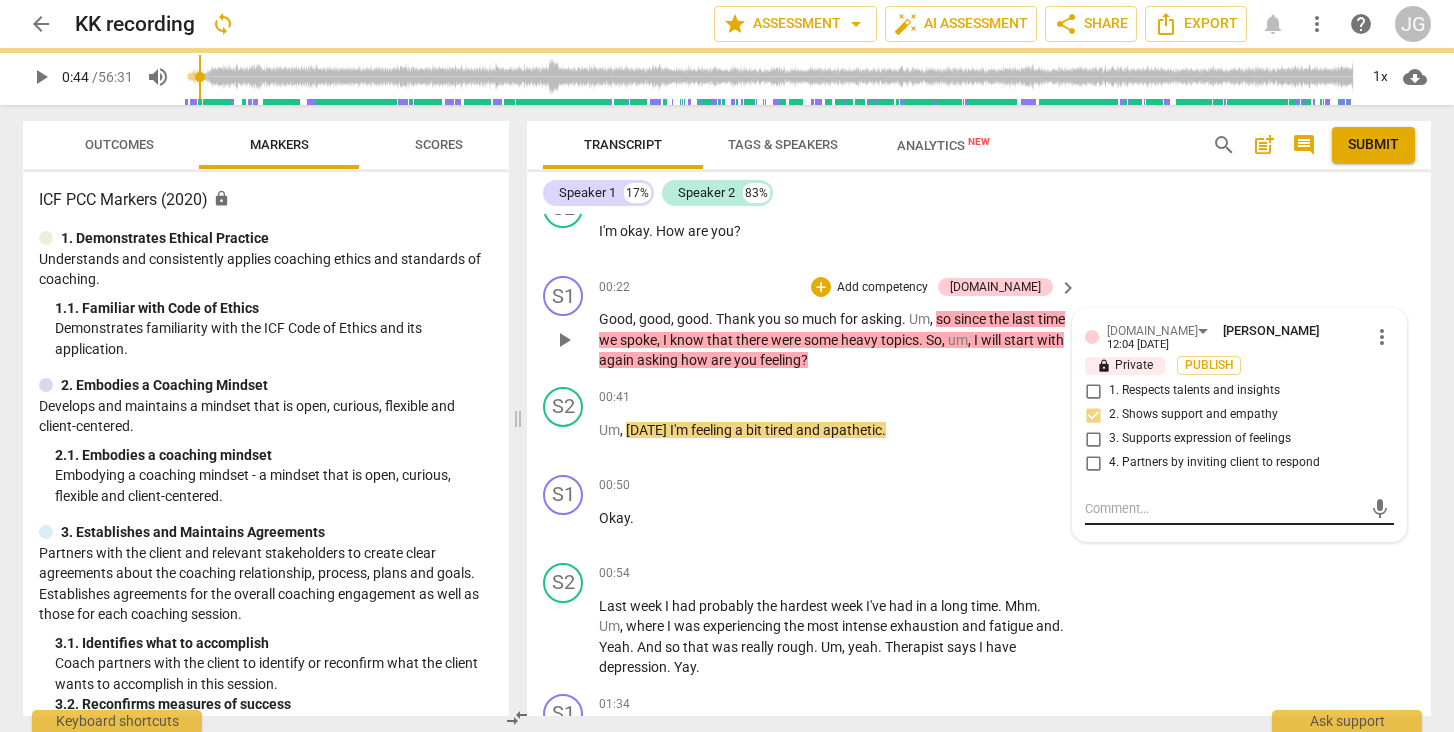 scroll, scrollTop: 0, scrollLeft: 0, axis: both 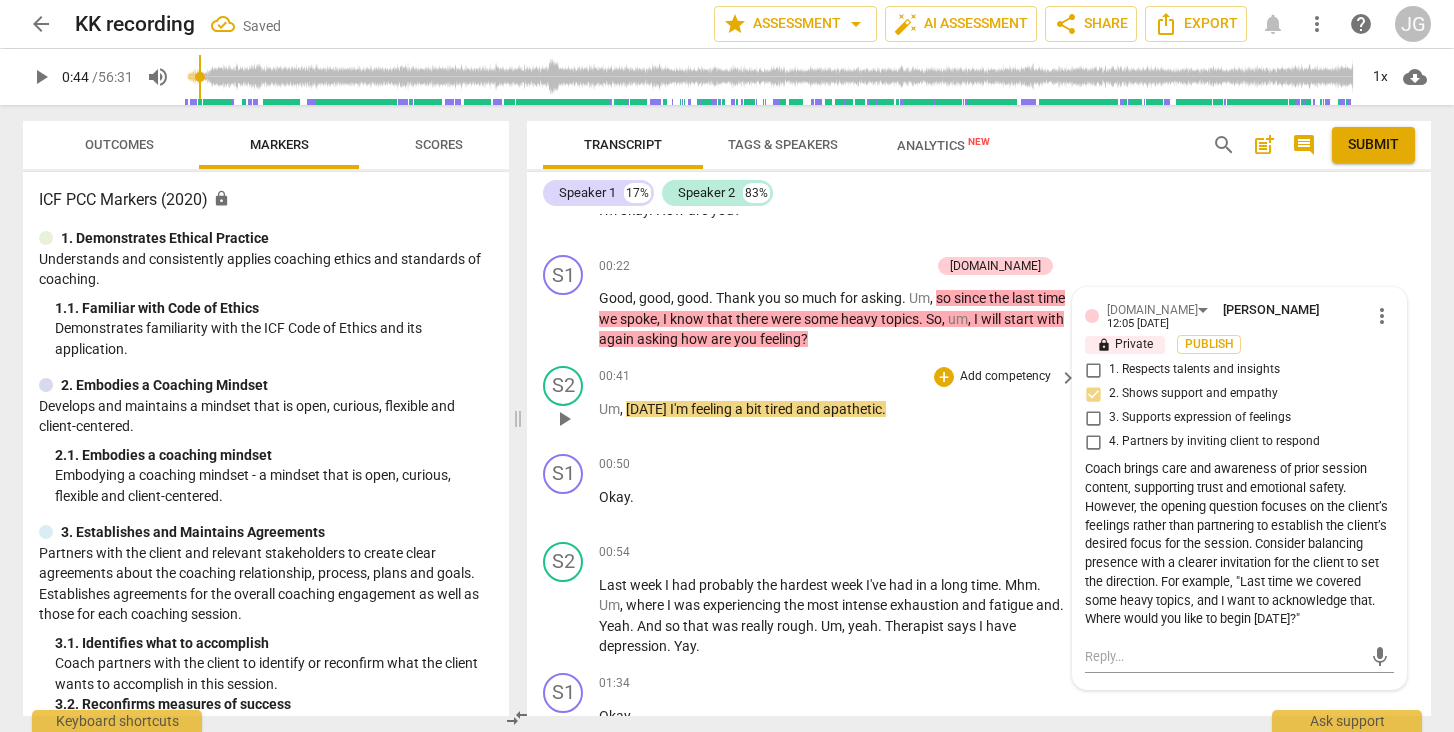 click on "play_arrow" at bounding box center [564, 419] 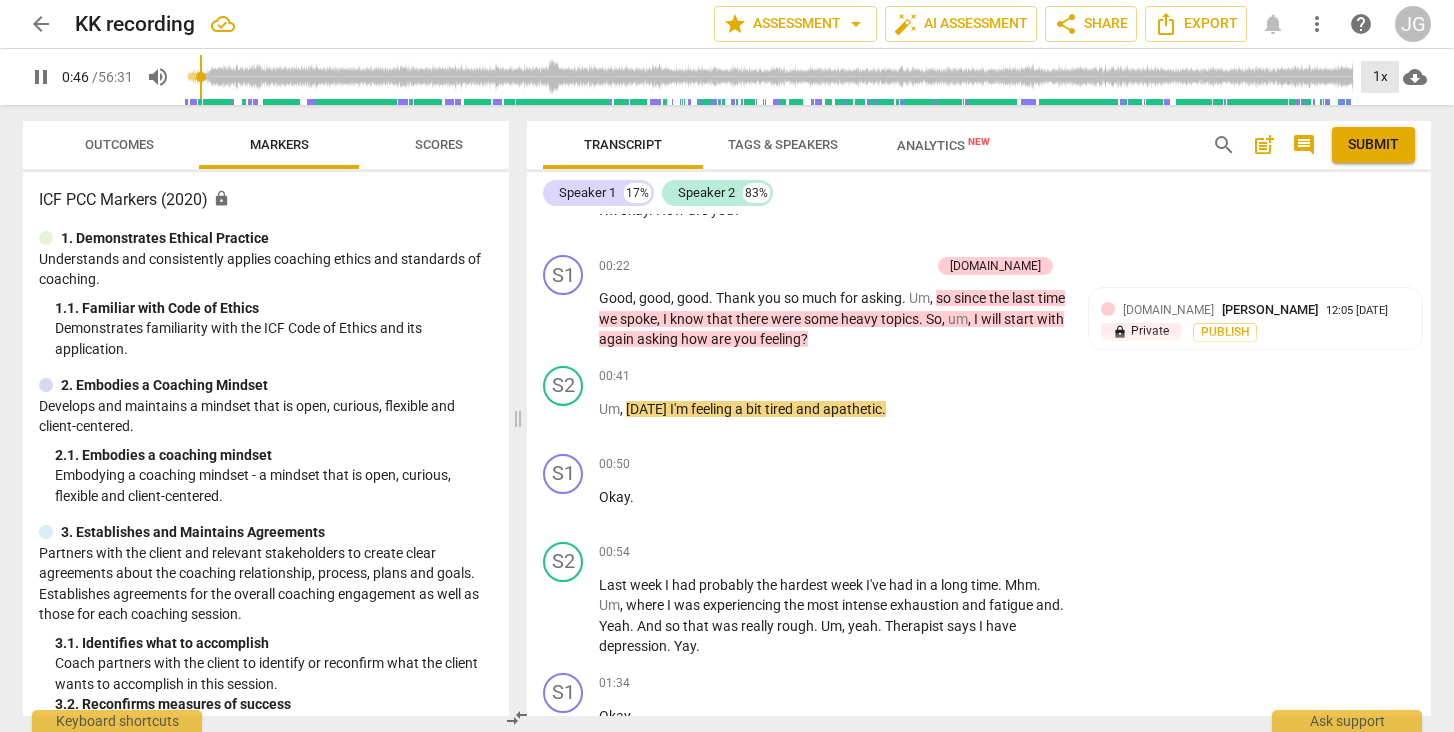 click on "1x" at bounding box center [1380, 77] 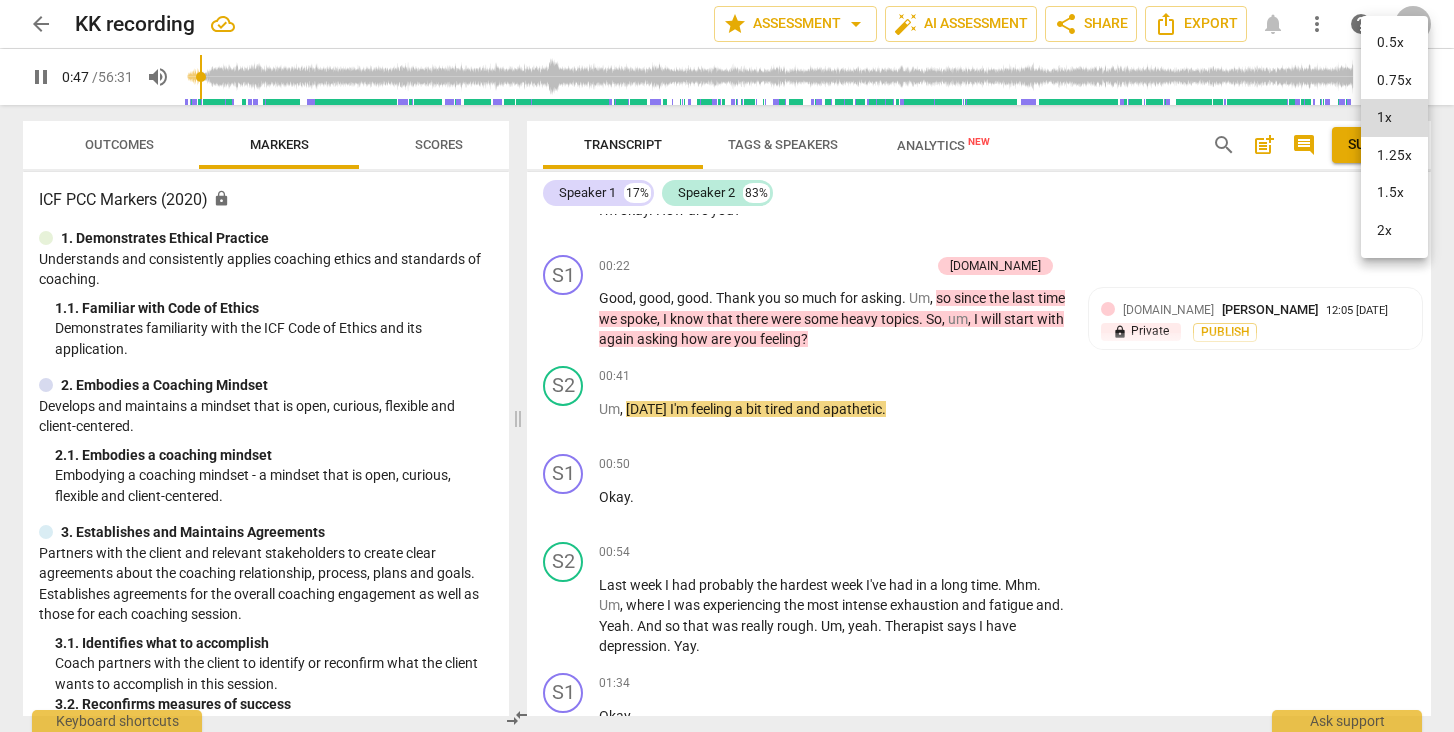 click on "2x" at bounding box center (1394, 231) 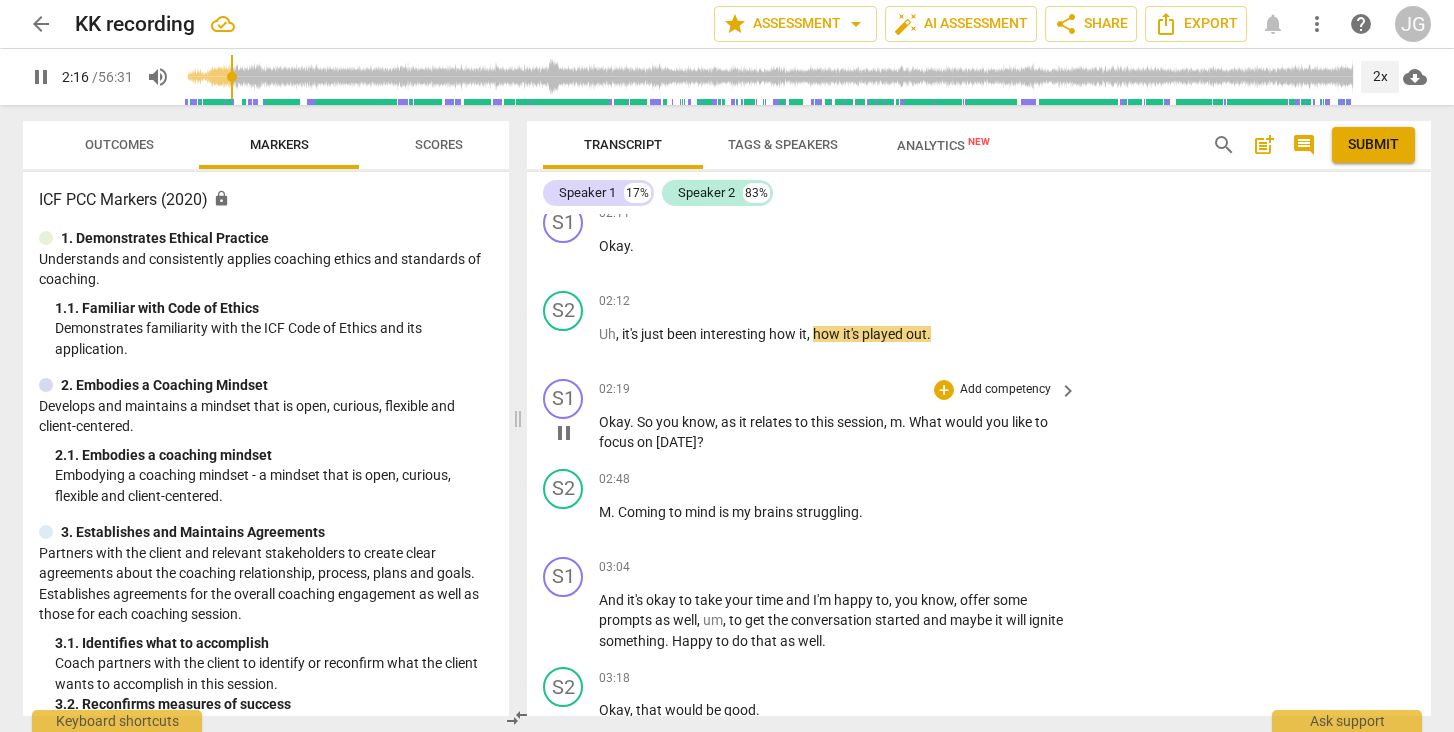 scroll, scrollTop: 1330, scrollLeft: 0, axis: vertical 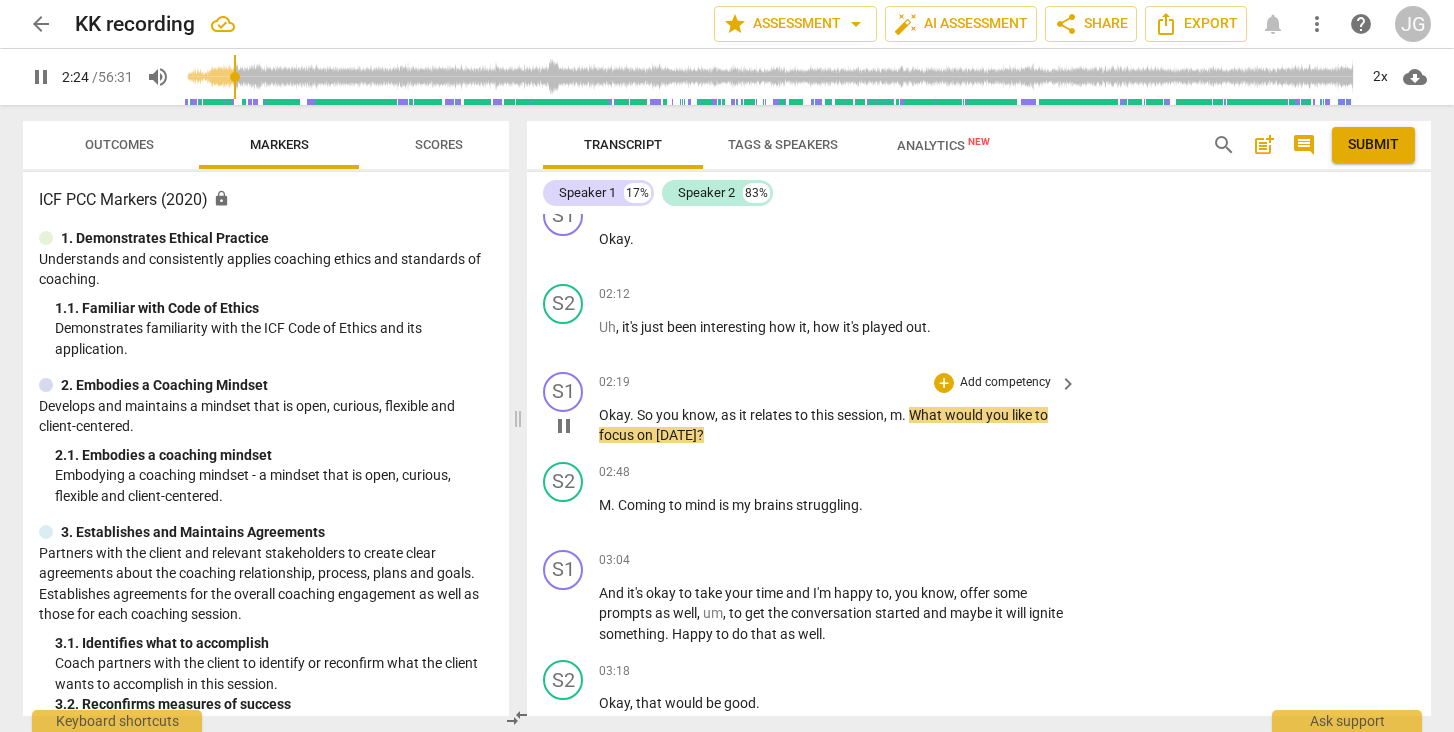 click on "pause" at bounding box center [564, 426] 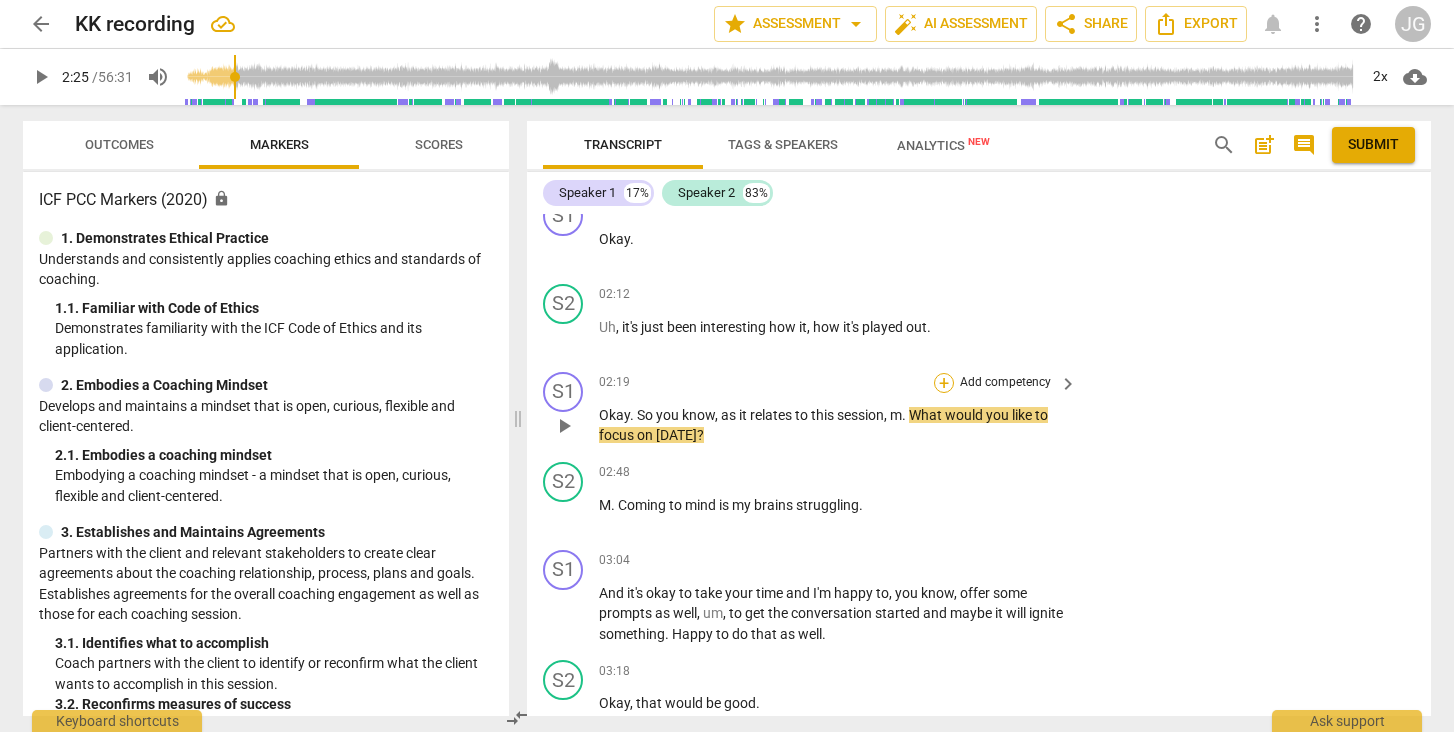 click on "+" at bounding box center [944, 383] 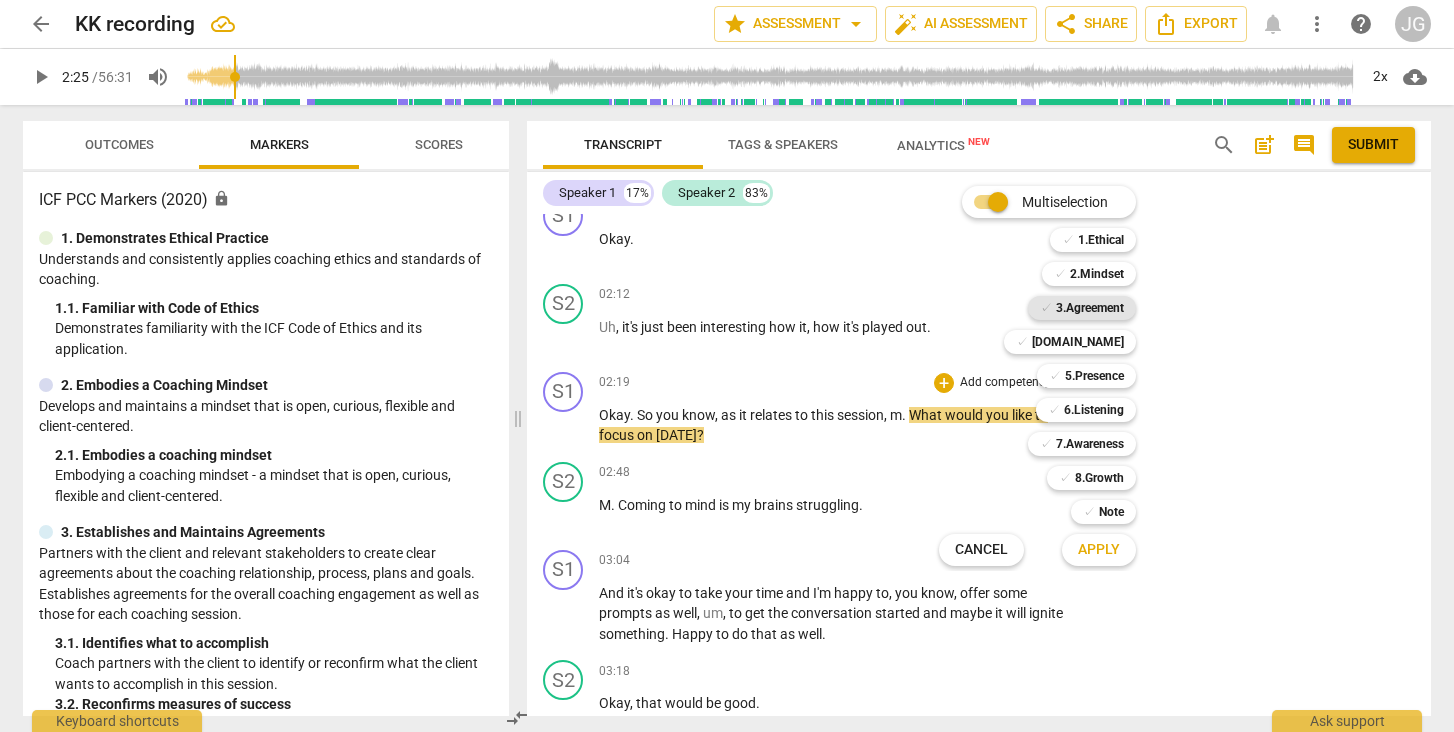 click on "3.Agreement" at bounding box center [1090, 308] 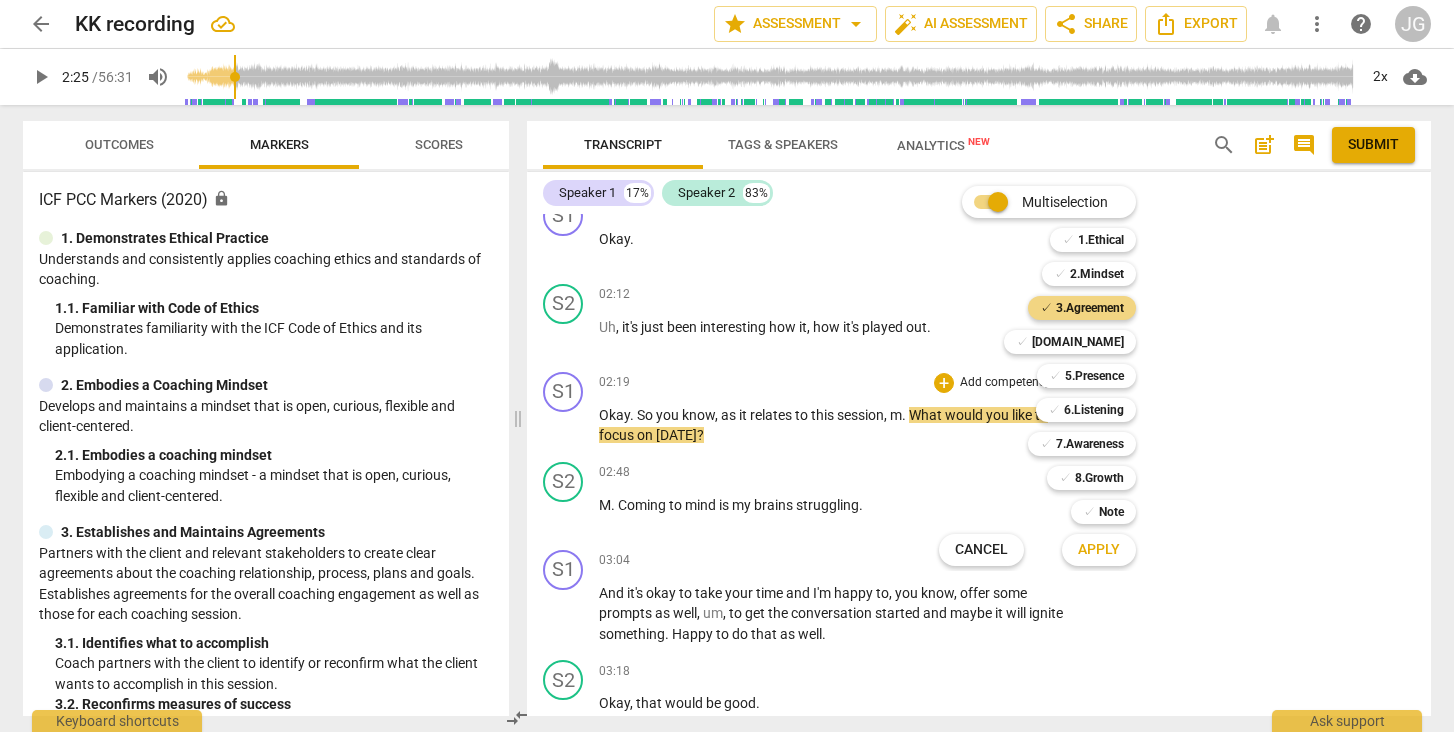 click on "Apply" at bounding box center (1099, 550) 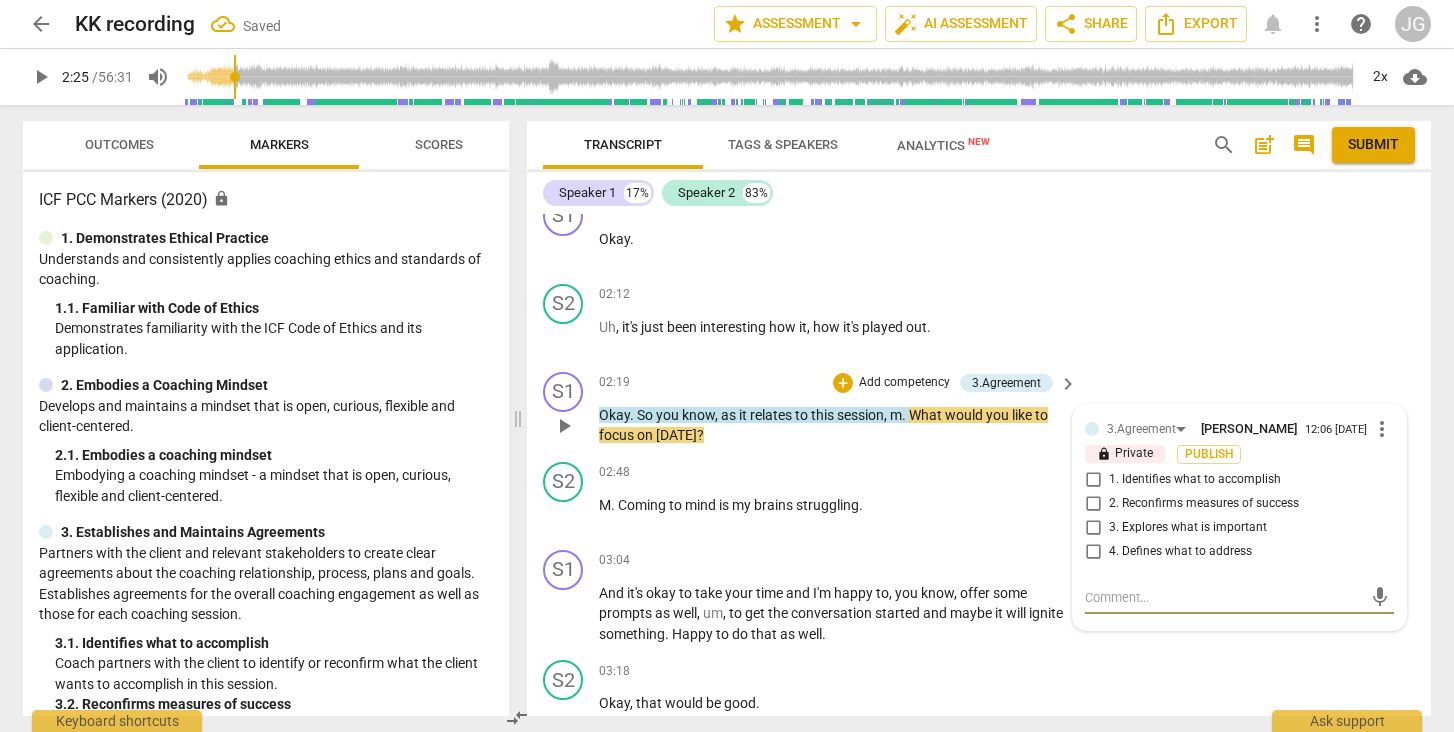 click on "1. Identifies what to accomplish" at bounding box center [1093, 480] 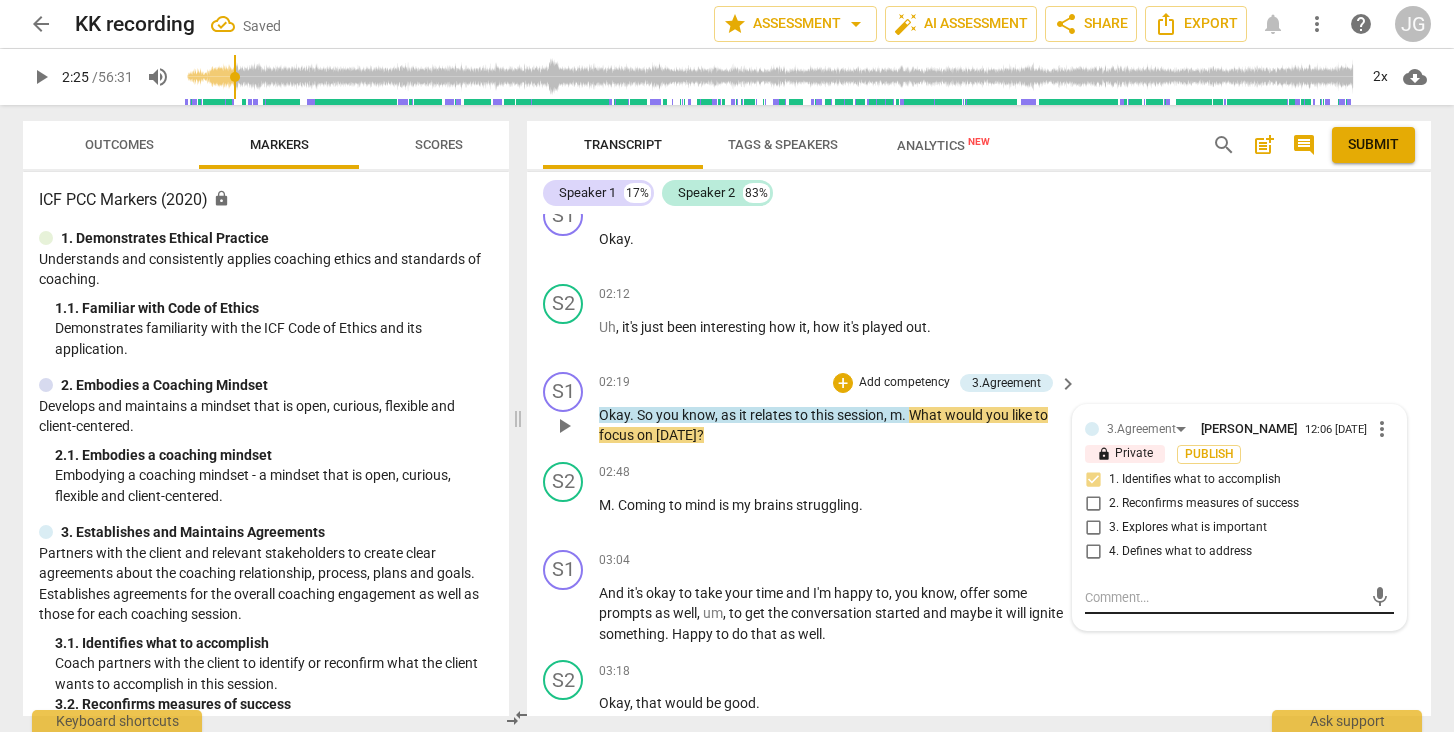 click at bounding box center [1223, 597] 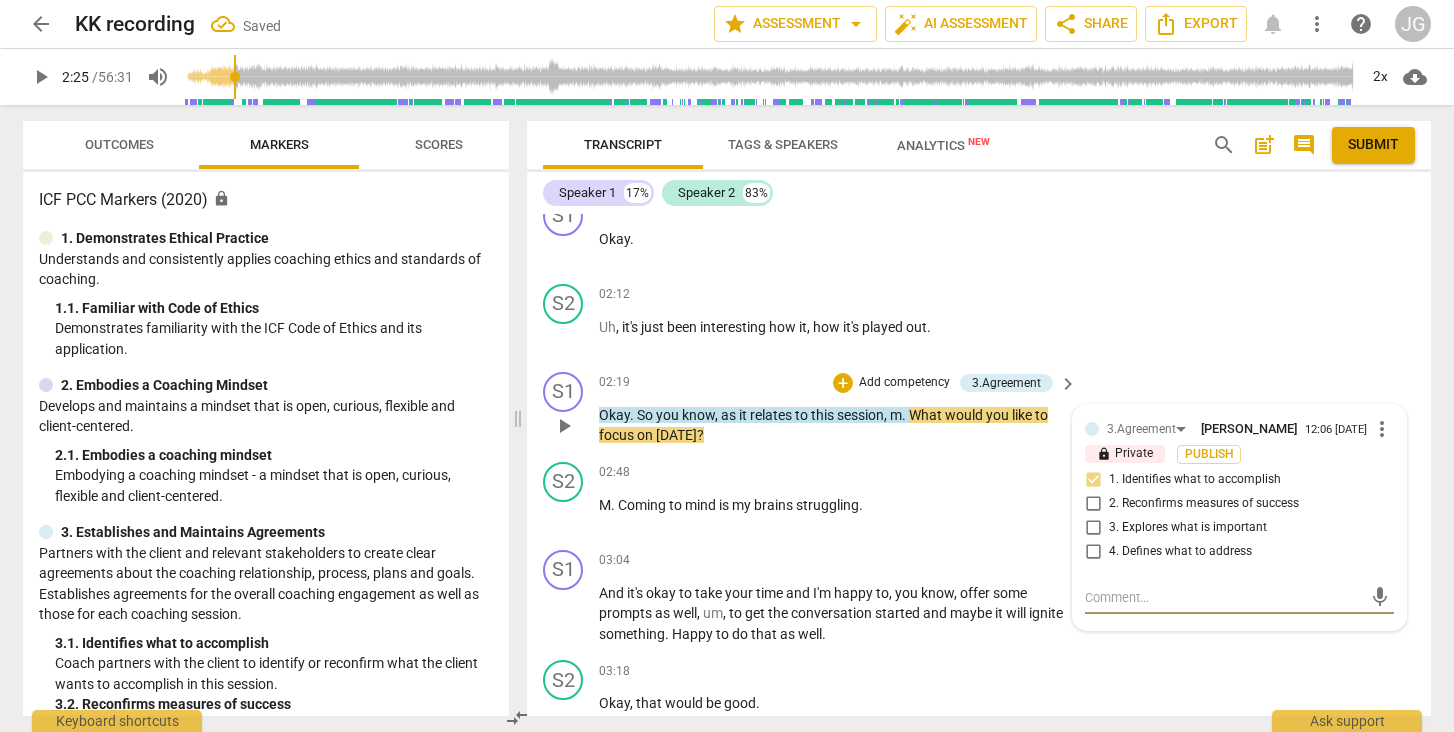 type on "C" 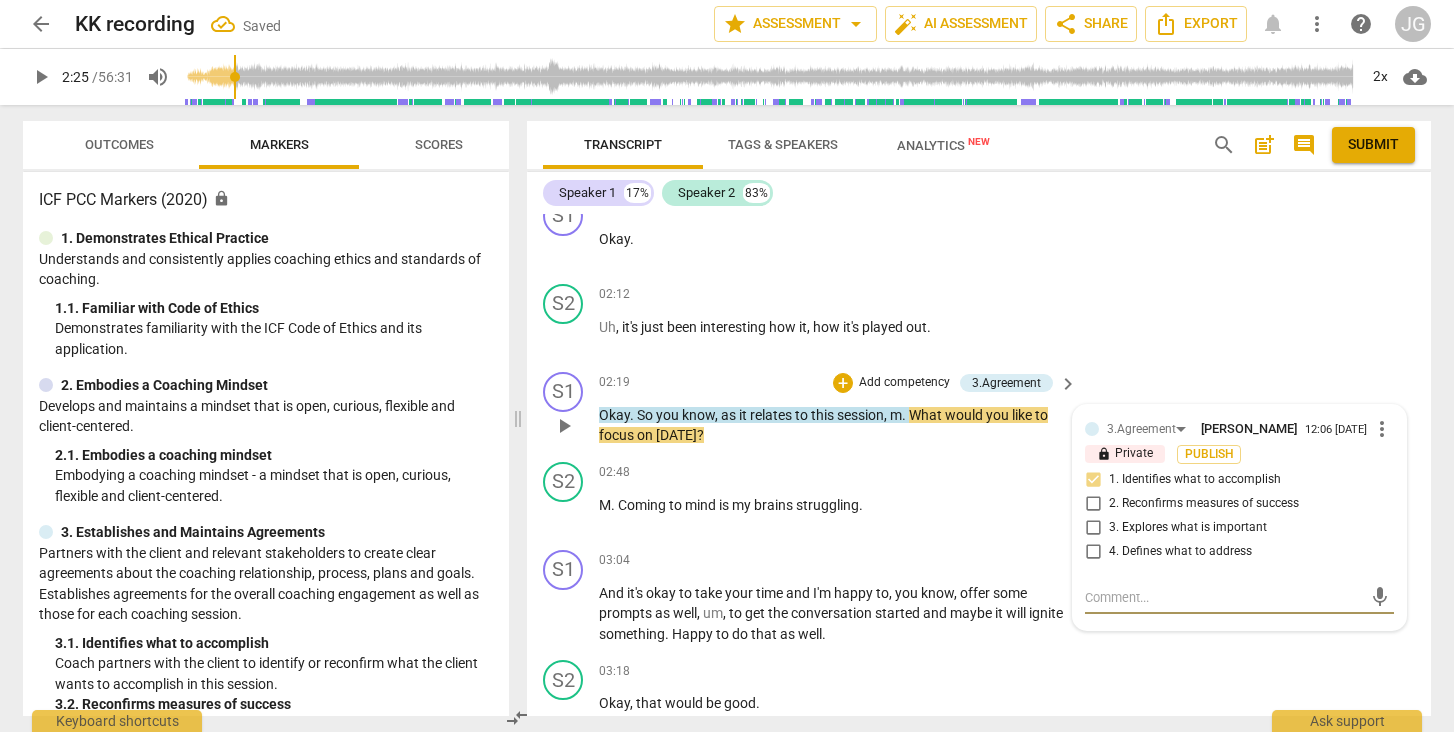 type on "C" 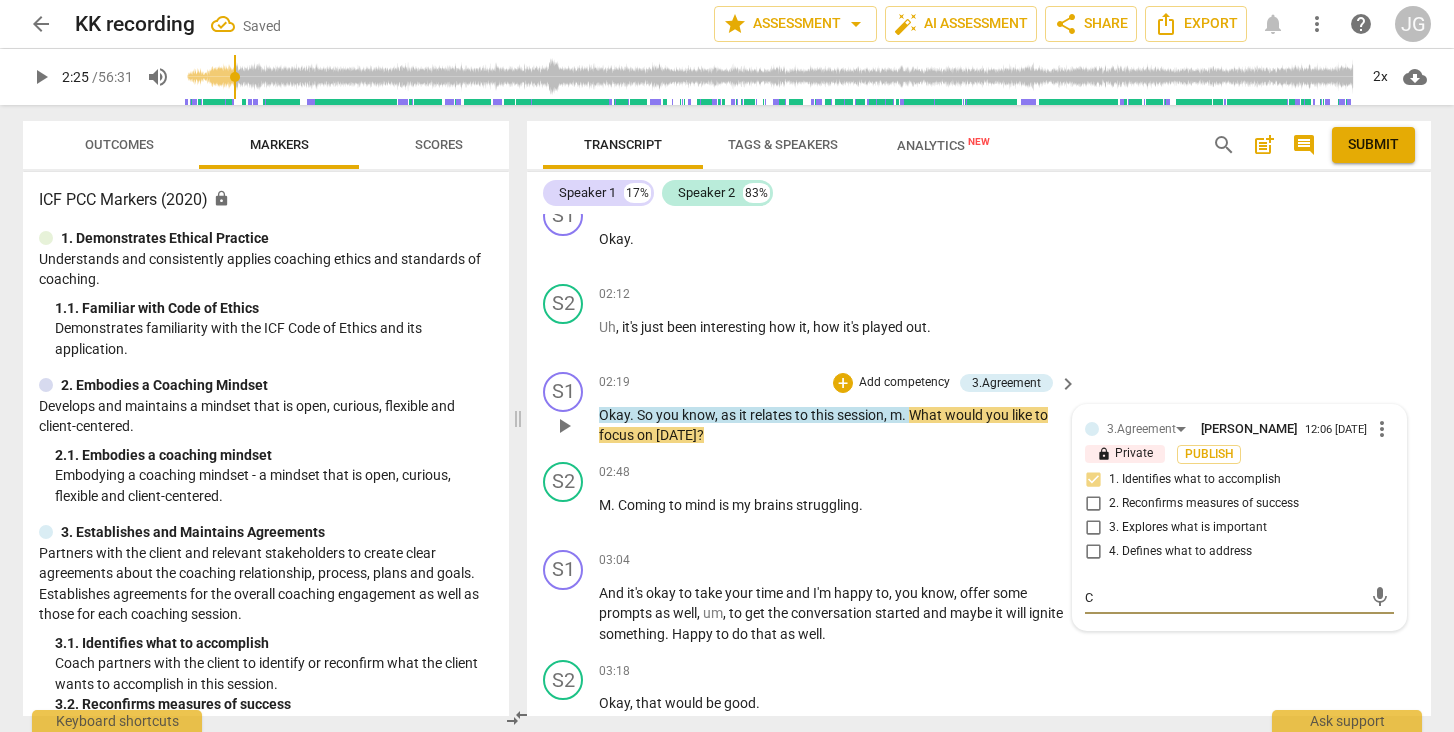 type on "Co" 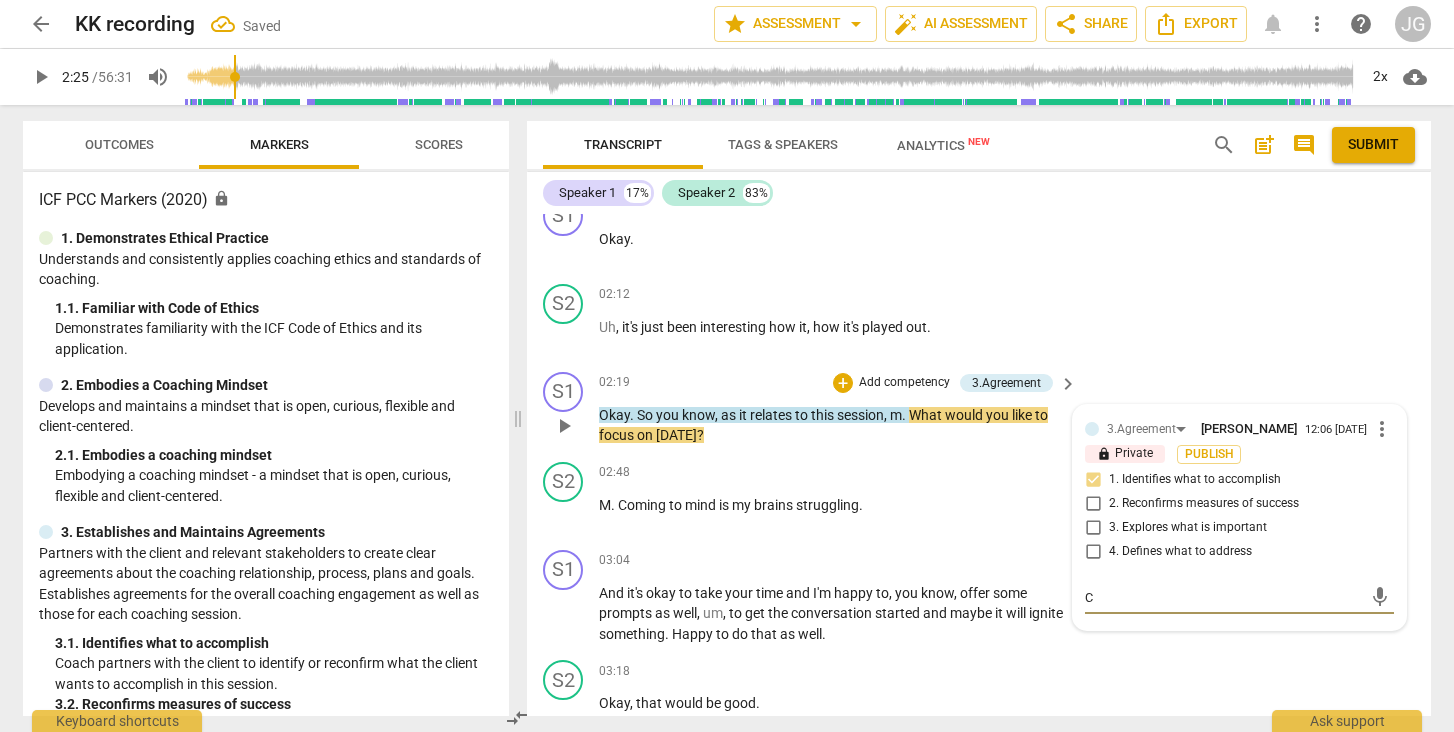 type on "Co" 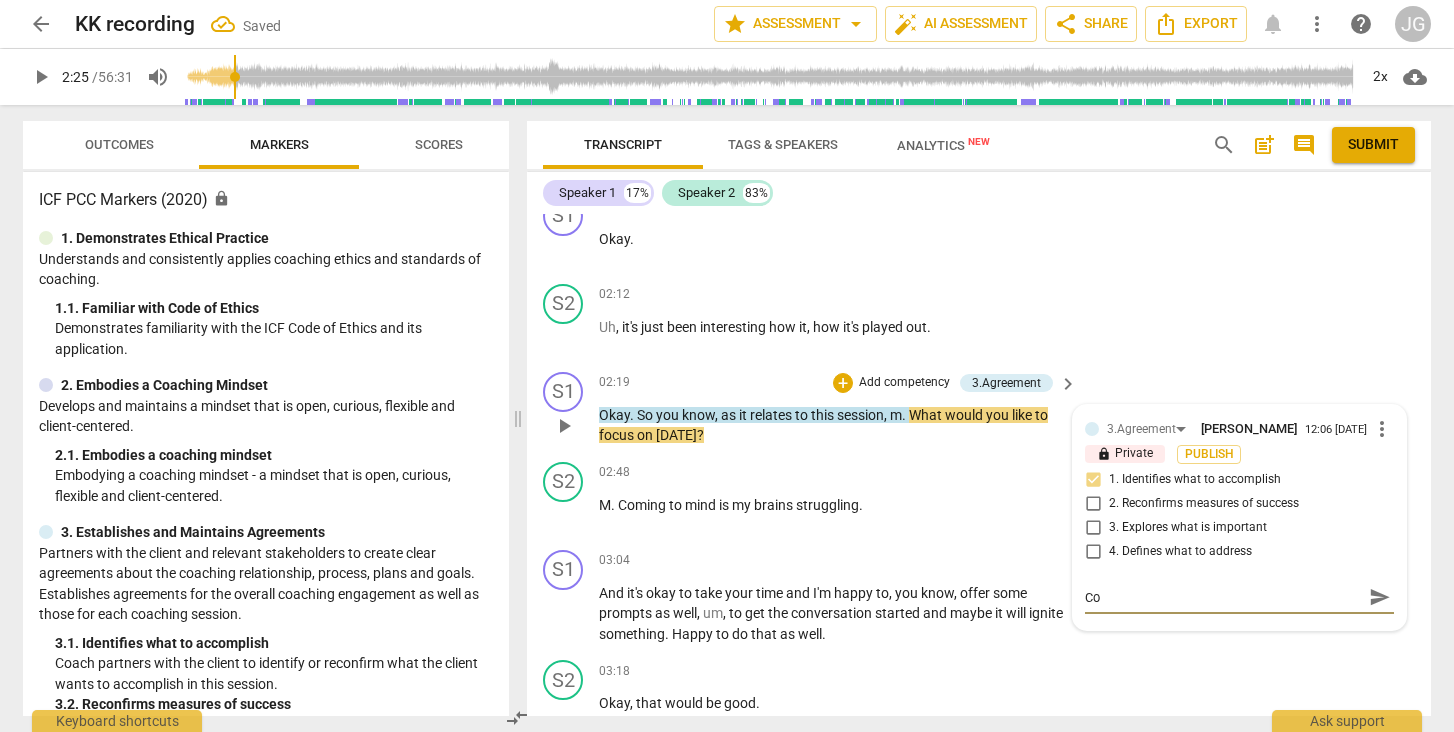 type on "Coa" 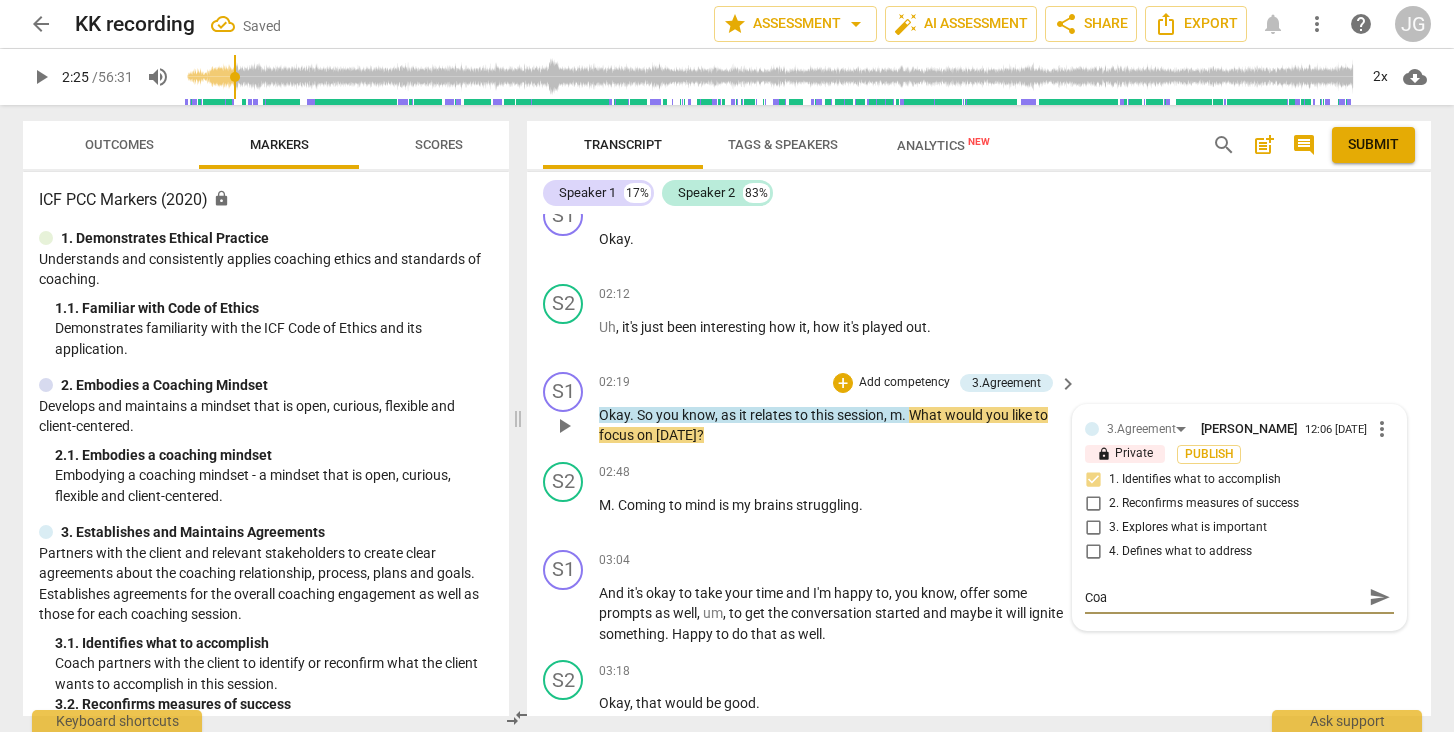 type on "Coac" 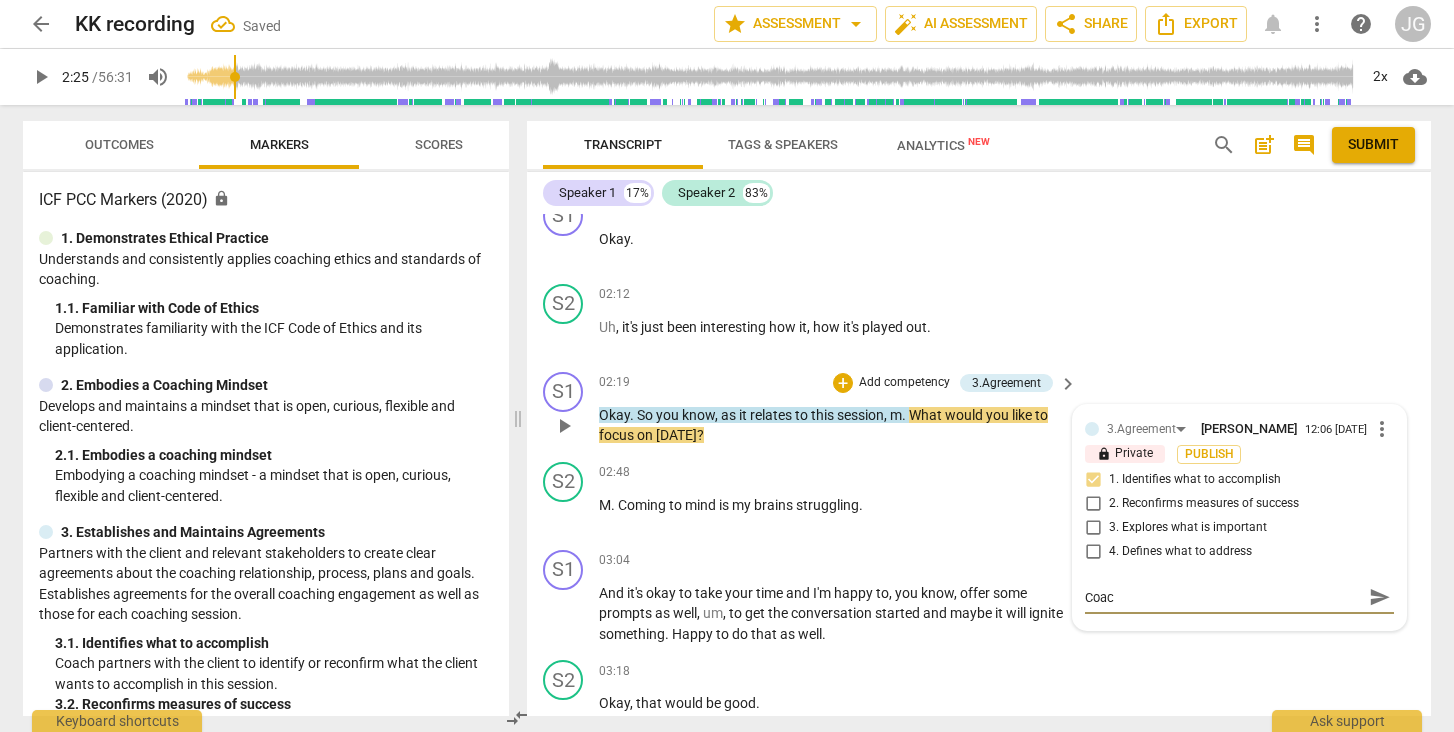 type on "Coach" 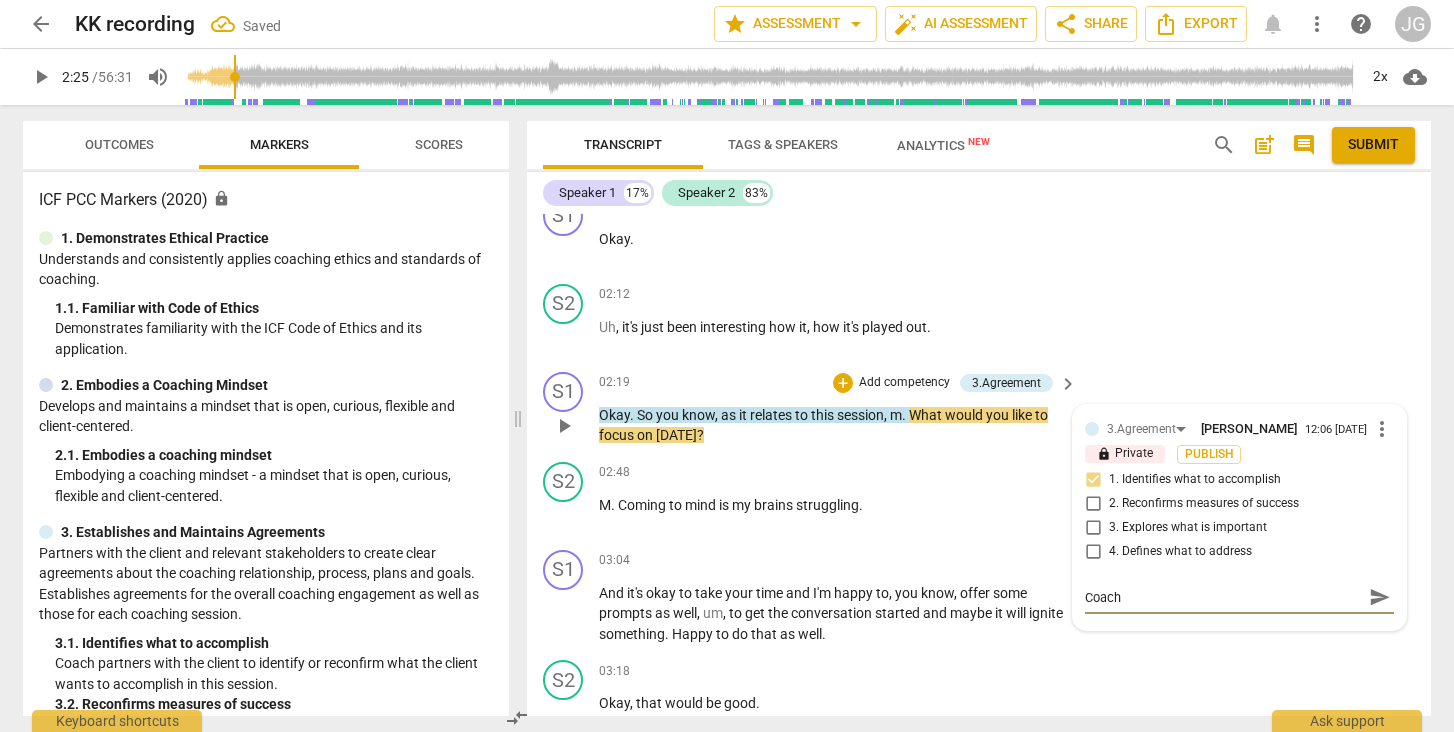 type on "Coach" 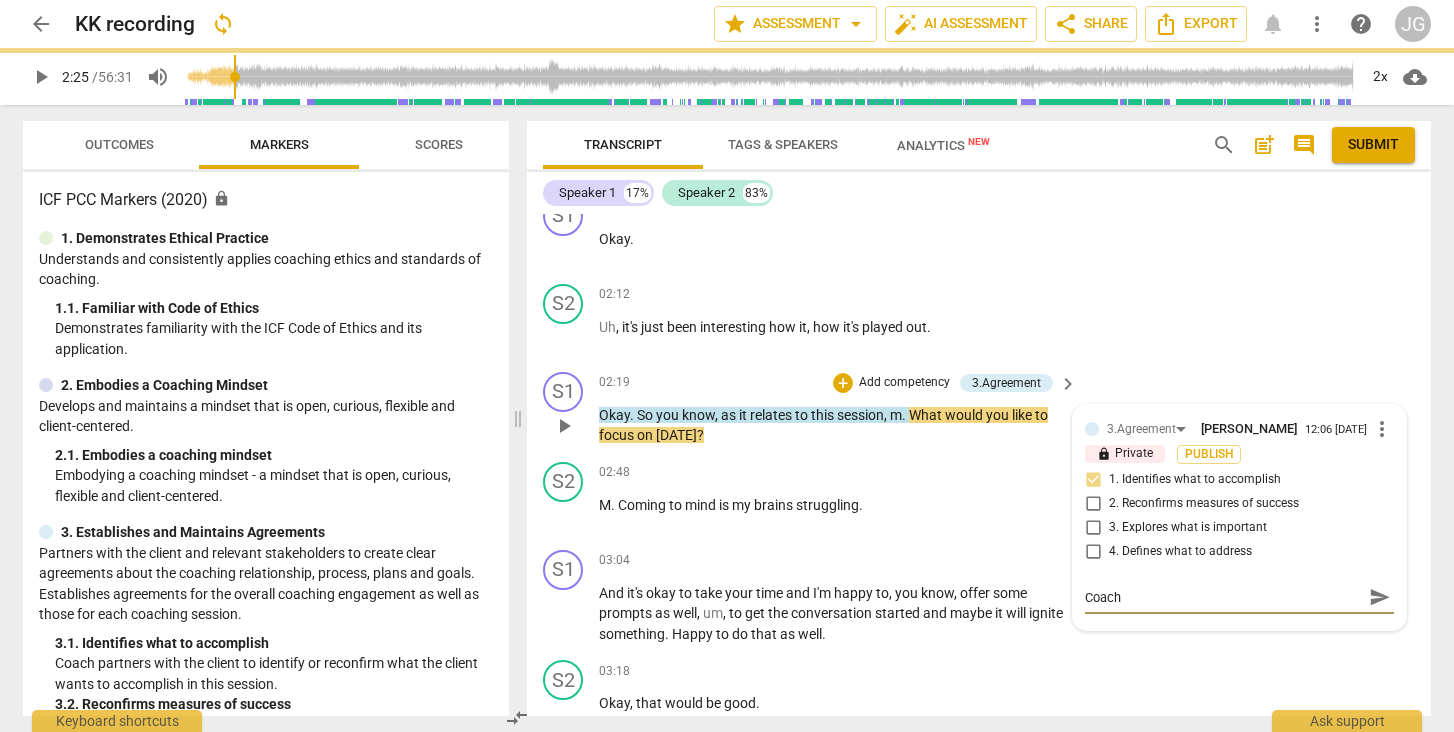 type on "Coach i" 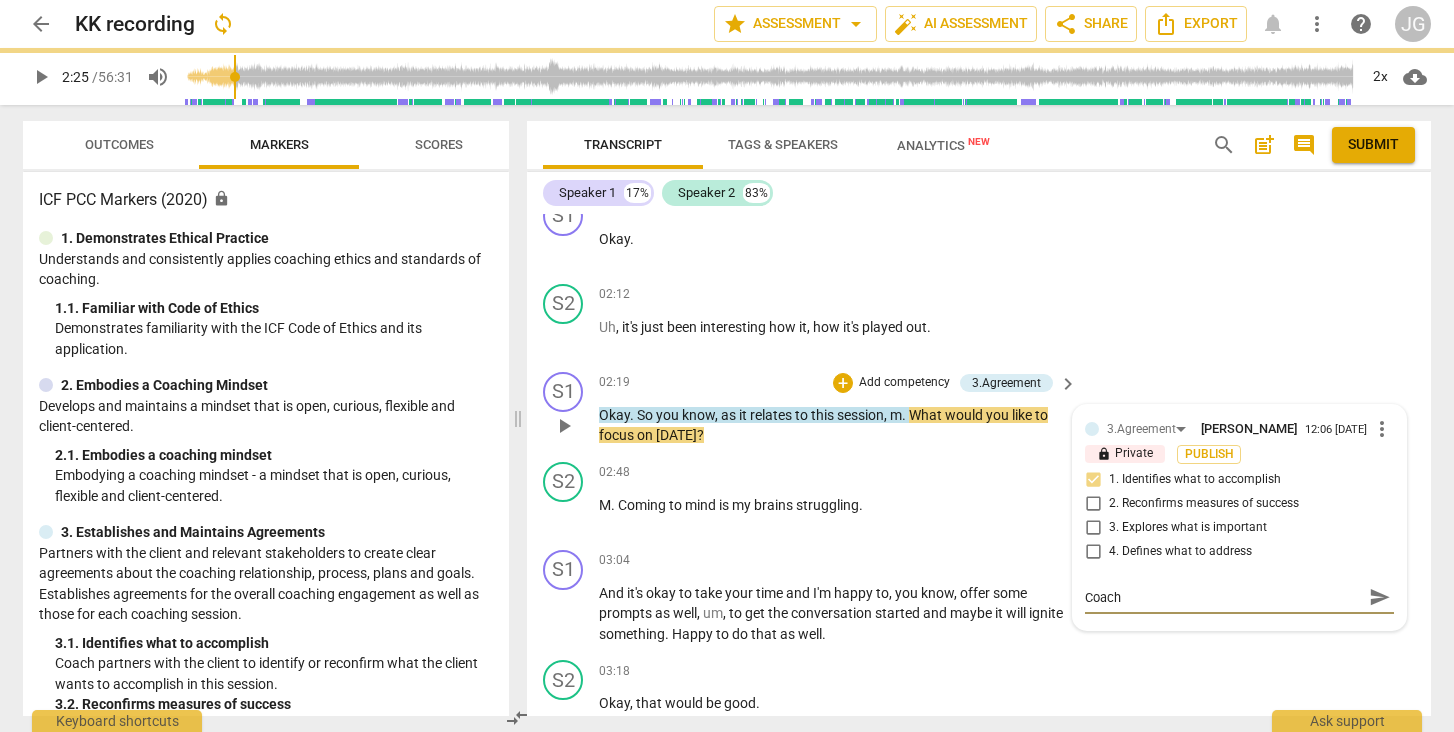 type on "Coach i" 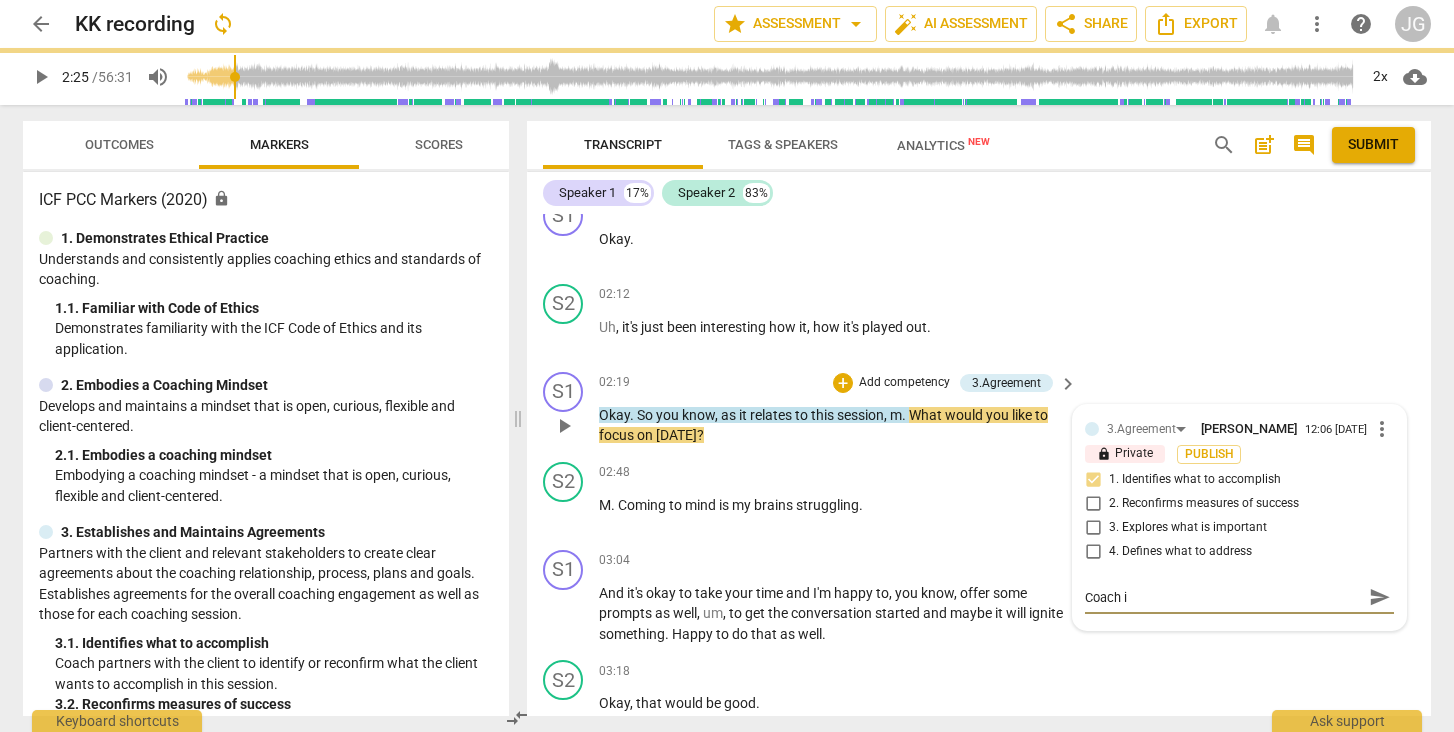 type on "Coach in" 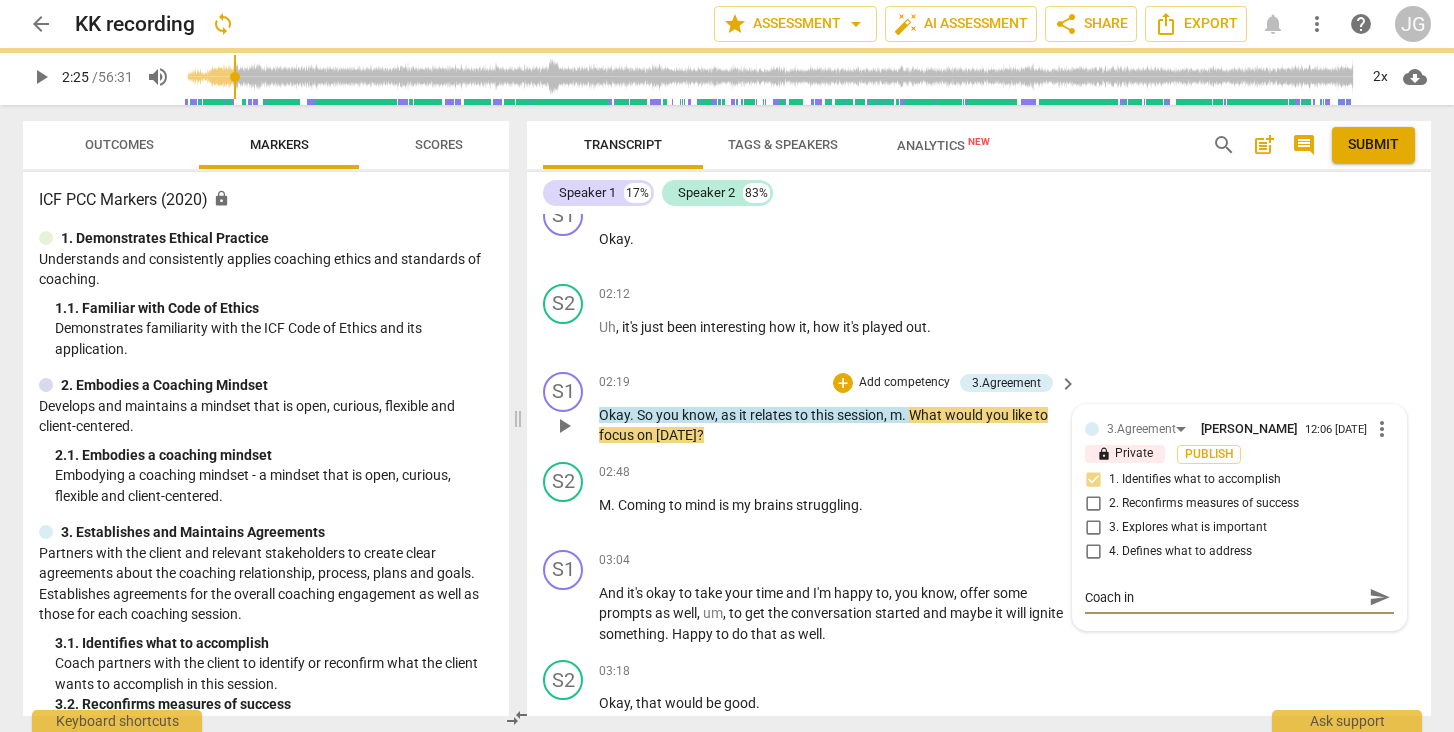 type on "Coach inv" 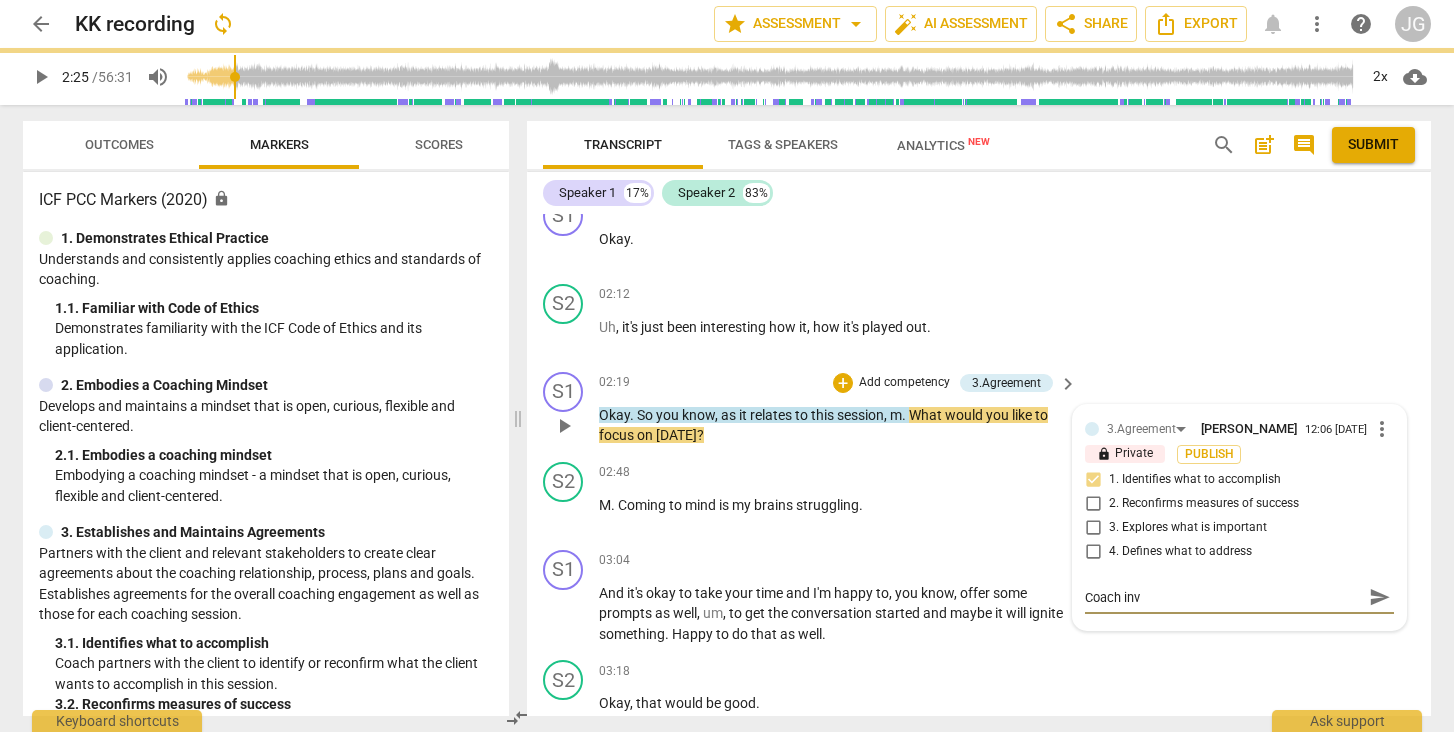 type on "Coach invi" 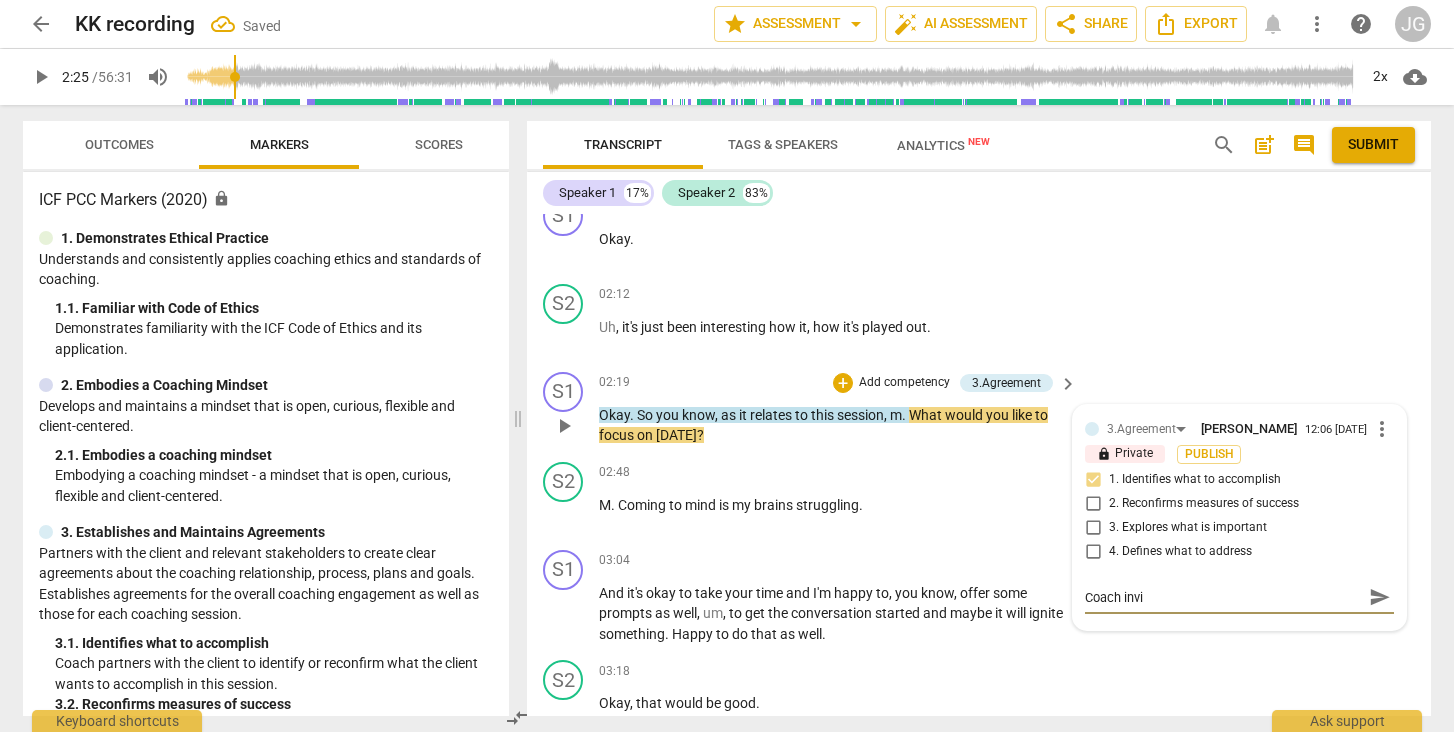type on "Coach [PERSON_NAME]" 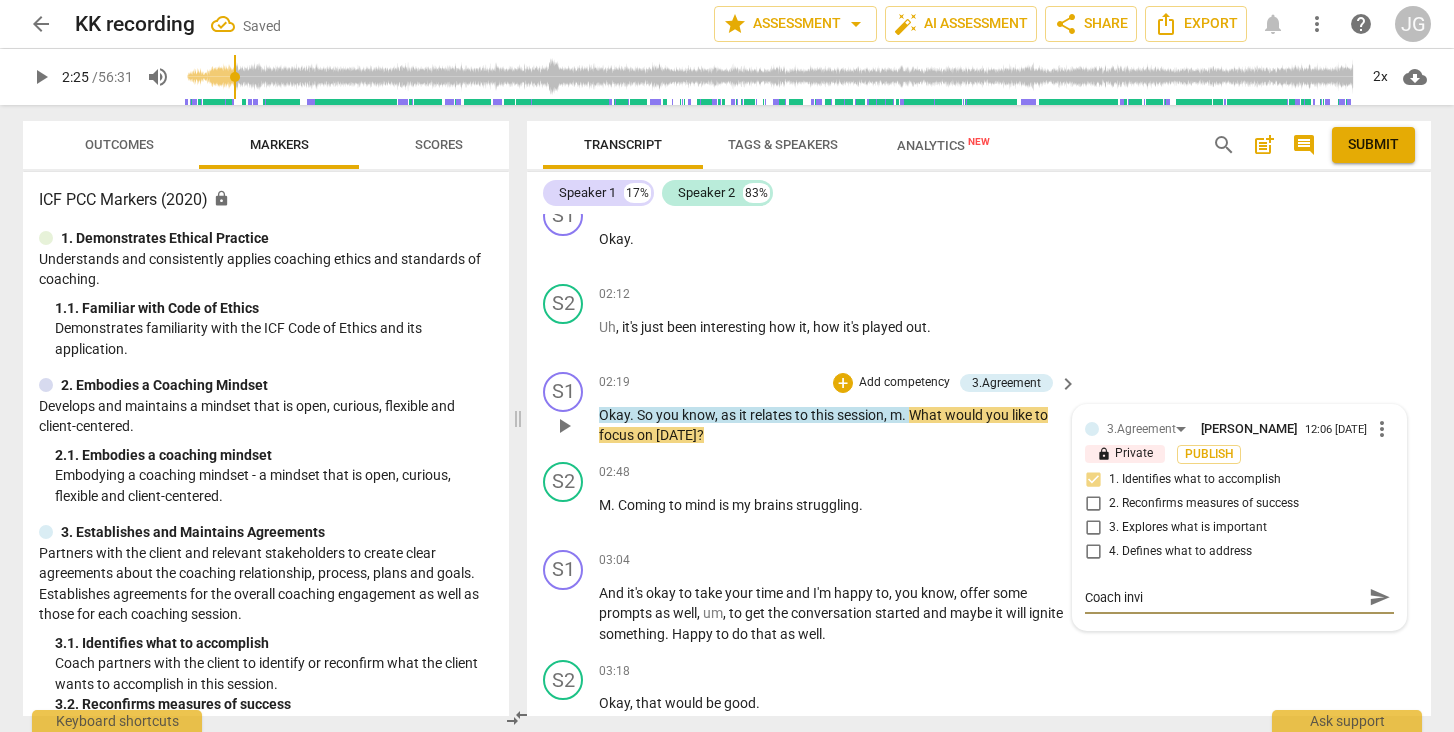 type on "Coach [PERSON_NAME]" 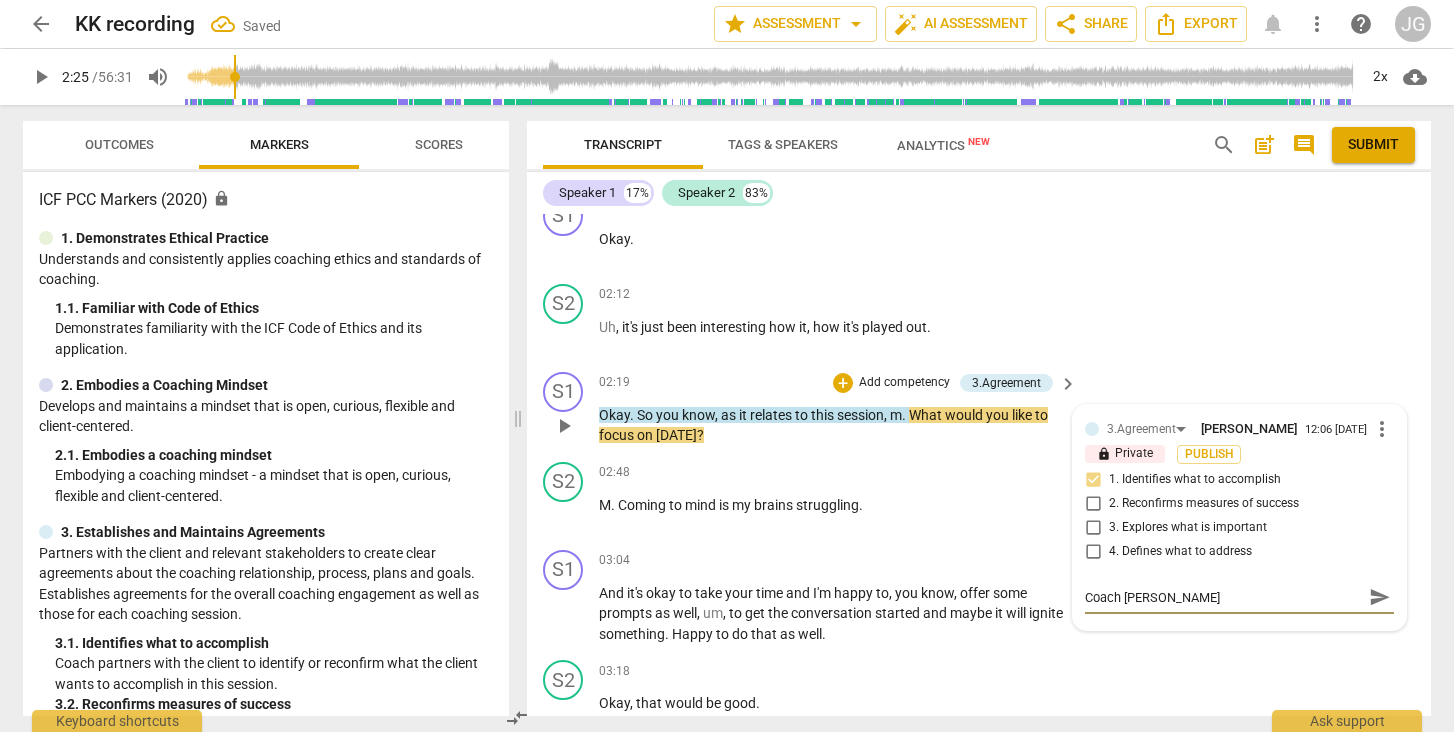 type on "Coach invite" 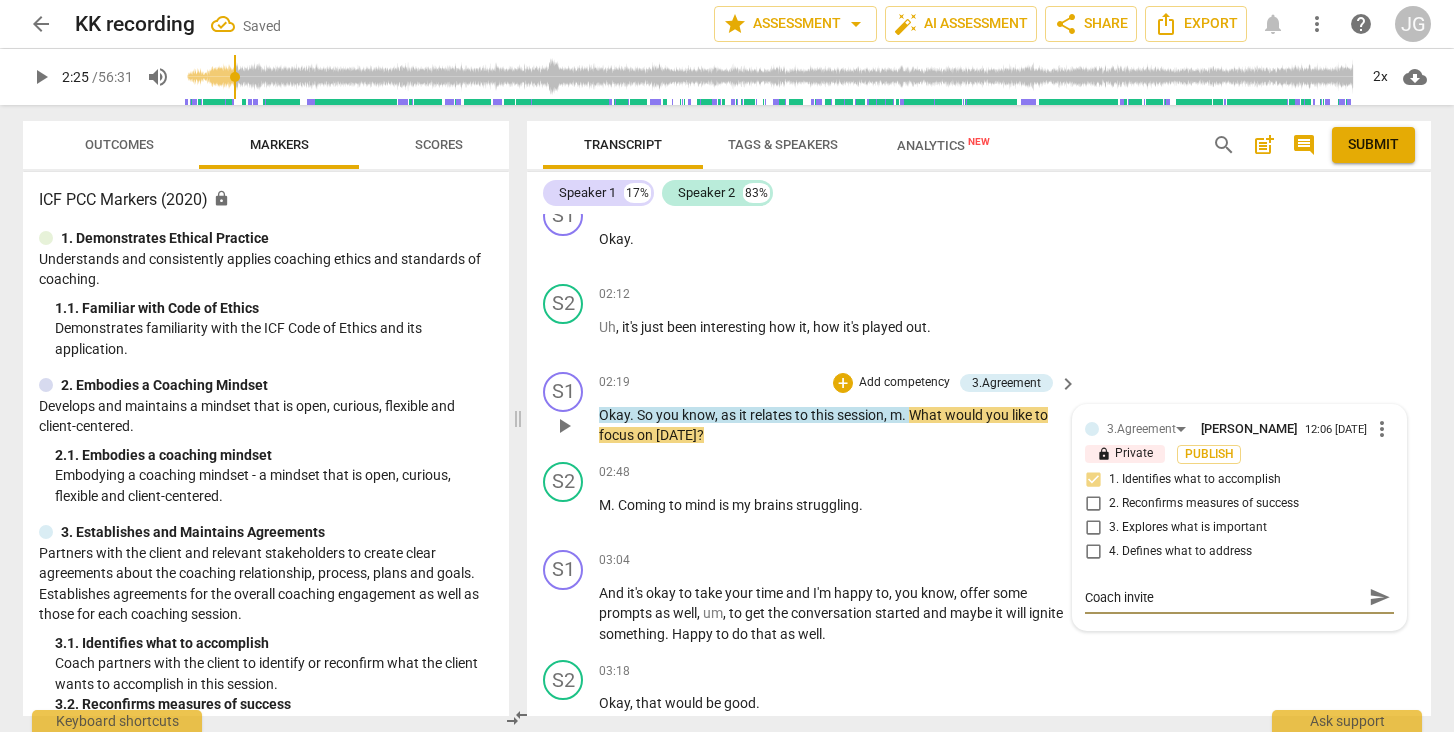 type on "Coach invites" 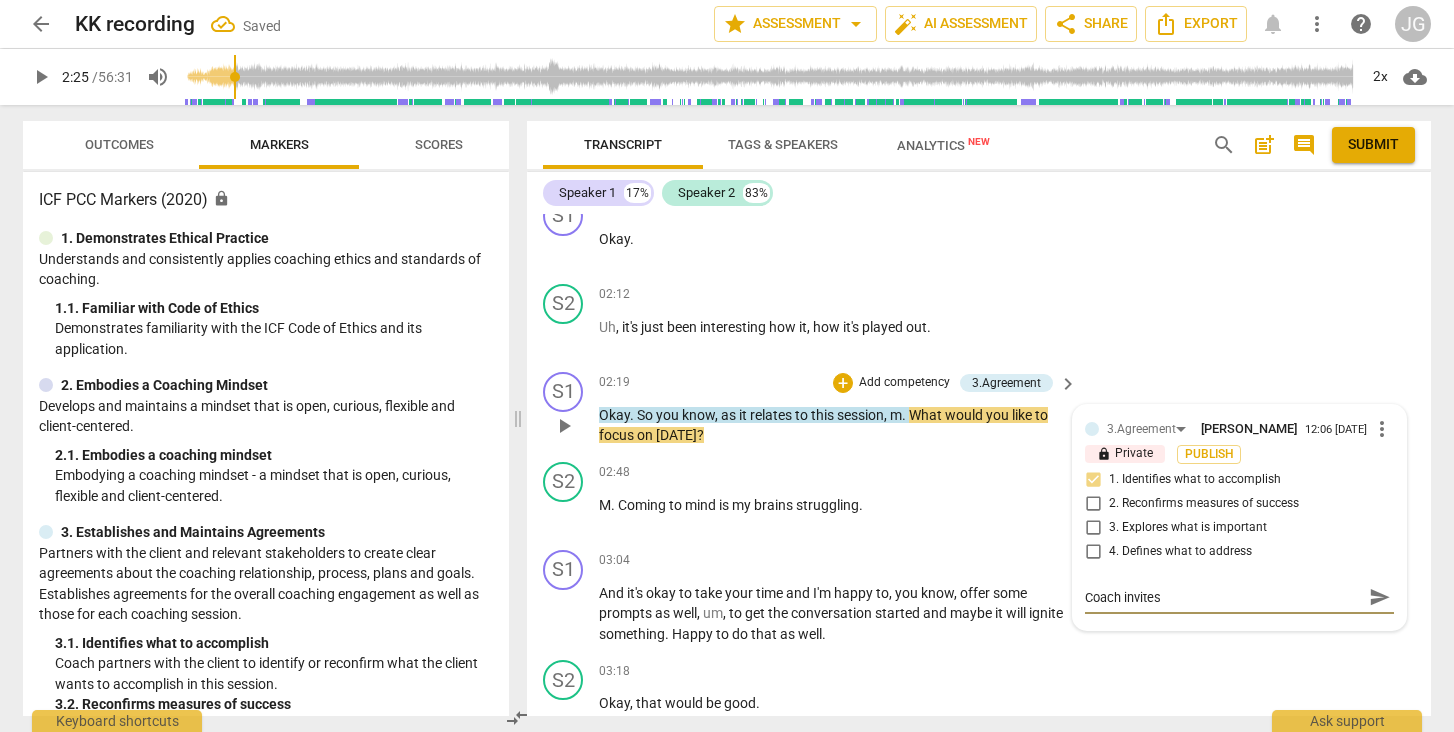 type on "Coach invites" 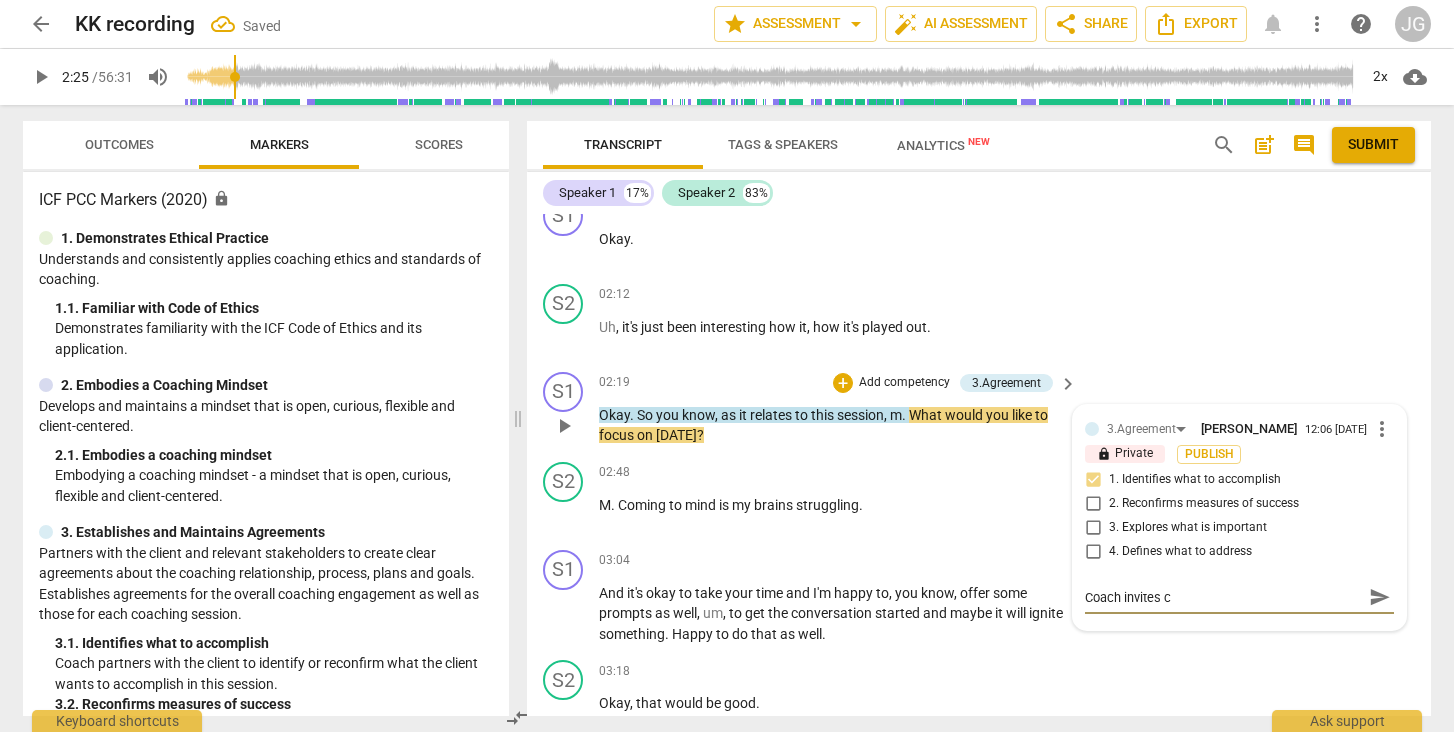 type on "Coach invites cl" 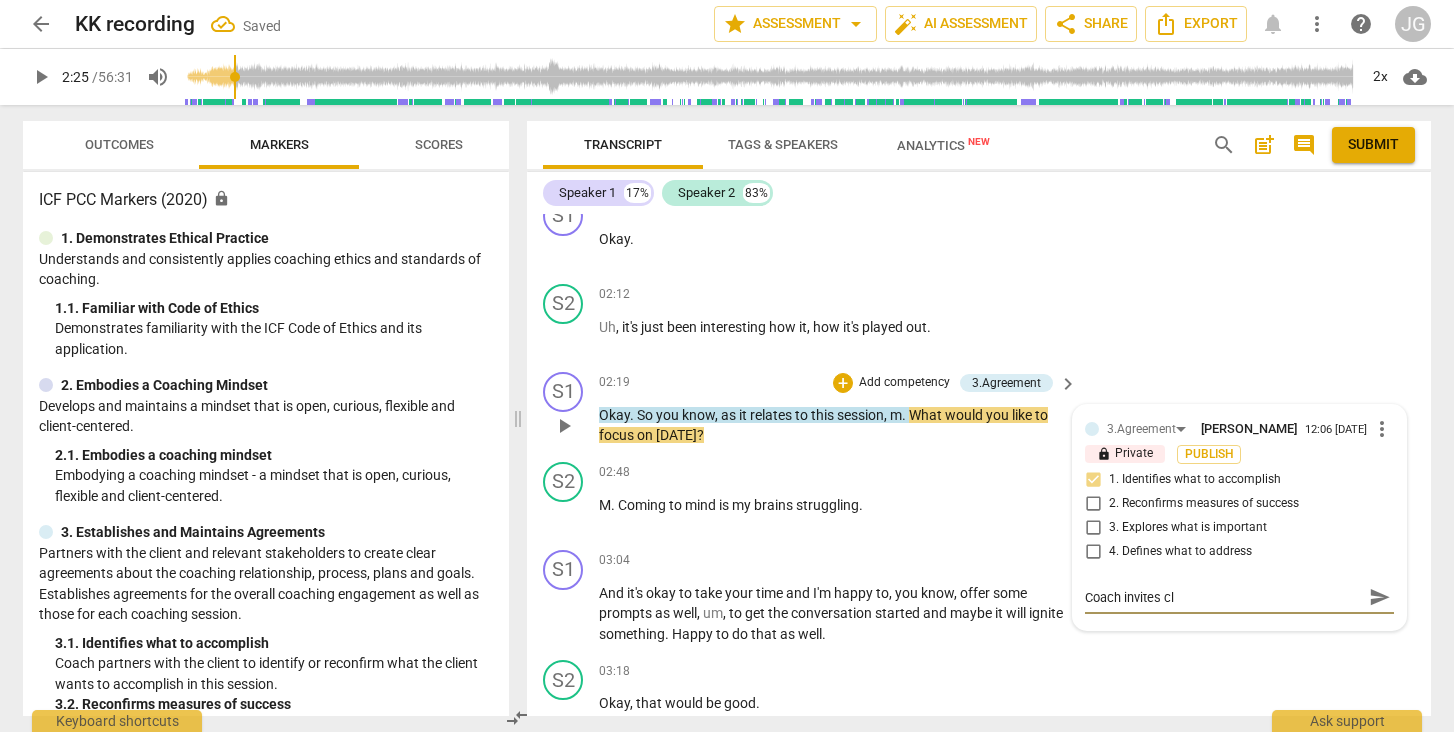 type on "Coach invites cli" 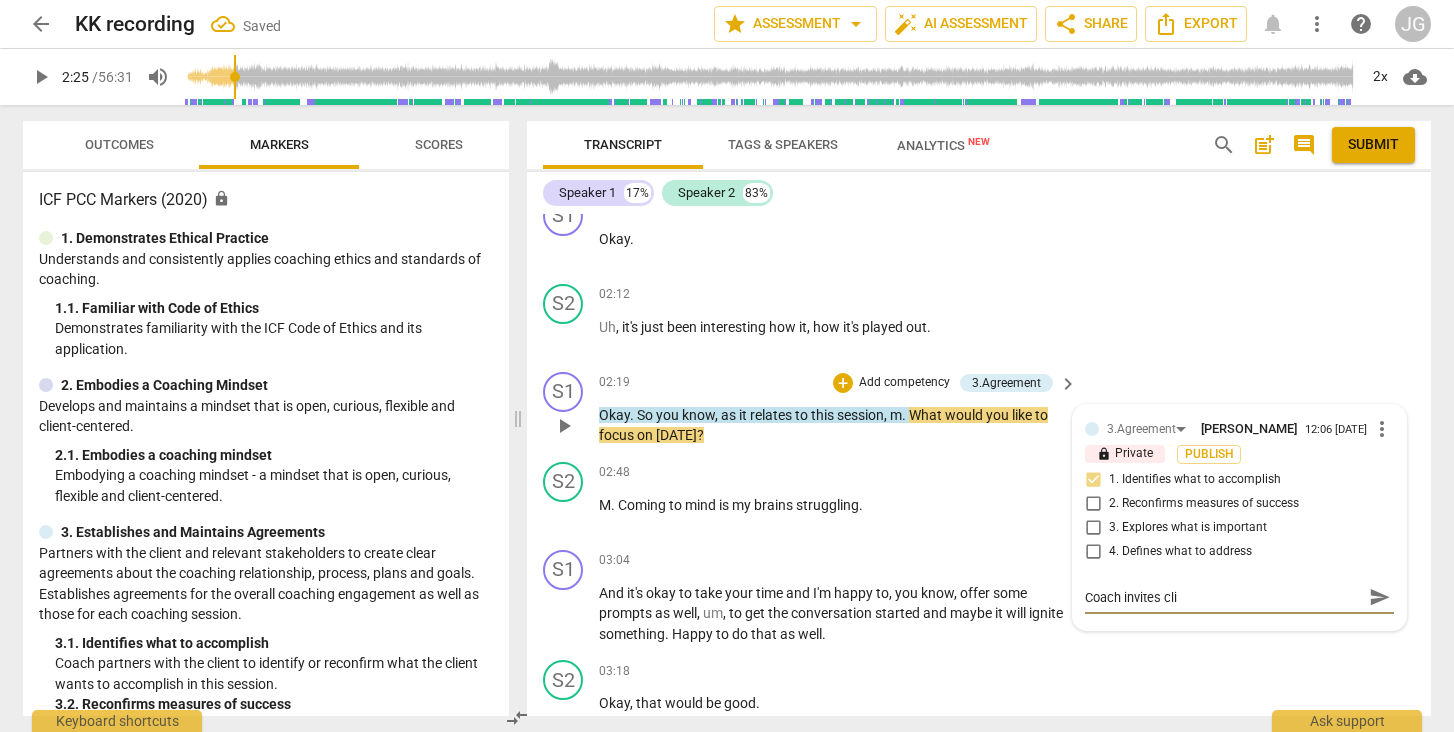 type on "Coach invites clie" 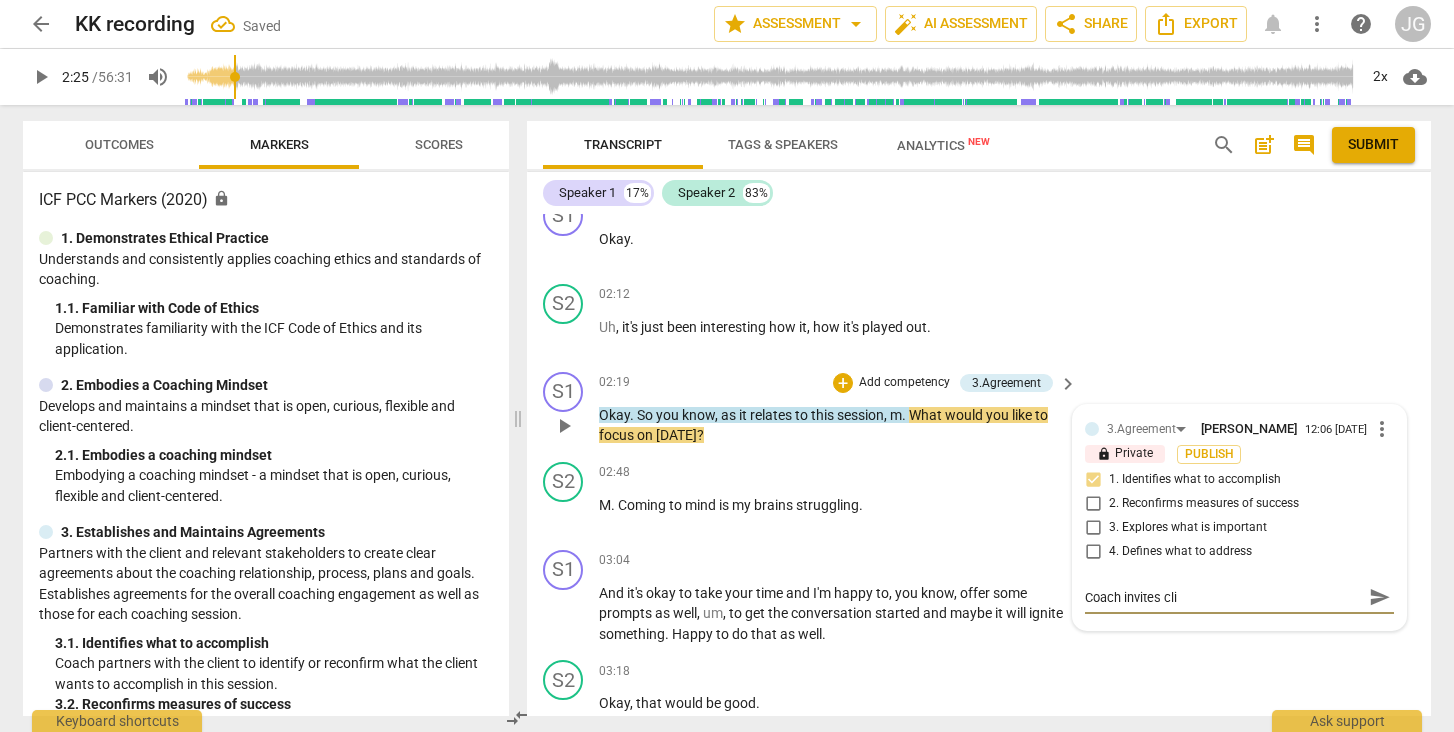 type on "Coach invites clie" 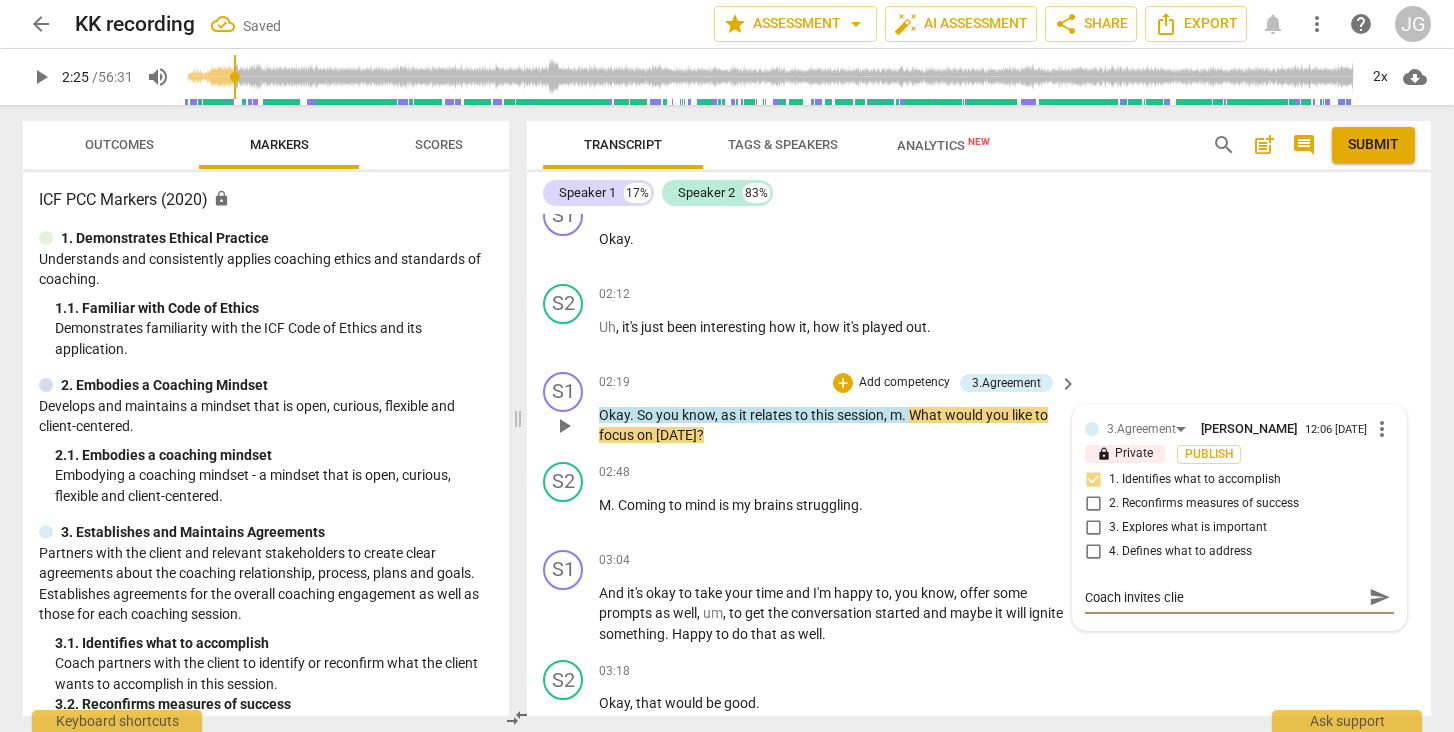 type on "Coach invites clien" 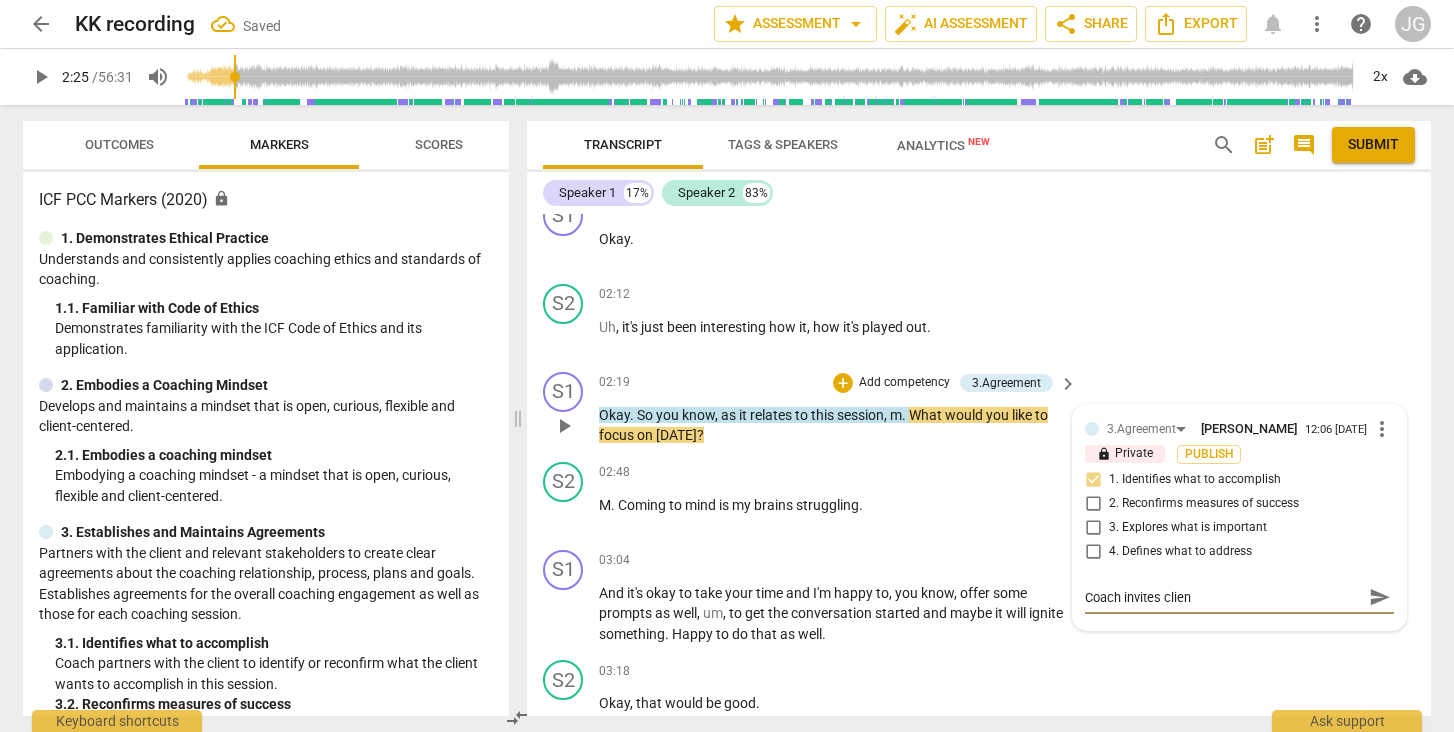 type on "Coach invites client" 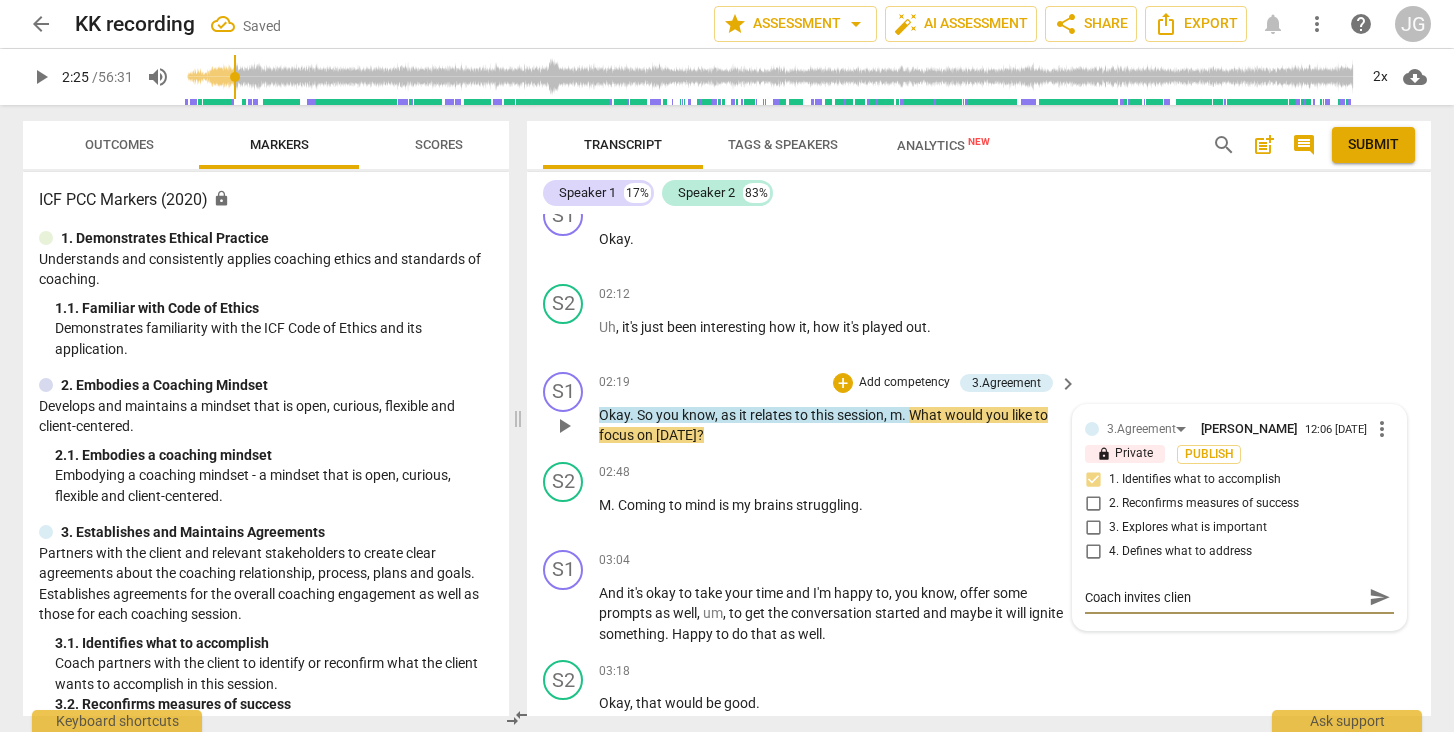 type on "Coach invites client" 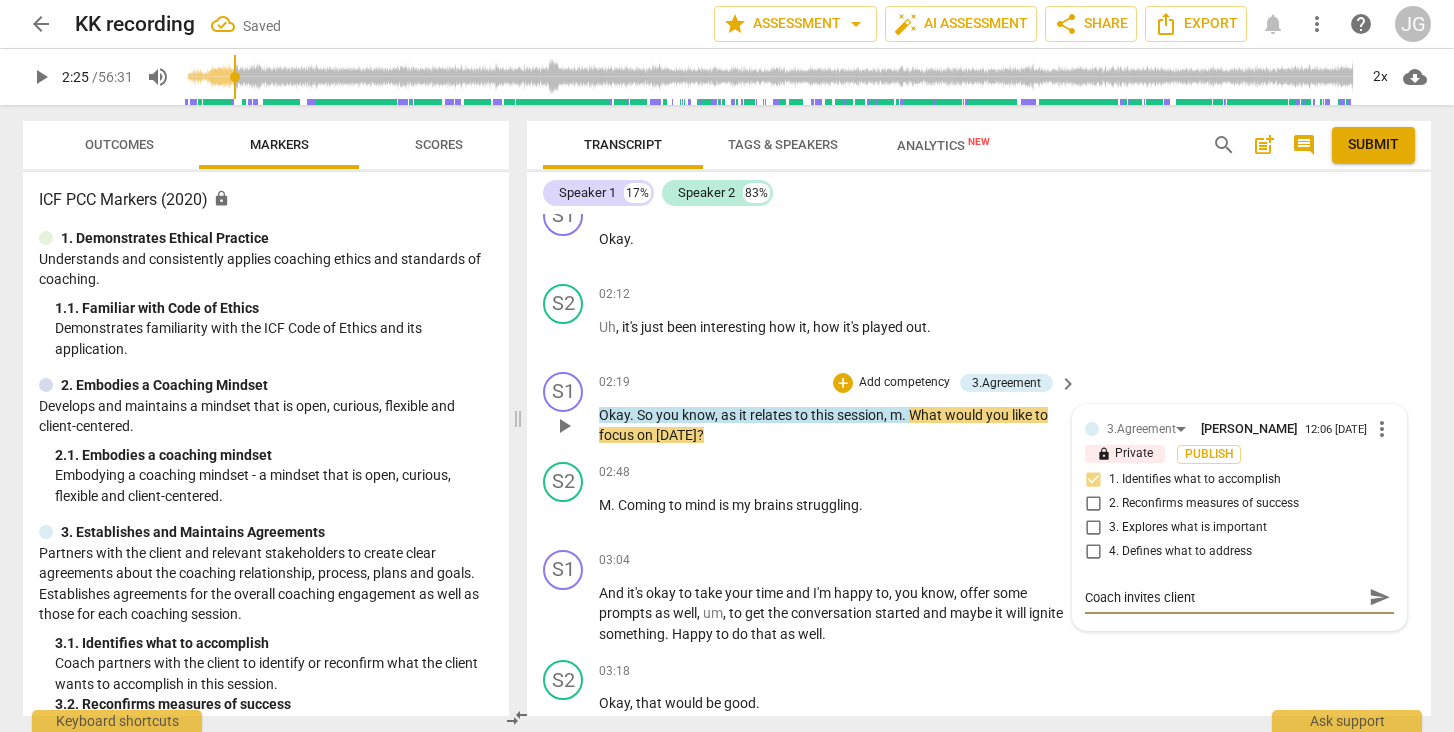 type on "Coach invites client" 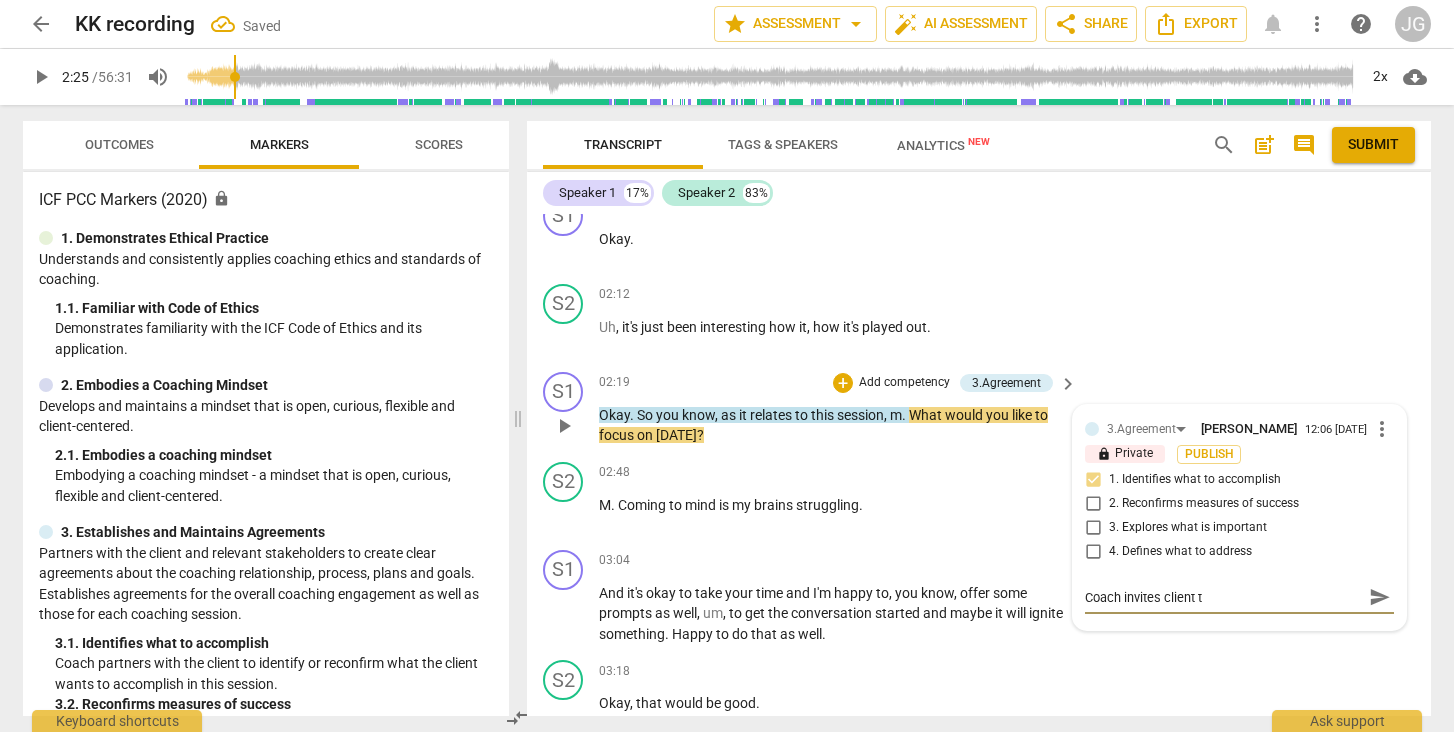 type on "Coach invites client to" 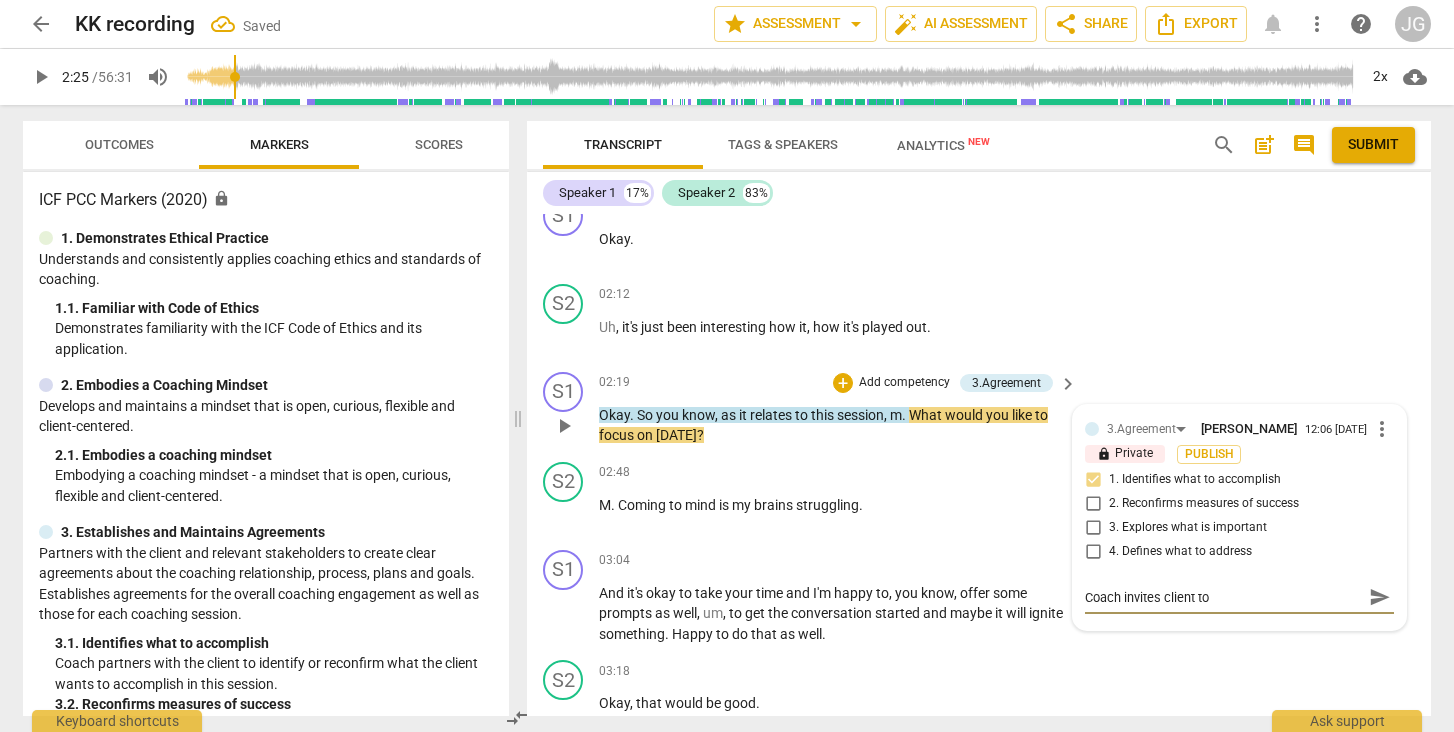 type on "Coach invites client to" 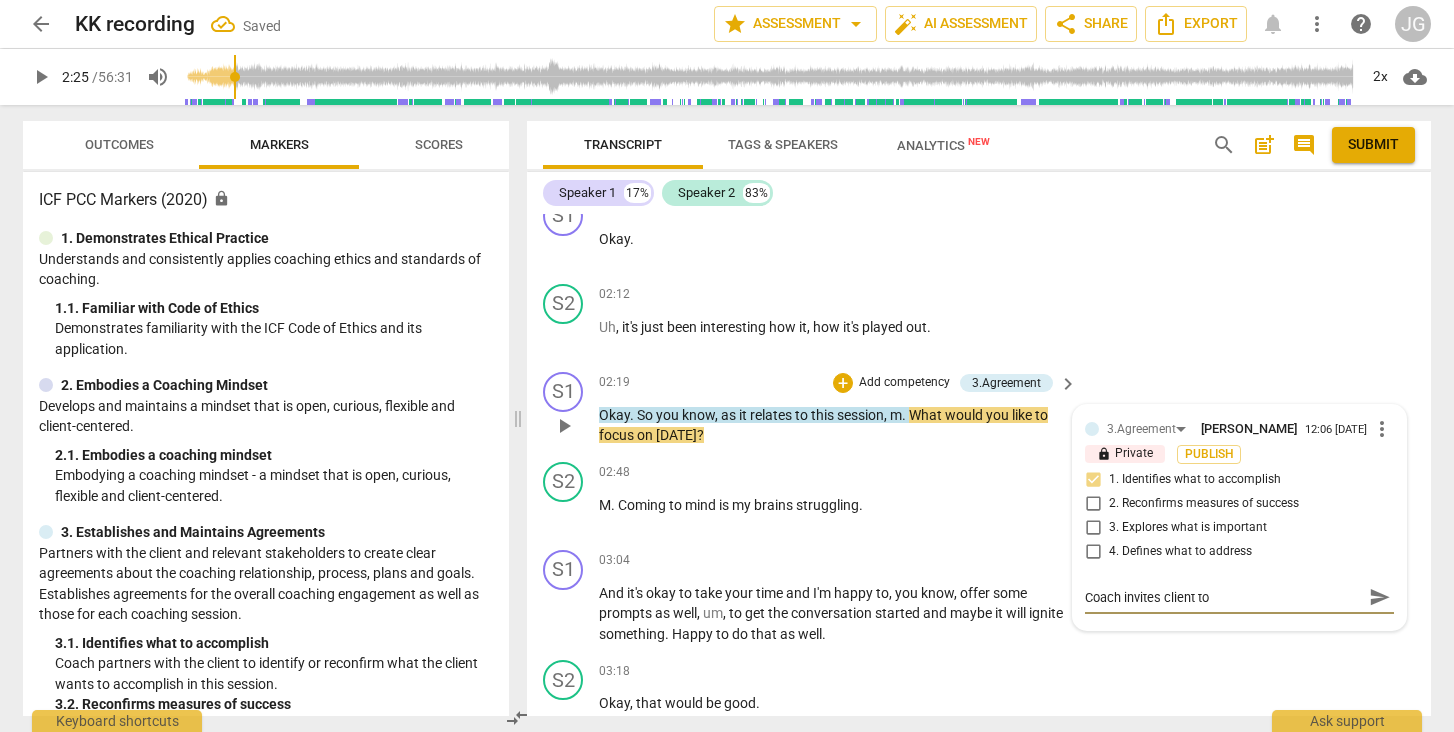 type on "Coach invites client to s" 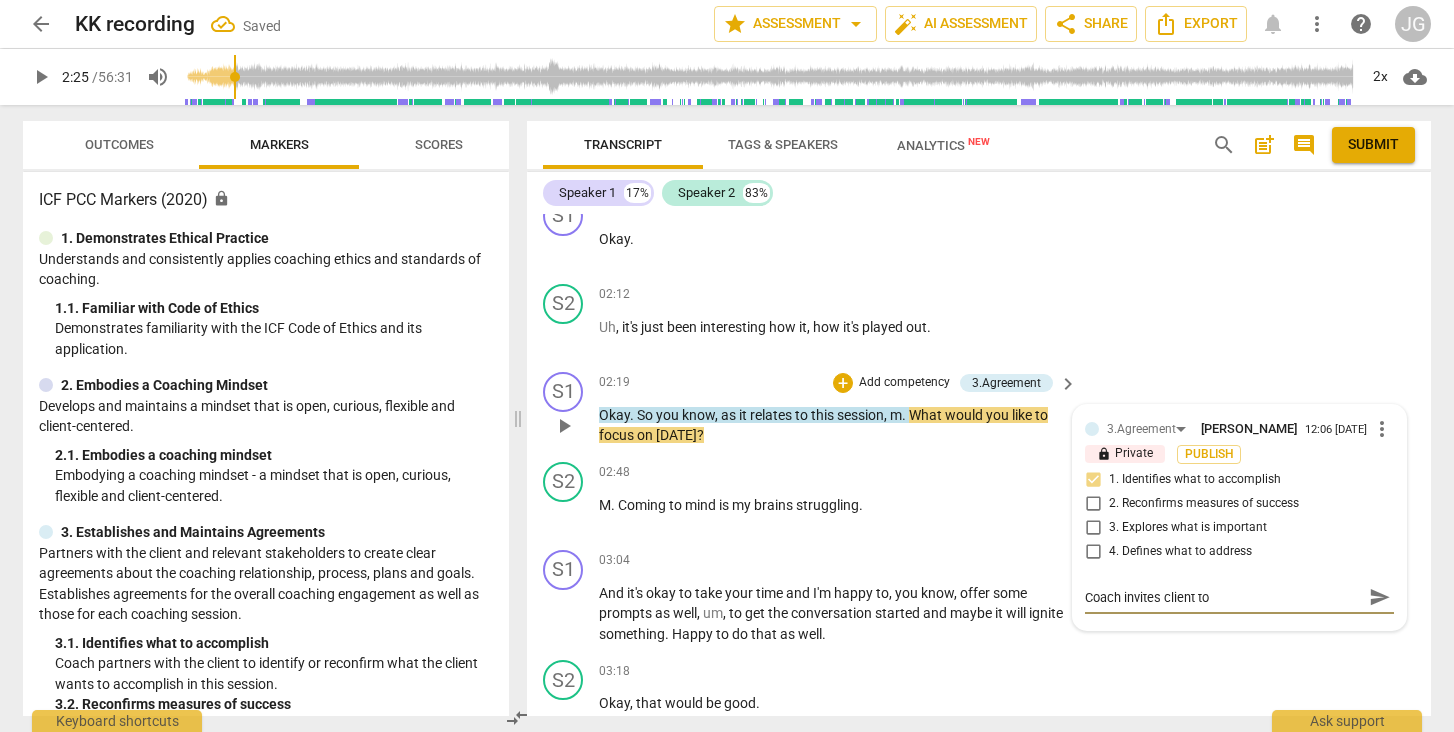 type on "Coach invites client to s" 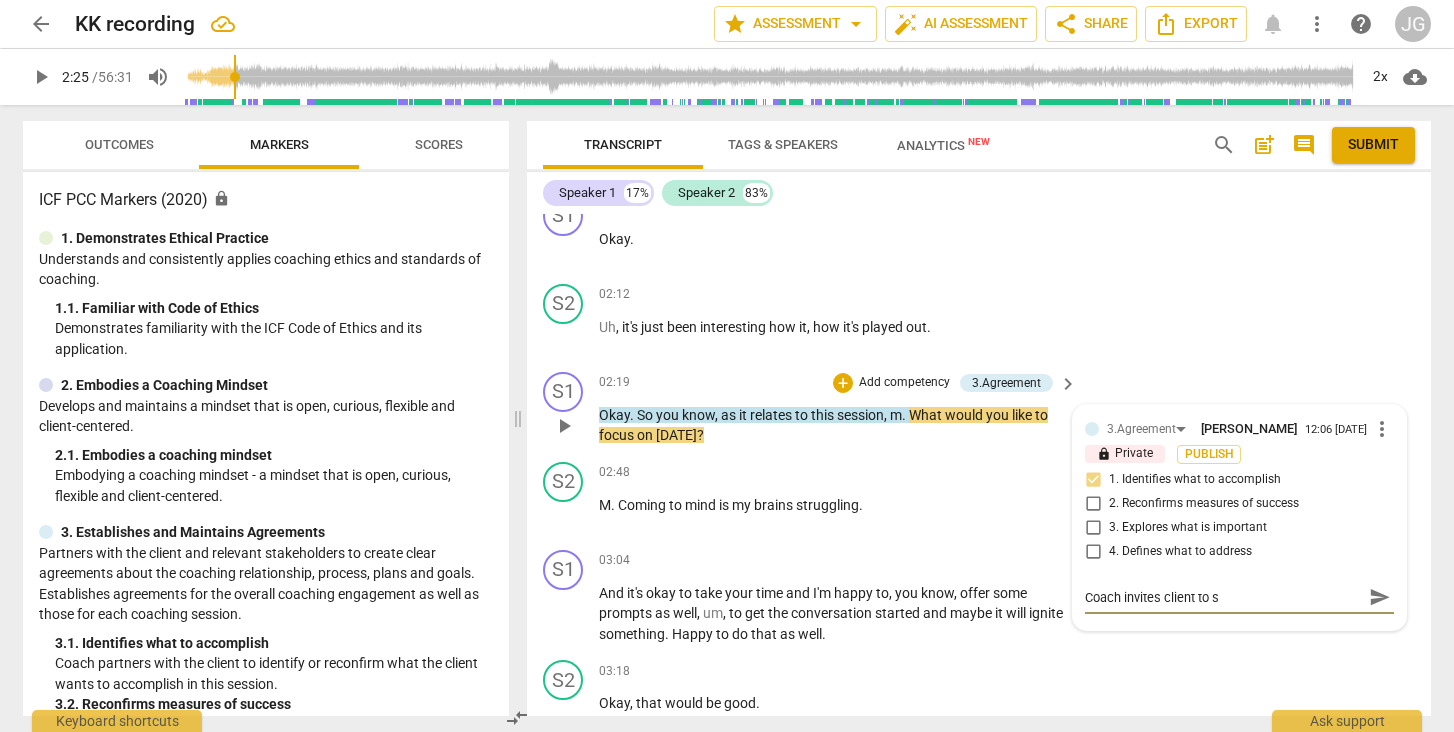 type on "Coach invites client to sh" 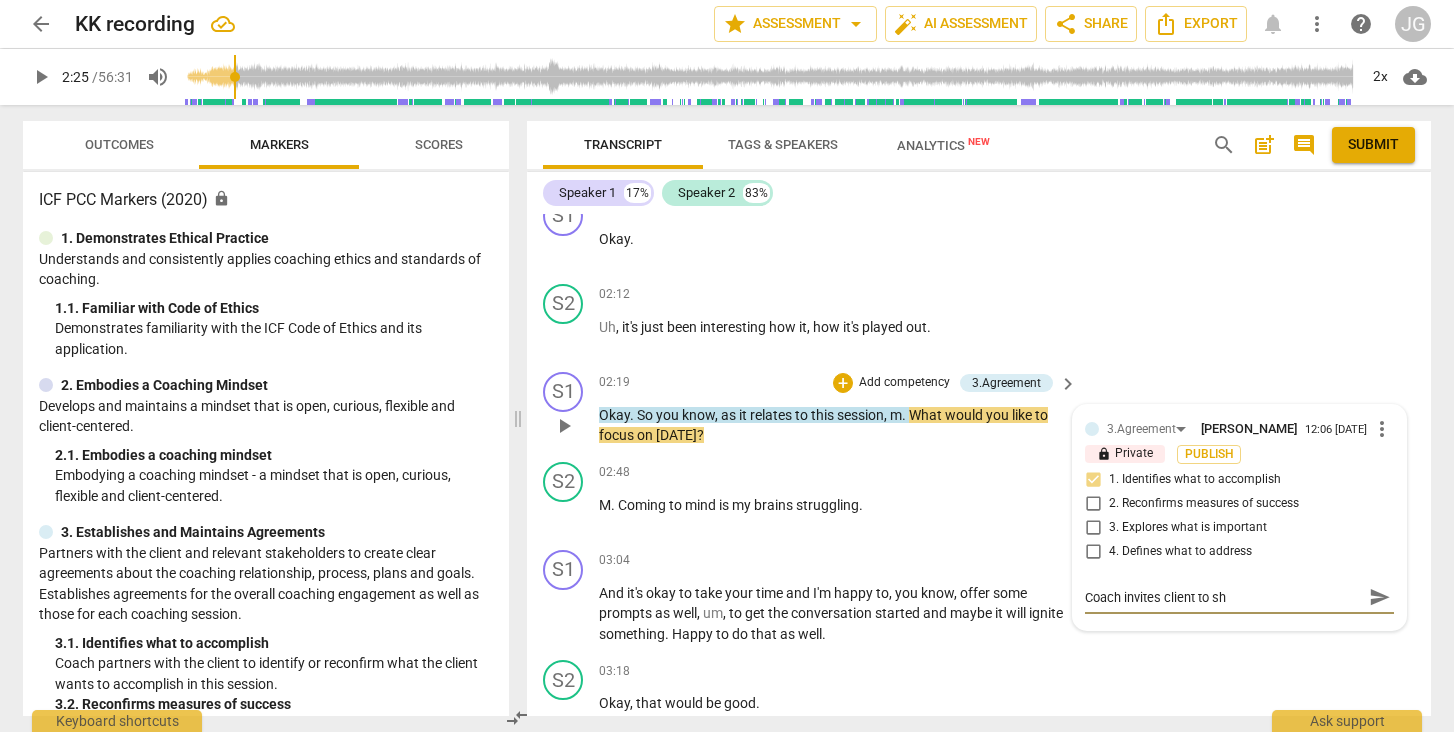 type on "Coach invites client to sha" 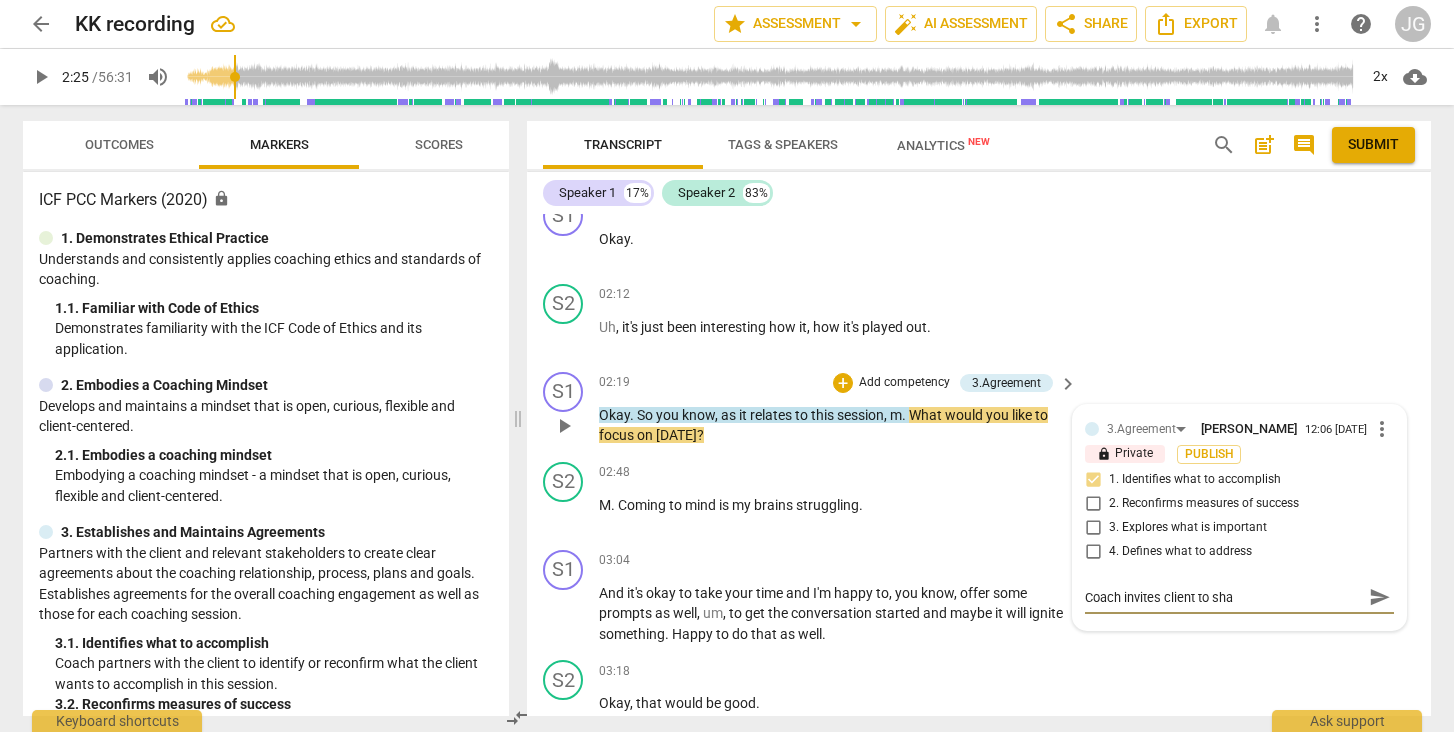 type on "Coach invites client to shar" 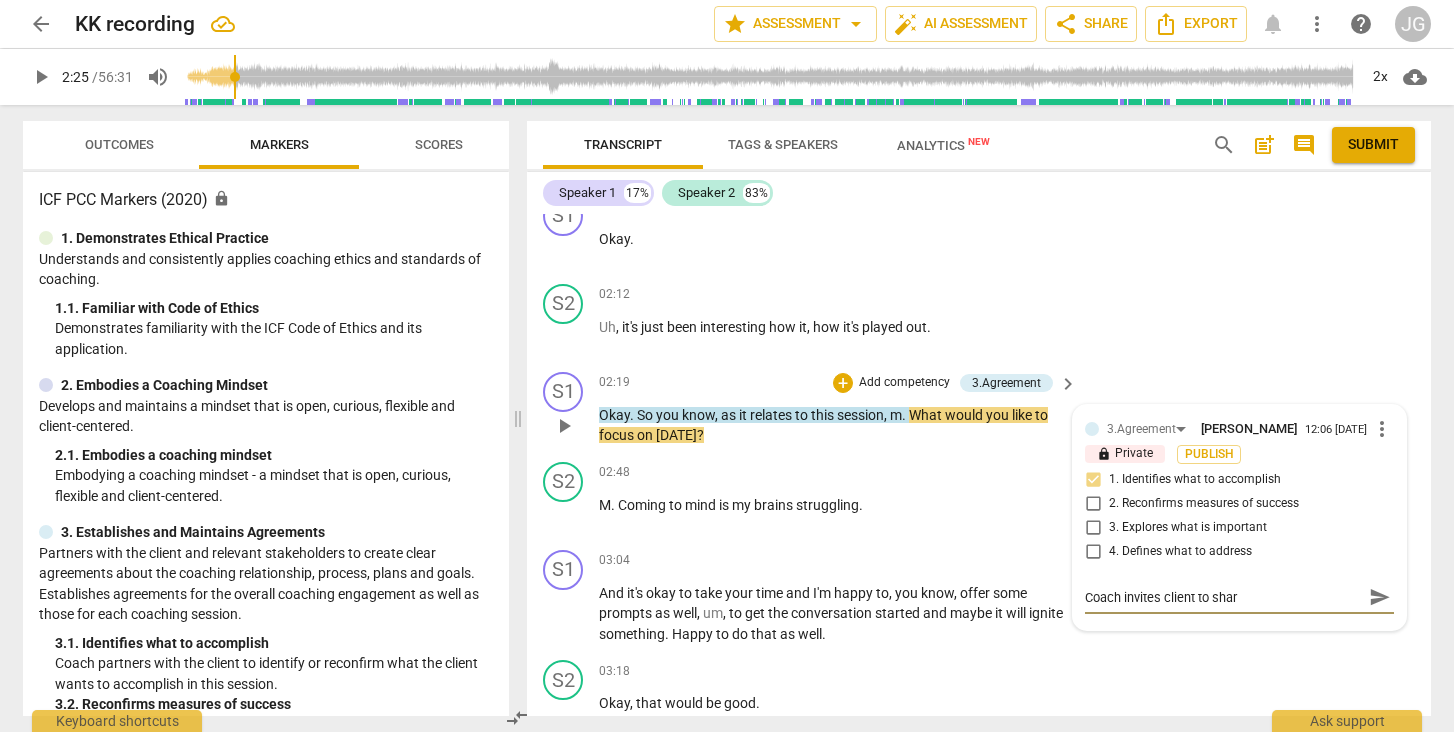type on "Coach invites client to share" 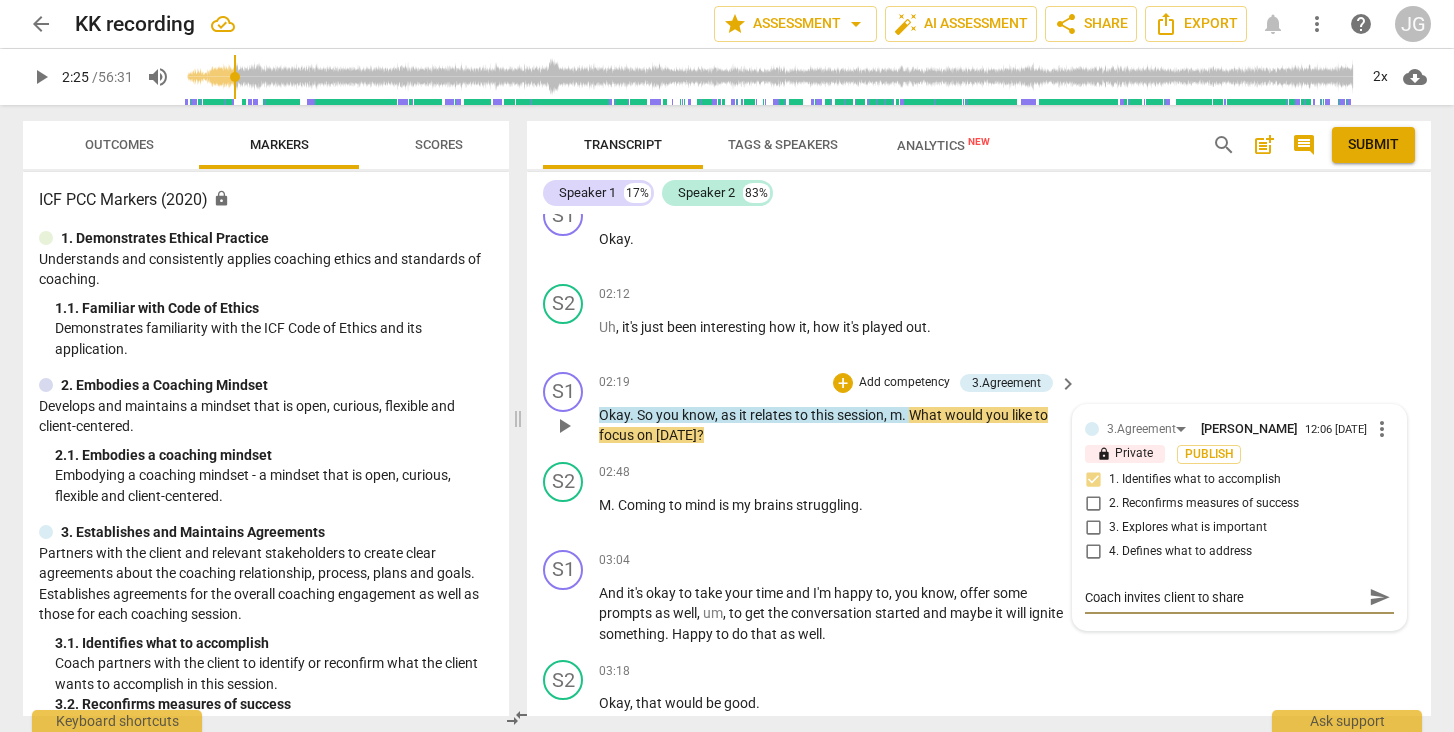 type on "Coach invites client to share" 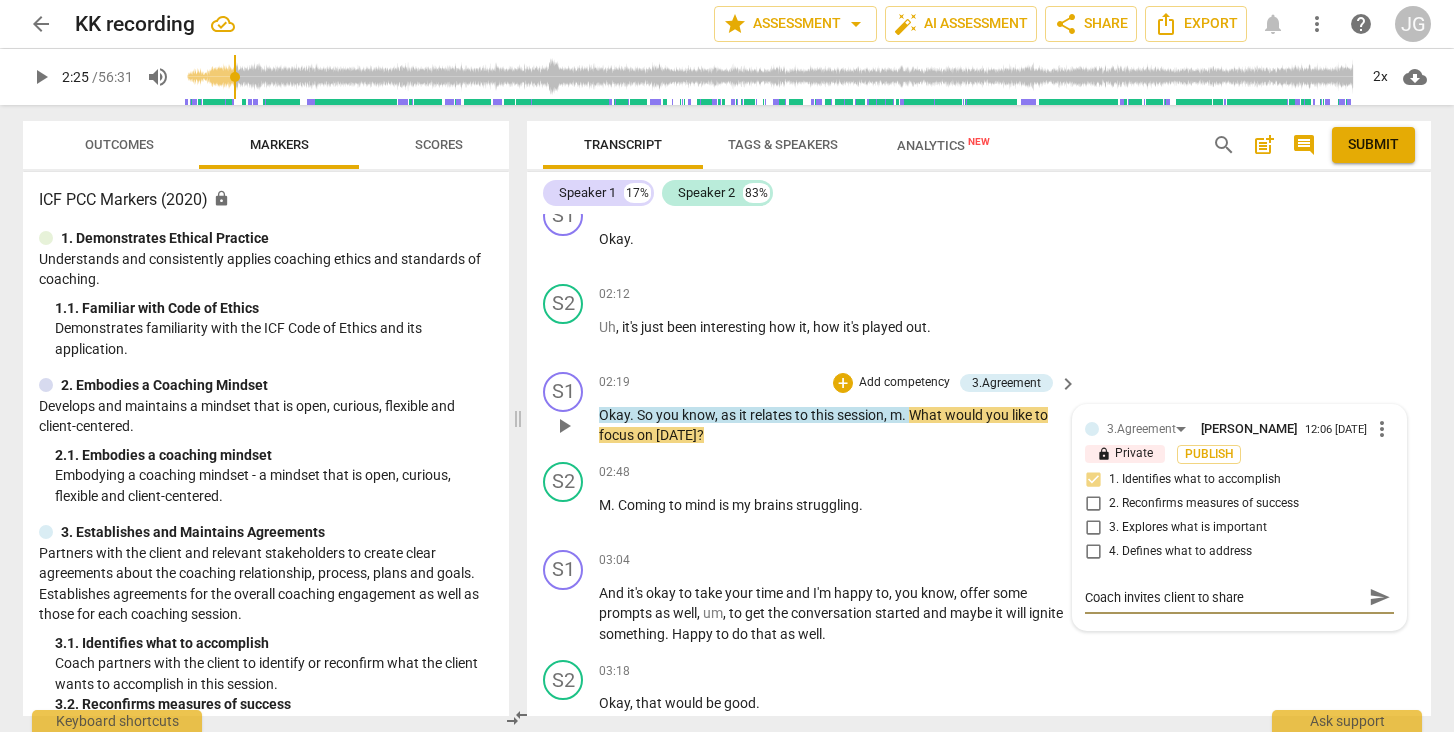 type on "Coach invites client to share" 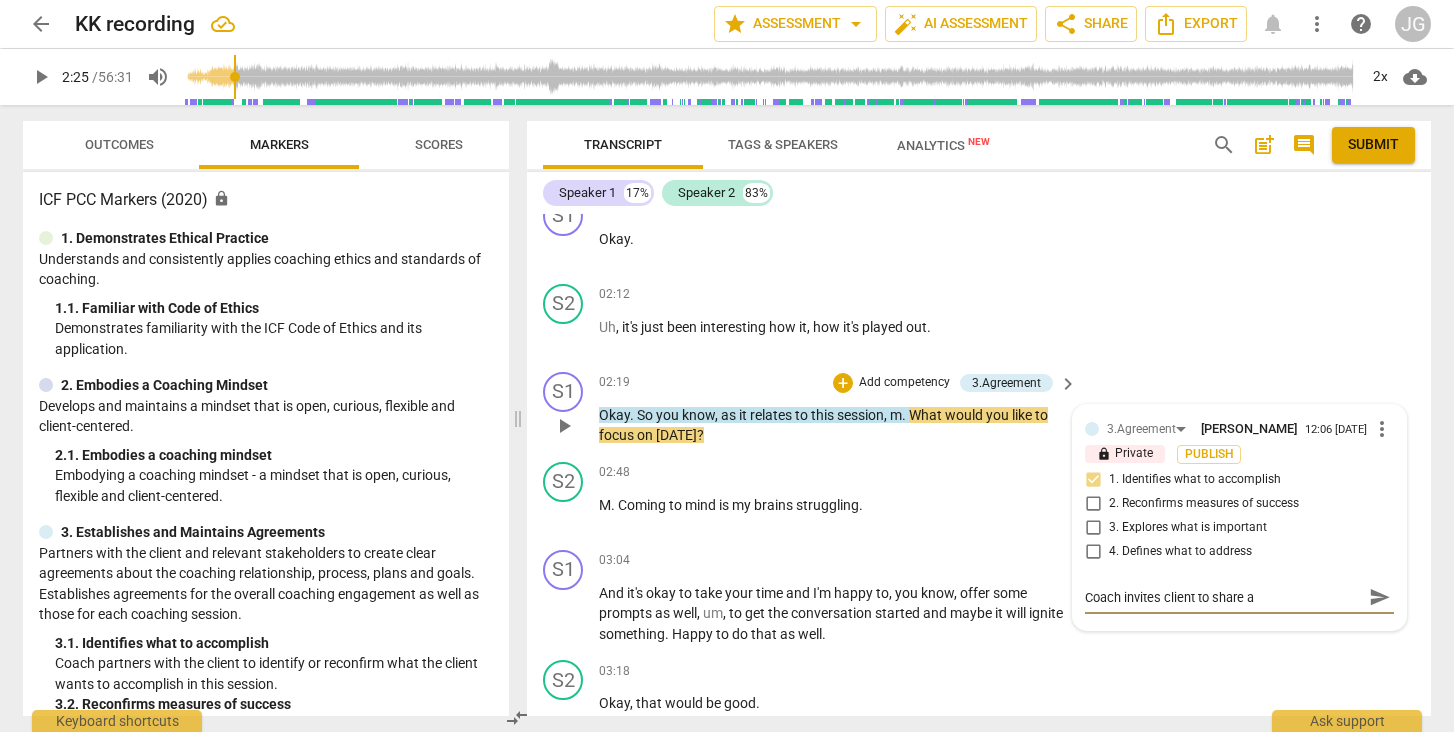type on "Coach invites client to share a" 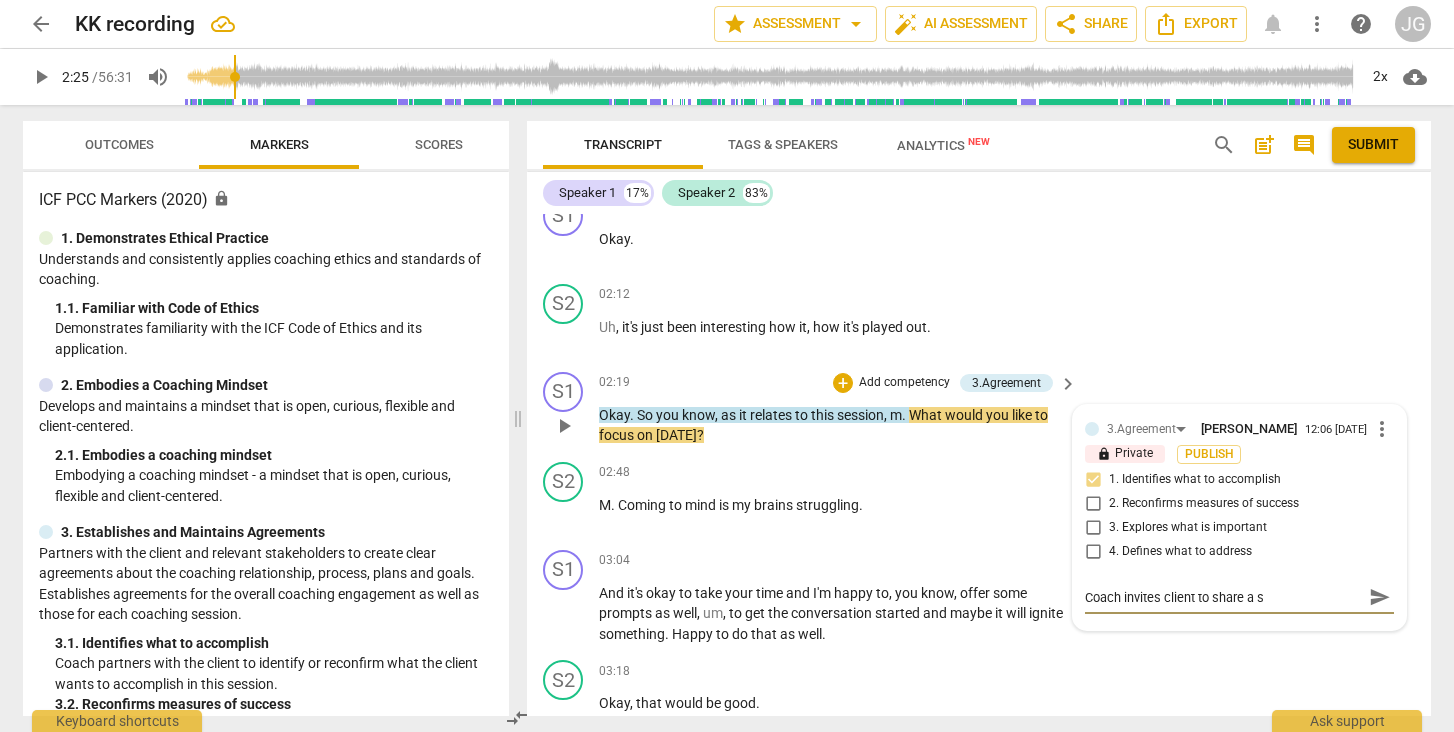 type on "Coach invites client to share a se" 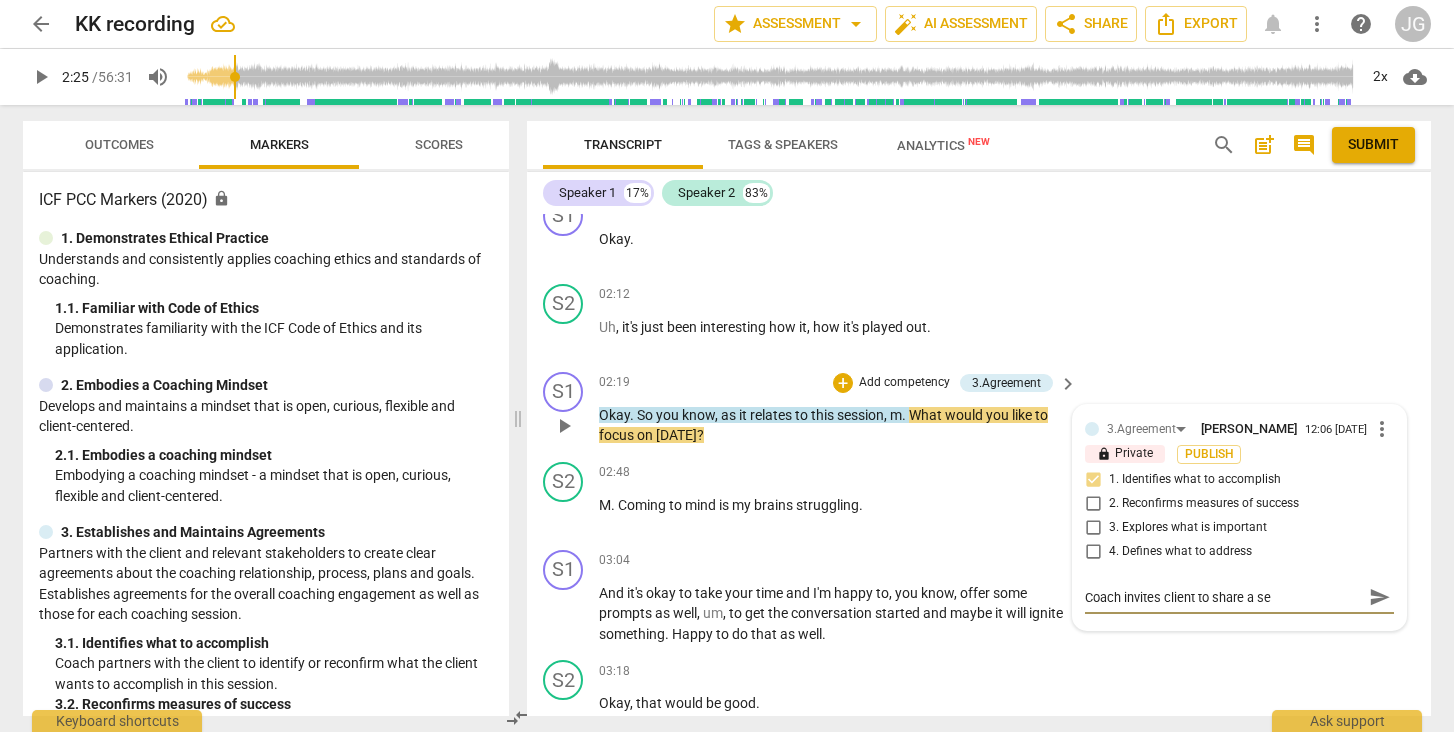 type on "Coach invites client to share a ses" 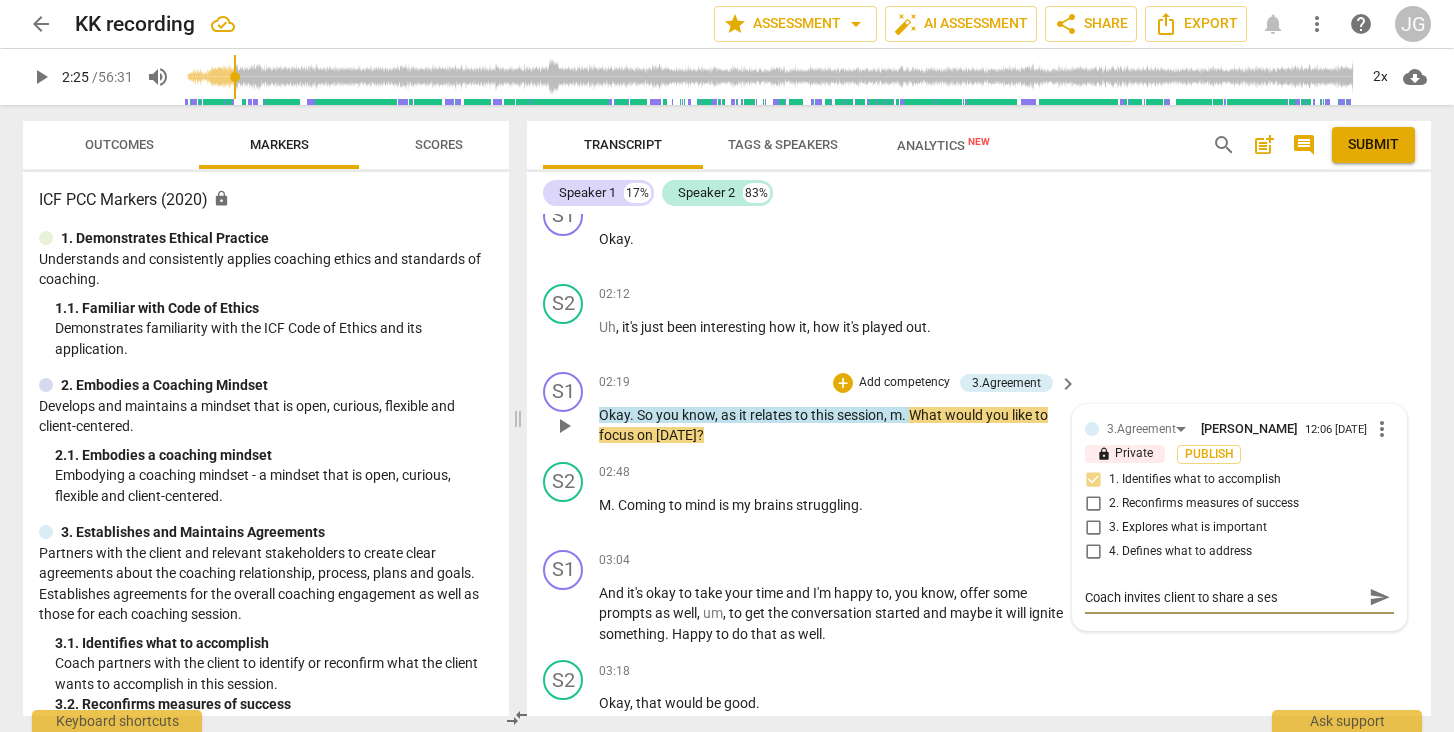 type on "Coach invites client to share a sess" 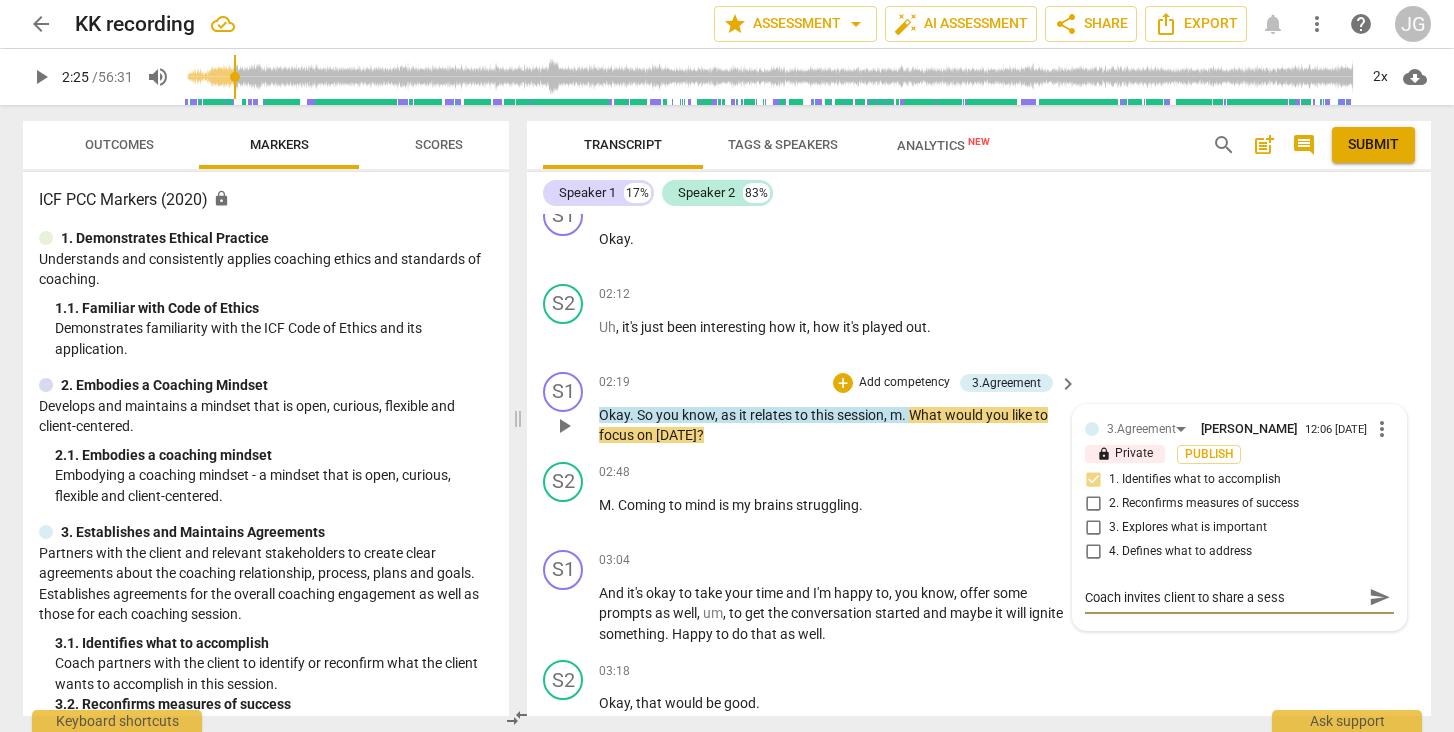 type on "Coach invites client to share a sessi" 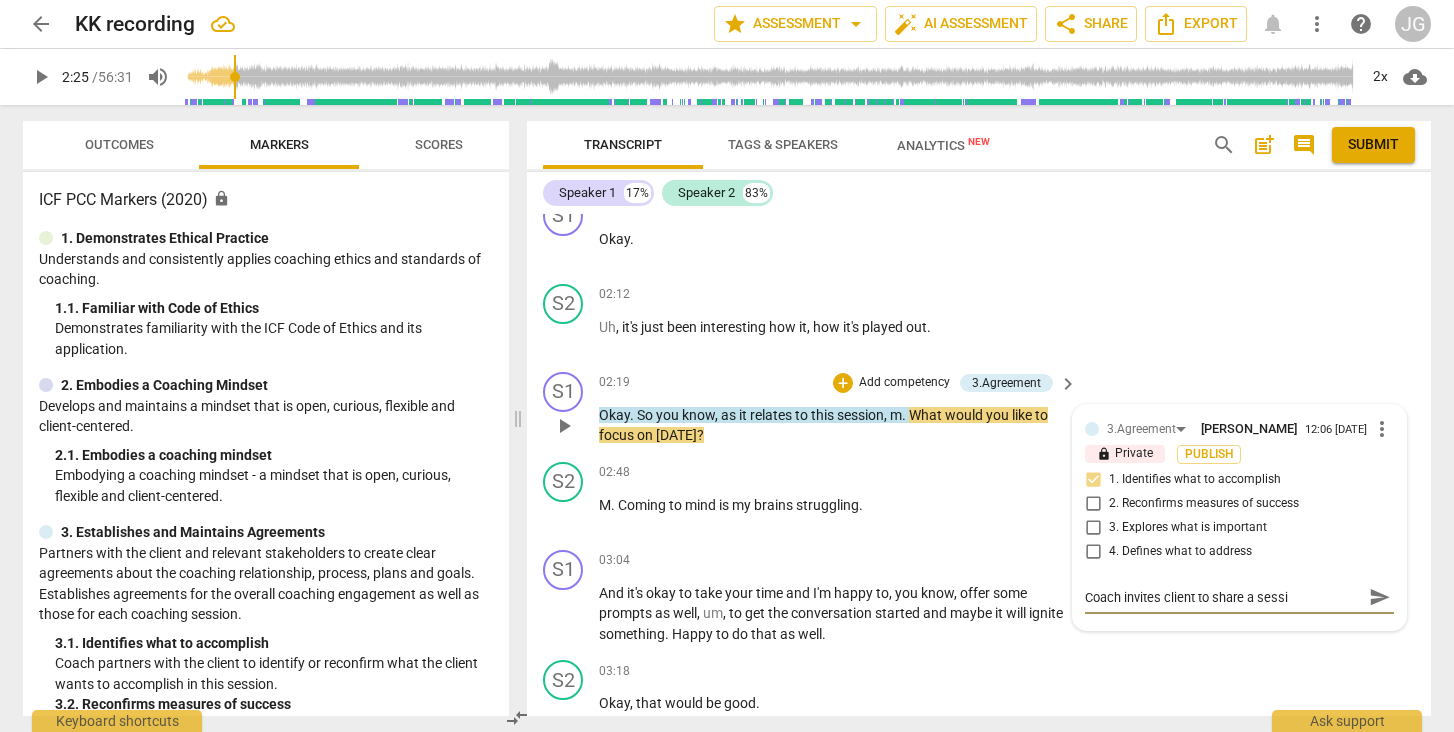 type on "Coach invites client to share a sessio" 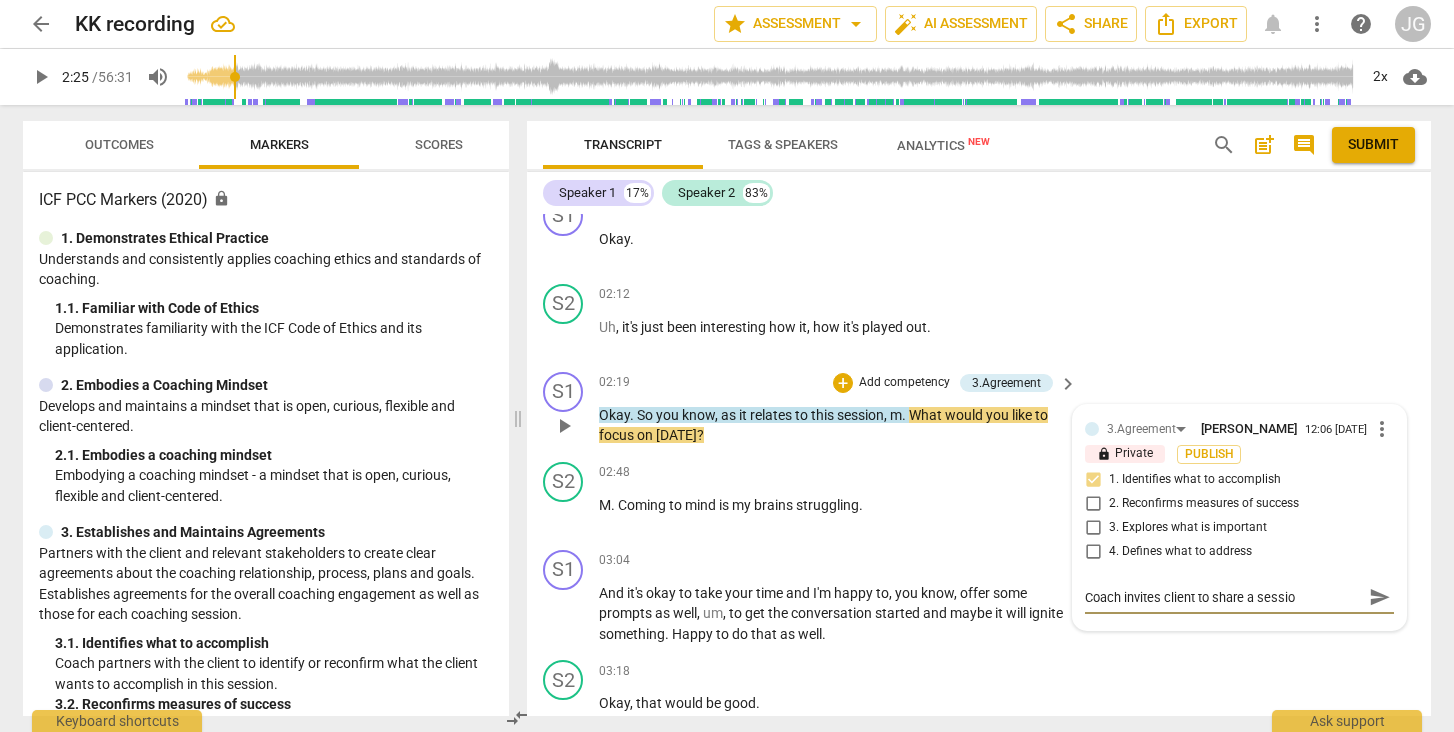 type on "Coach invites client to share a session" 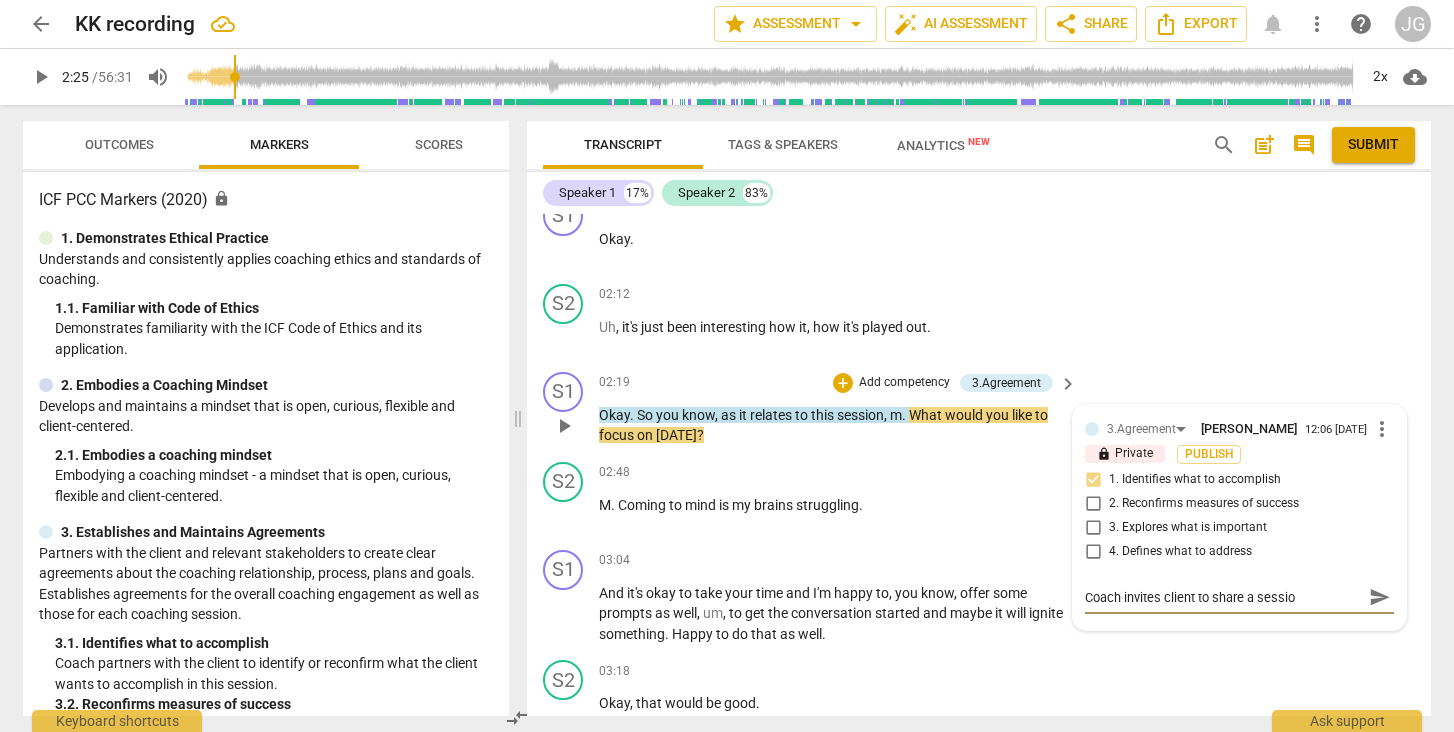 type on "Coach invites client to share a session" 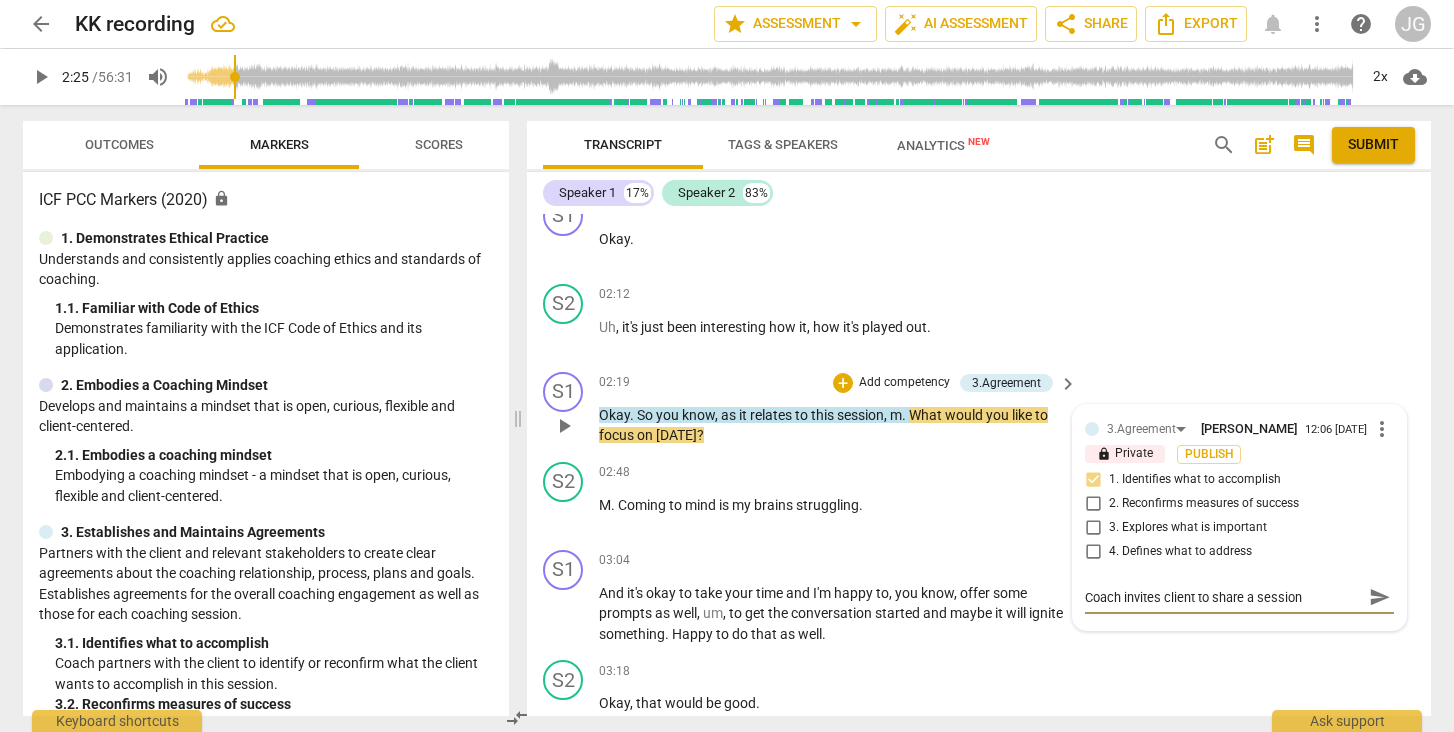 type on "Coach invites client to share a session" 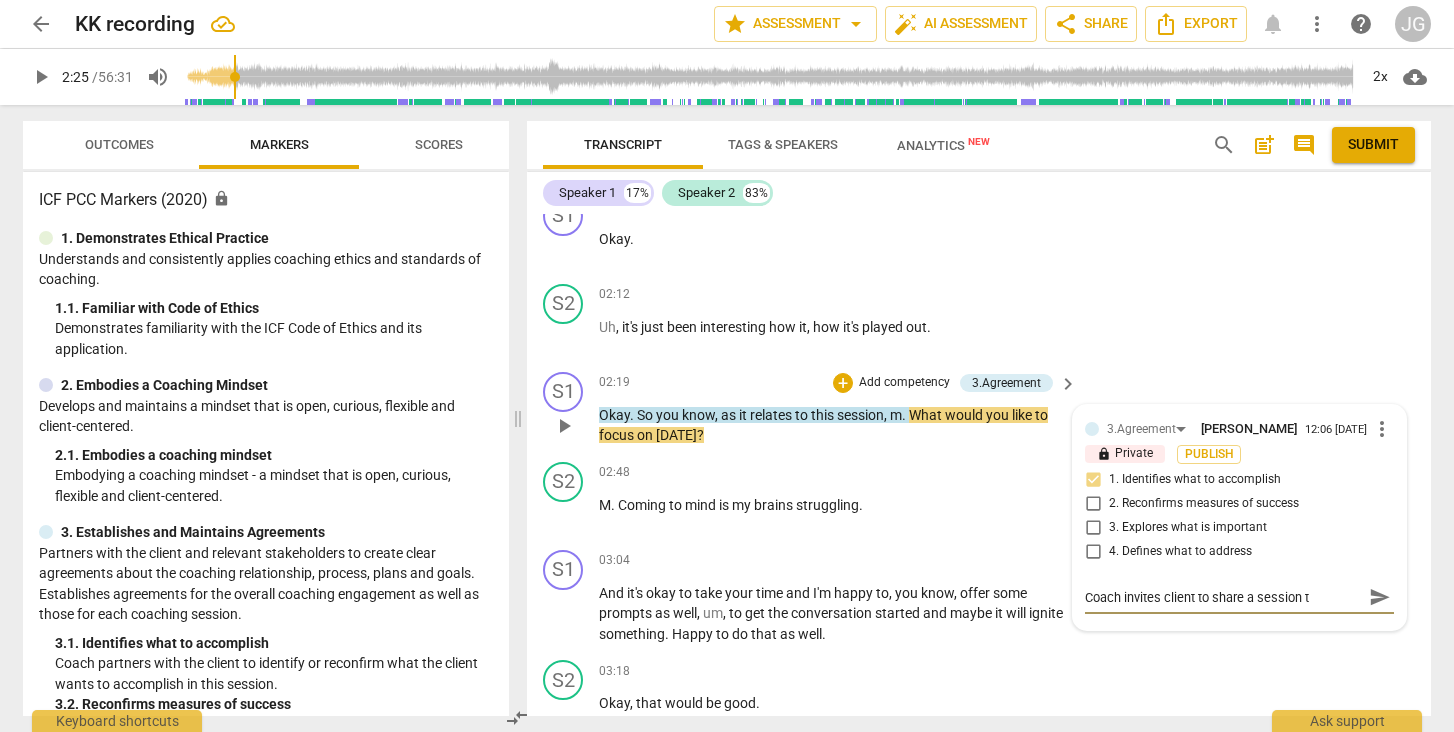 type on "Coach invites client to share a session to" 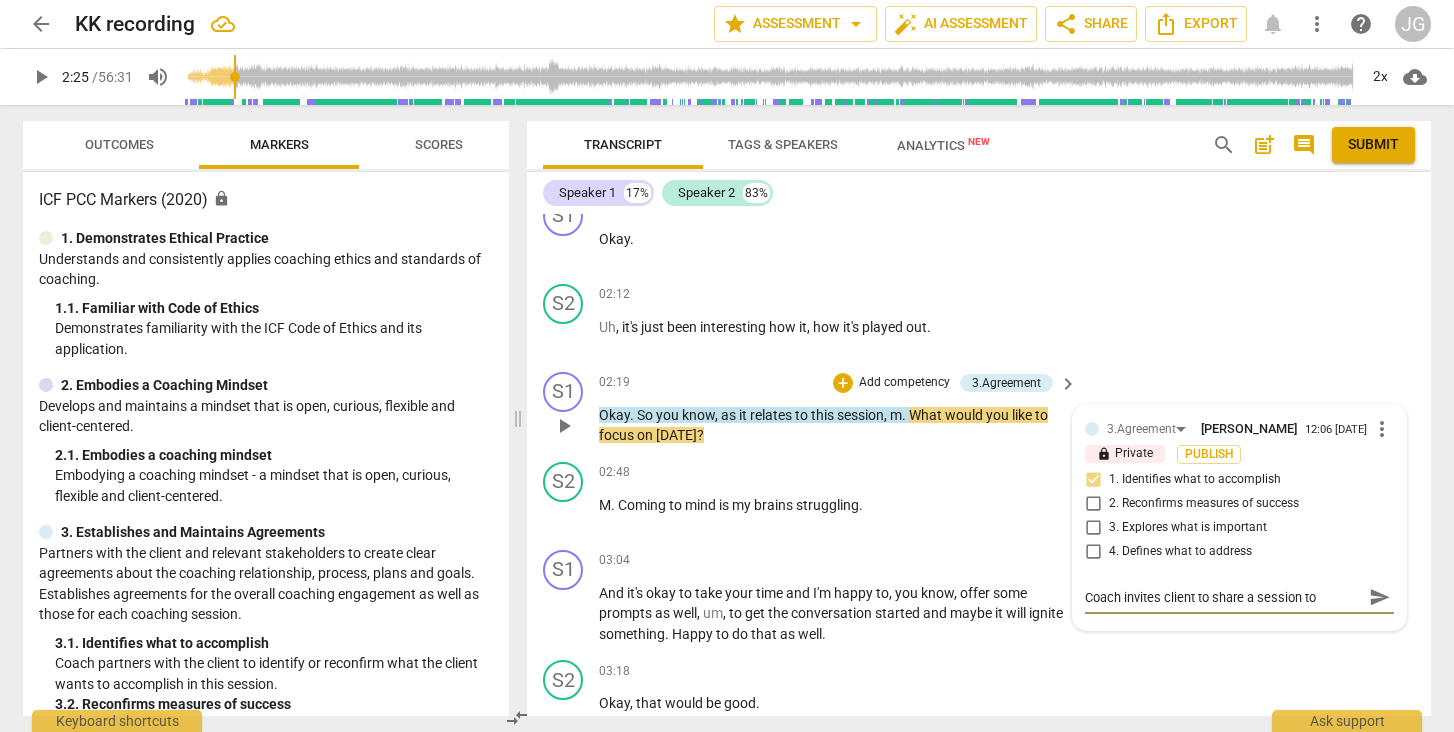 type on "Coach invites client to share a session top" 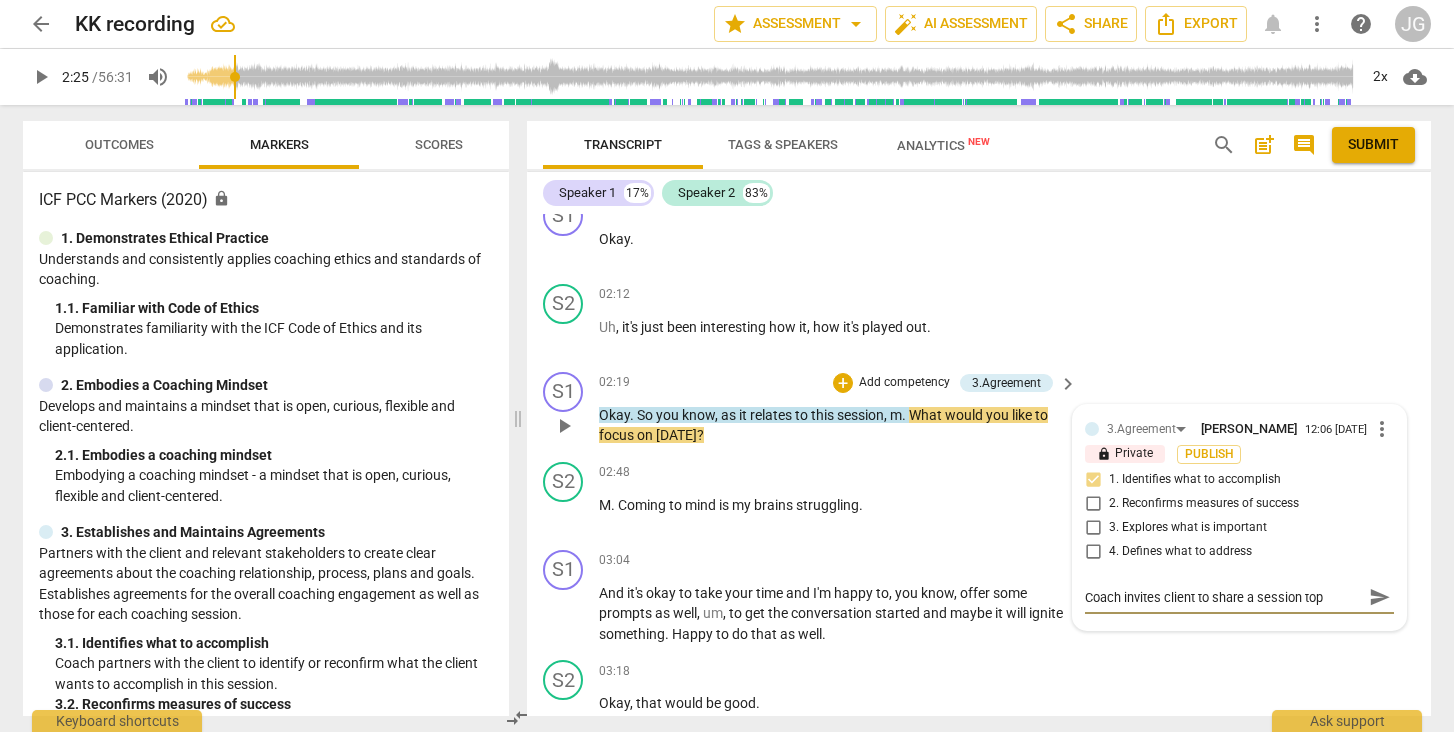 type on "Coach invites client to share a session topi" 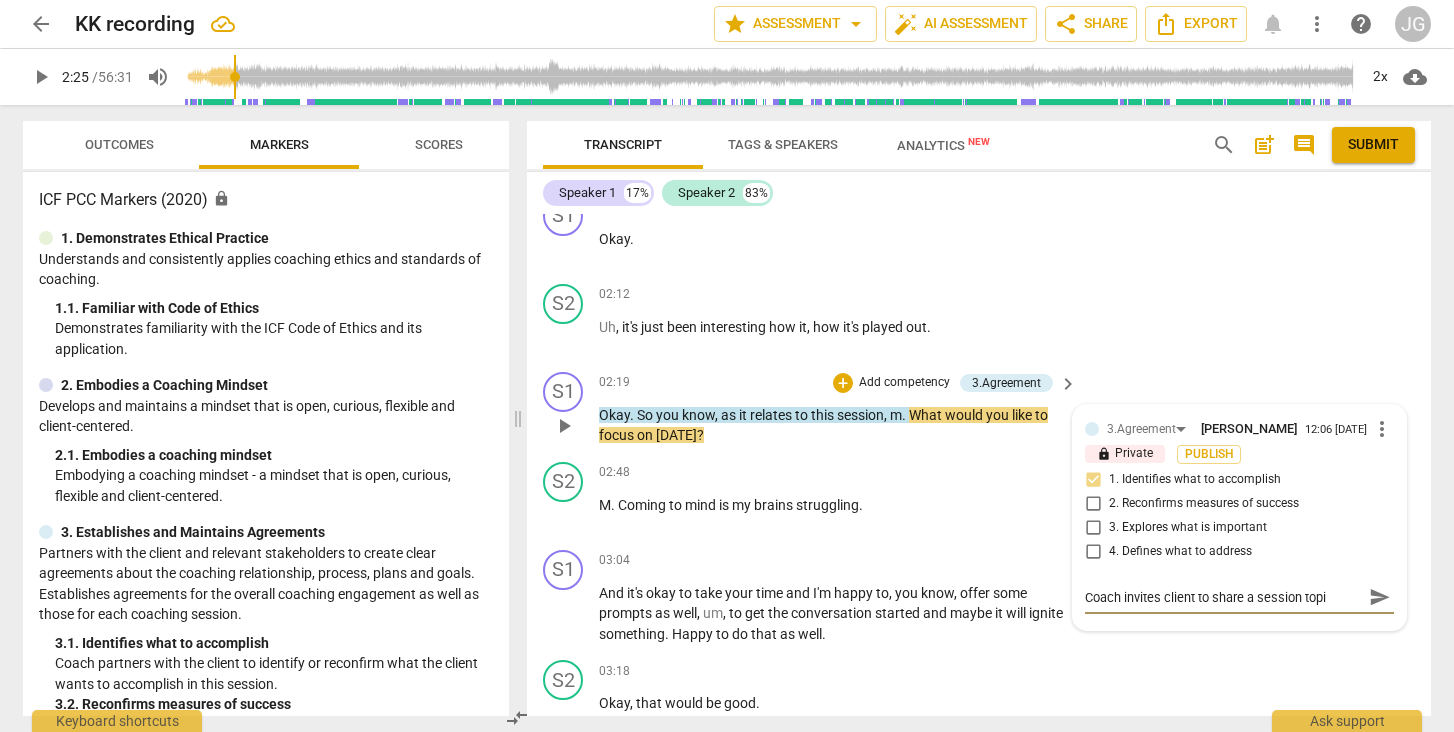 type on "Coach invites client to share a session topic" 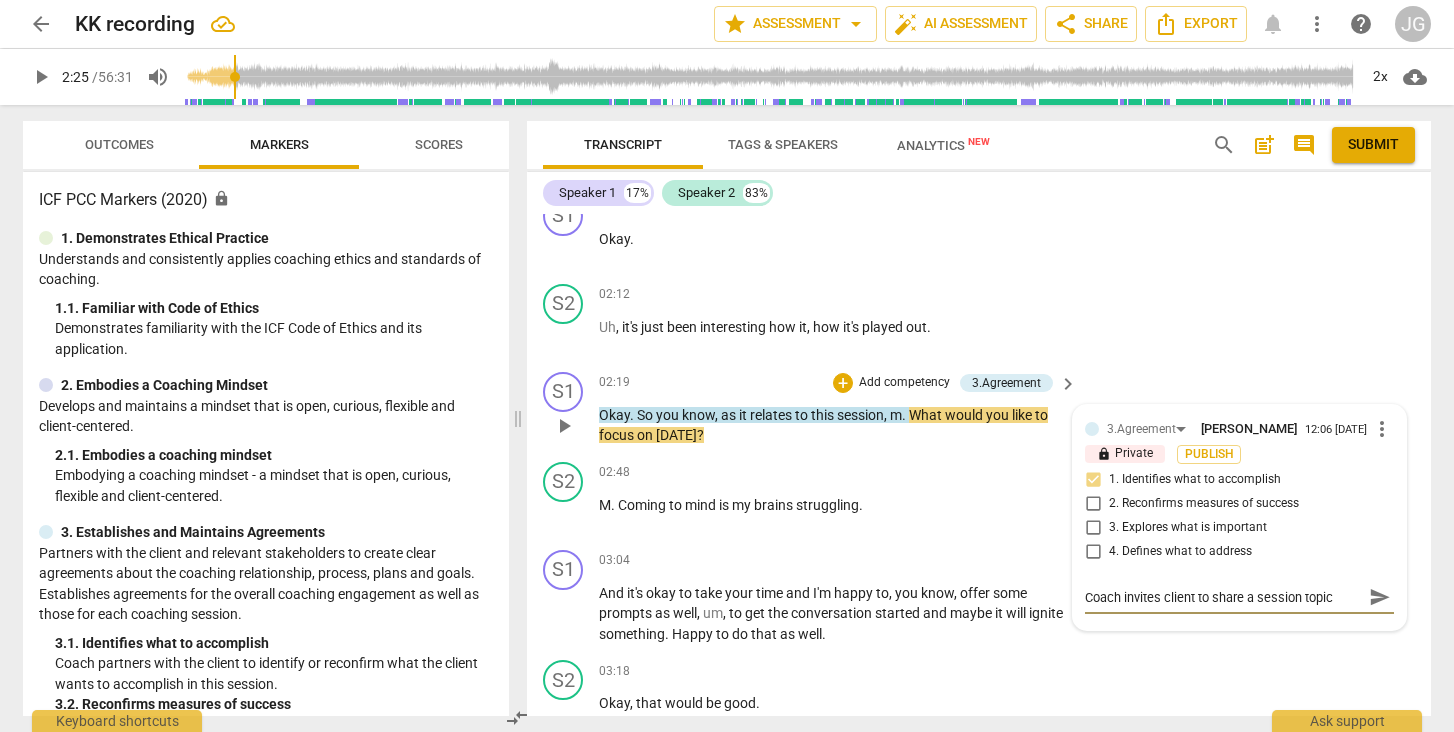 type on "Coach invites client to share a session topic." 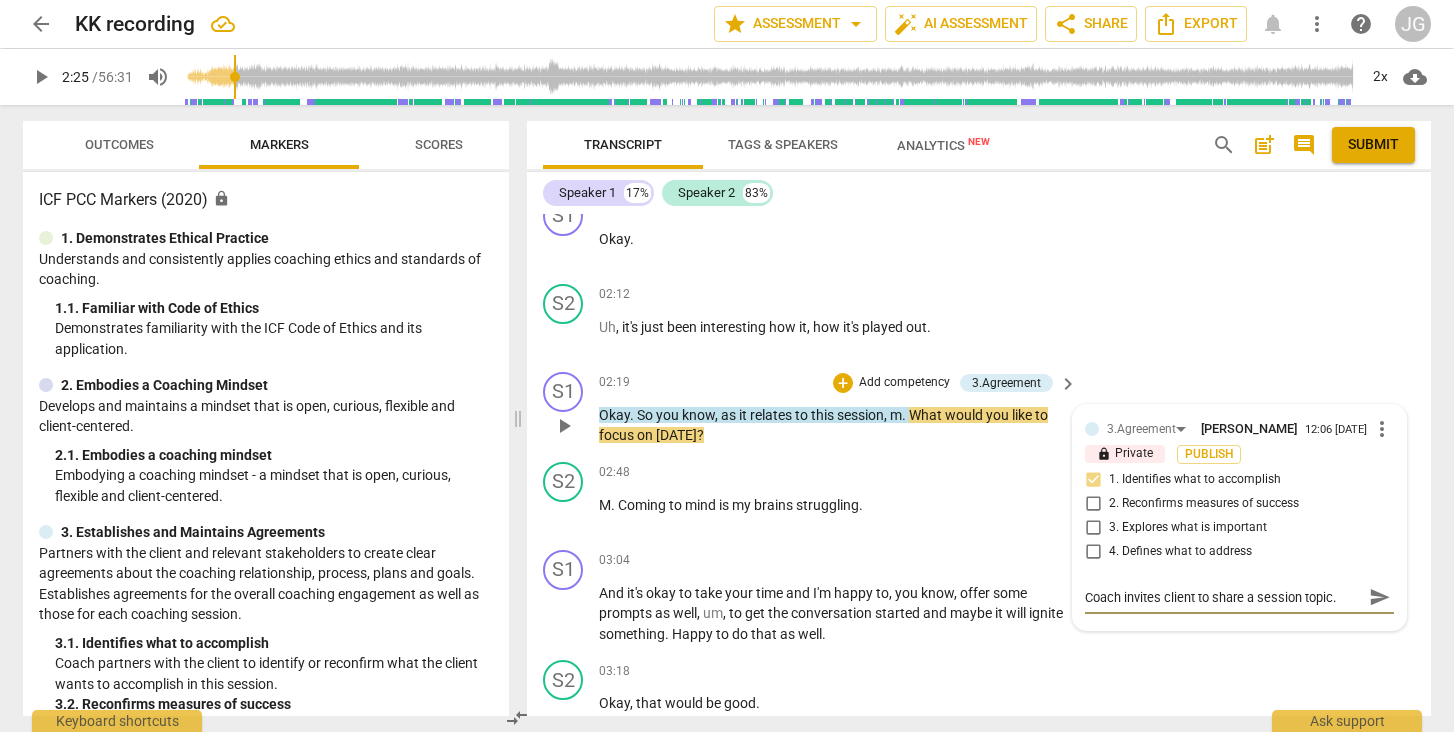 type on "Coach invites client to share a session topic." 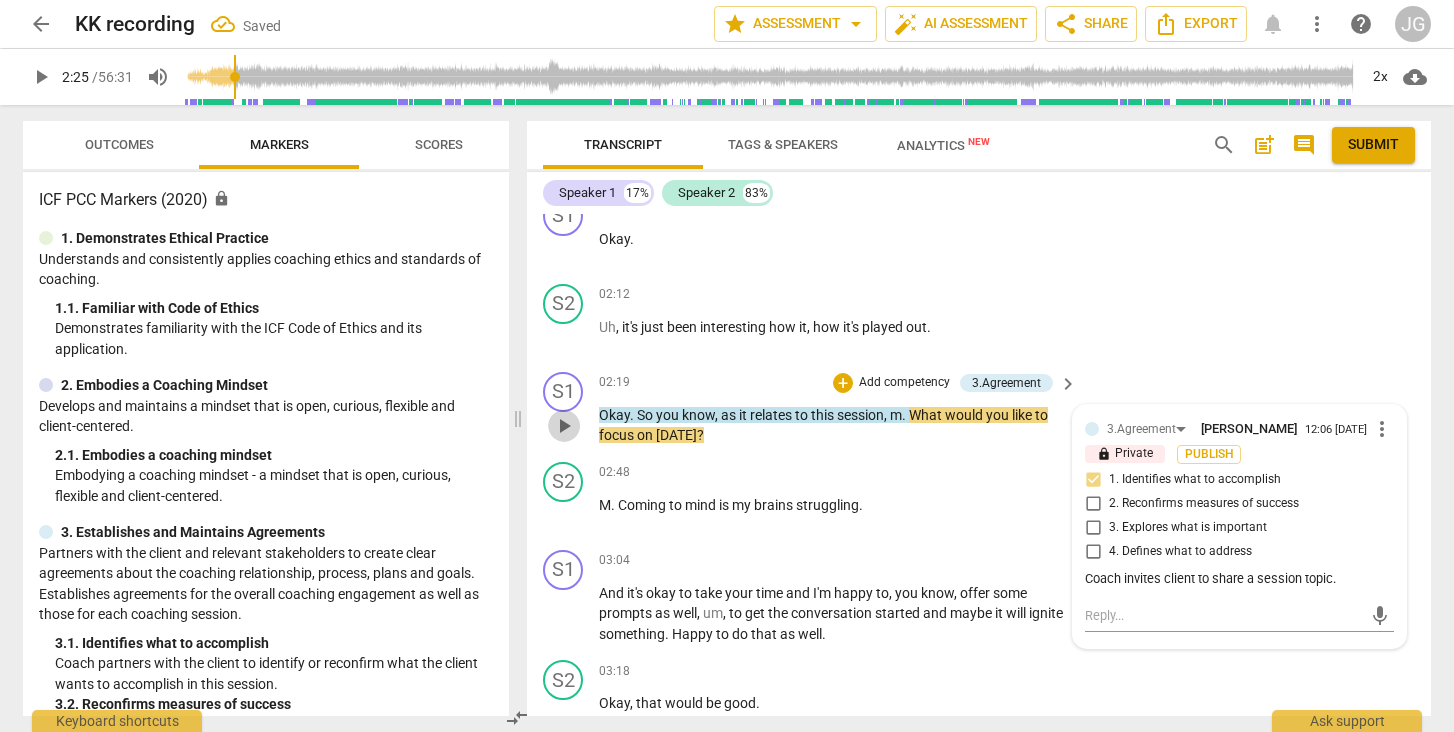 click on "play_arrow" at bounding box center (564, 426) 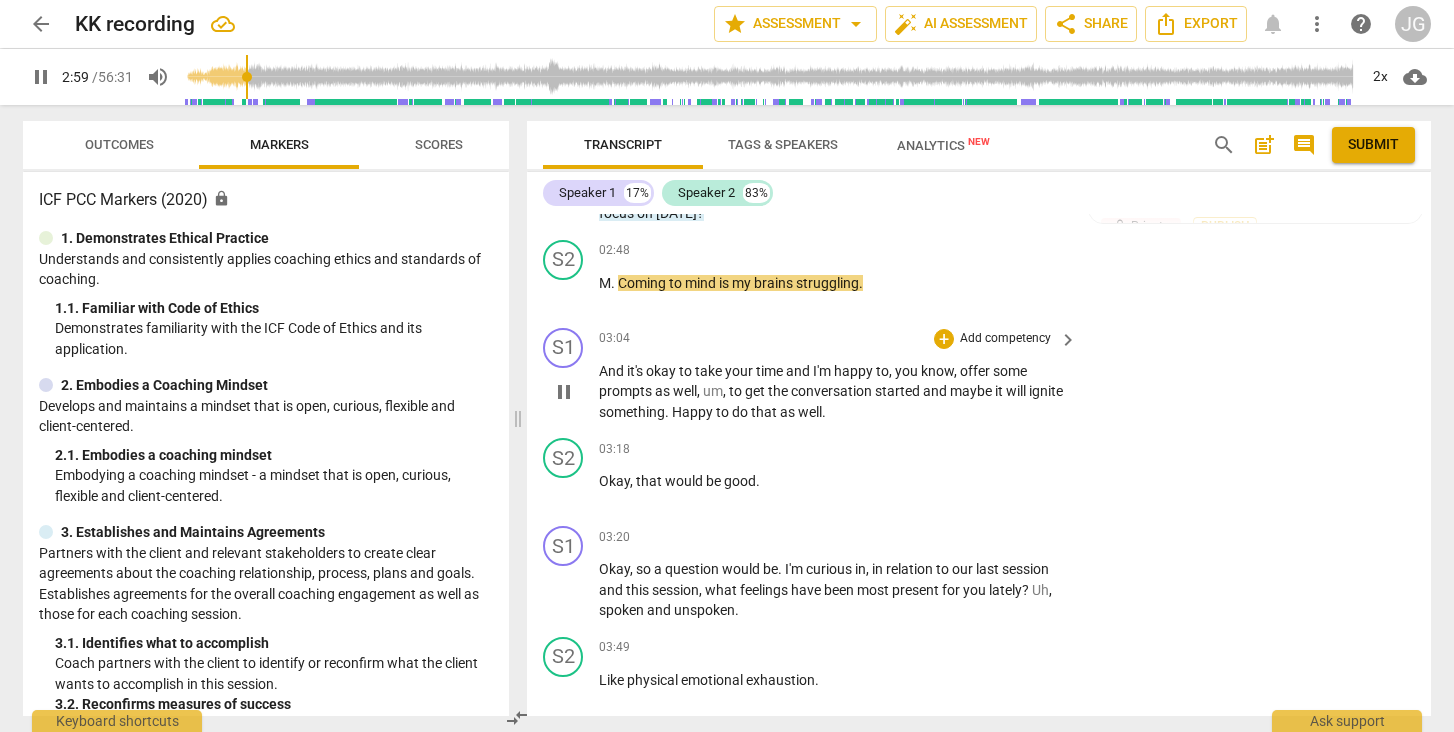 scroll, scrollTop: 1561, scrollLeft: 0, axis: vertical 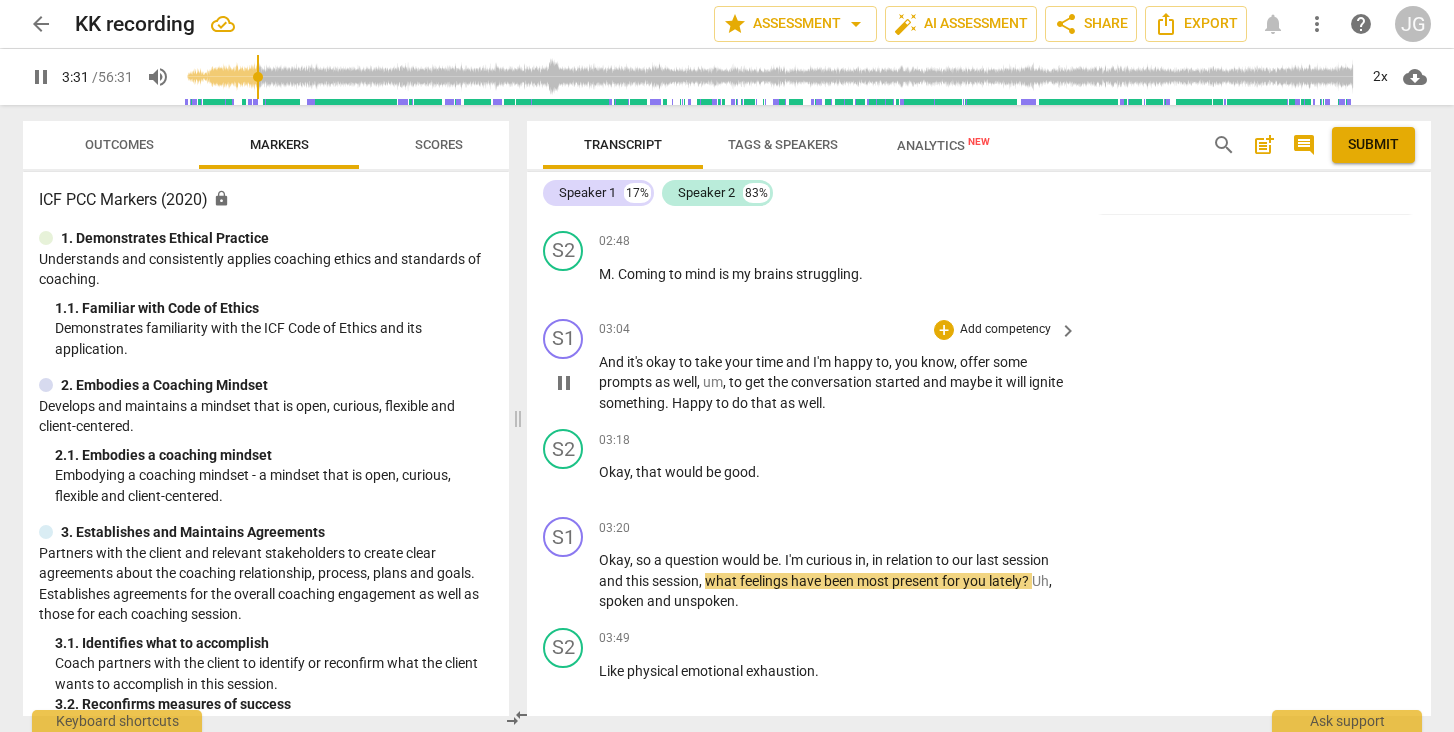 click on "pause" at bounding box center [564, 383] 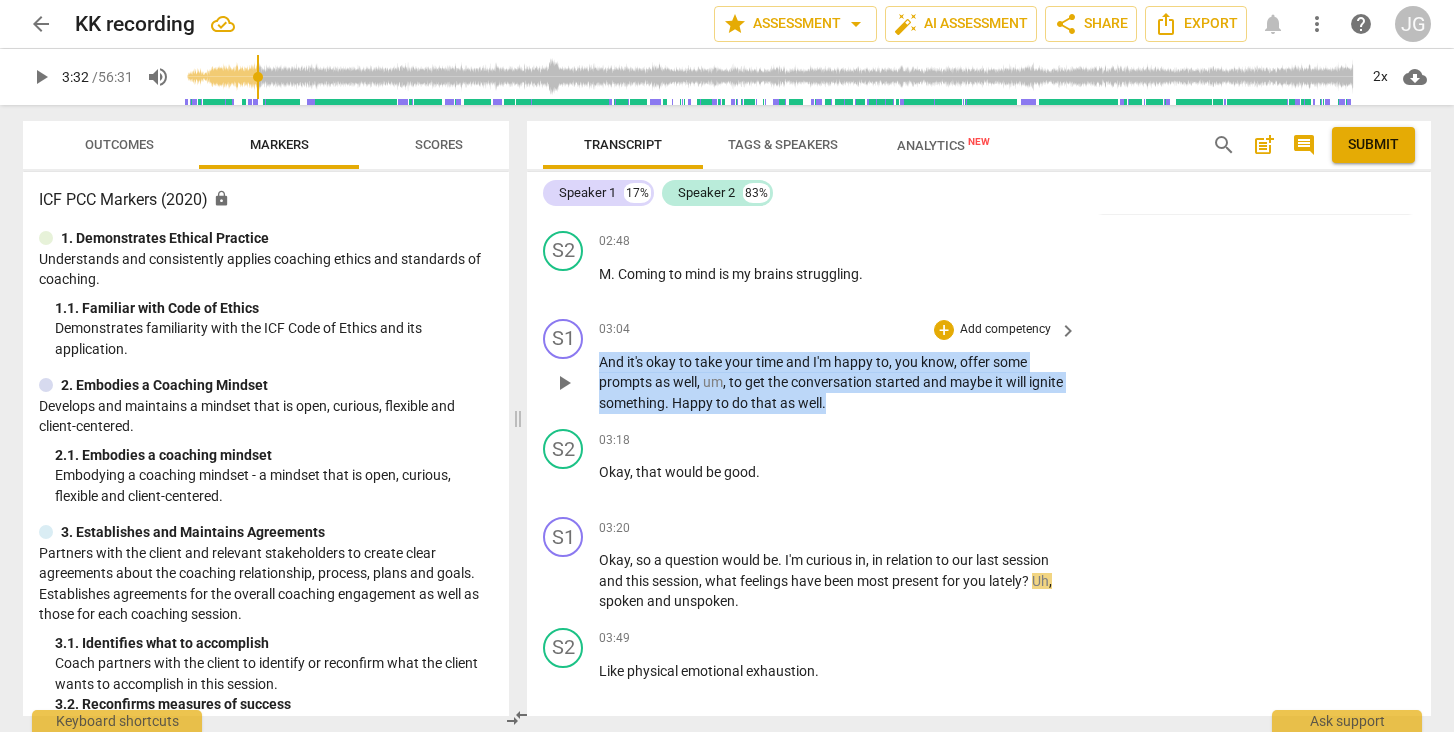 drag, startPoint x: 890, startPoint y: 393, endPoint x: 599, endPoint y: 355, distance: 293.4706 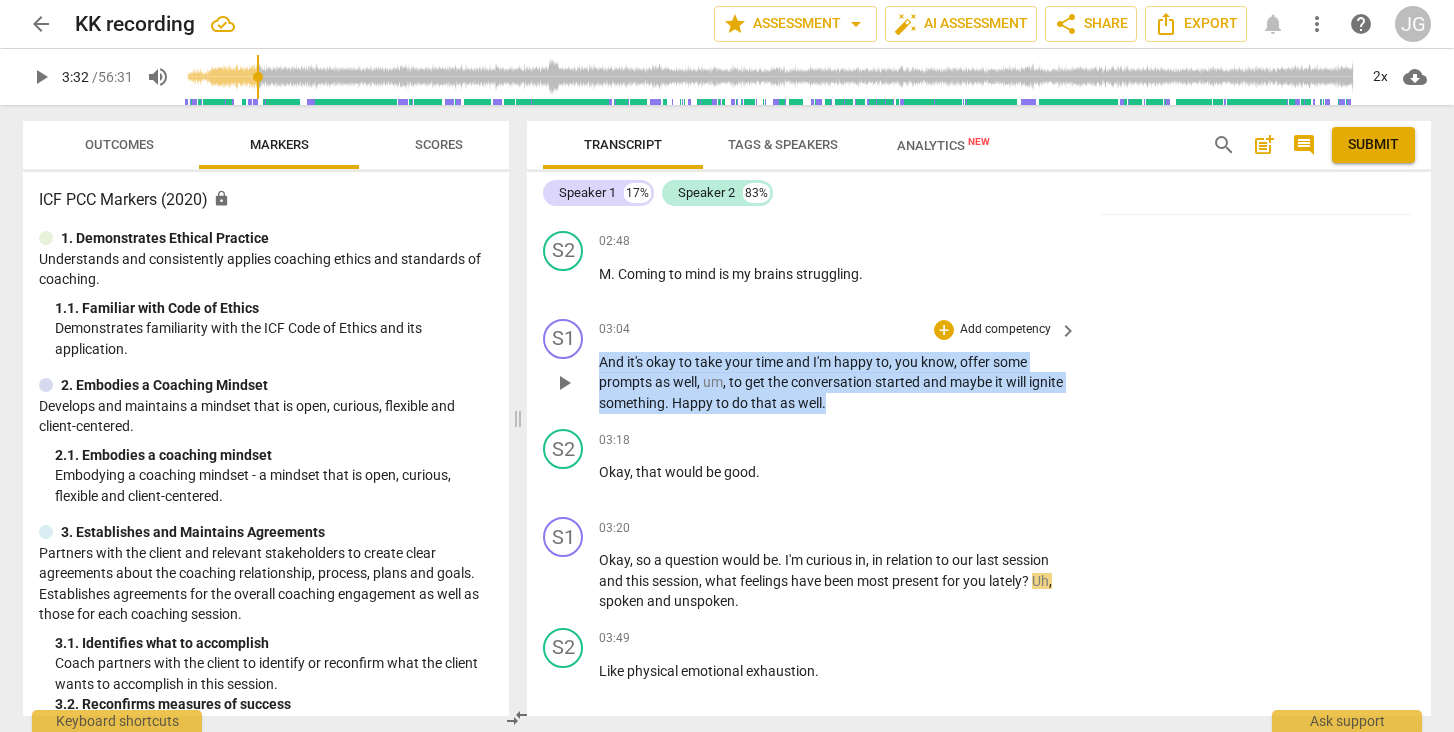click on "And   it's   okay   to   take   your   time   and   I'm   happy   to ,   you   know ,   offer   some   prompts   as   well ,   um ,   to   get   the   conversation   started   and   maybe   it   will   ignite   something .   Happy   to   do   that   as   well ." at bounding box center [833, 383] 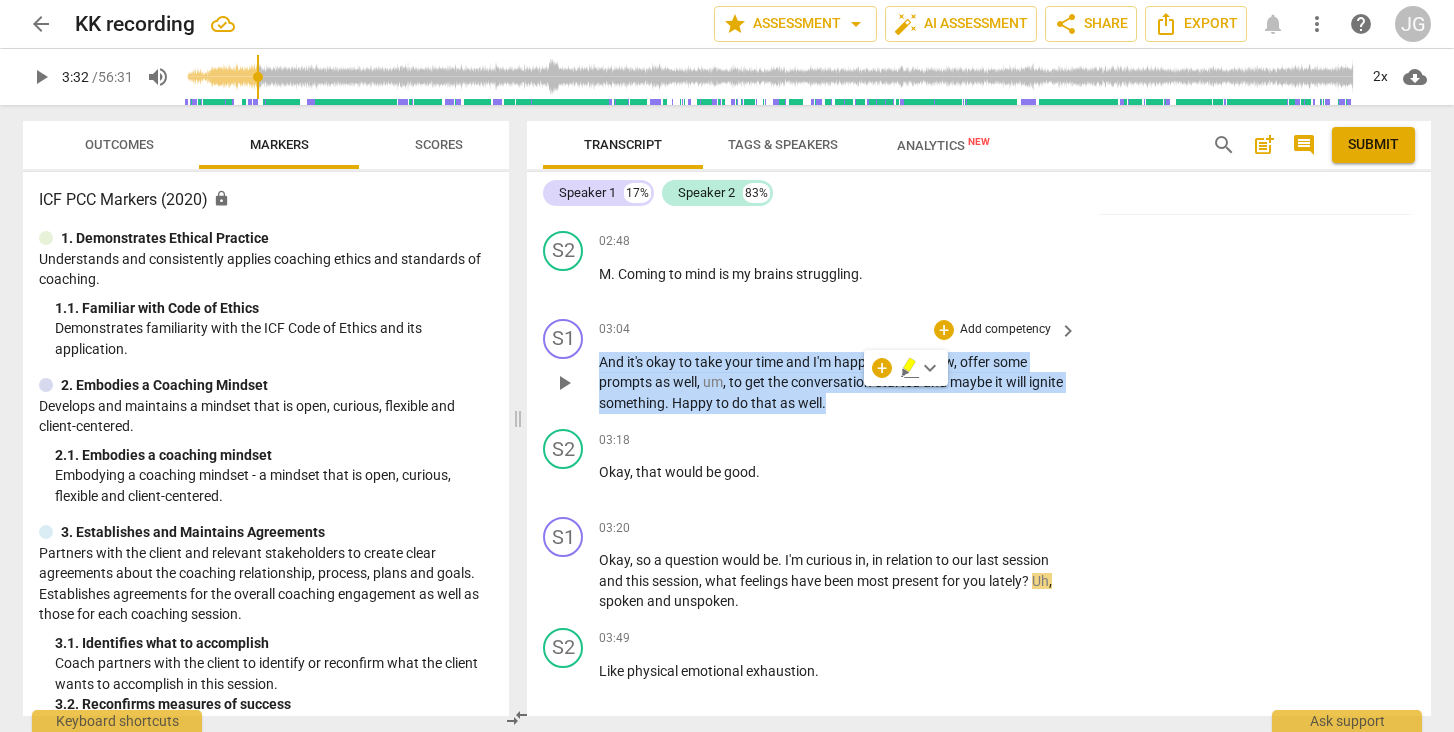 copy on "And   it's   okay   to   take   your   time   and   I'm   happy   to ,   you   know ,   offer   some   prompts   as   well ,   um ,   to   get   the   conversation   started   and   maybe   it   will   ignite   something .   Happy   to   do   that   as   well ." 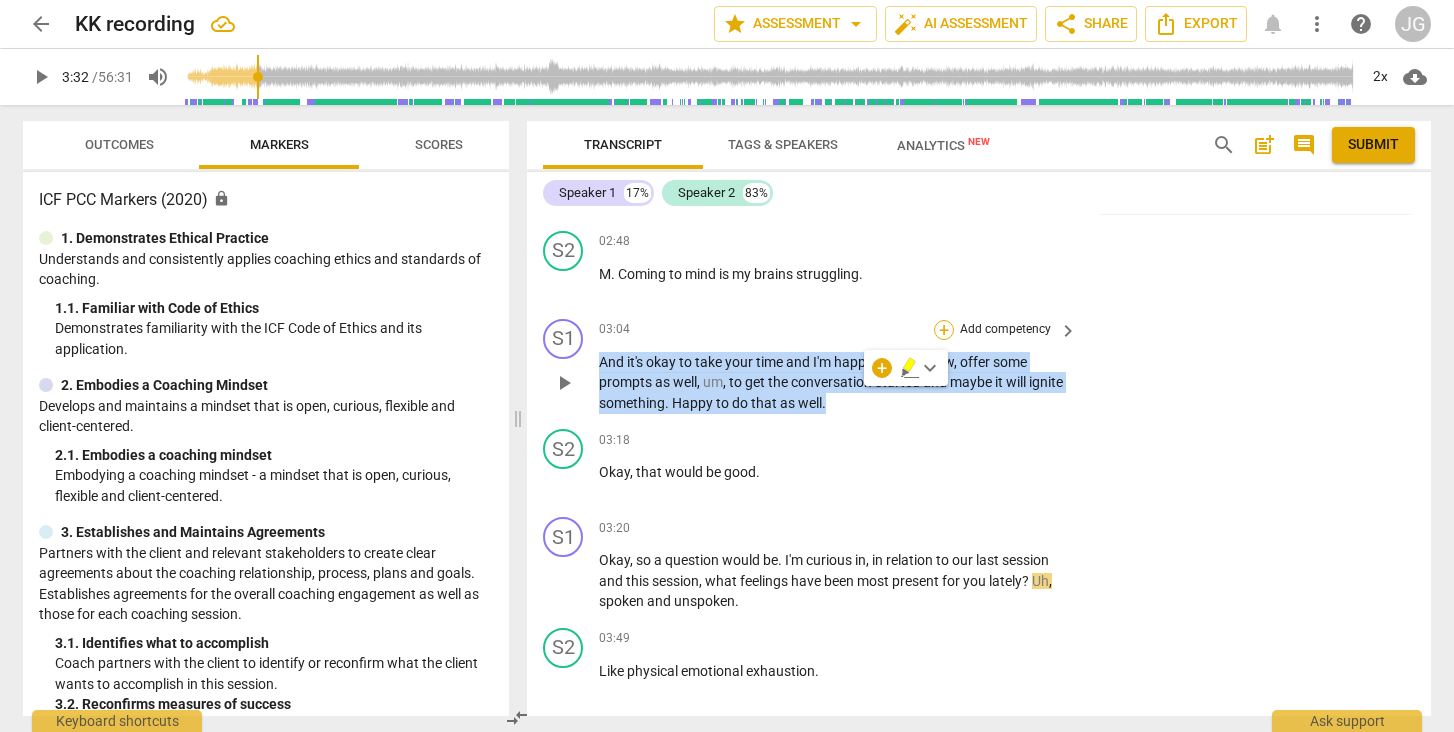 click on "+" at bounding box center [944, 330] 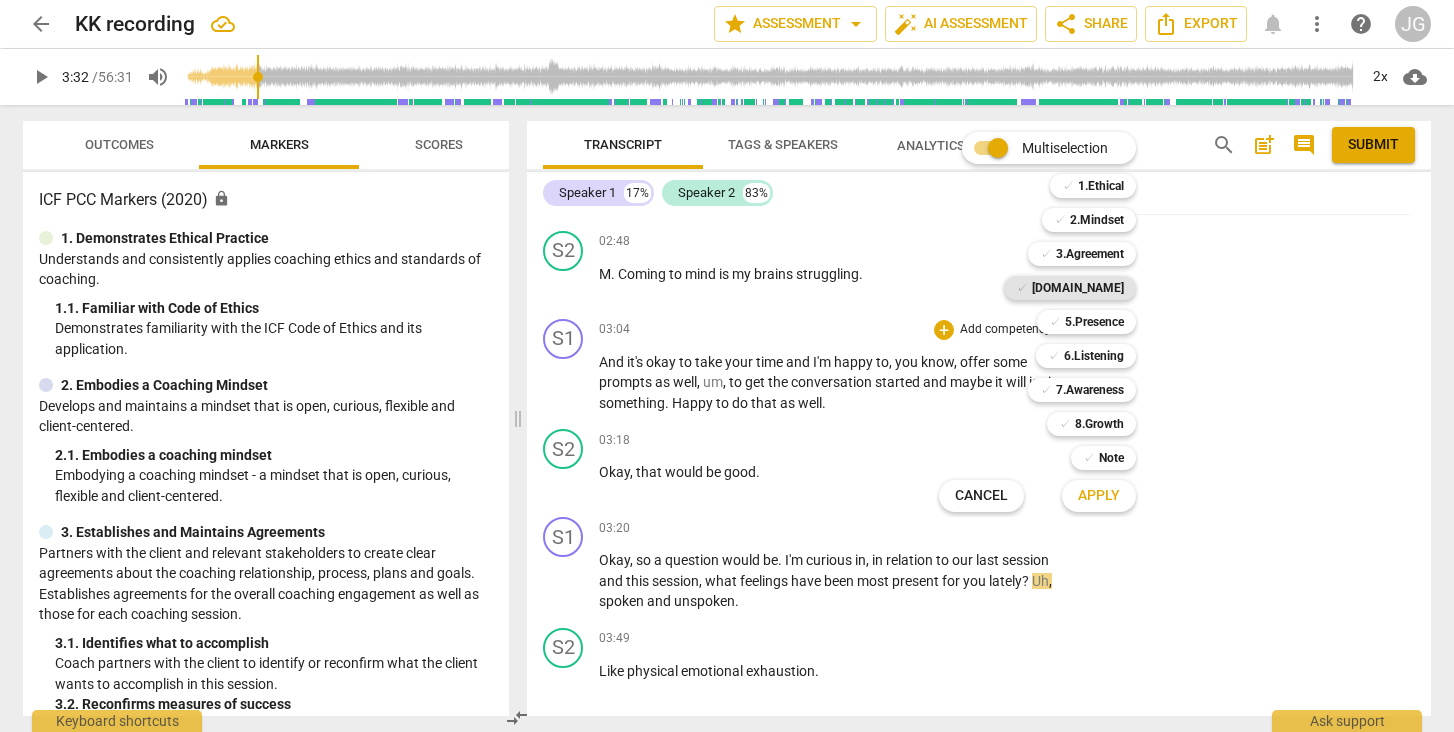 click on "[DOMAIN_NAME]" at bounding box center [1078, 288] 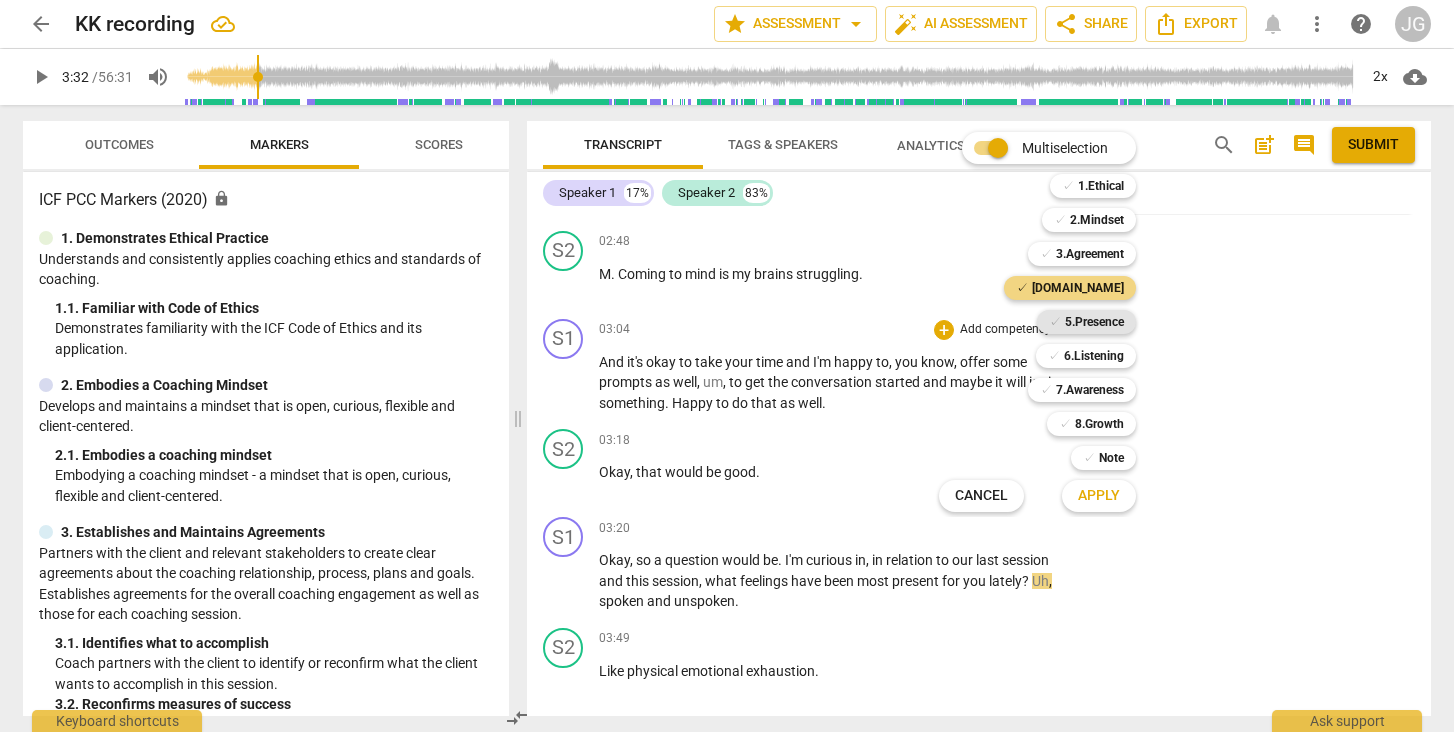 click on "5.Presence" at bounding box center [1094, 322] 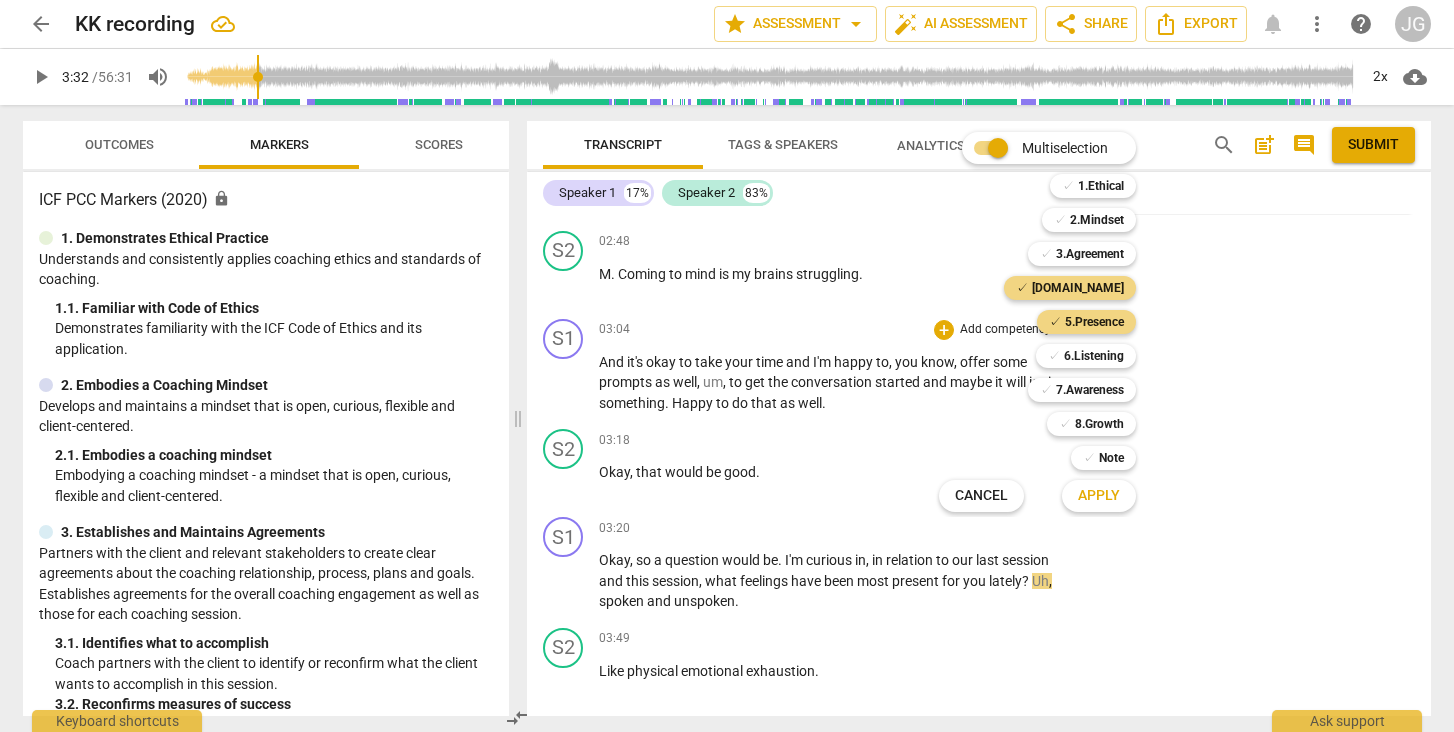 click on "Apply" at bounding box center (1099, 496) 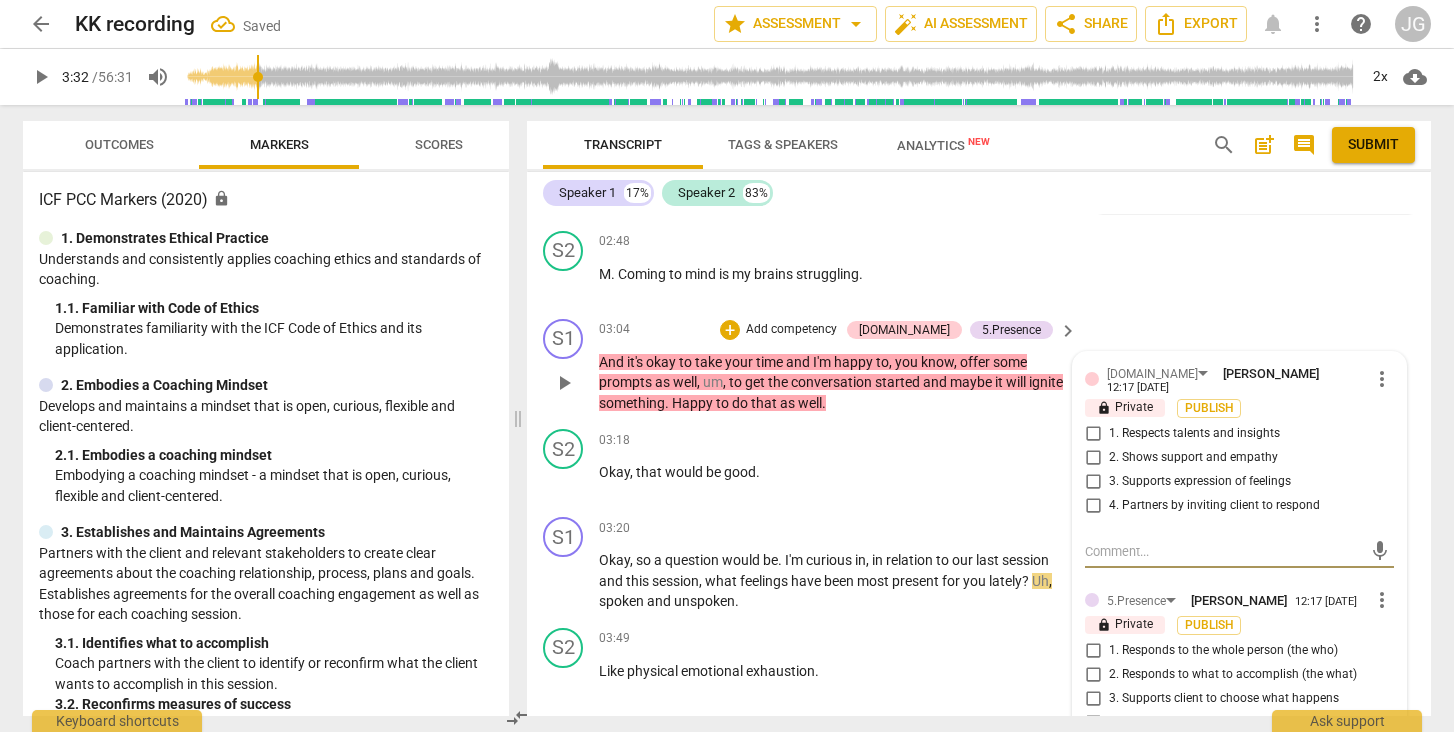 click on "2. Shows support and empathy" at bounding box center [1093, 458] 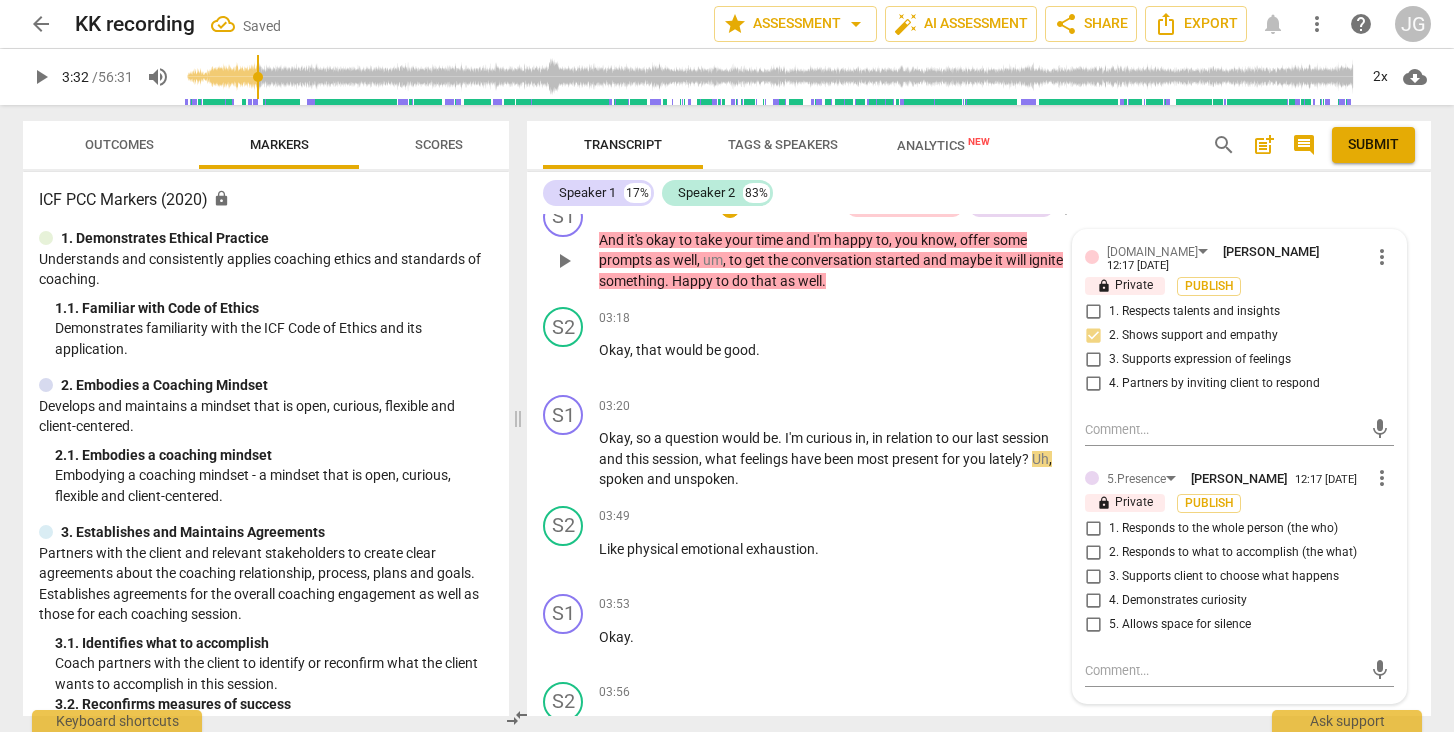 scroll, scrollTop: 1684, scrollLeft: 0, axis: vertical 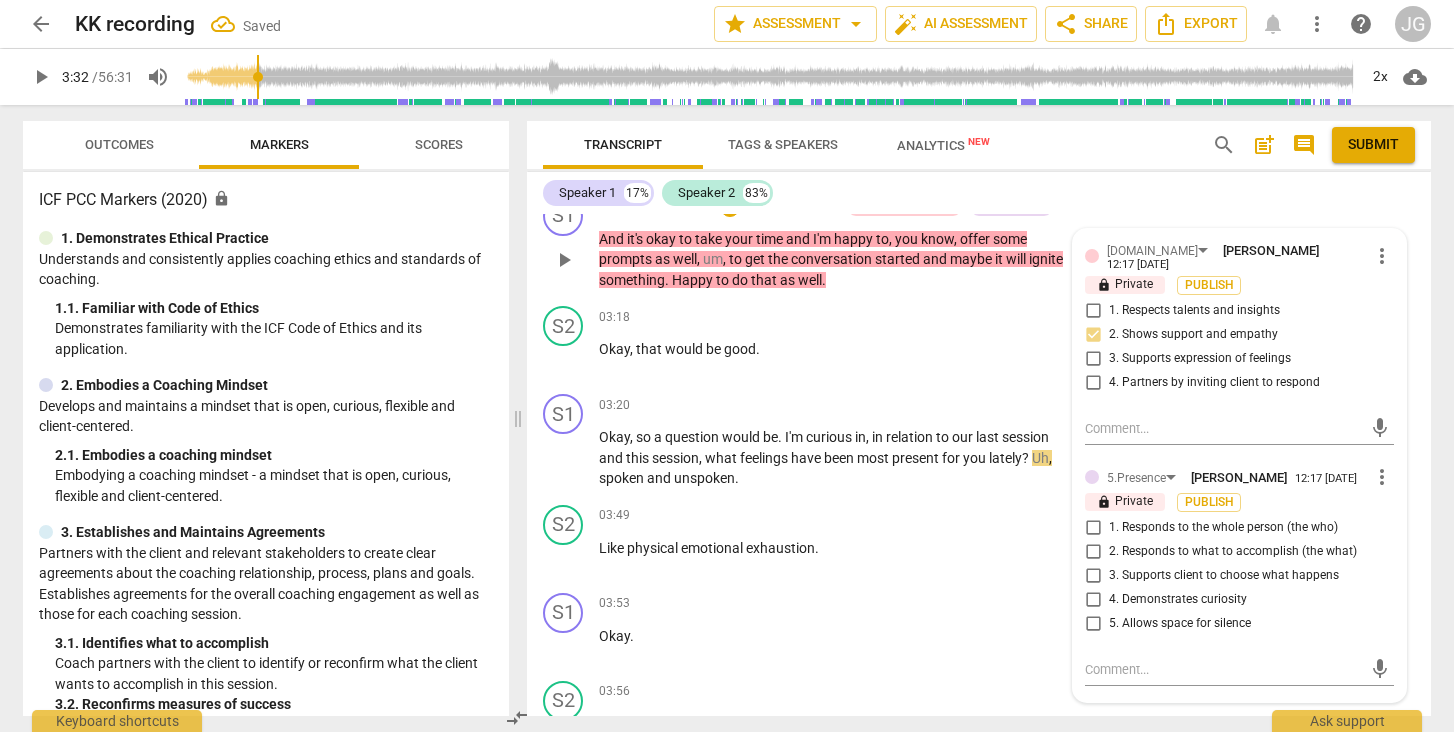 click on "5. Allows space for silence" at bounding box center [1093, 624] 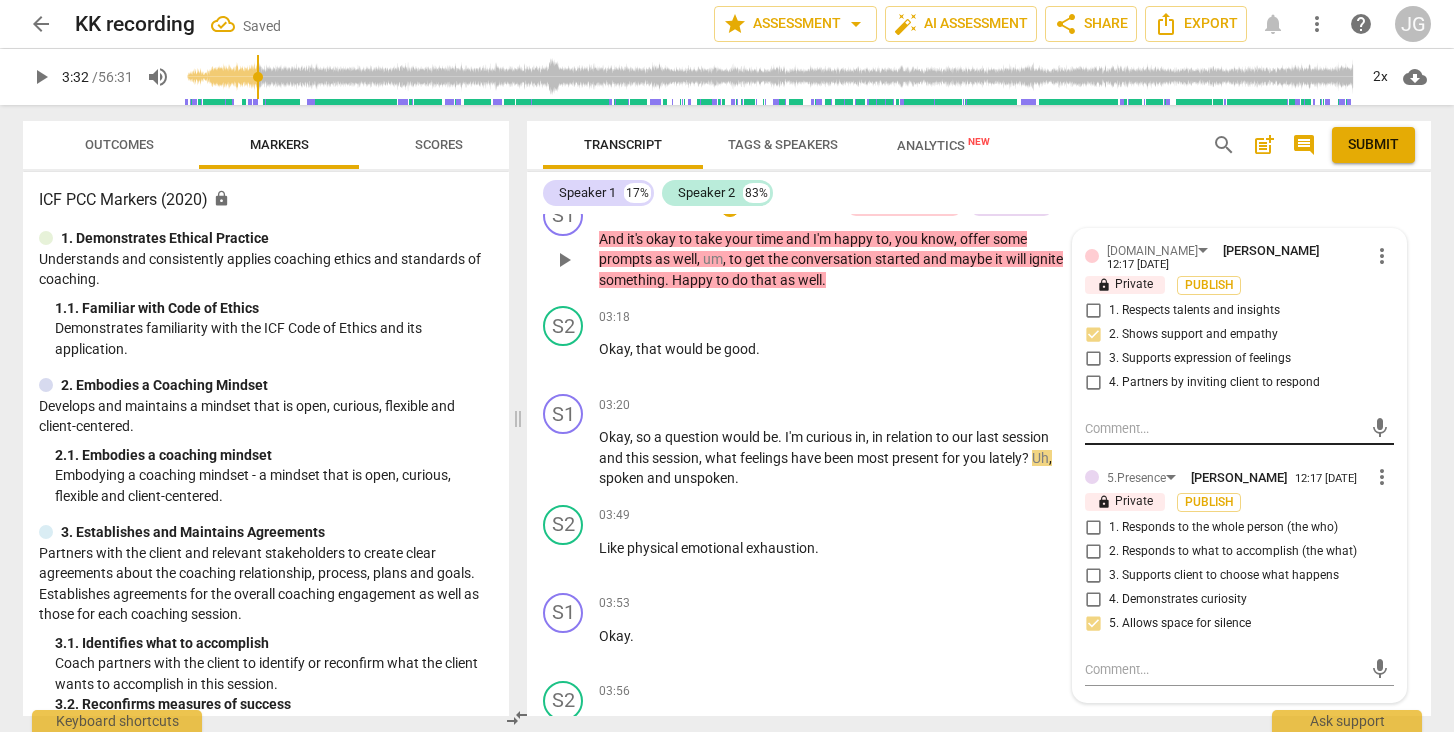 click at bounding box center (1223, 428) 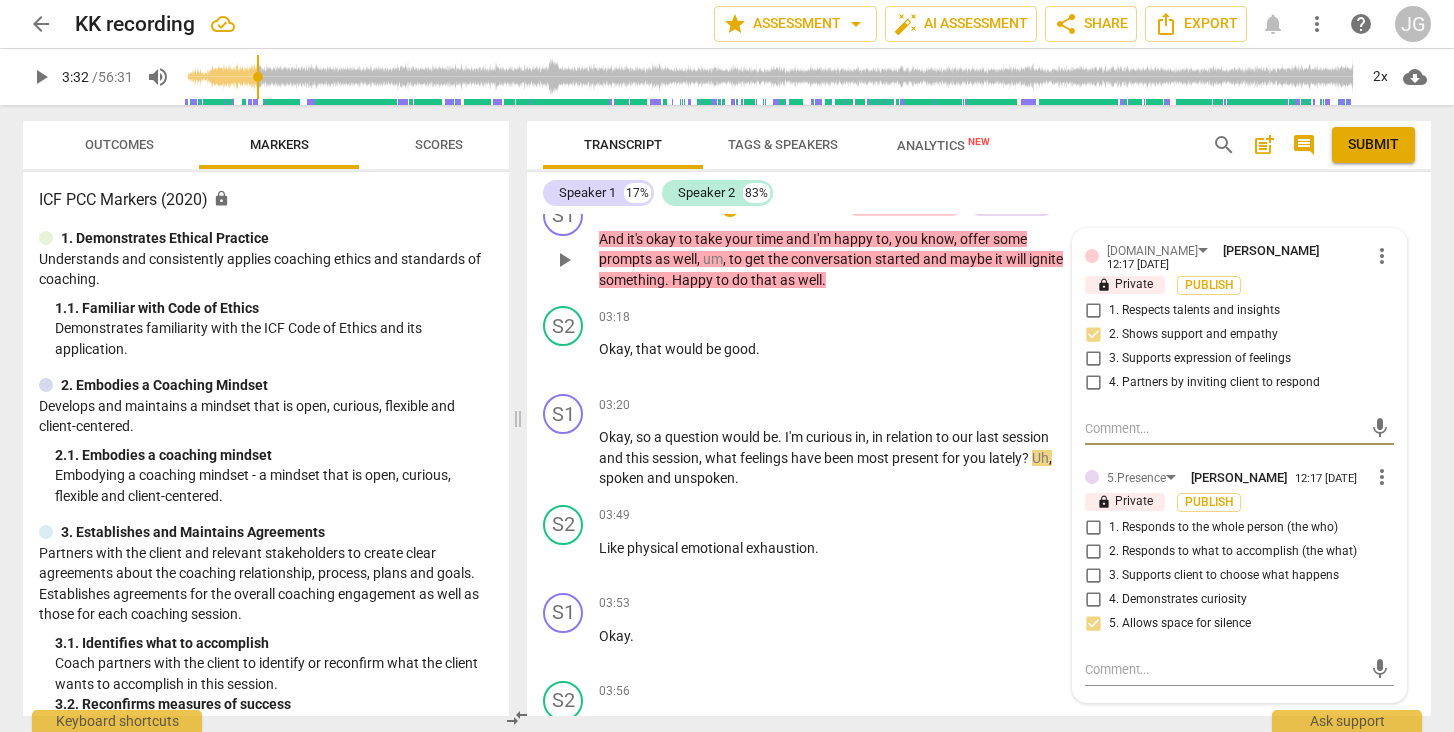 paste on "Coach holds space with warmth and patience, encouraging the client to take time to reflect (4.2, 5.5). To more fully demonstrate partnership (5.3), consider asking permission before offering prompts or suggestions to co-create how the session begins." 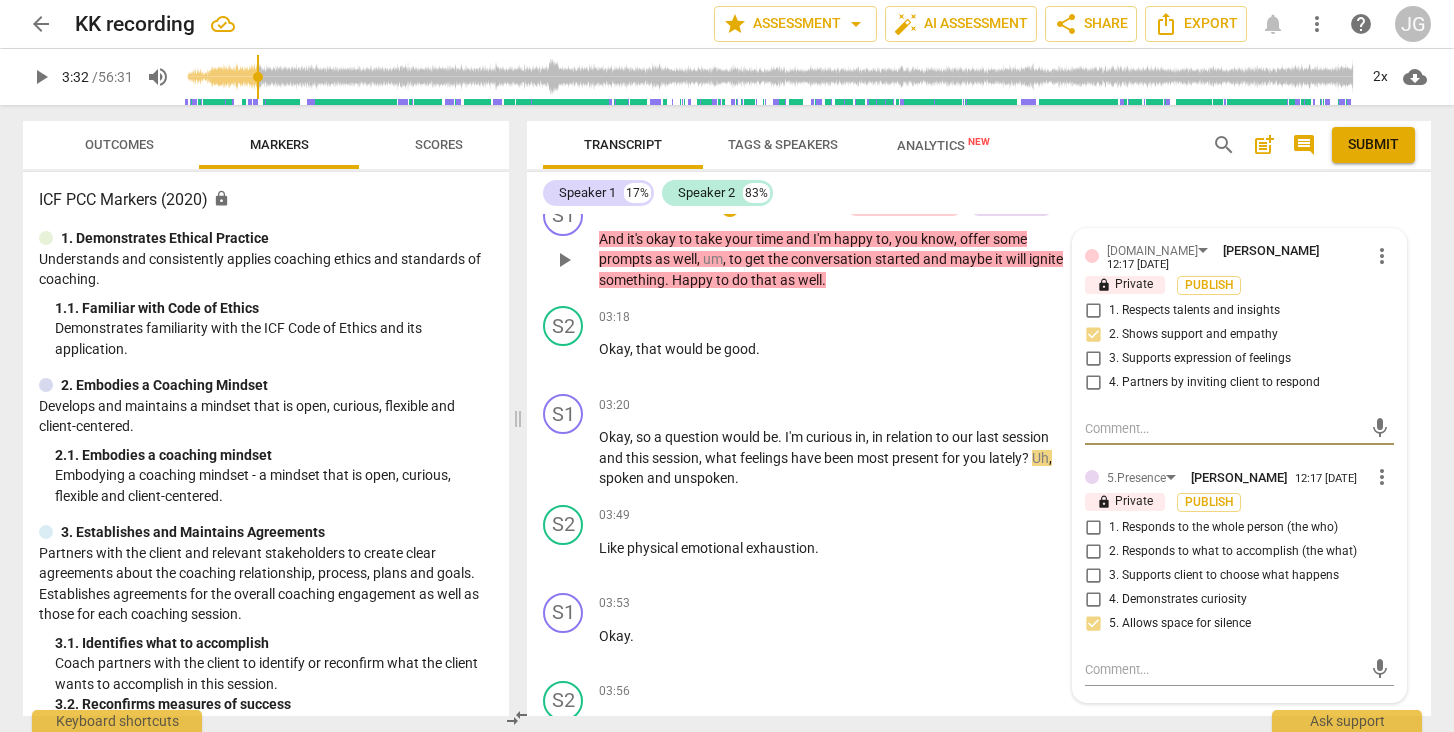 type on "Coach holds space with warmth and patience, encouraging the client to take time to reflect (4.2, 5.5). To more fully demonstrate partnership (5.3), consider asking permission before offering prompts or suggestions to co-create how the session begins." 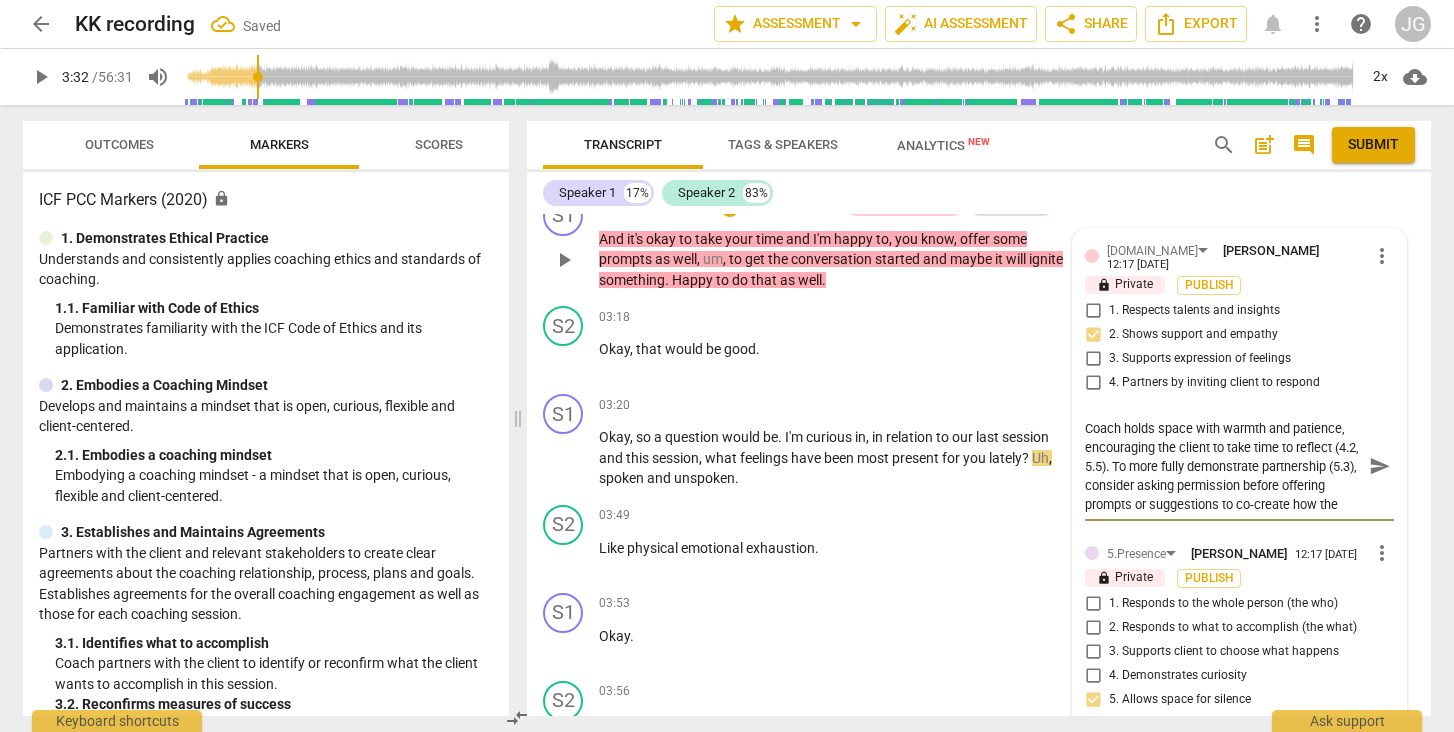 scroll, scrollTop: 0, scrollLeft: 0, axis: both 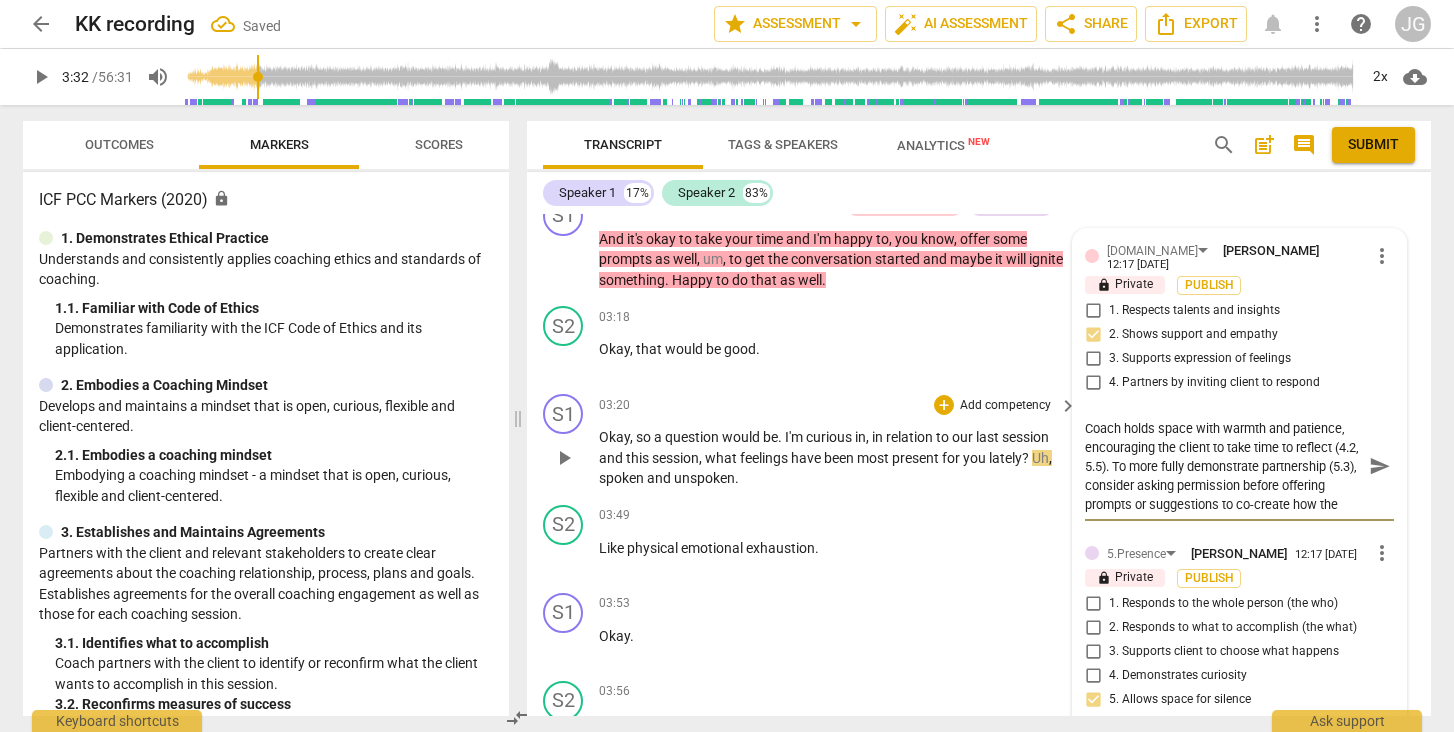 drag, startPoint x: 1129, startPoint y: 448, endPoint x: 1067, endPoint y: 448, distance: 62 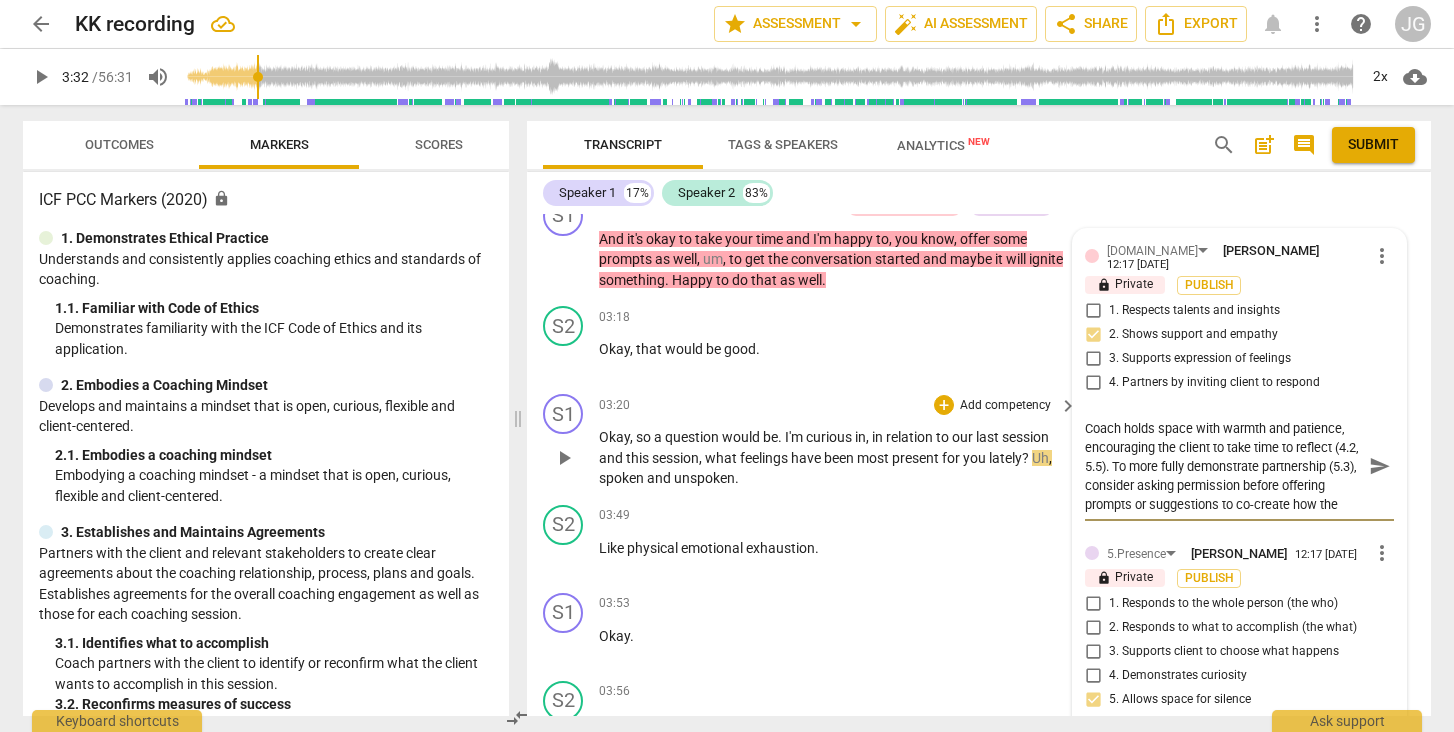type on "Coach holds space with warmth and patience, encouraging the client to take time to reflect ). To more fully demonstrate partnership (5.3), consider asking permission before offering prompts or suggestions to co-create how the session begins." 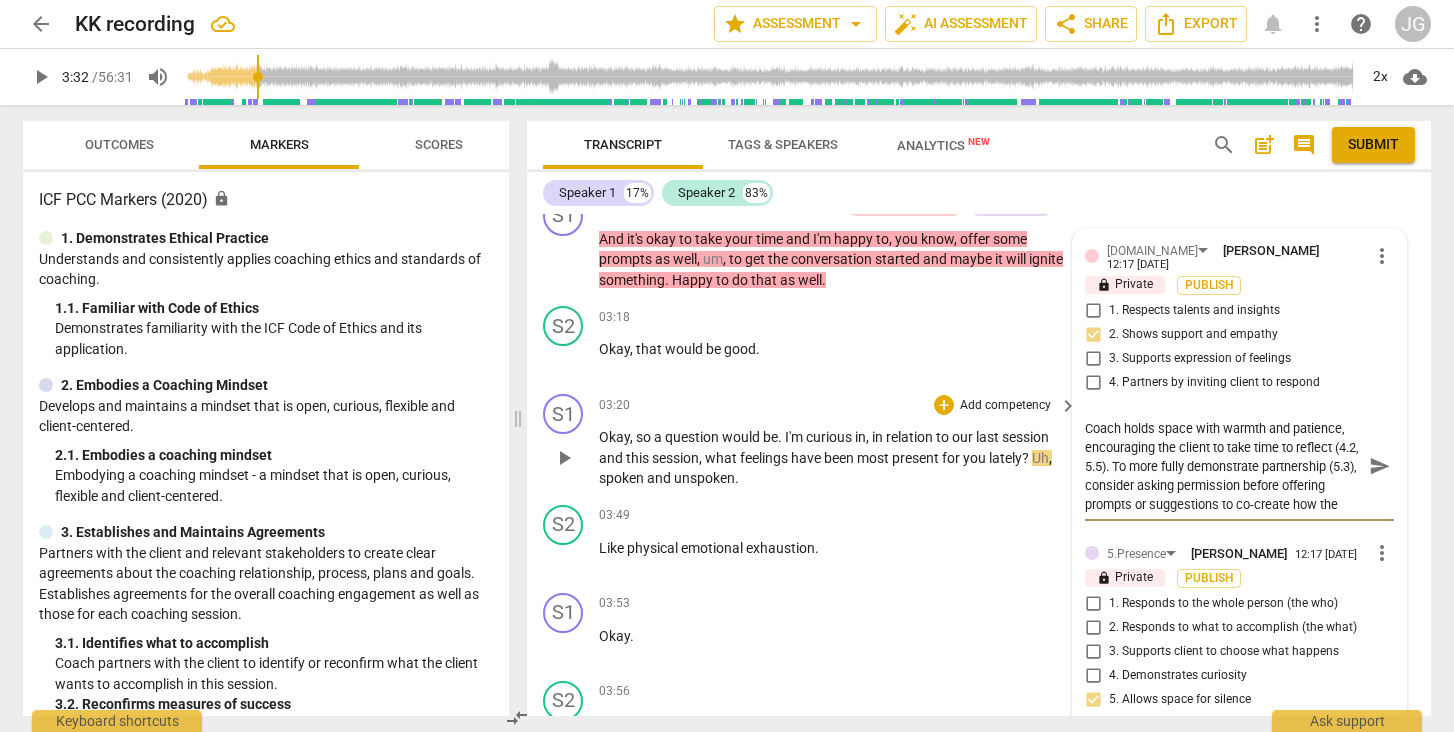 type on "Coach holds space with warmth and patience, encouraging the client to take time to reflect ). To more fully demonstrate partnership (5.3), consider asking permission before offering prompts or suggestions to co-create how the session begins." 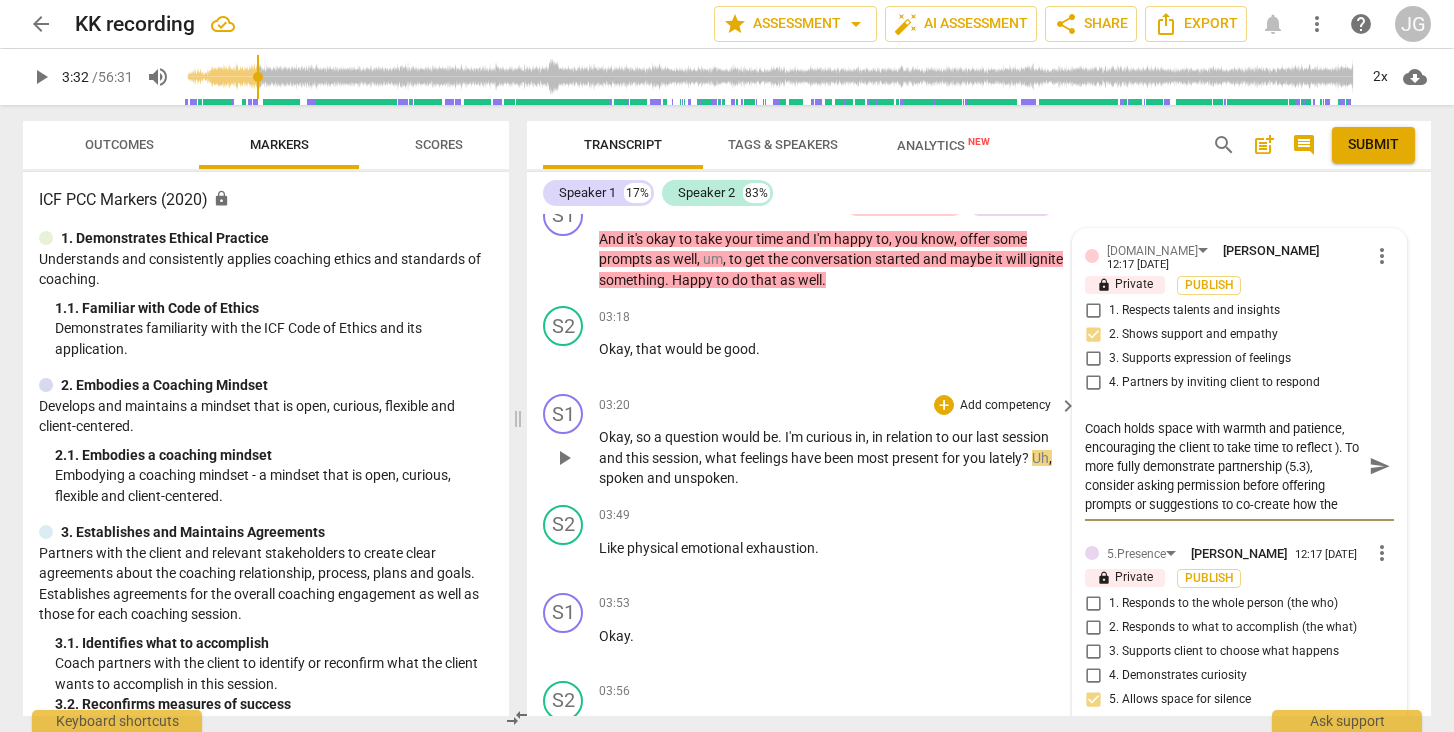 type on "Coach holds space with warmth and patience, encouraging the client to take time to reflect . To more fully demonstrate partnership (5.3), consider asking permission before offering prompts or suggestions to co-create how the session begins." 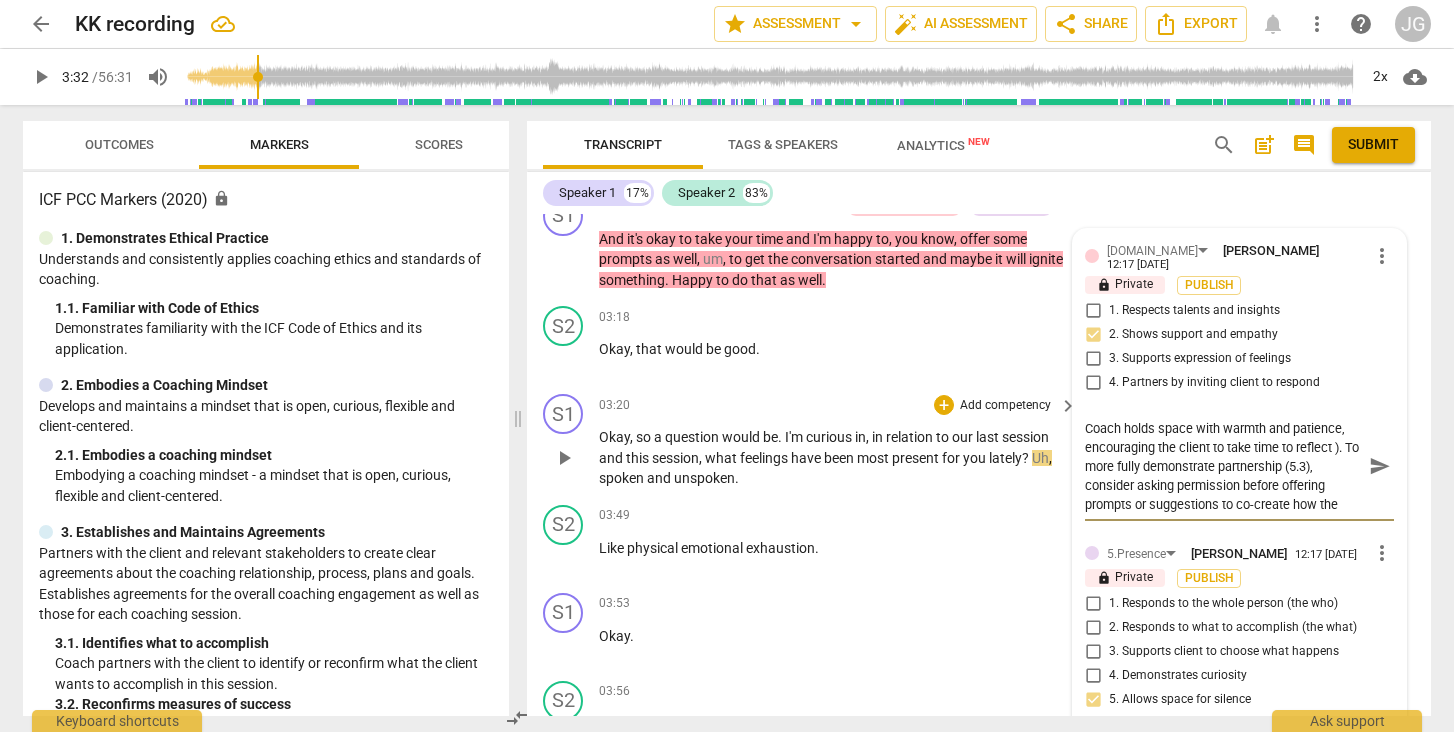 type on "Coach holds space with warmth and patience, encouraging the client to take time to reflect . To more fully demonstrate partnership (5.3), consider asking permission before offering prompts or suggestions to co-create how the session begins." 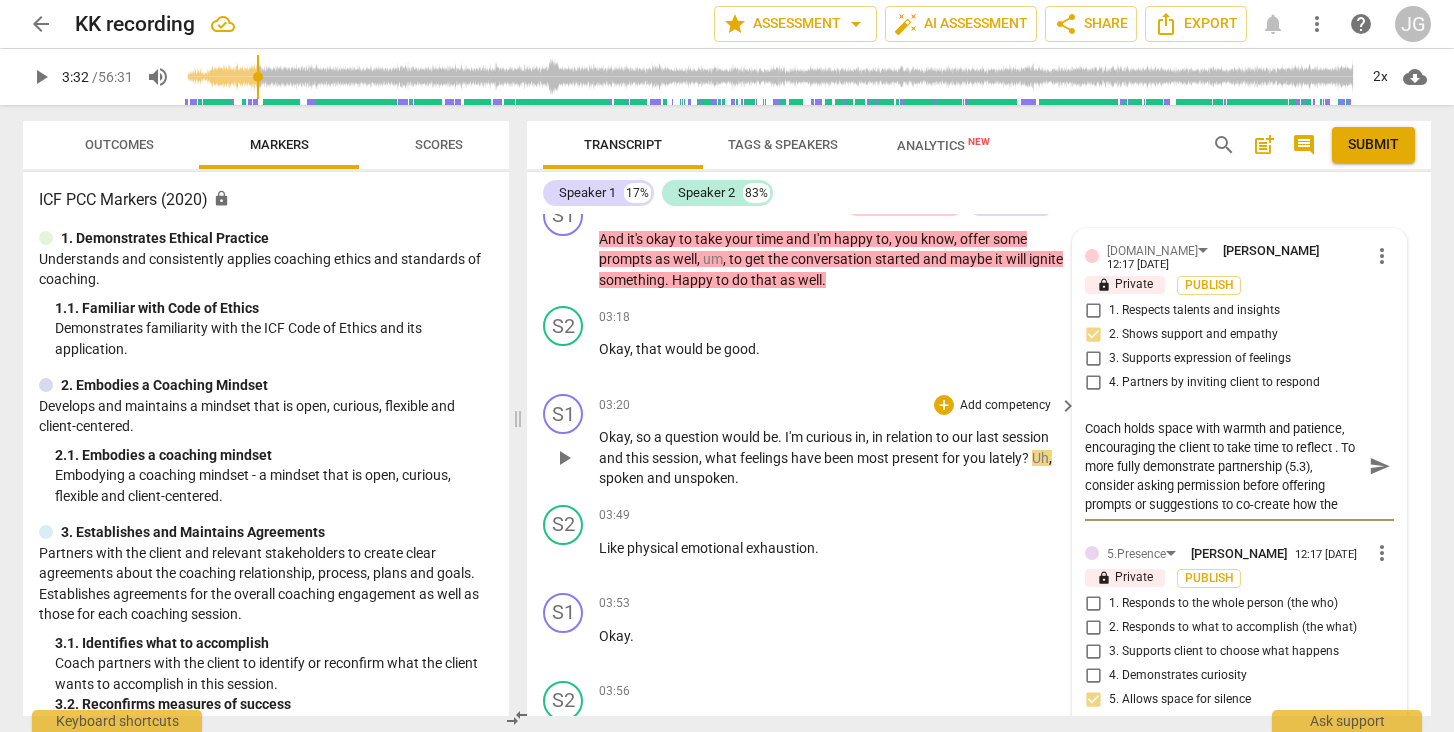 type on "Coach holds space with warmth and patience, encouraging the client to take time to reflect. To more fully demonstrate partnership (5.3), consider asking permission before offering prompts or suggestions to co-create how the session begins." 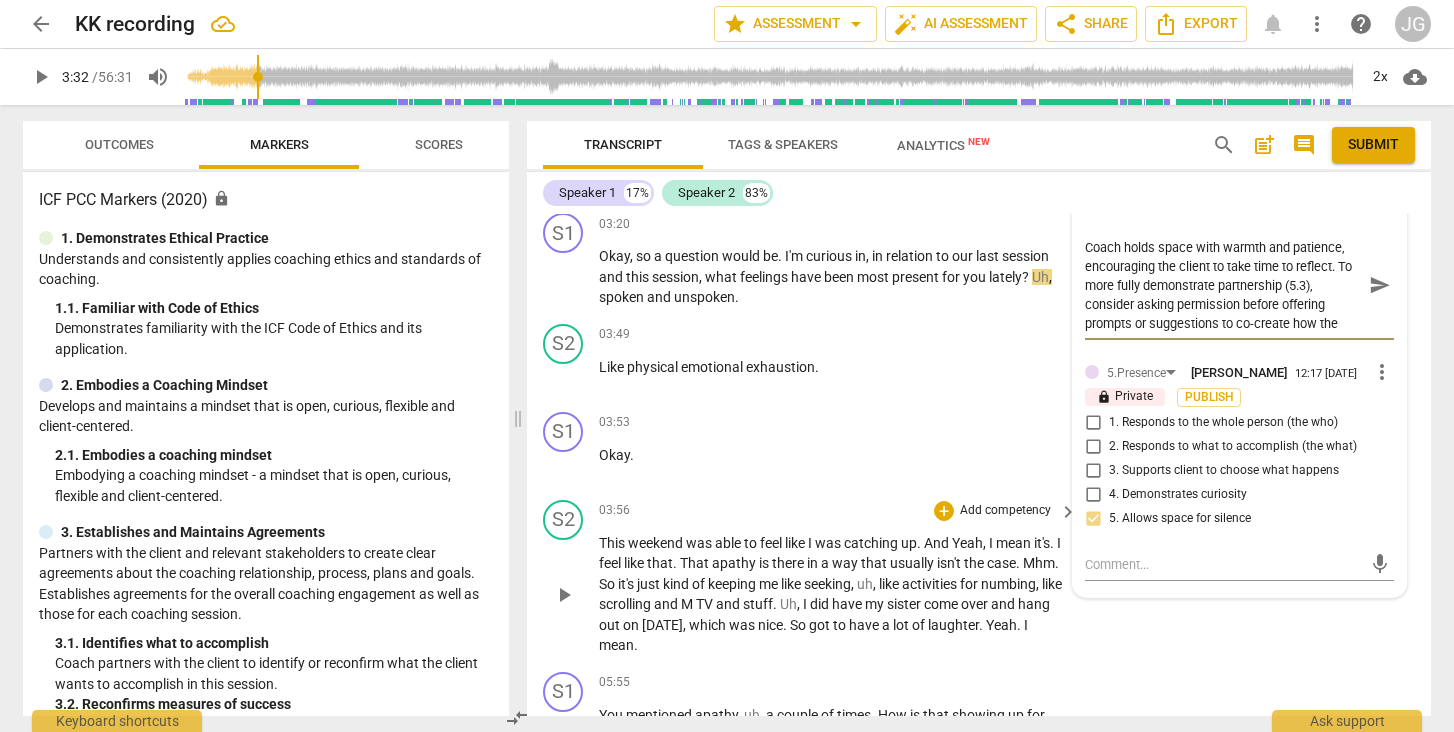 scroll, scrollTop: 1875, scrollLeft: 0, axis: vertical 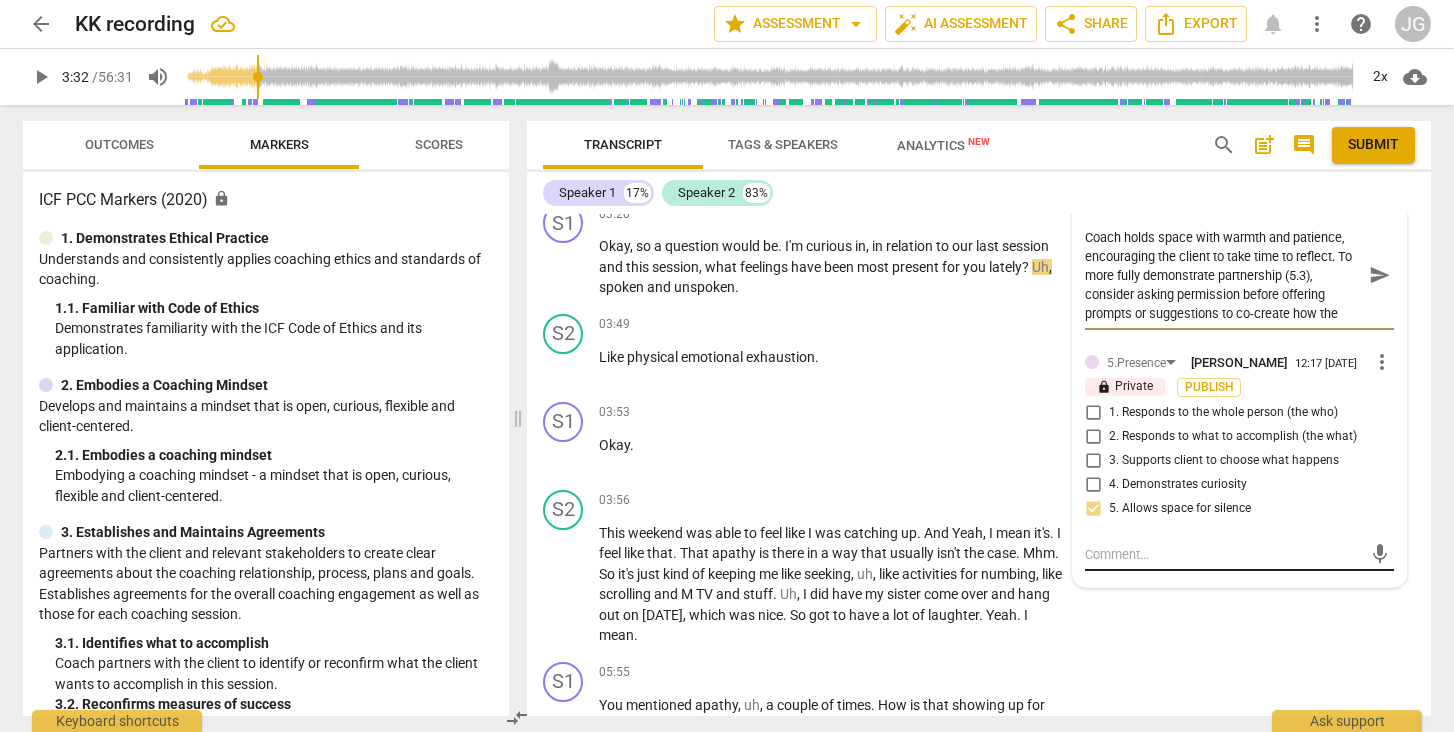 type on "Coach holds space with warmth and patience, encouraging the client to take time to reflect. To more fully demonstrate partnership (5.3), consider asking permission before offering prompts or suggestions to co-create how the session begins." 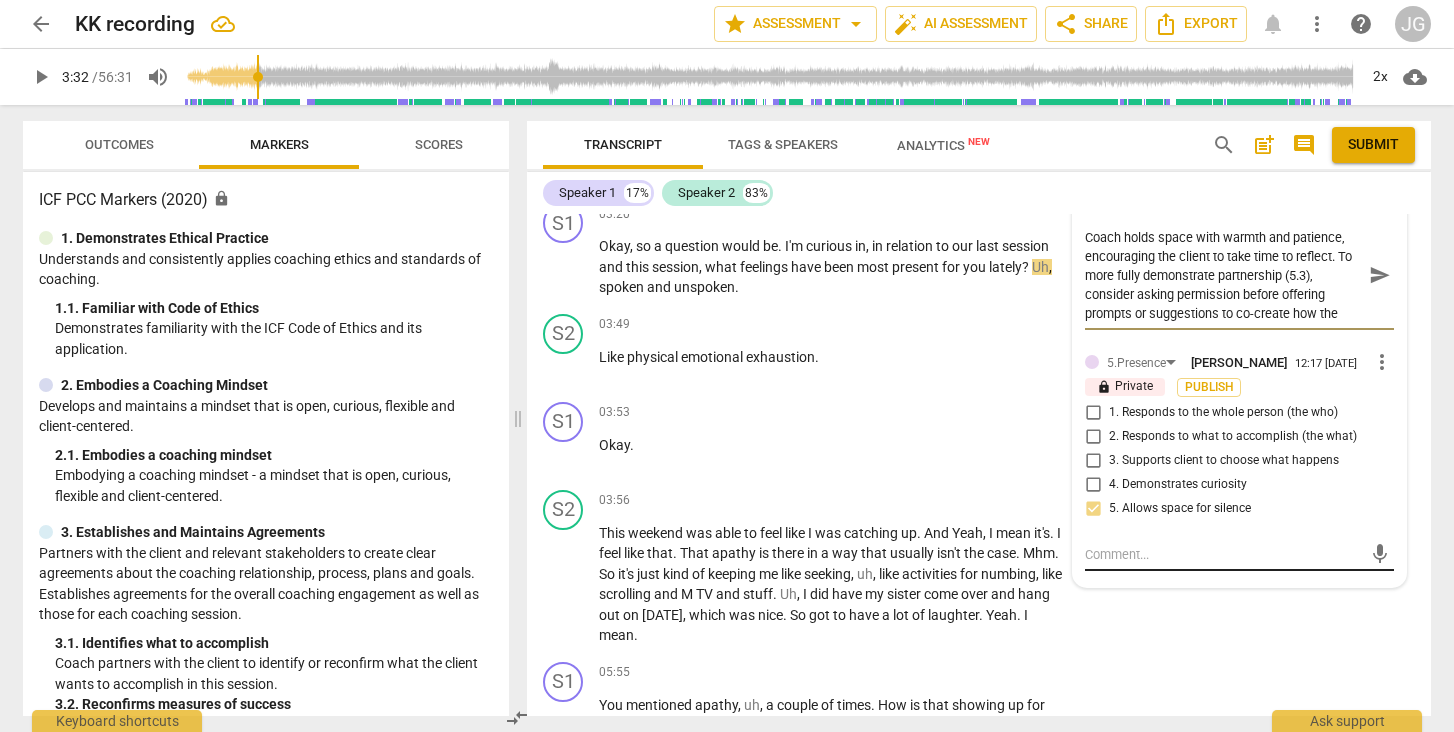 type 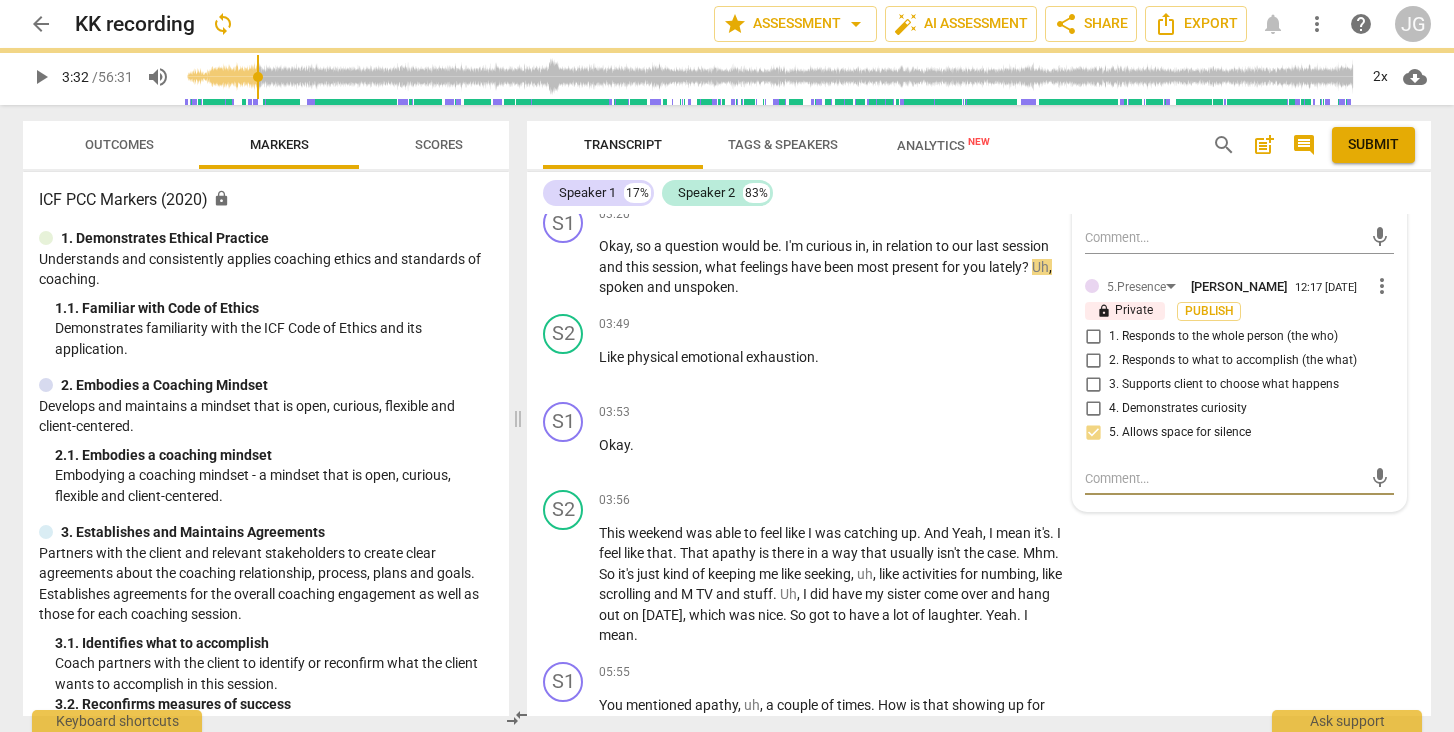 paste on "Coach holds space with warmth and patience, encouraging the client to take time to reflect." 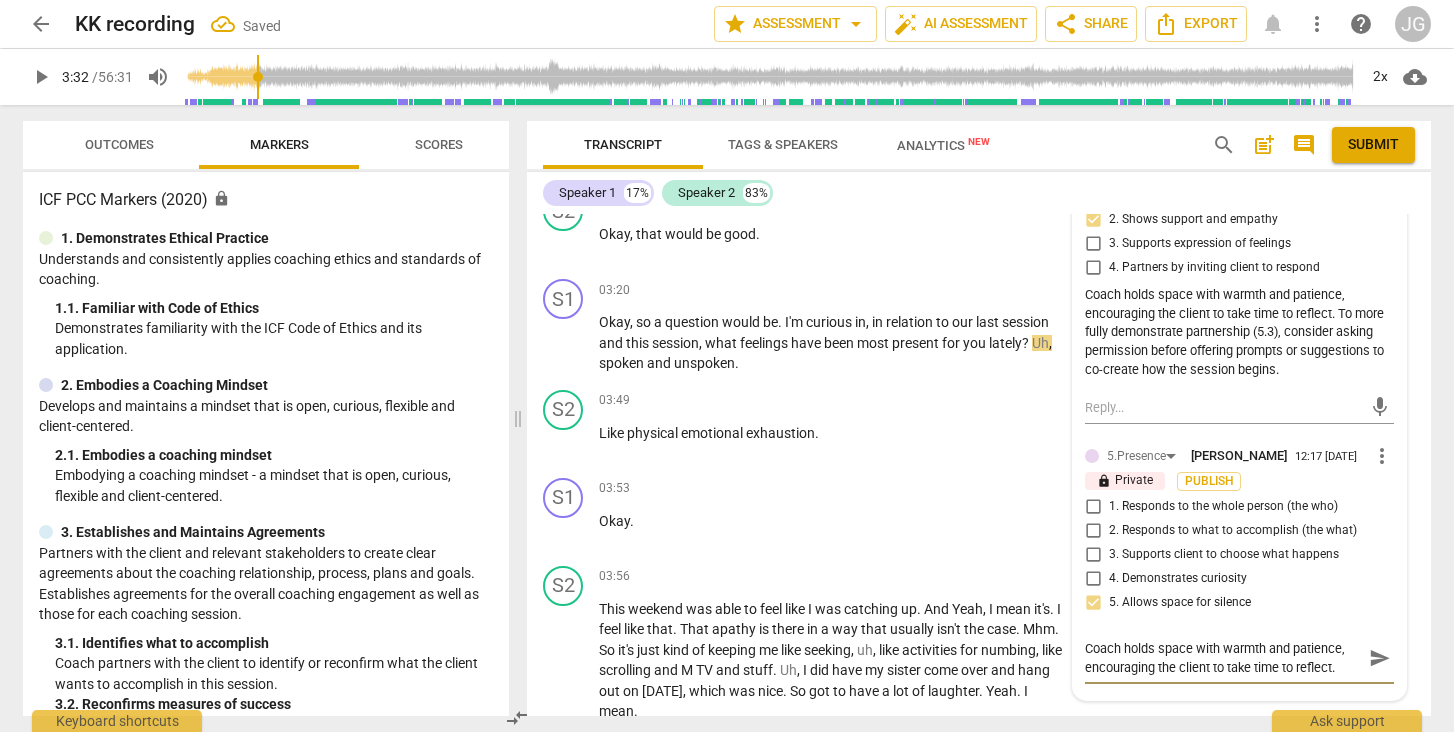 scroll, scrollTop: 1761, scrollLeft: 0, axis: vertical 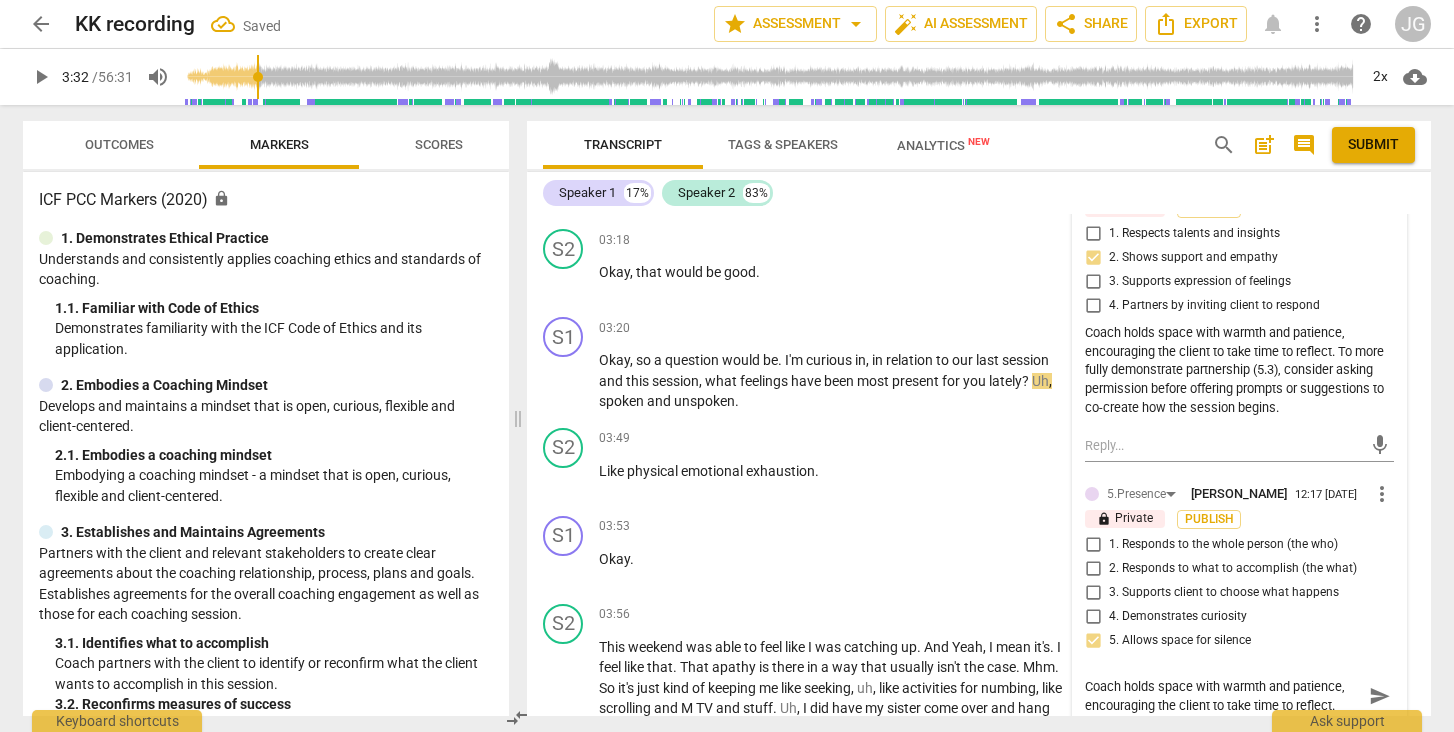 type on "Coach holds space with warmth and patience, encouraging the client to take time to reflect." 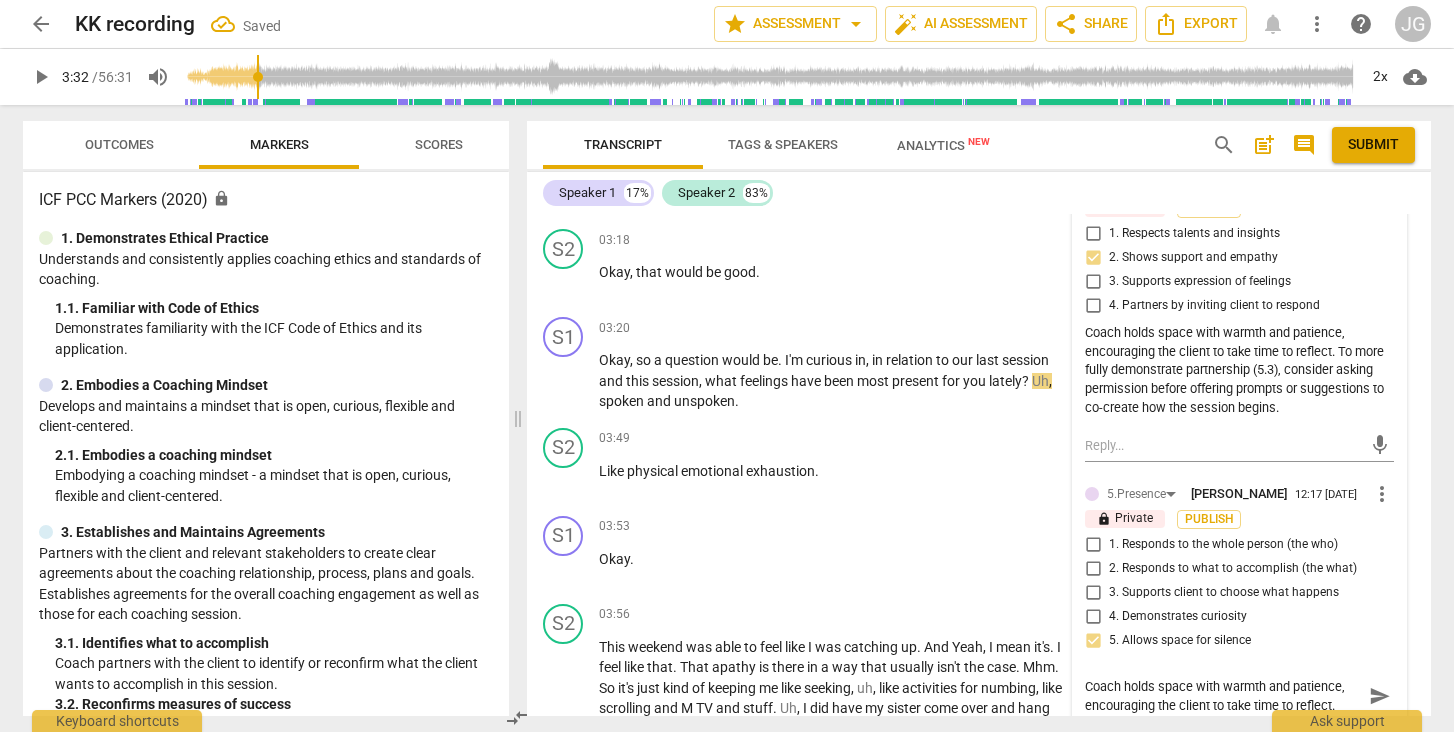 click on "Coach holds space with warmth and patience, encouraging the client to take time to reflect. To more fully demonstrate partnership (5.3), consider asking permission before offering prompts or suggestions to co-create how the session begins." at bounding box center [1239, 371] 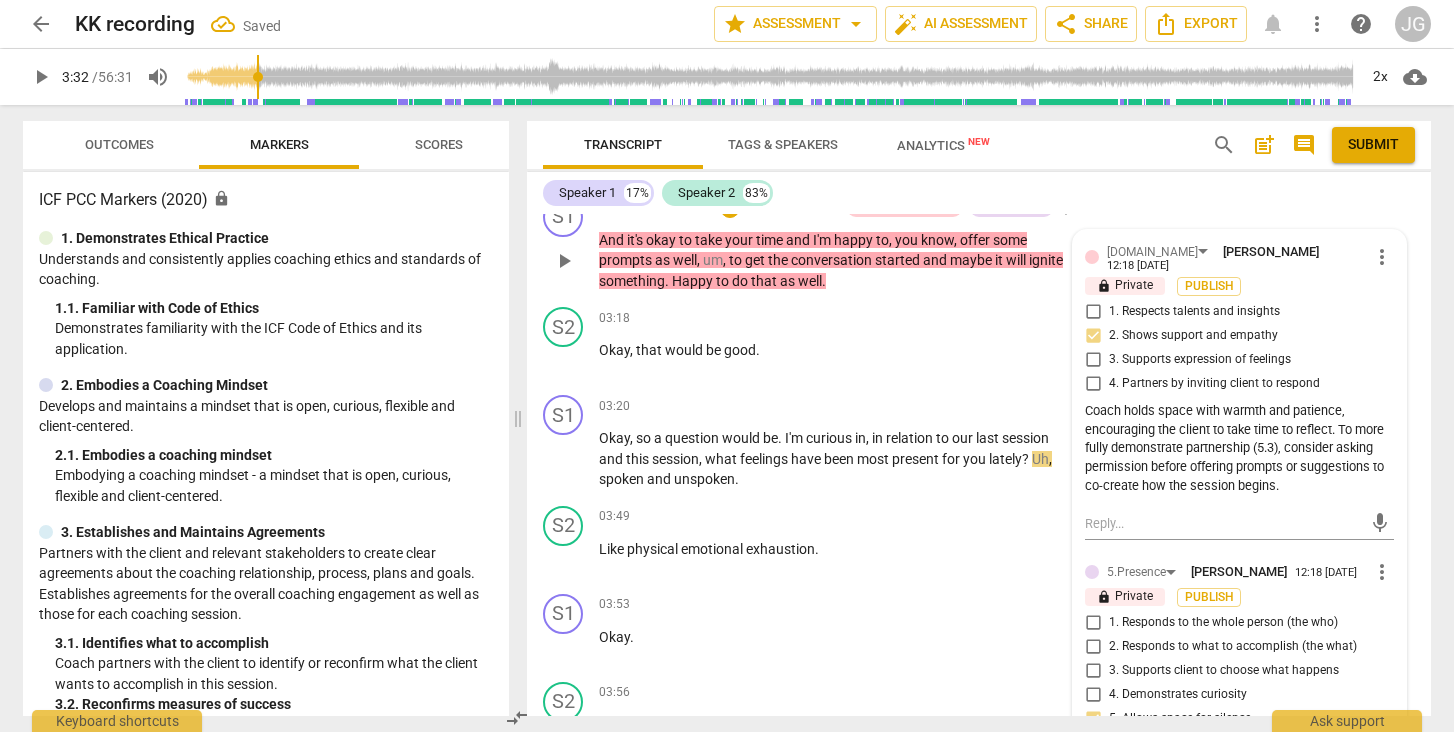 scroll, scrollTop: 1677, scrollLeft: 0, axis: vertical 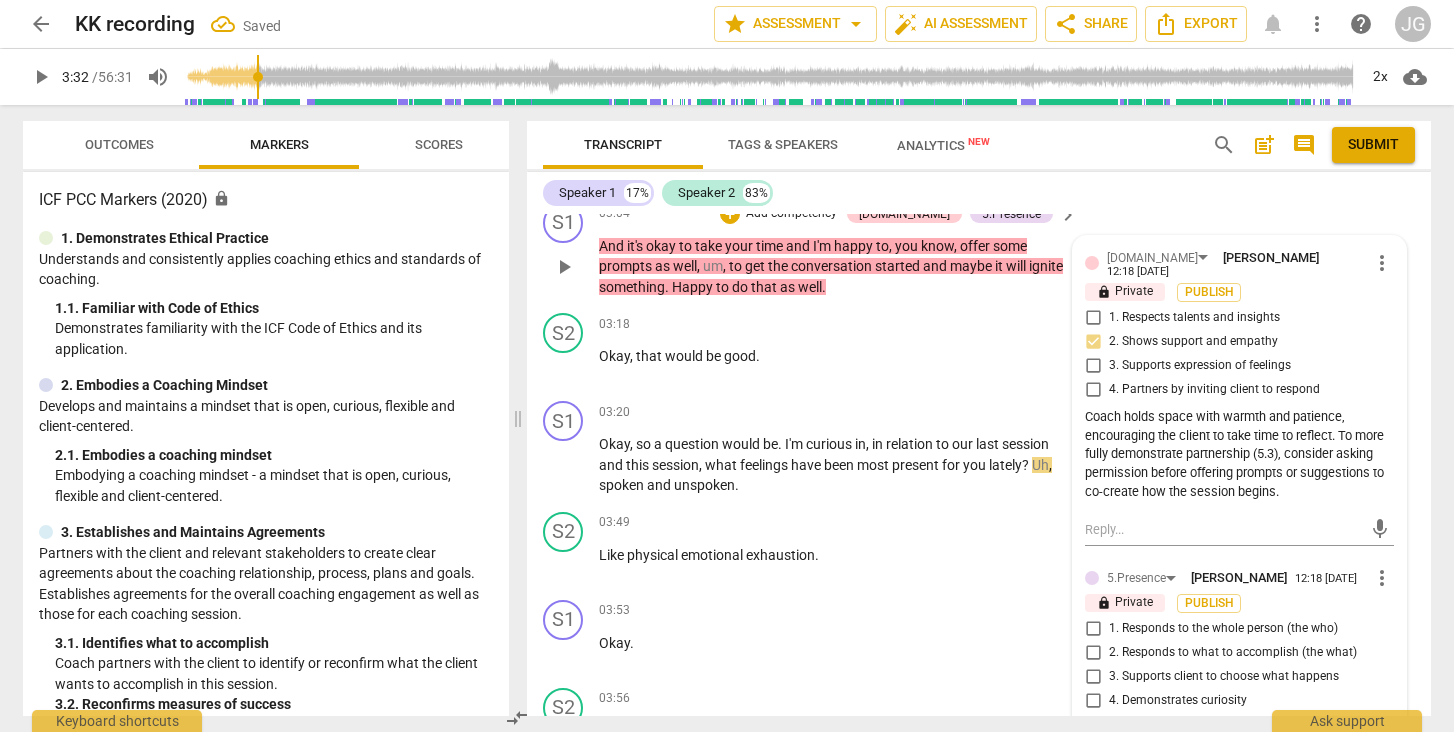 click on "more_vert" at bounding box center [1382, 263] 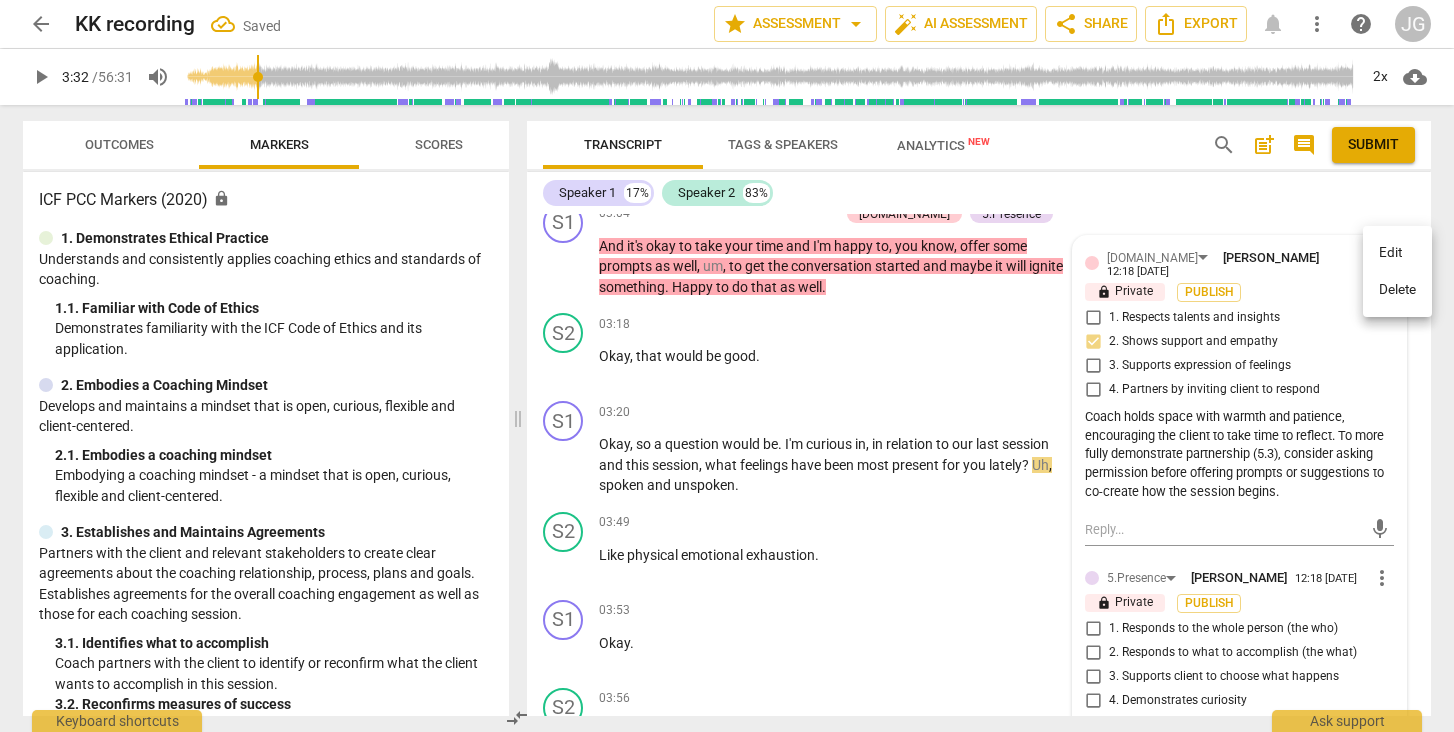 click on "Edit" at bounding box center [1397, 253] 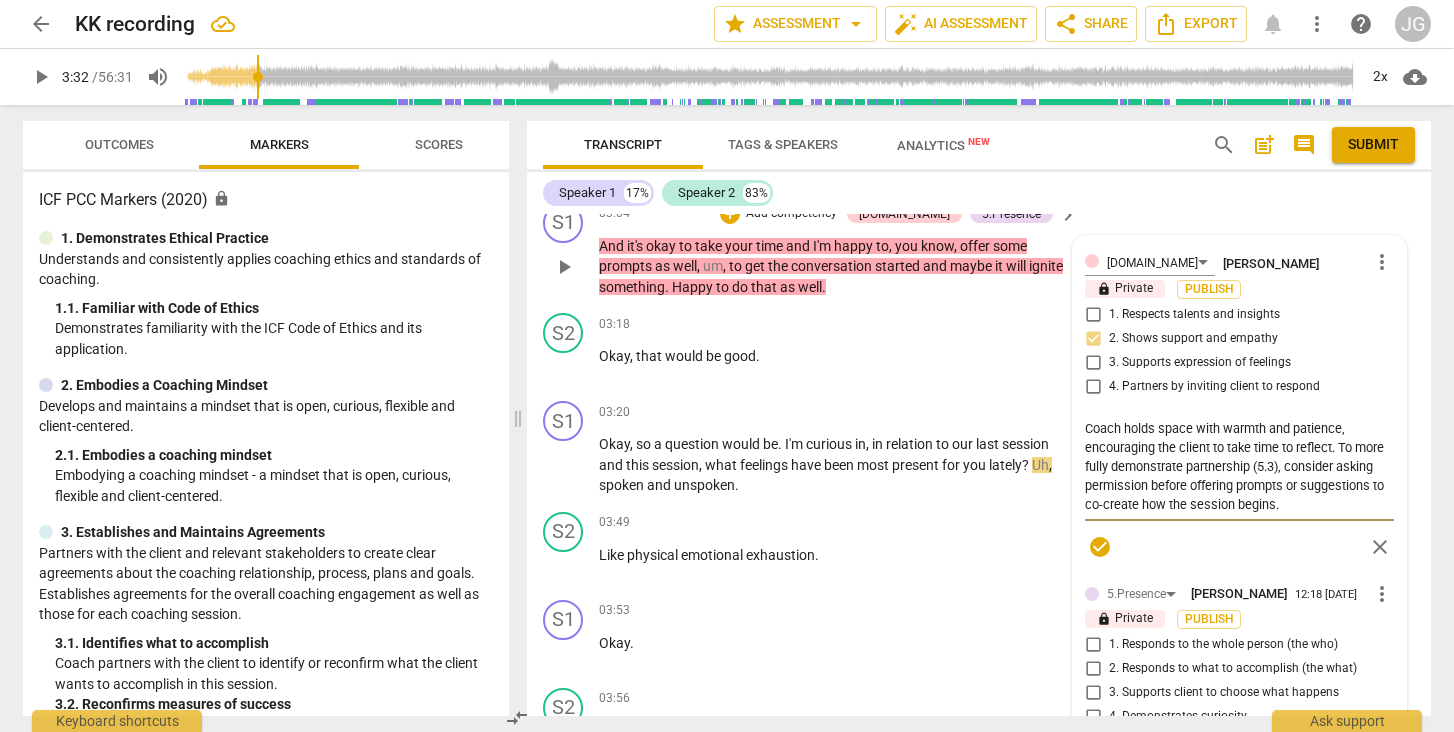 drag, startPoint x: 1338, startPoint y: 437, endPoint x: 1291, endPoint y: 458, distance: 51.47815 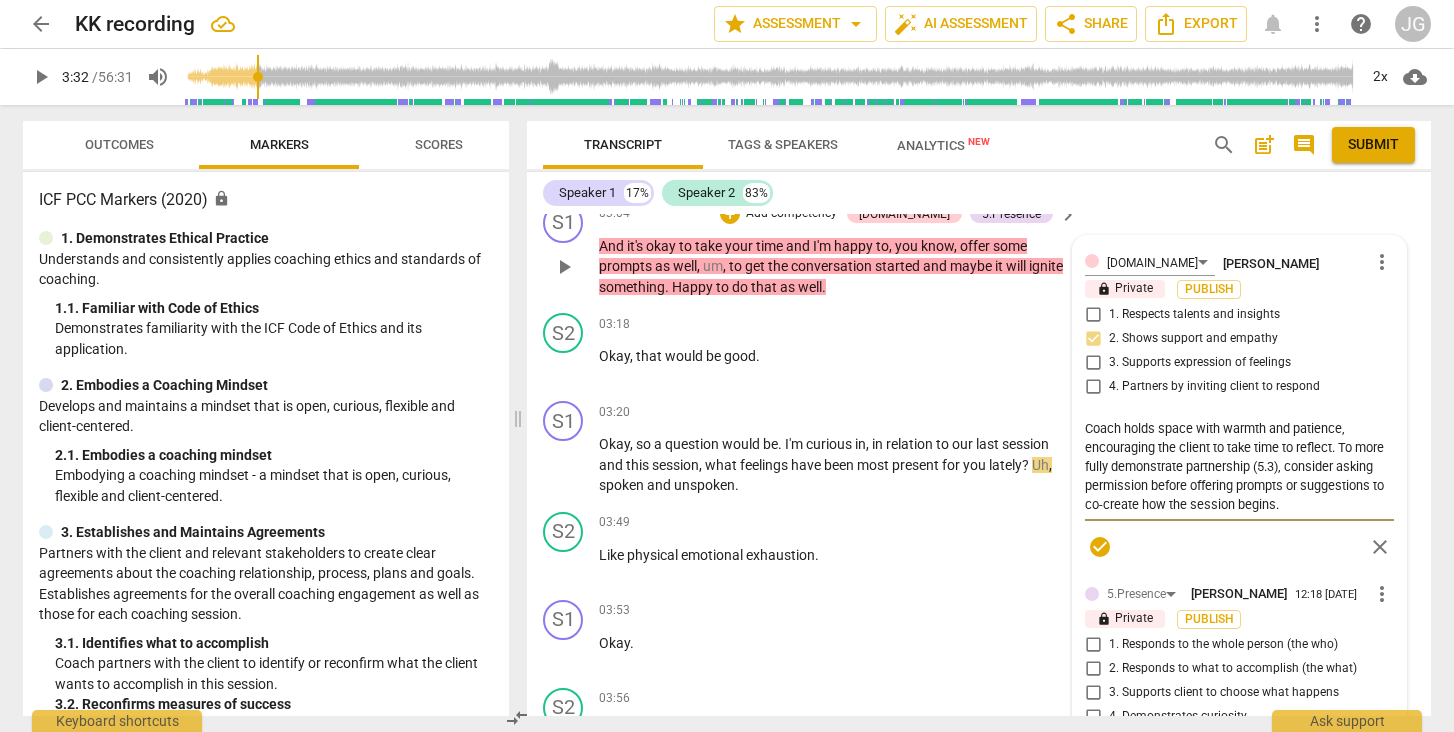 click on "Coach holds space with warmth and patience, encouraging the client to take time to reflect. To more fully demonstrate partnership (5.3), consider asking permission before offering prompts or suggestions to co-create how the session begins." at bounding box center (1239, 466) 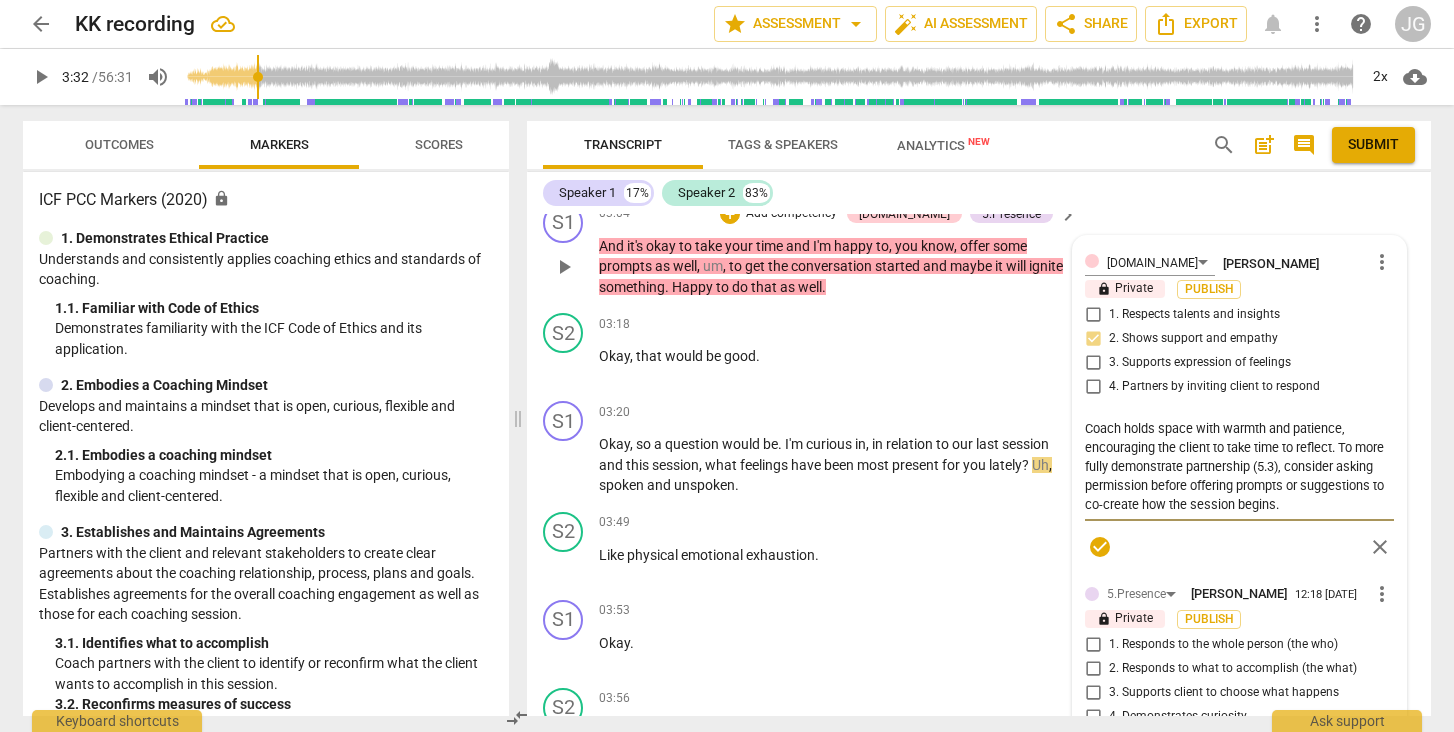 type on "Coach holds space with warmth and patience, encouraging the client to take time to reflect. Consider asking permission before offering prompts or suggestions to co-create how the session begins." 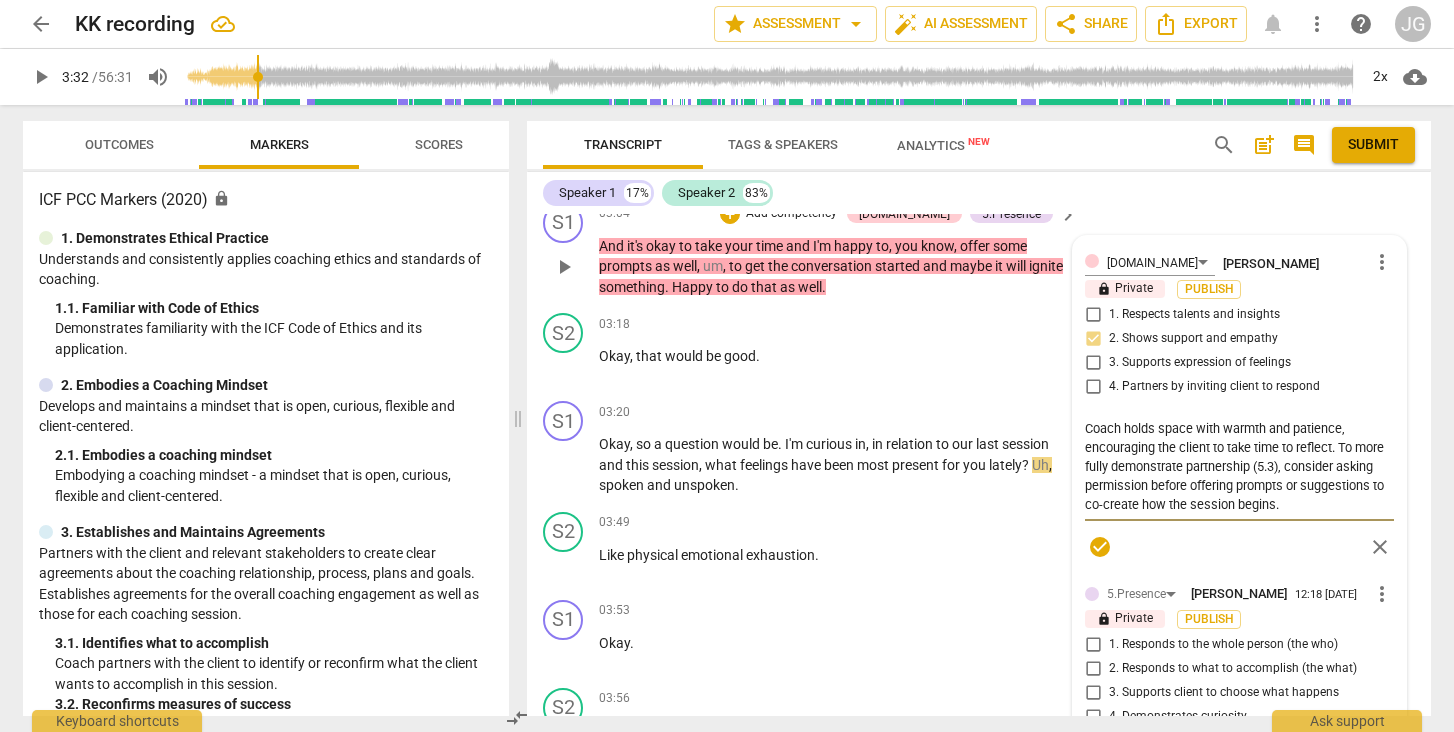 type on "Coach holds space with warmth and patience, encouraging the client to take time to reflect. Consider asking permission before offering prompts or suggestions to co-create how the session begins." 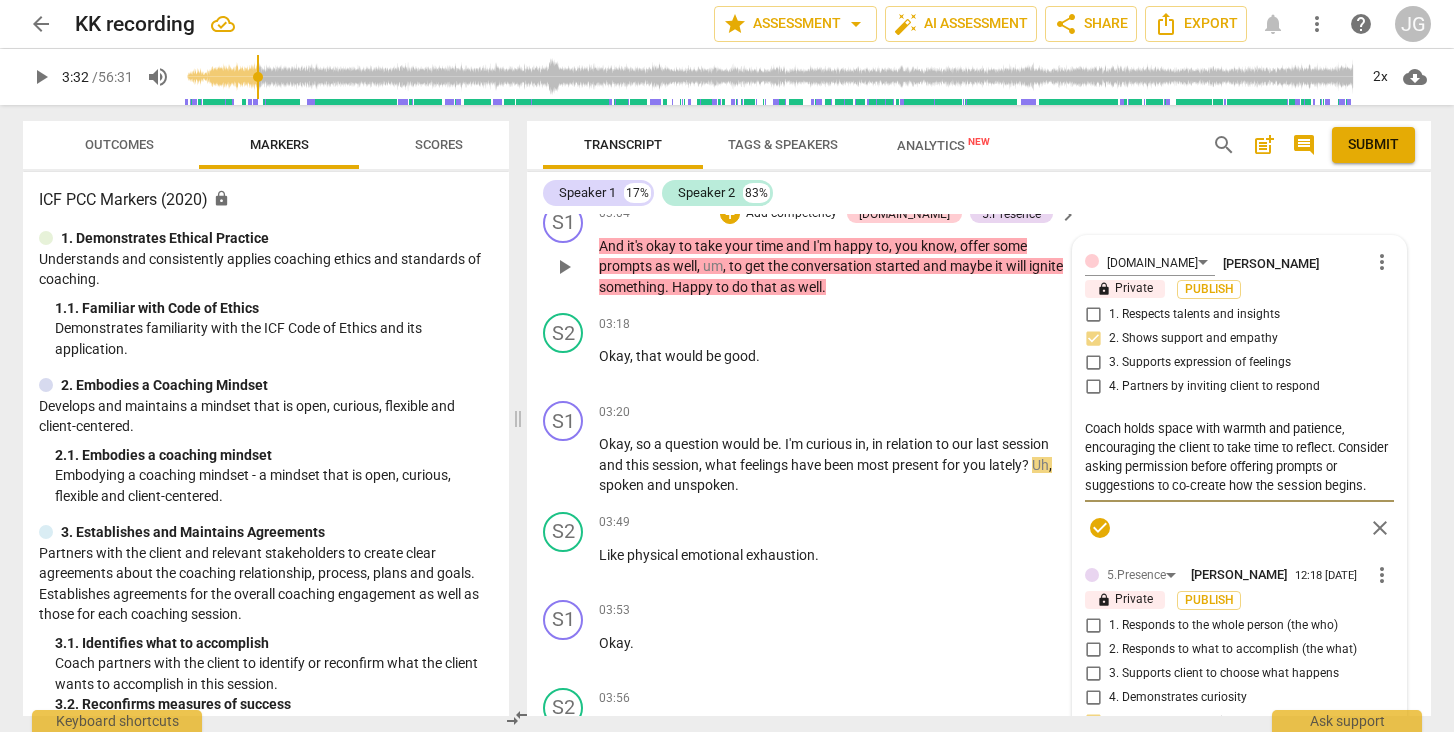 type on "Coach holds space with warmth and patience, encouraging the client to take time to reflect." 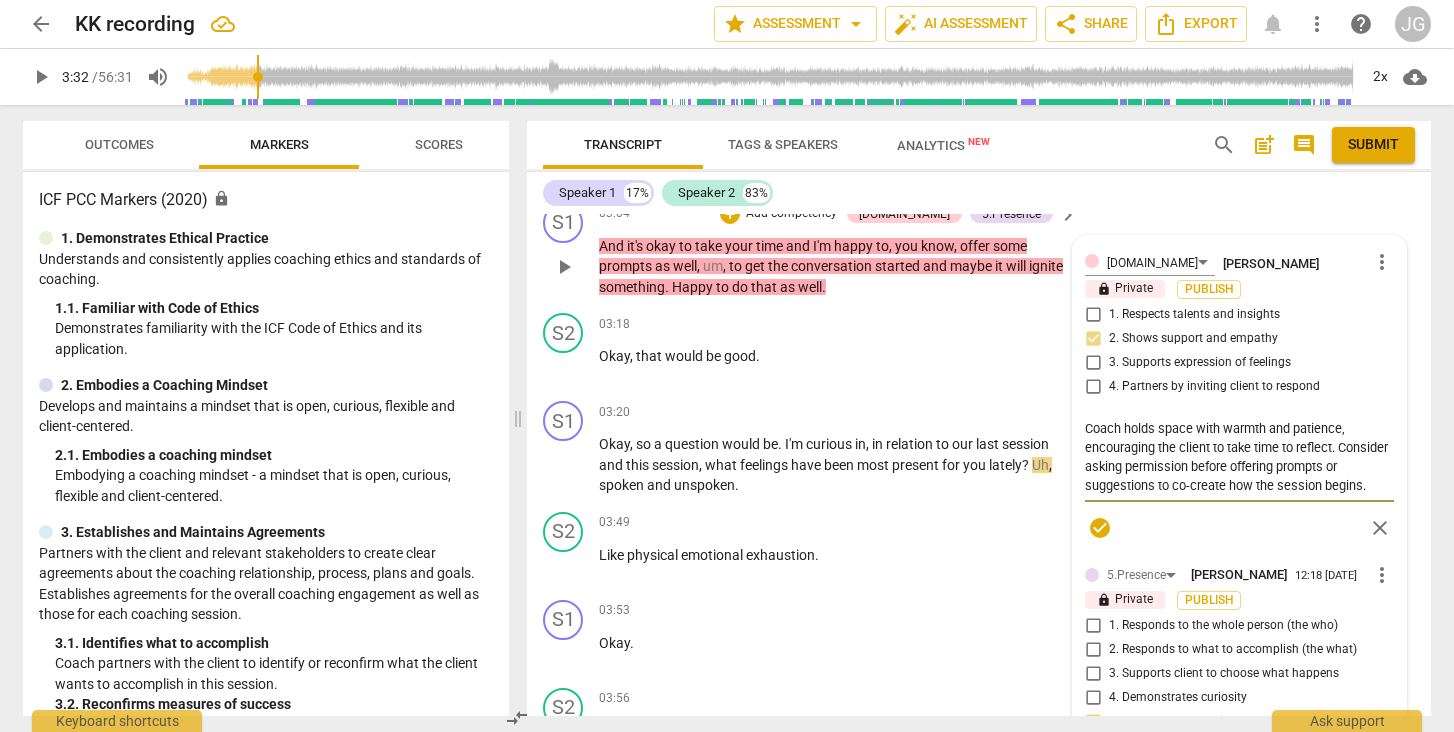 type on "Coach holds space with warmth and patience, encouraging the client to take time to reflect." 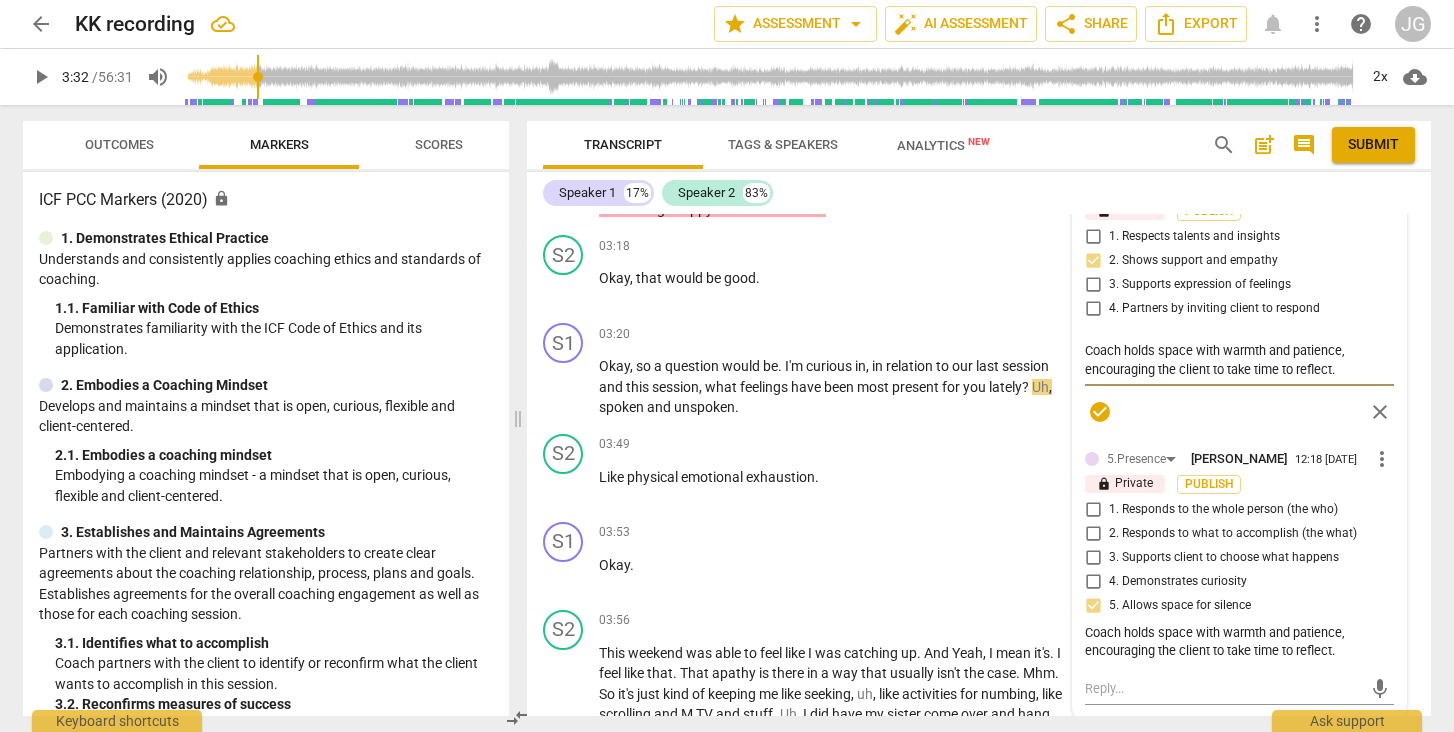 scroll, scrollTop: 1800, scrollLeft: 0, axis: vertical 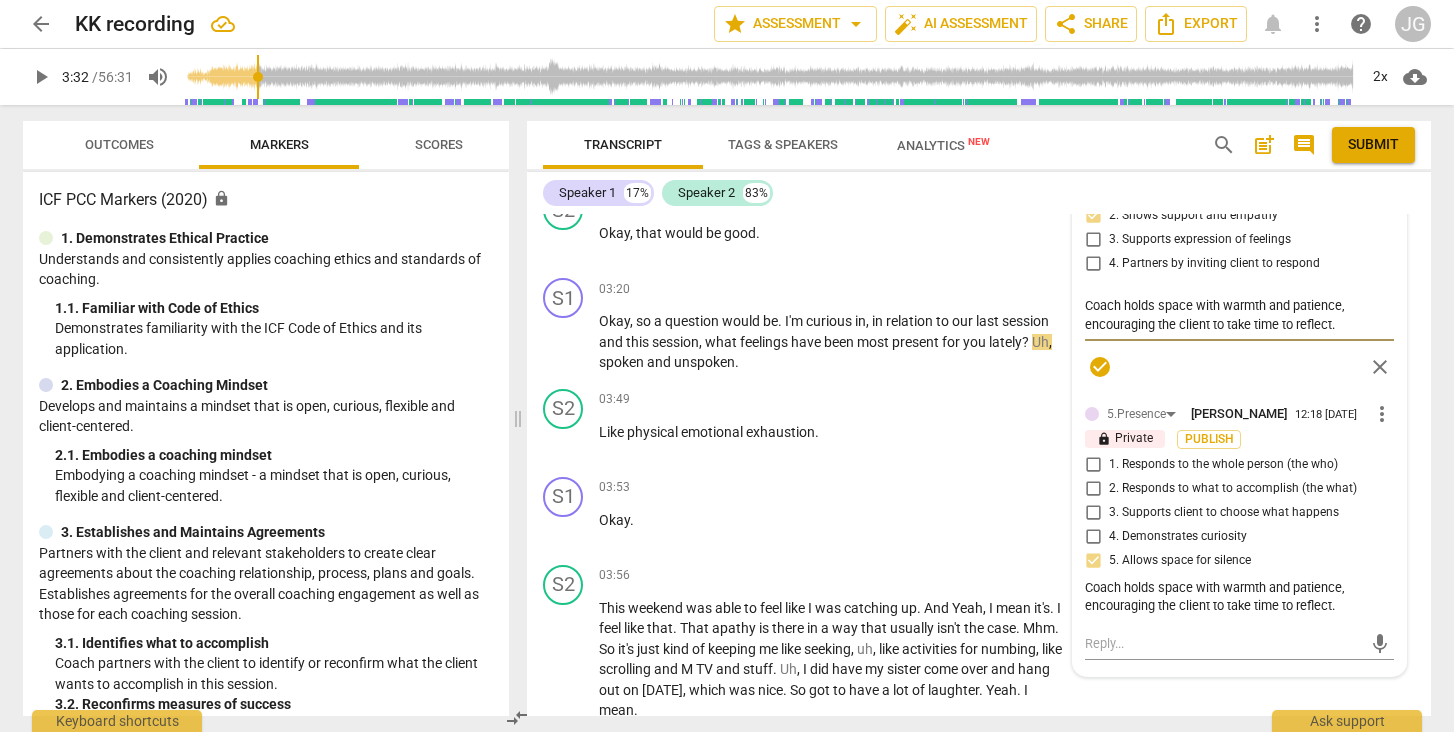 click on "Coach holds space with warmth and patience, encouraging the client to take time to reflect." at bounding box center [1239, 598] 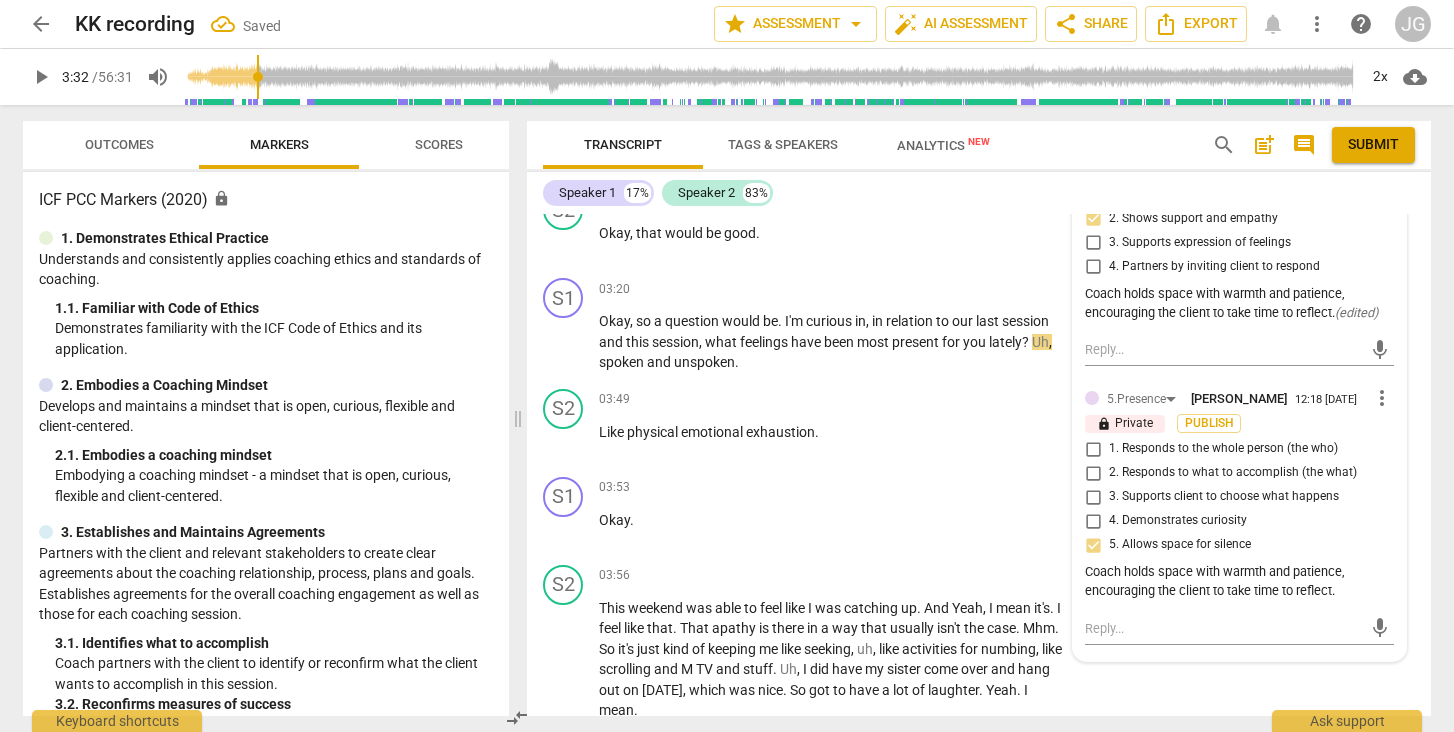 click on "more_vert" at bounding box center [1382, 398] 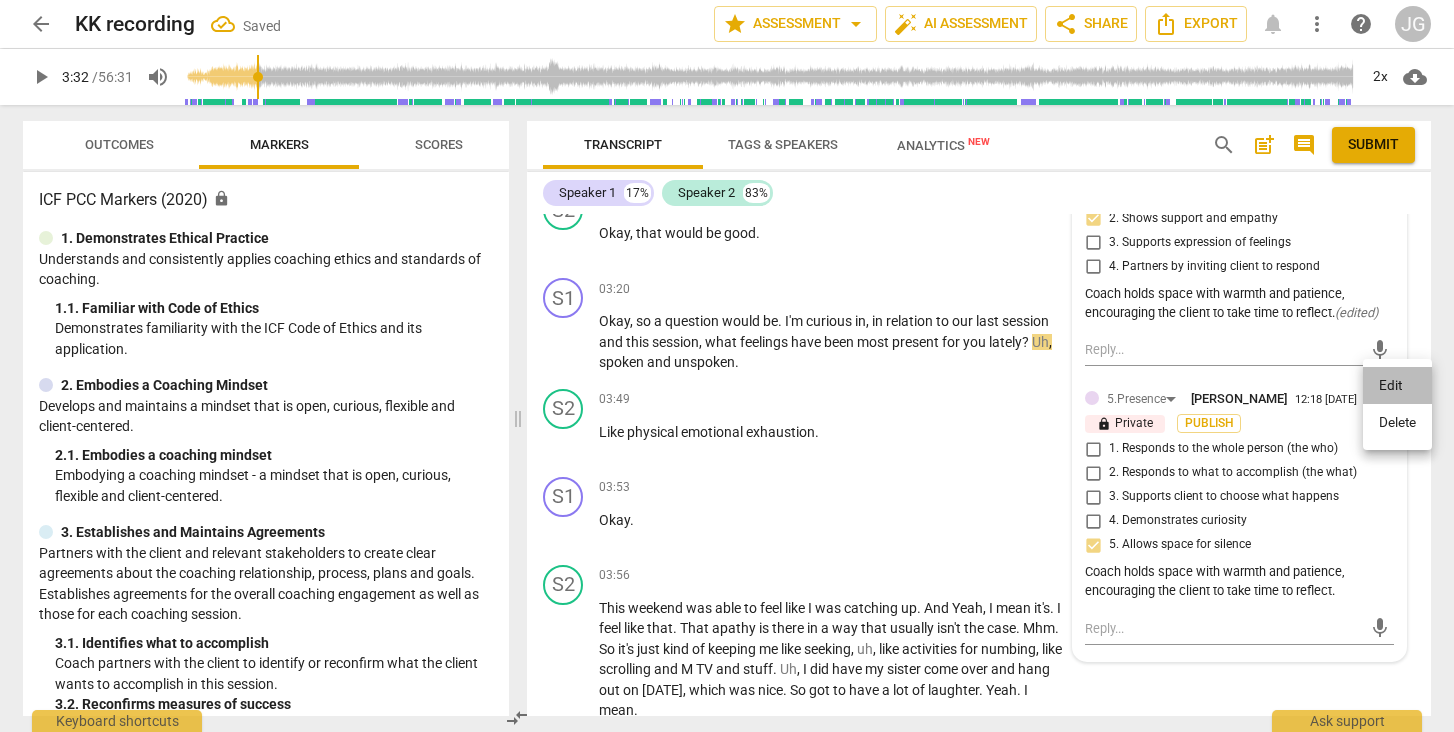 click on "Edit" at bounding box center (1397, 386) 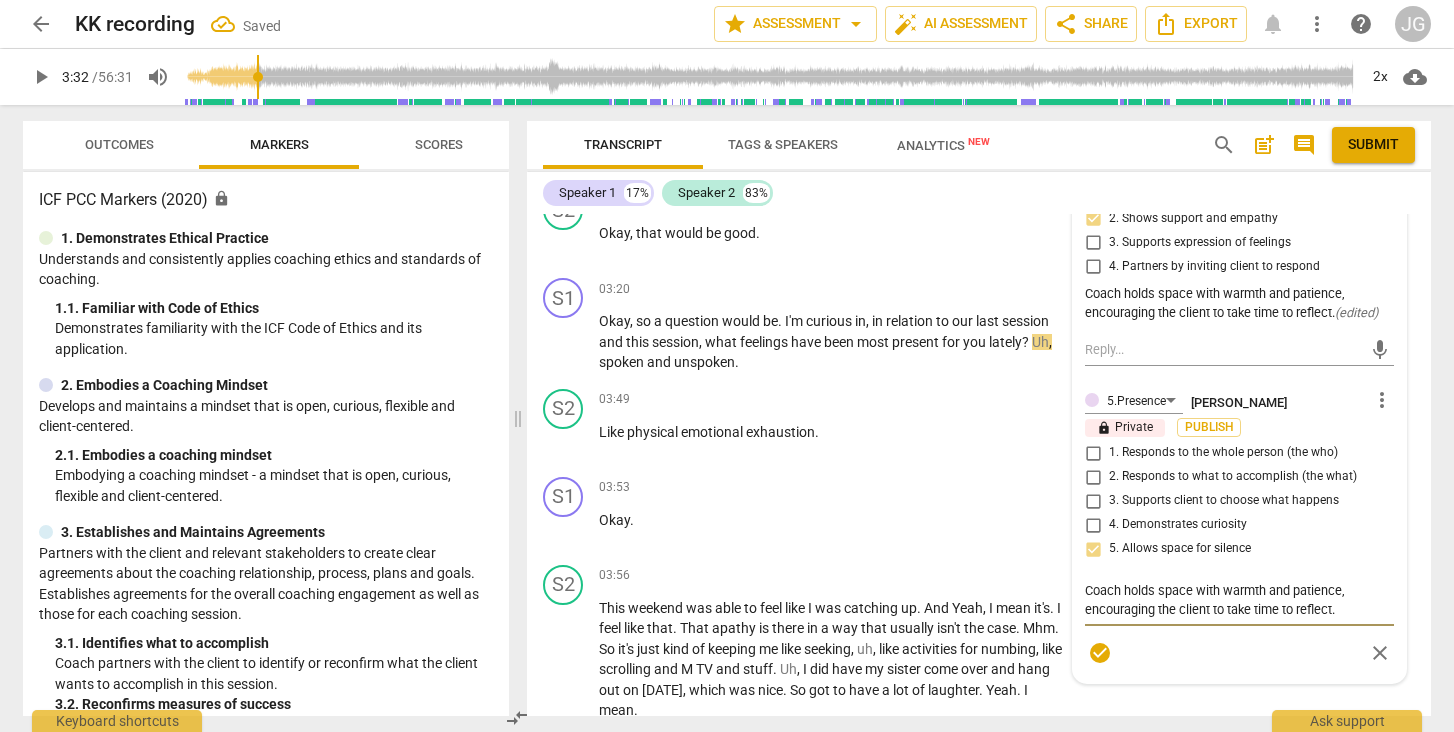 click on "Coach holds space with warmth and patience, encouraging the client to take time to reflect." at bounding box center (1239, 600) 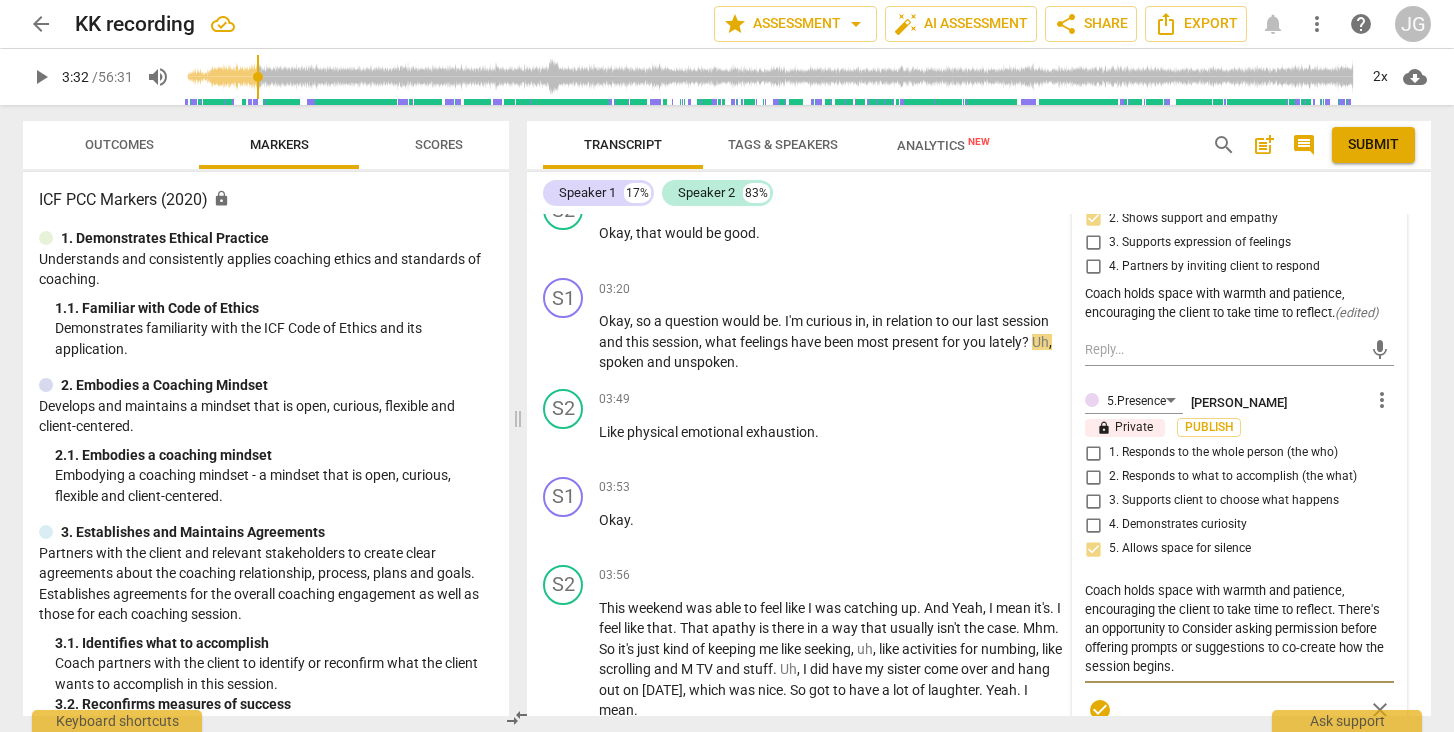 drag, startPoint x: 1180, startPoint y: 610, endPoint x: 1233, endPoint y: 609, distance: 53.009434 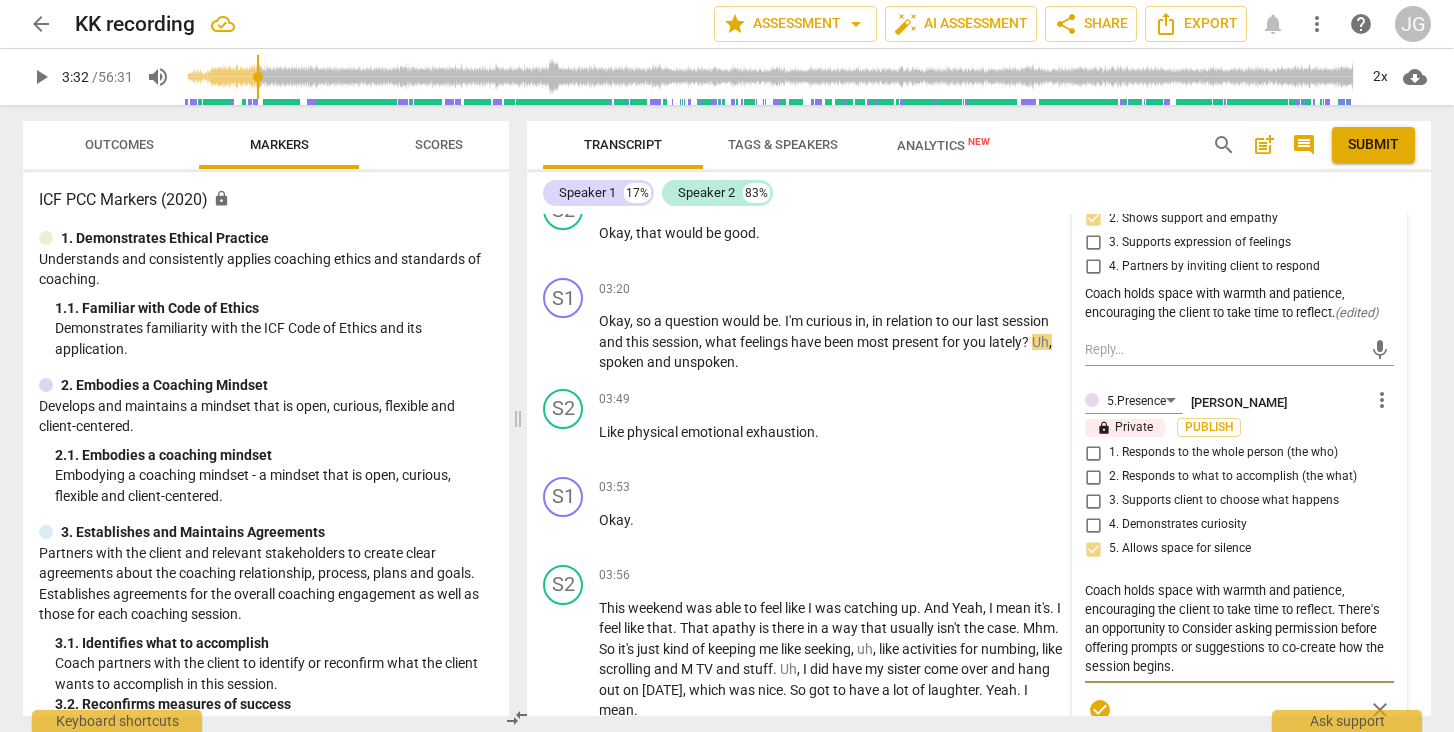 click on "Coach holds space with warmth and patience, encouraging the client to take time to reflect. There's an opportunity to Consider asking permission before offering prompts or suggestions to co-create how the session begins." at bounding box center (1239, 628) 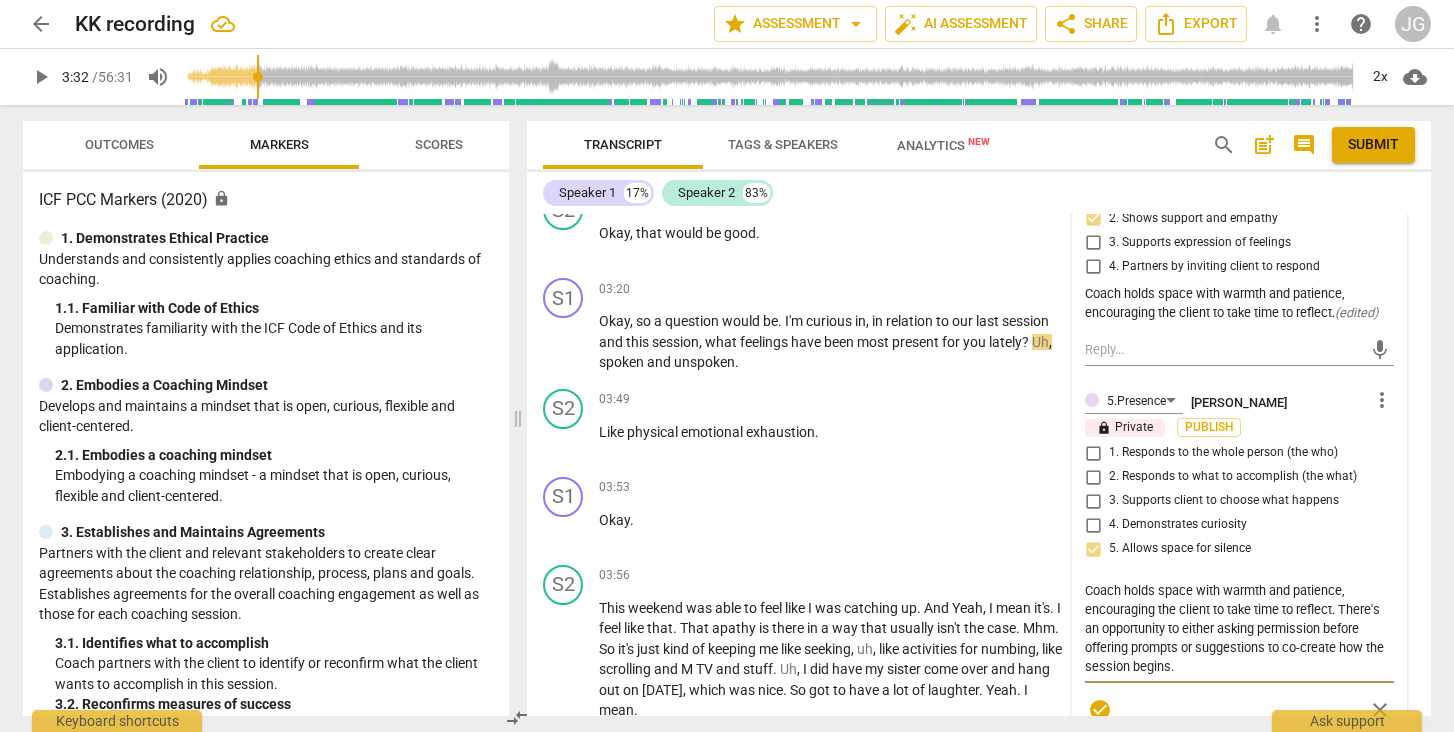 click on "Coach holds space with warmth and patience, encouraging the client to take time to reflect. There's an opportunity to either asking permission before offering prompts or suggestions to co-create how the session begins." at bounding box center [1239, 628] 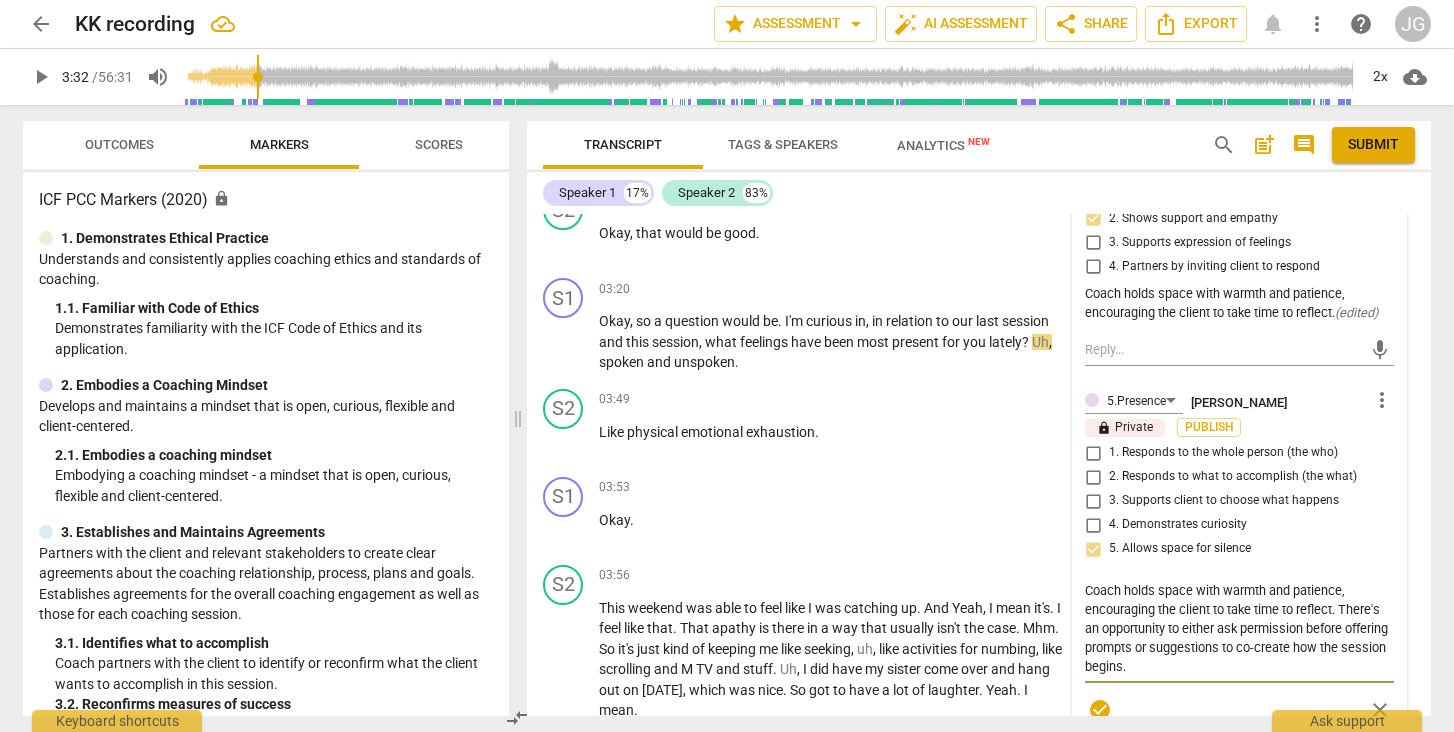 drag, startPoint x: 1177, startPoint y: 629, endPoint x: 1180, endPoint y: 650, distance: 21.213203 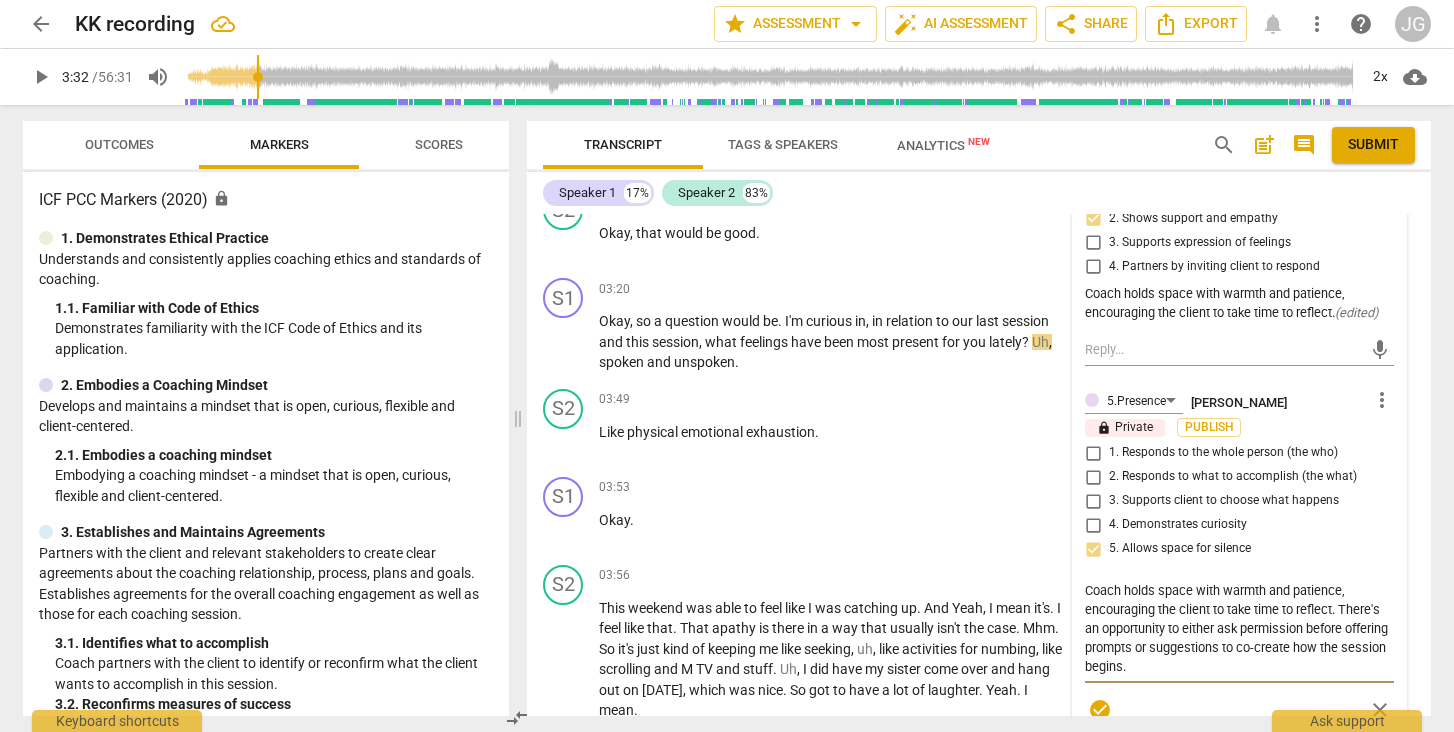 click on "Coach holds space with warmth and patience, encouraging the client to take time to reflect. There's an opportunity to either ask permission before offering prompts or suggestions to co-create how the session begins." at bounding box center (1239, 628) 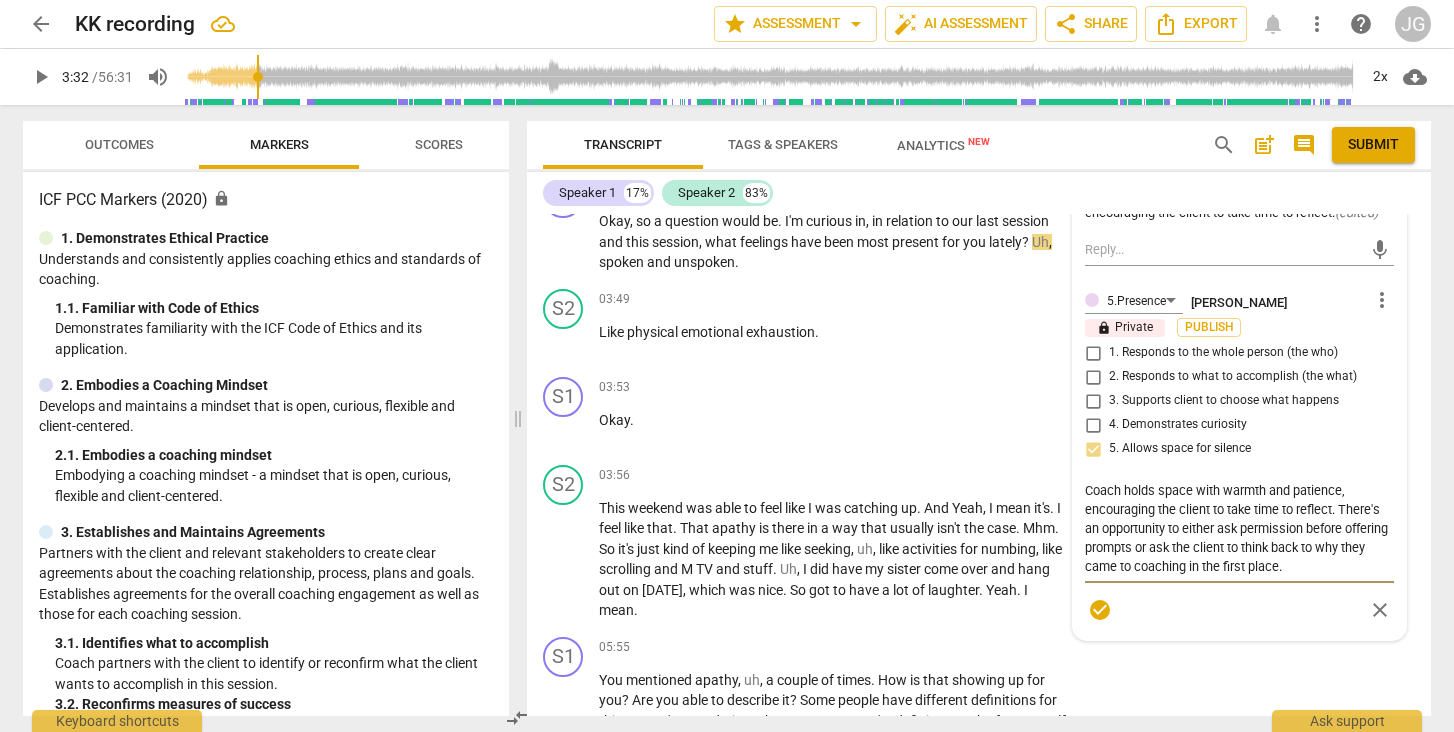 scroll, scrollTop: 1914, scrollLeft: 0, axis: vertical 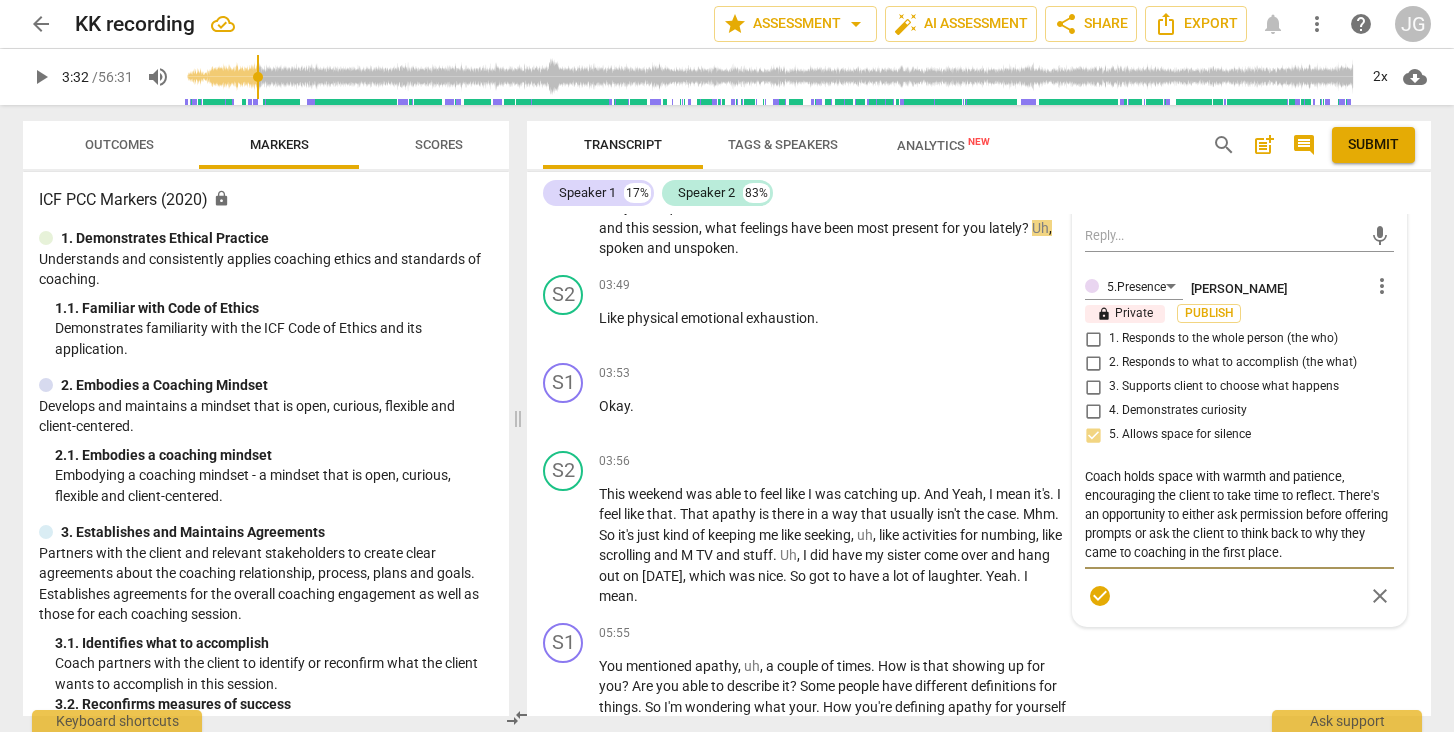 click on "check_circle" at bounding box center (1100, 596) 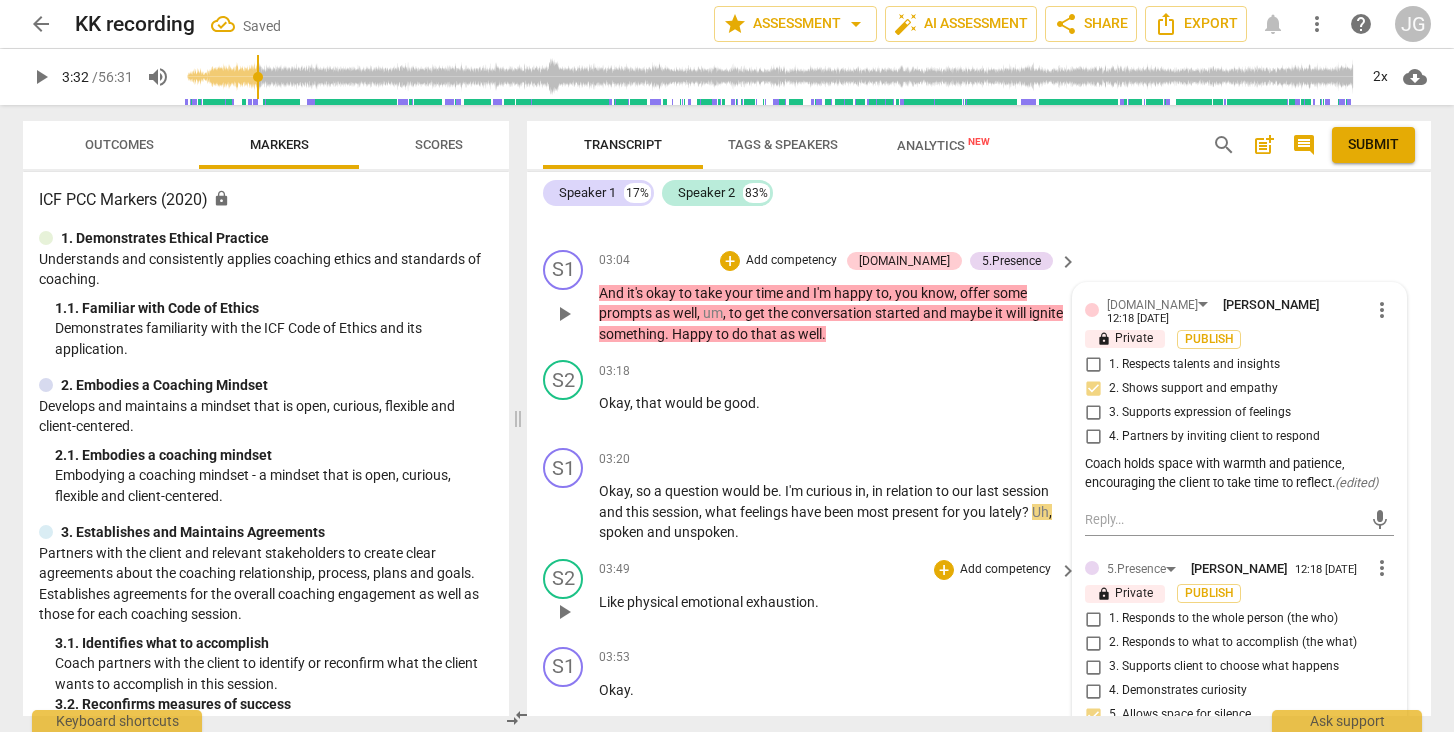 scroll, scrollTop: 1628, scrollLeft: 0, axis: vertical 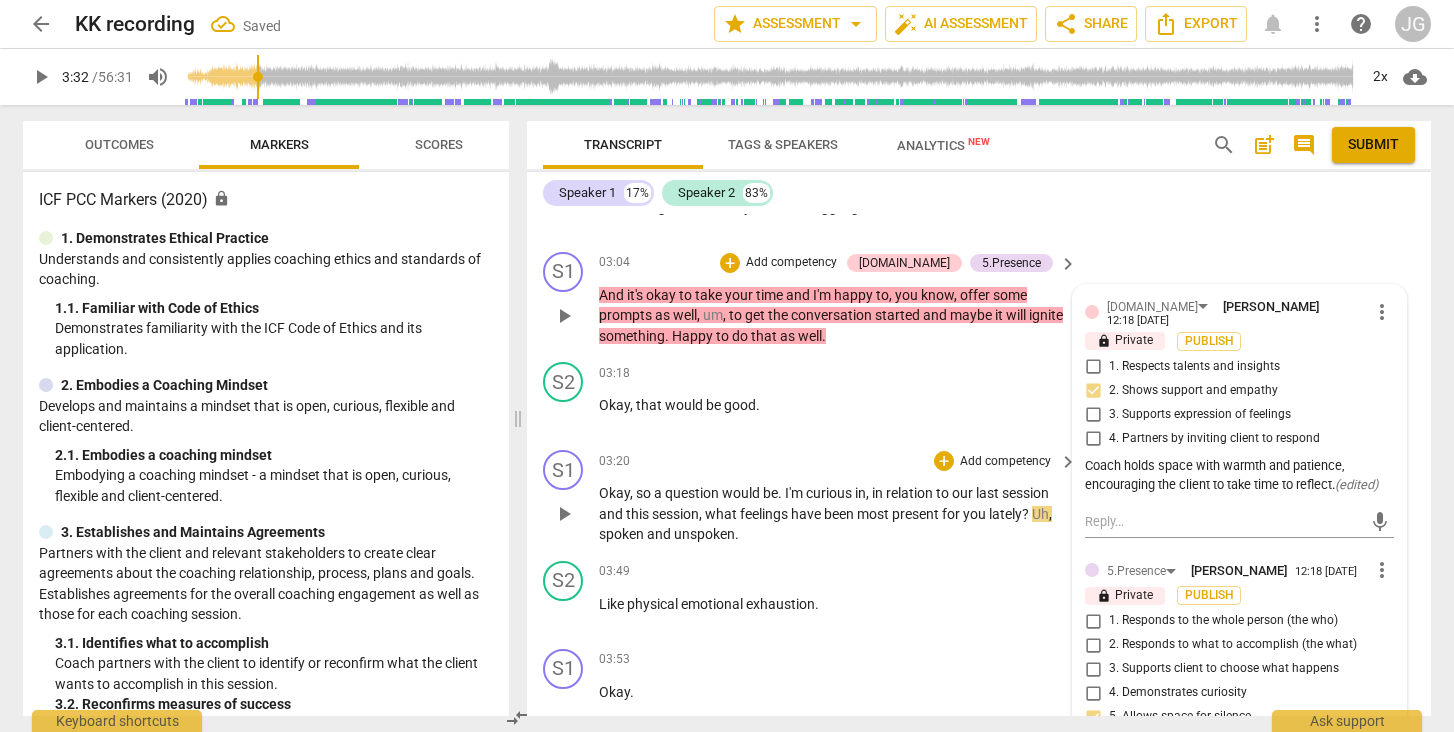 click on "play_arrow" at bounding box center (564, 514) 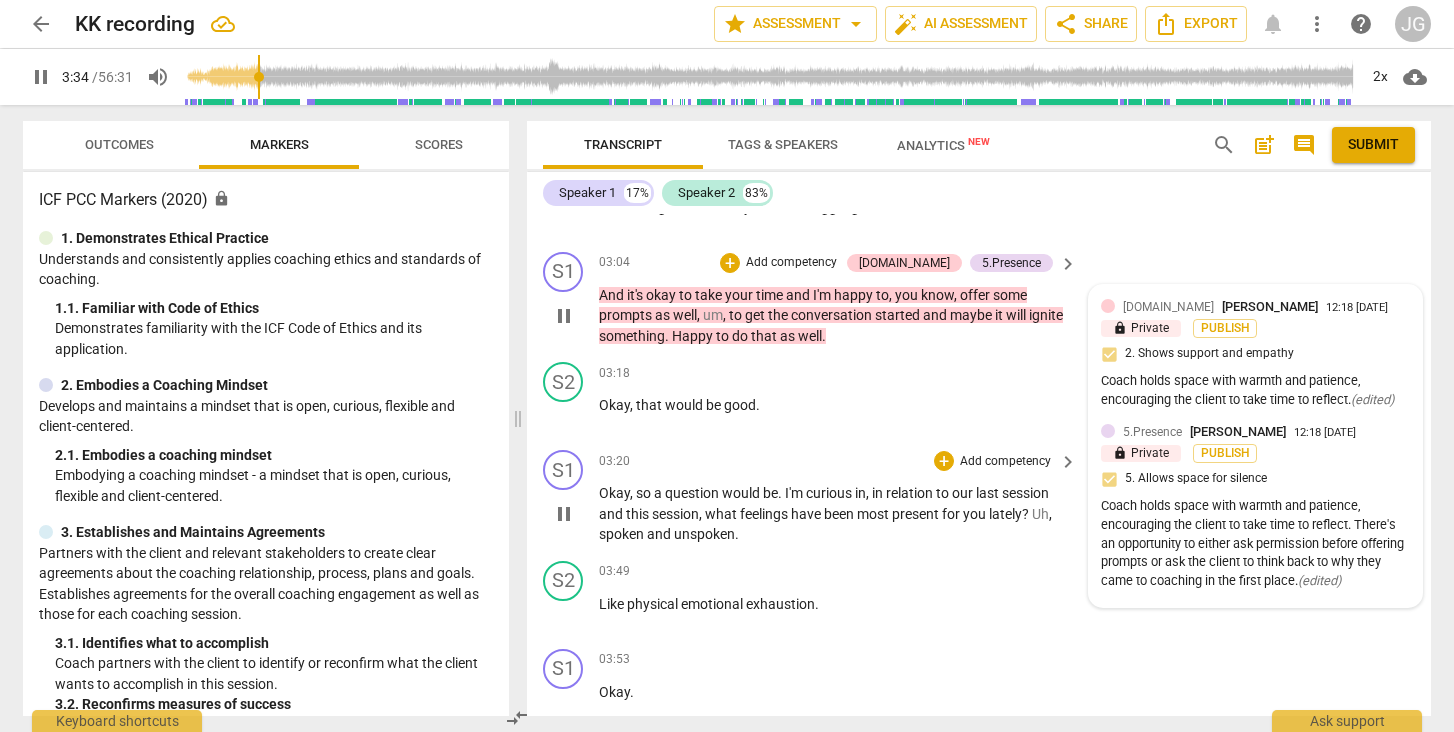 click on "pause" at bounding box center [564, 514] 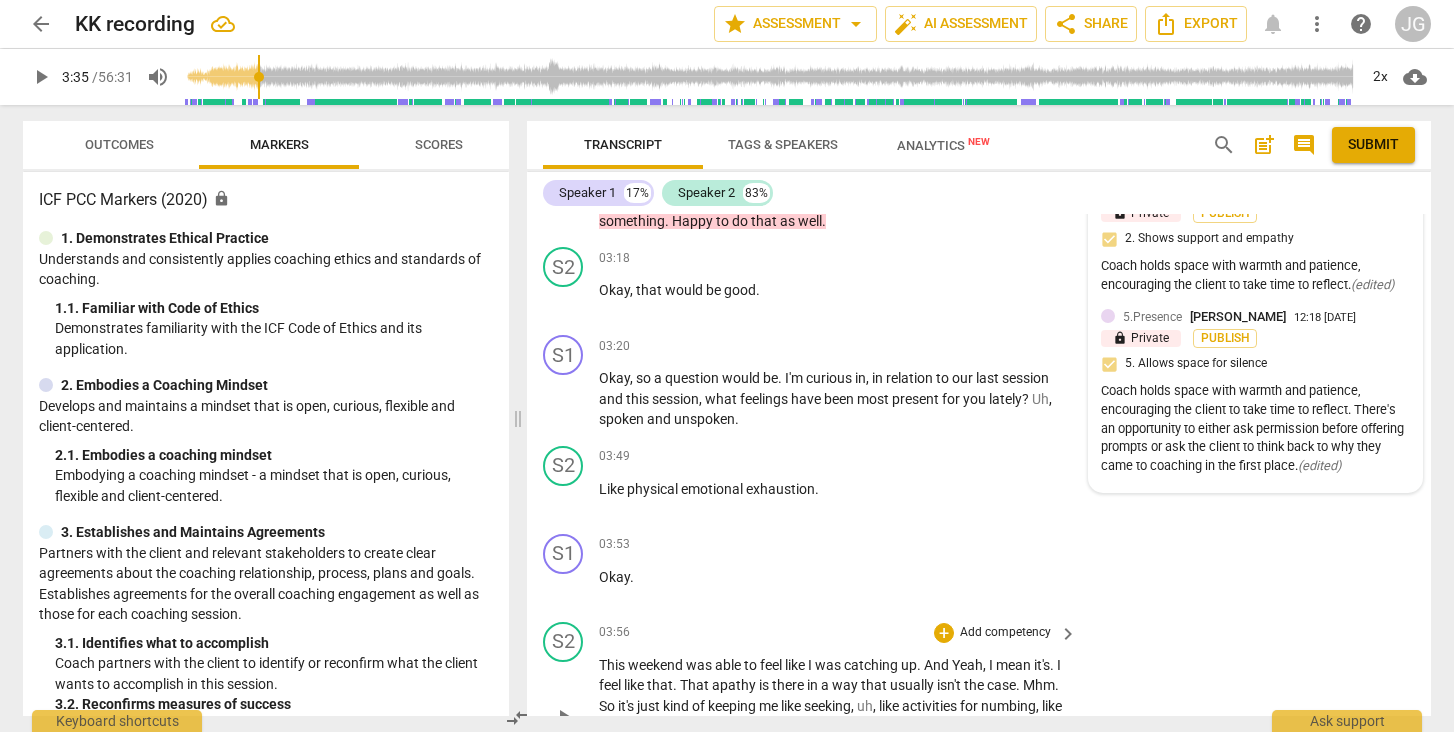 scroll, scrollTop: 1742, scrollLeft: 0, axis: vertical 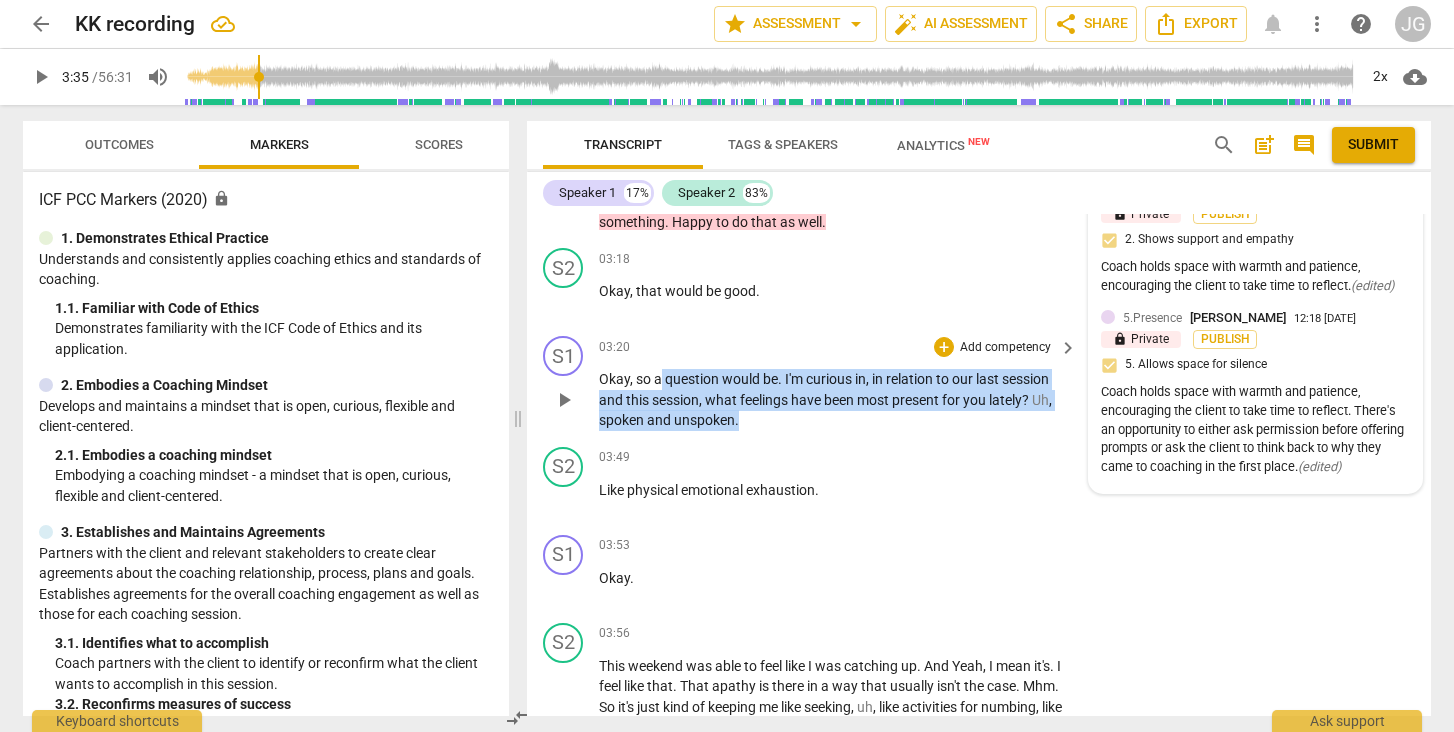 drag, startPoint x: 659, startPoint y: 368, endPoint x: 753, endPoint y: 409, distance: 102.55243 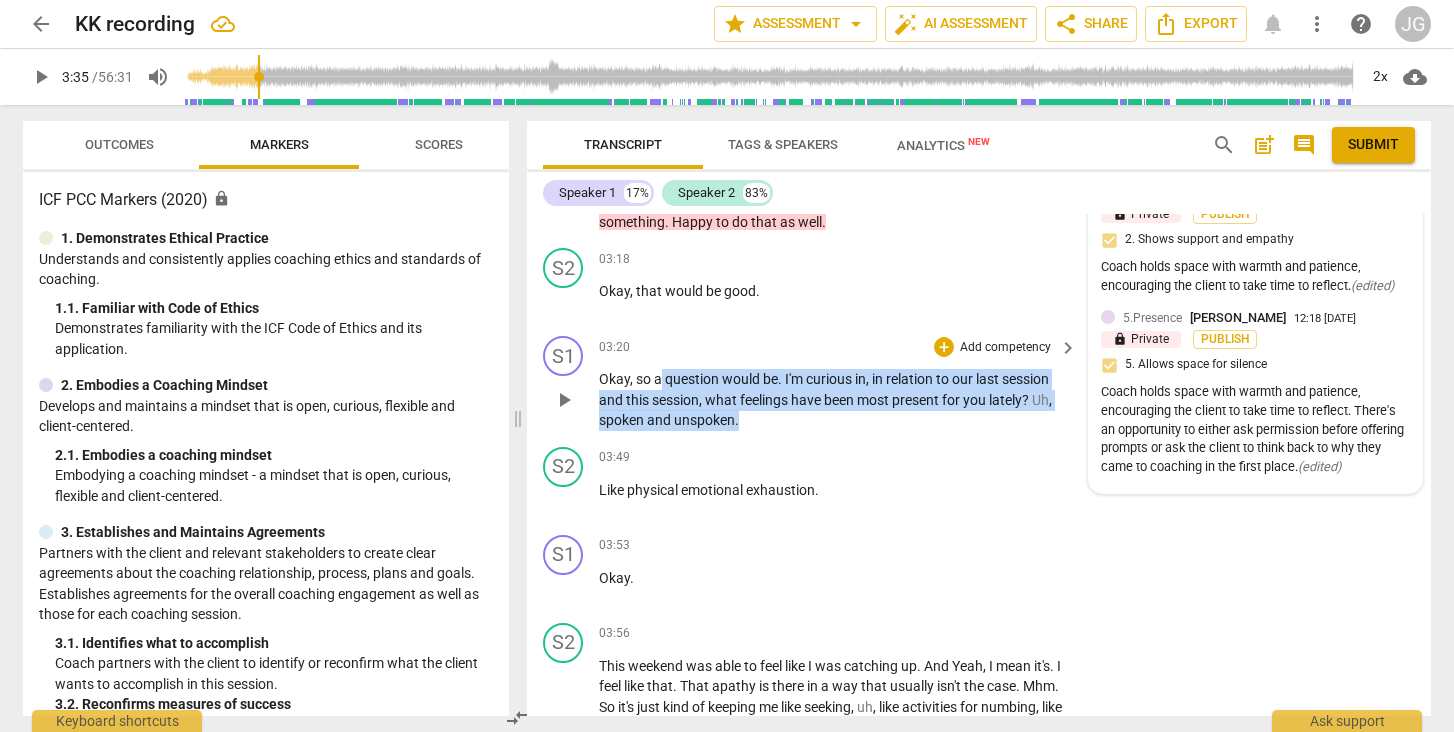 click on "Okay ,   so   a   question   would   be .   I'm   curious   in ,   in   relation   to   our   last   session   and   this   session ,   what   feelings   have   been   most   present   for   you   lately ?   Uh ,   spoken   and   unspoken ." at bounding box center [833, 400] 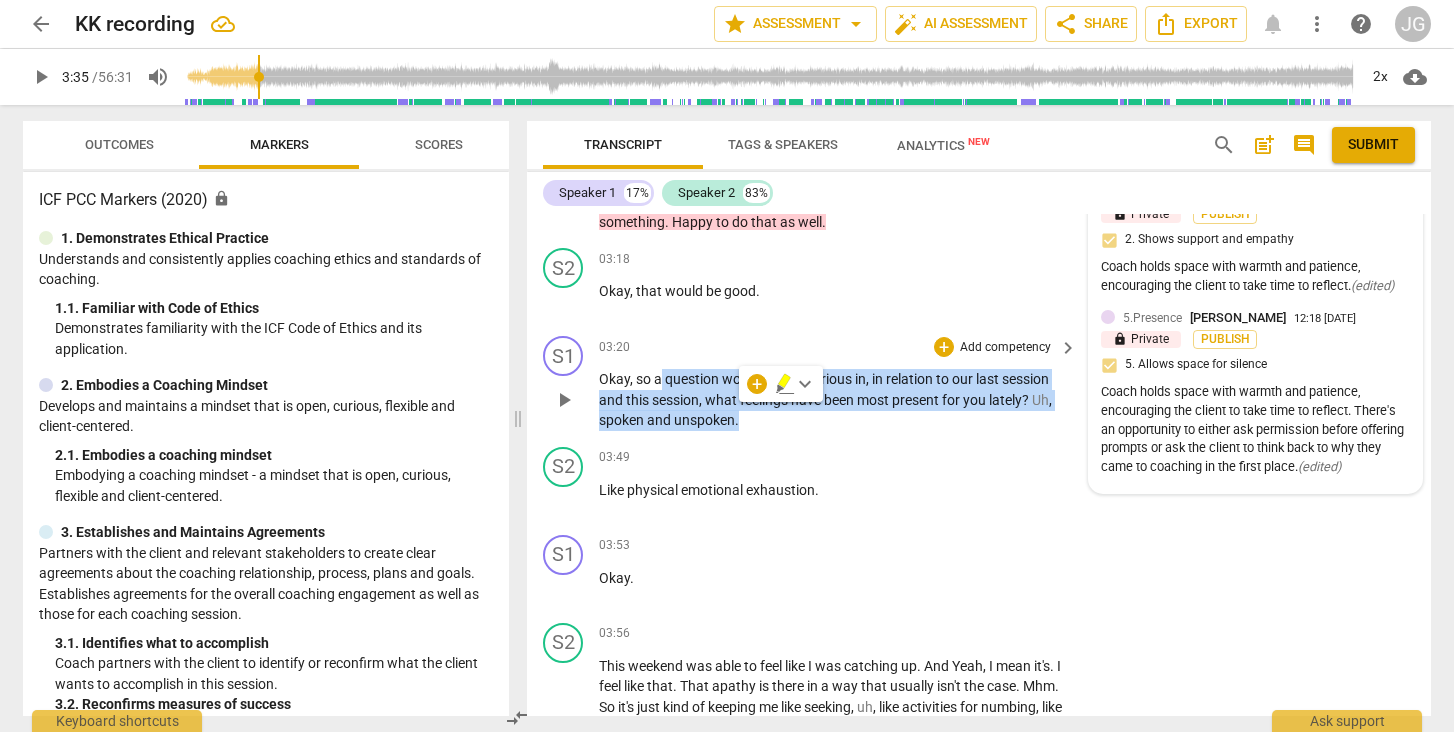 copy on "question   would   be .   I'm   curious   in ,   in   relation   to   our   last   session   and   this   session ,   what   feelings   have   been   most   present   for   you   lately ?   Uh ,   spoken   and   unspoken ." 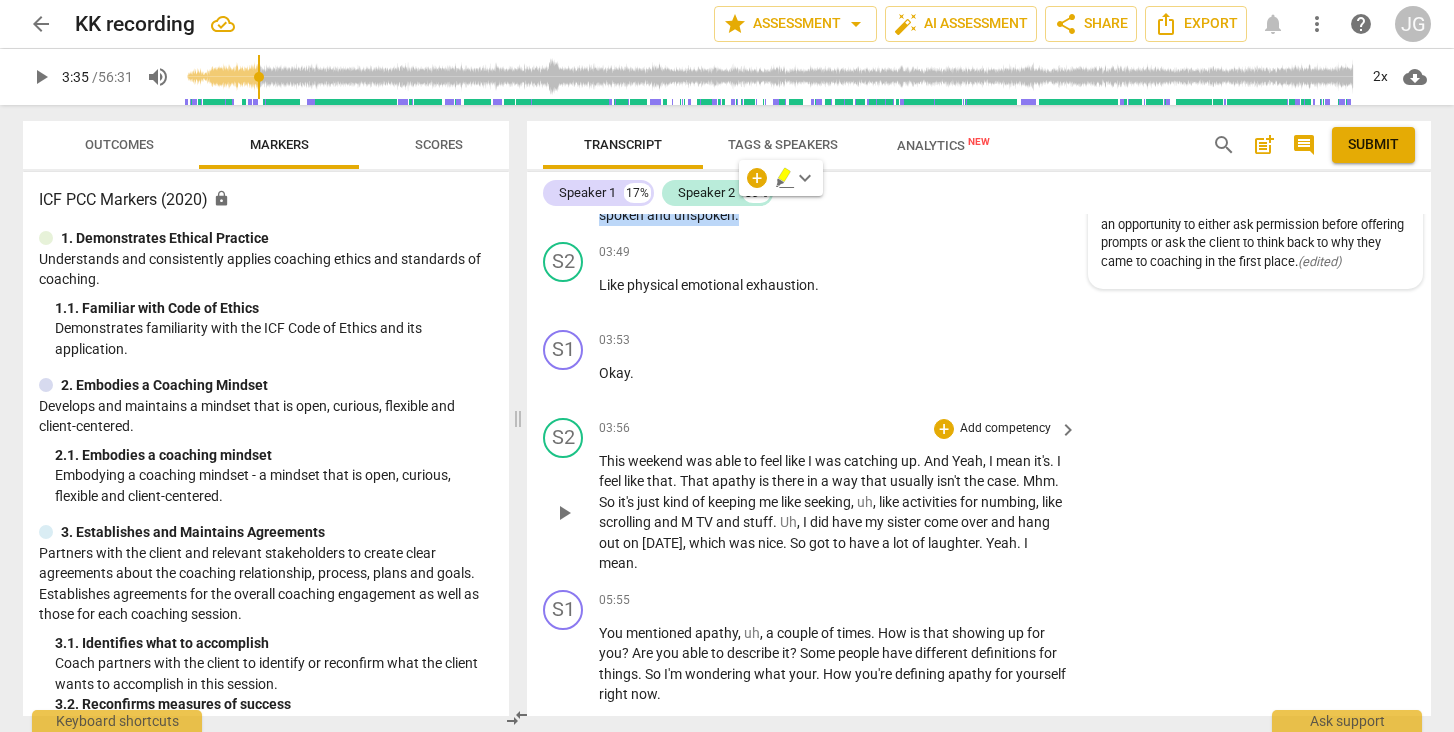 scroll, scrollTop: 1948, scrollLeft: 0, axis: vertical 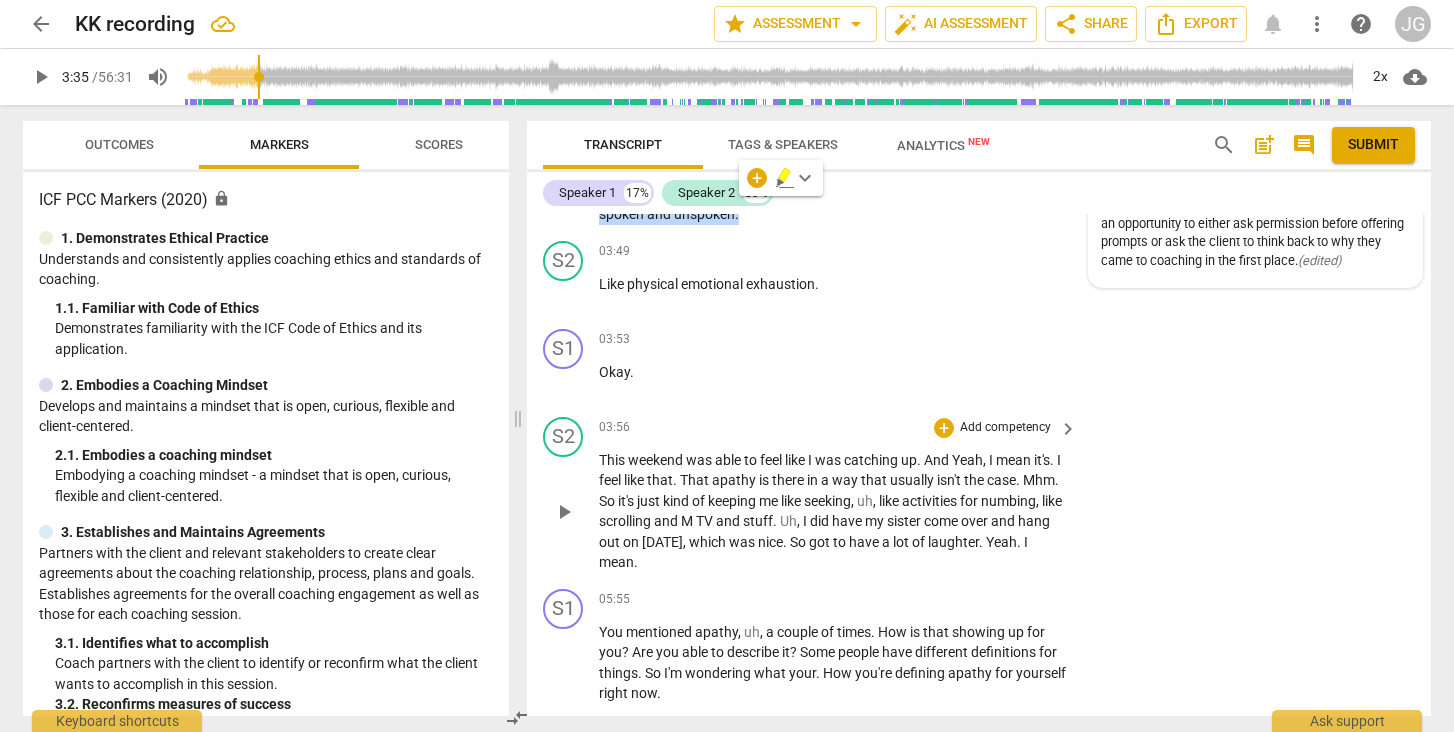 click on "play_arrow" at bounding box center (564, 512) 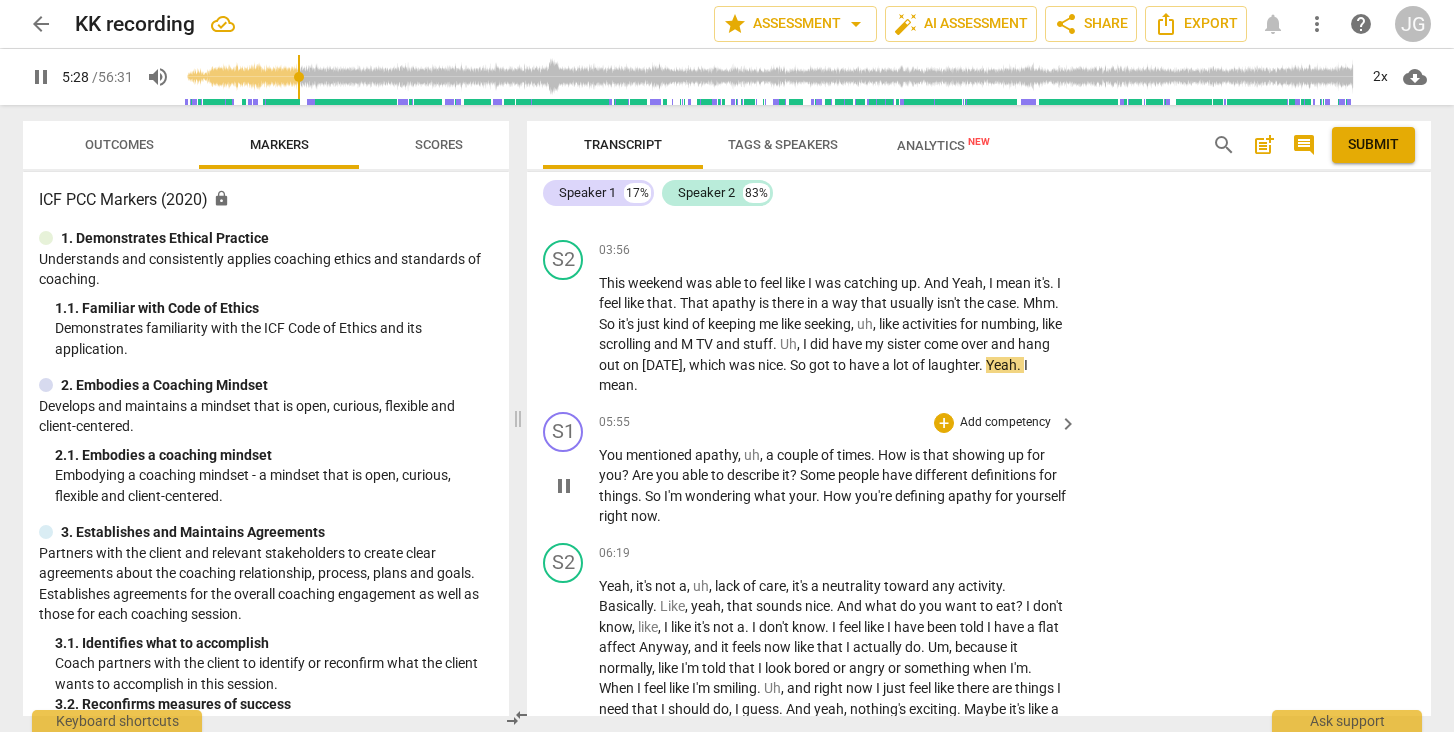 scroll, scrollTop: 2120, scrollLeft: 0, axis: vertical 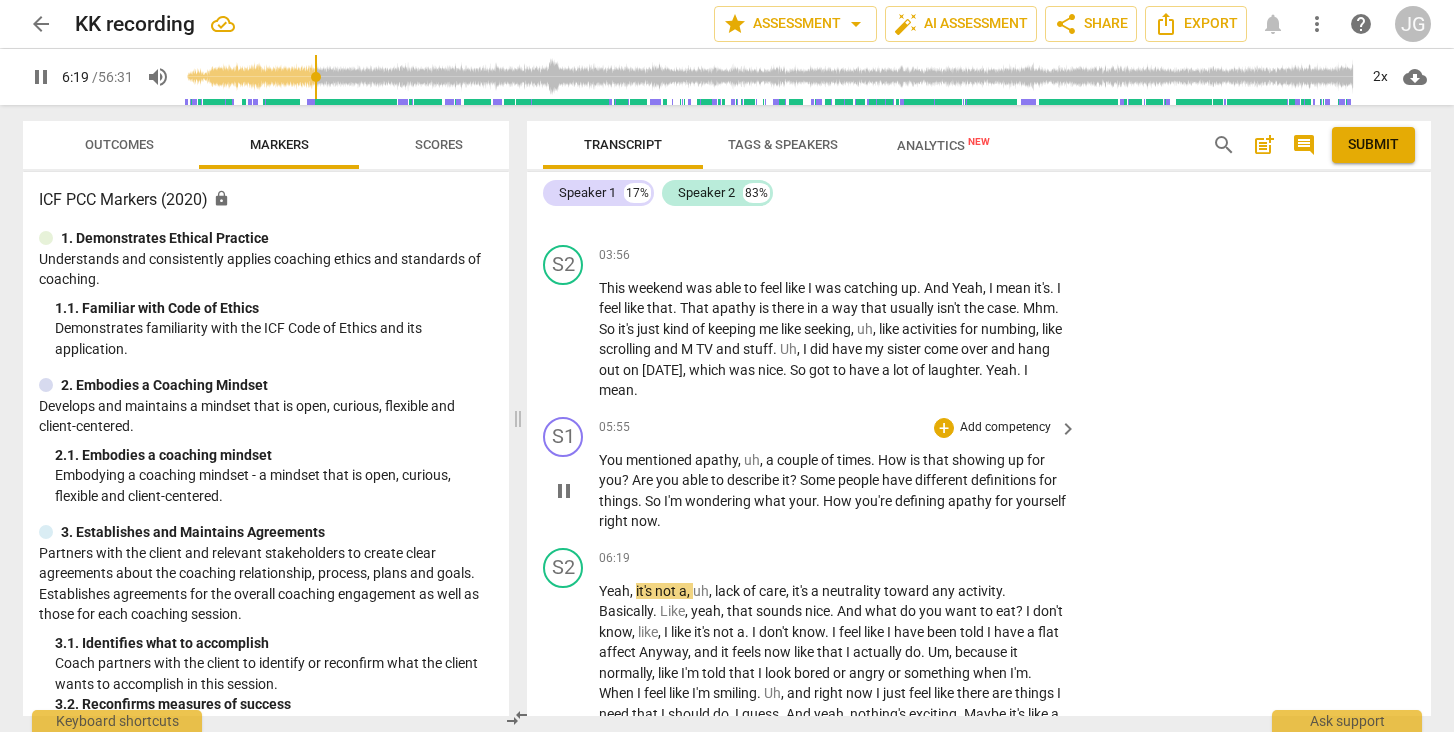 click on "pause" at bounding box center (564, 491) 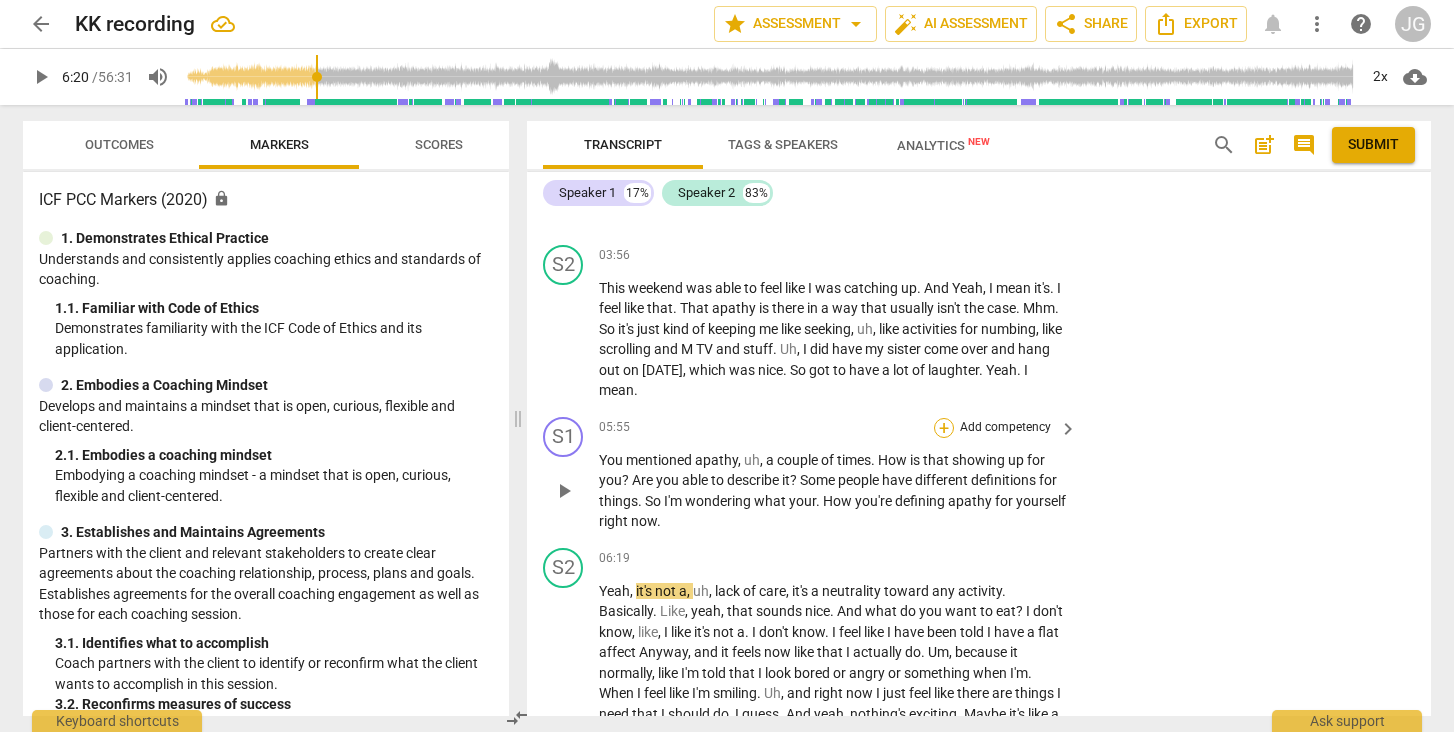 click on "+" at bounding box center [944, 428] 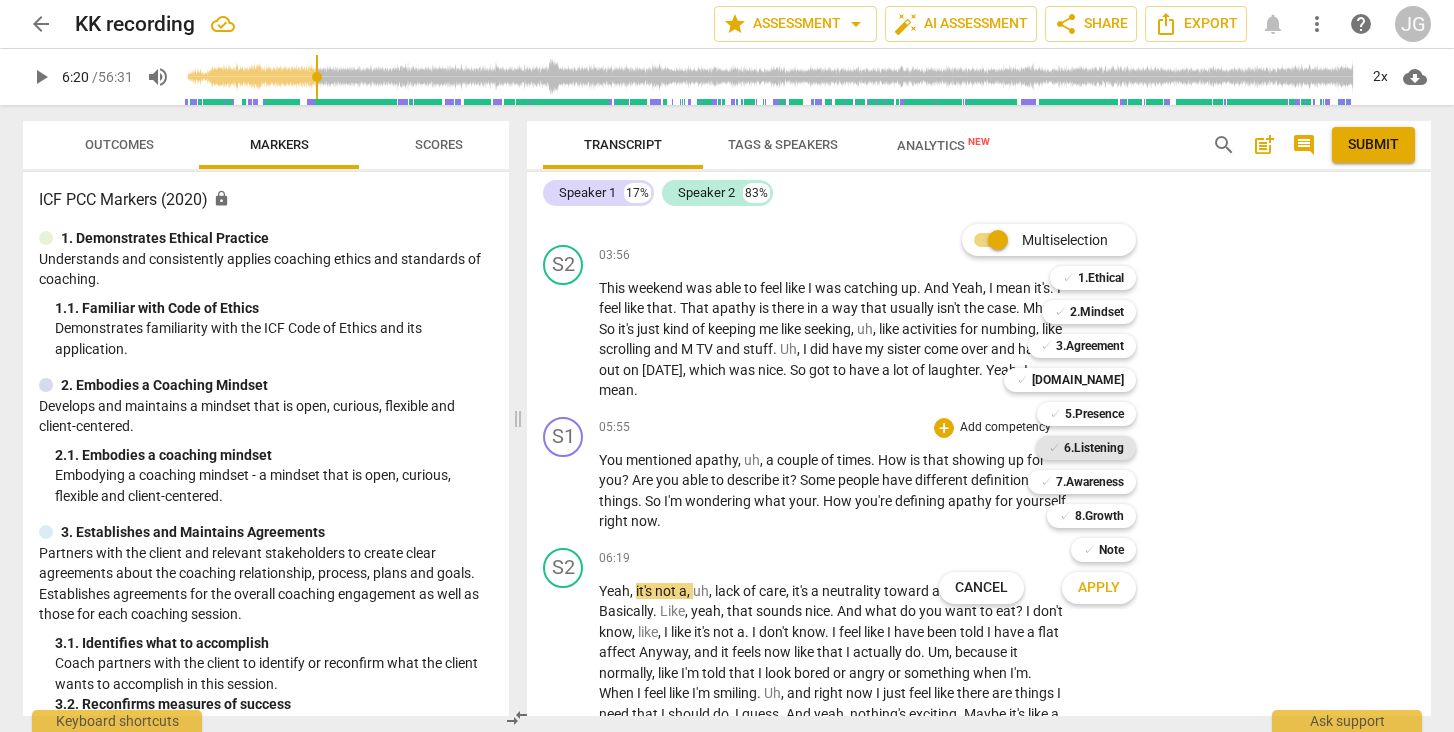 click on "6.Listening" at bounding box center (1094, 448) 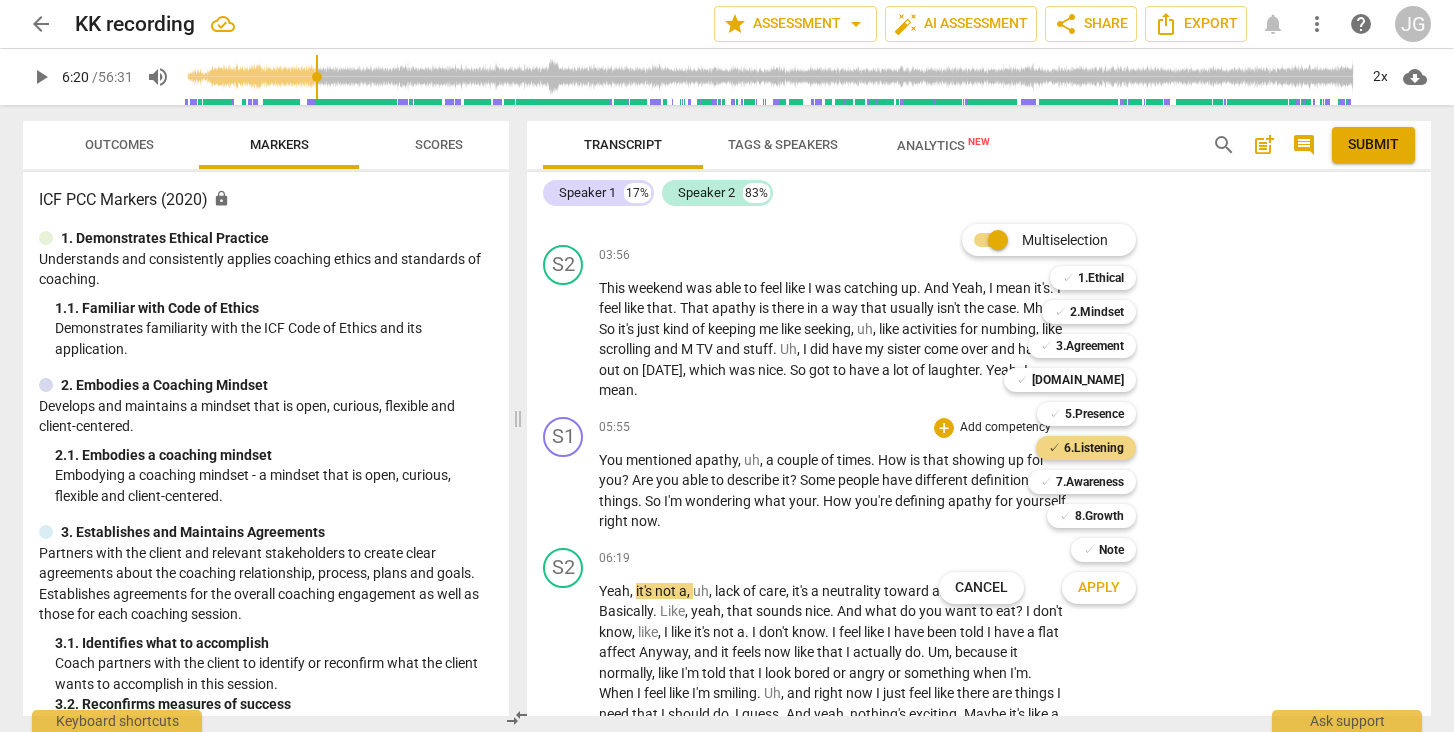 click on "Apply" at bounding box center [1099, 588] 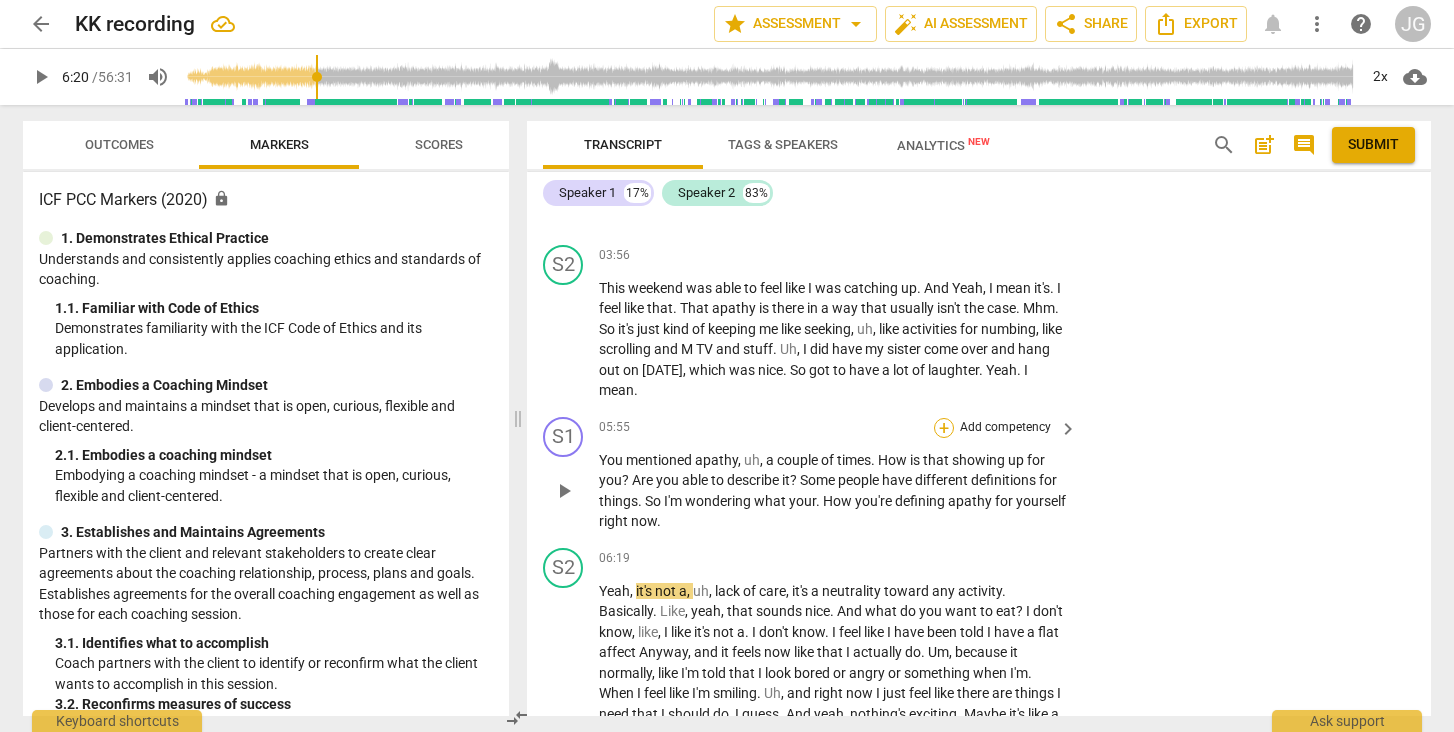 click on "+" at bounding box center (944, 428) 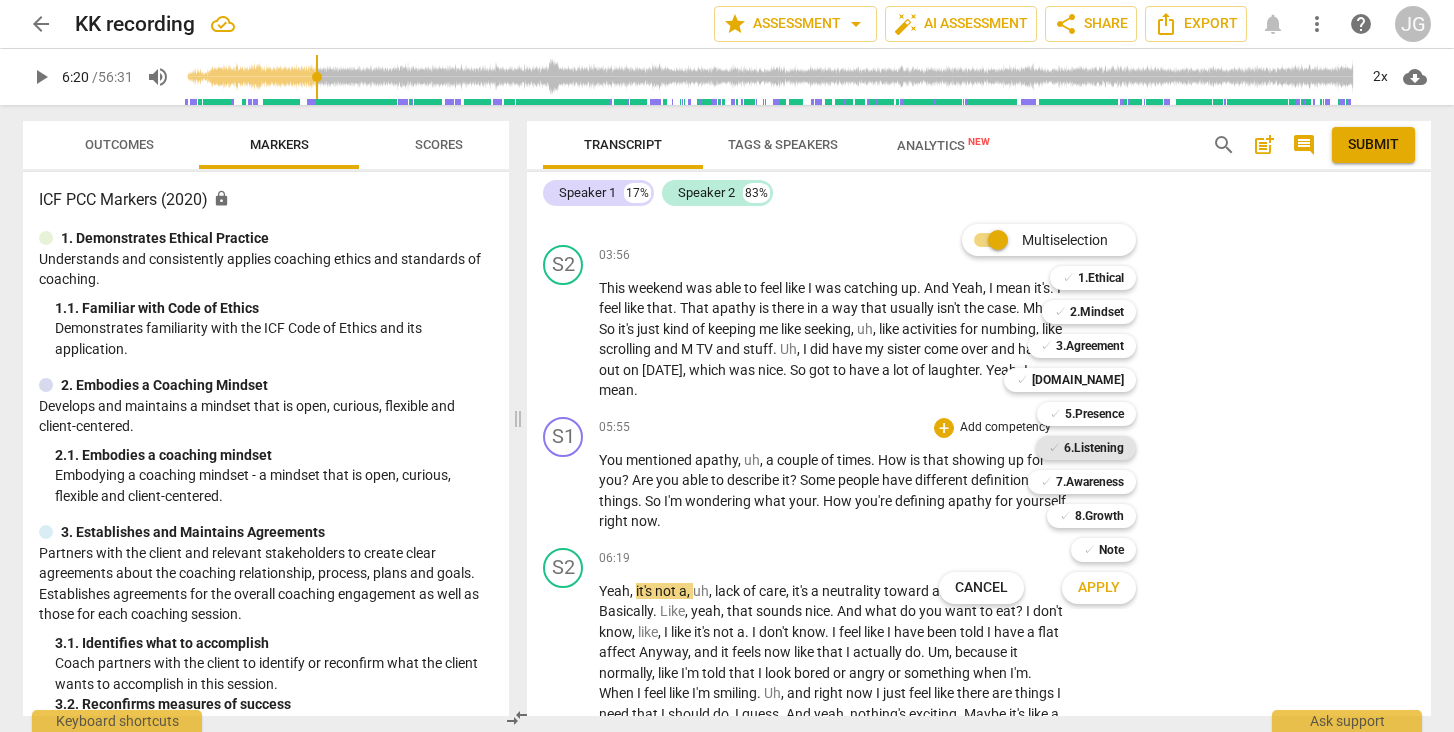 click on "✓" at bounding box center [1054, 448] 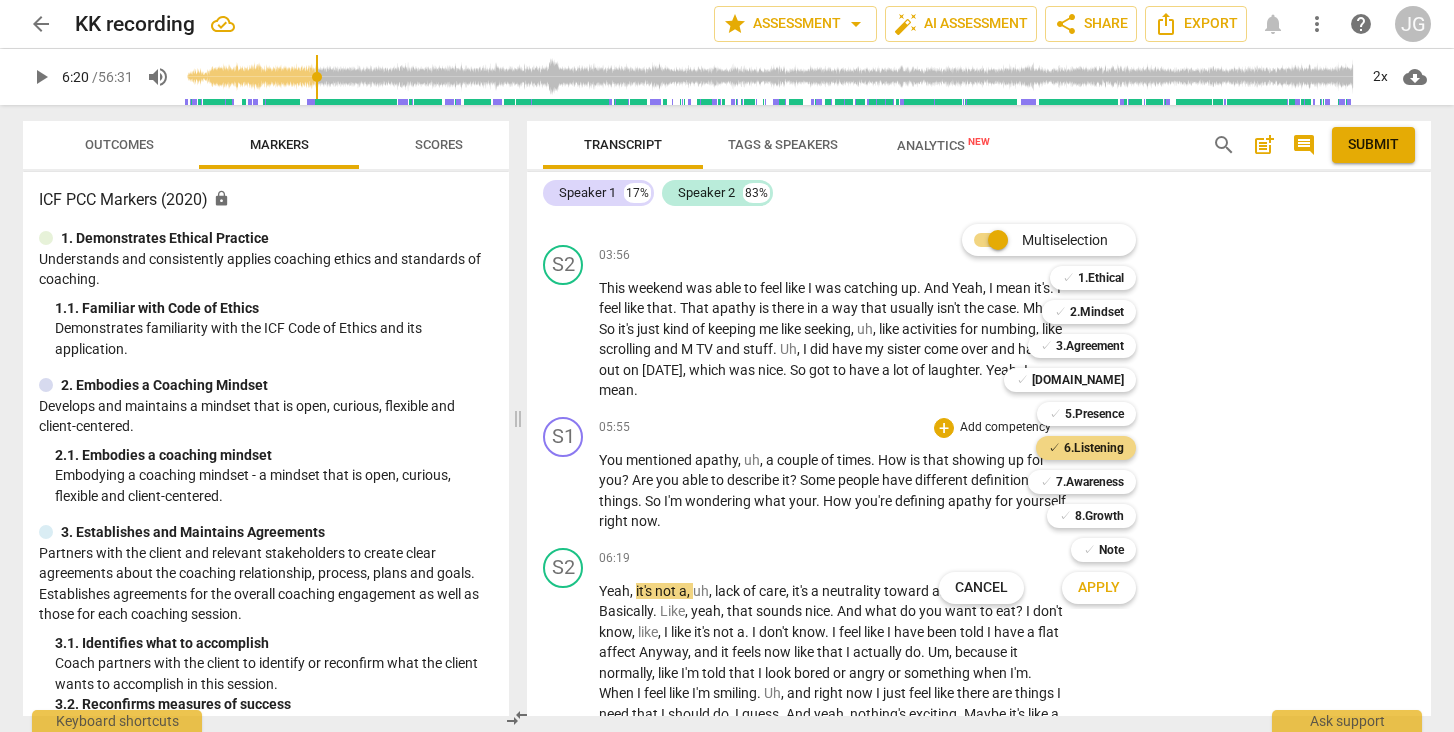 click on "Apply" at bounding box center (1099, 588) 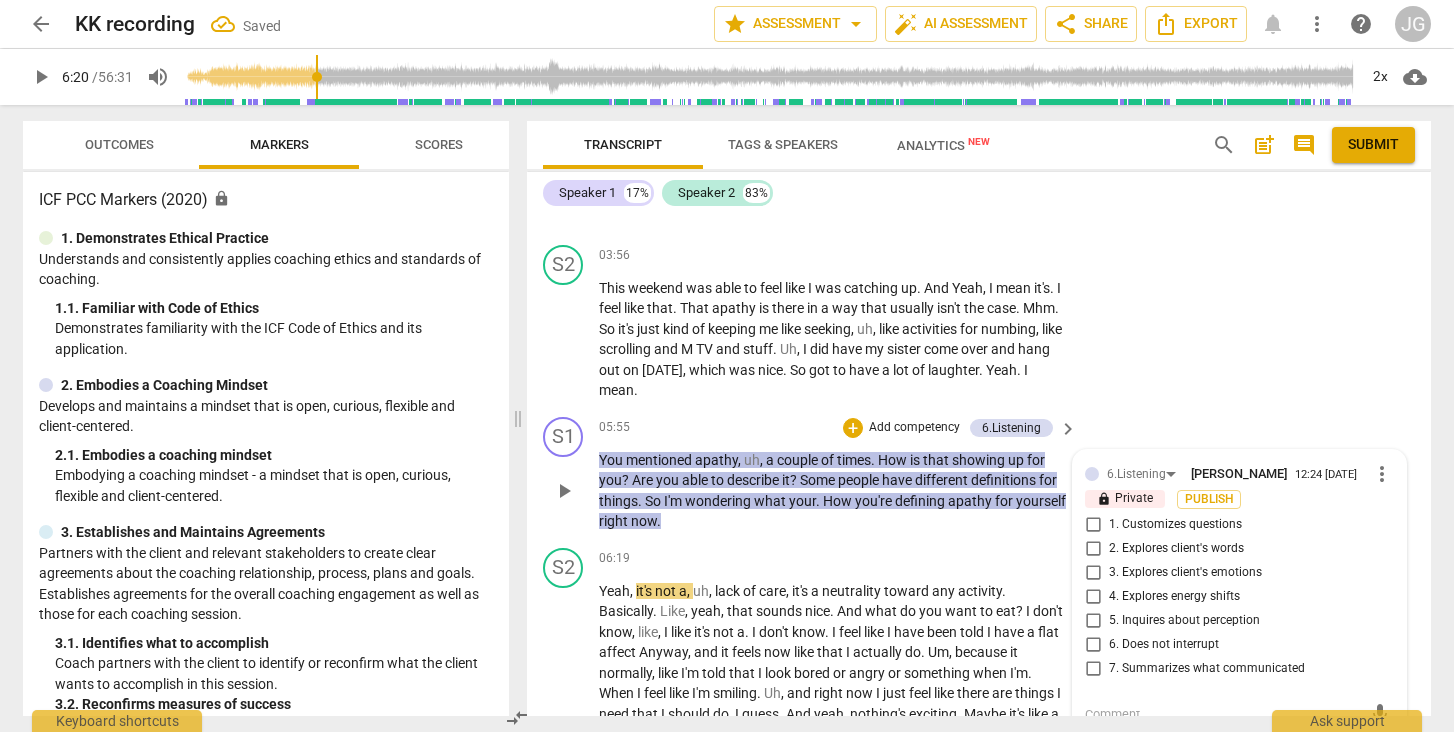 click on "2. Explores client's words" at bounding box center [1093, 549] 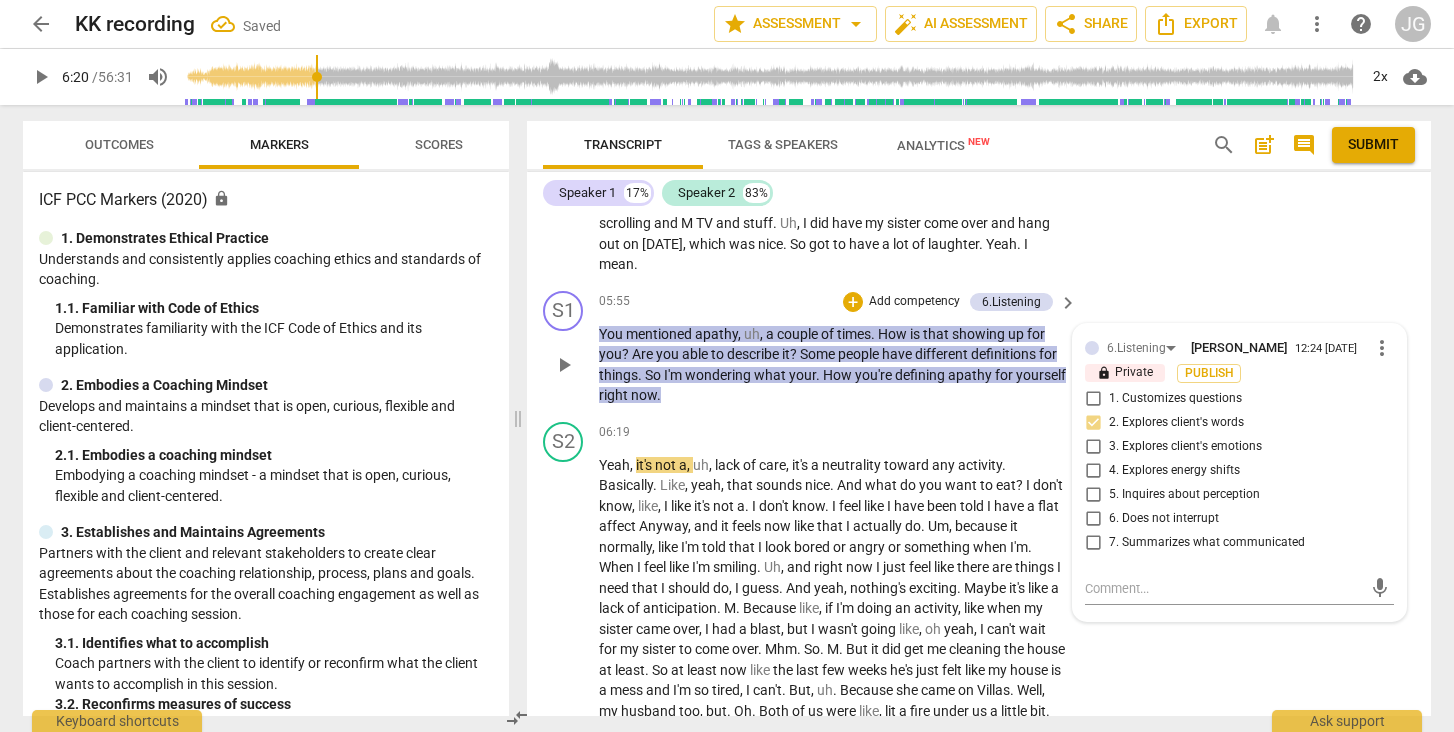 scroll, scrollTop: 2210, scrollLeft: 0, axis: vertical 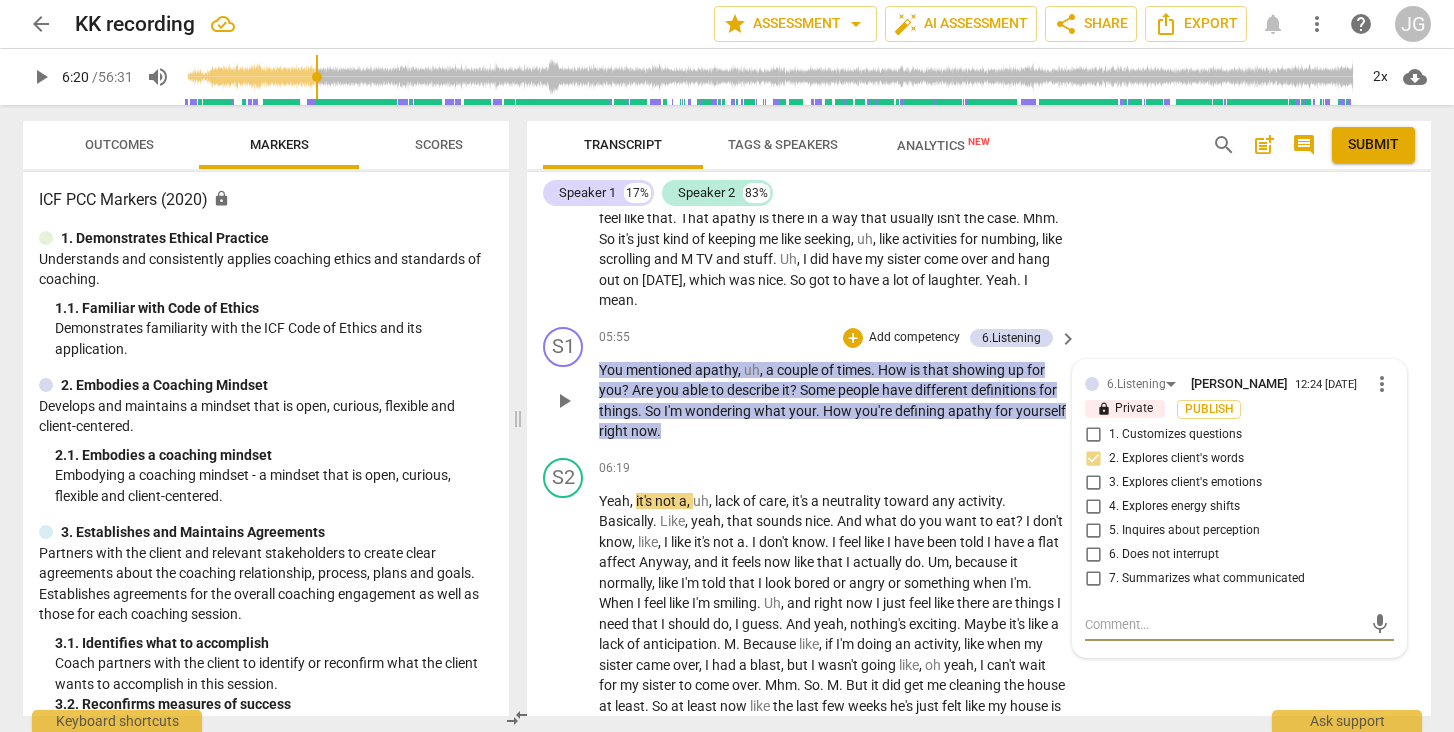click at bounding box center (1223, 624) 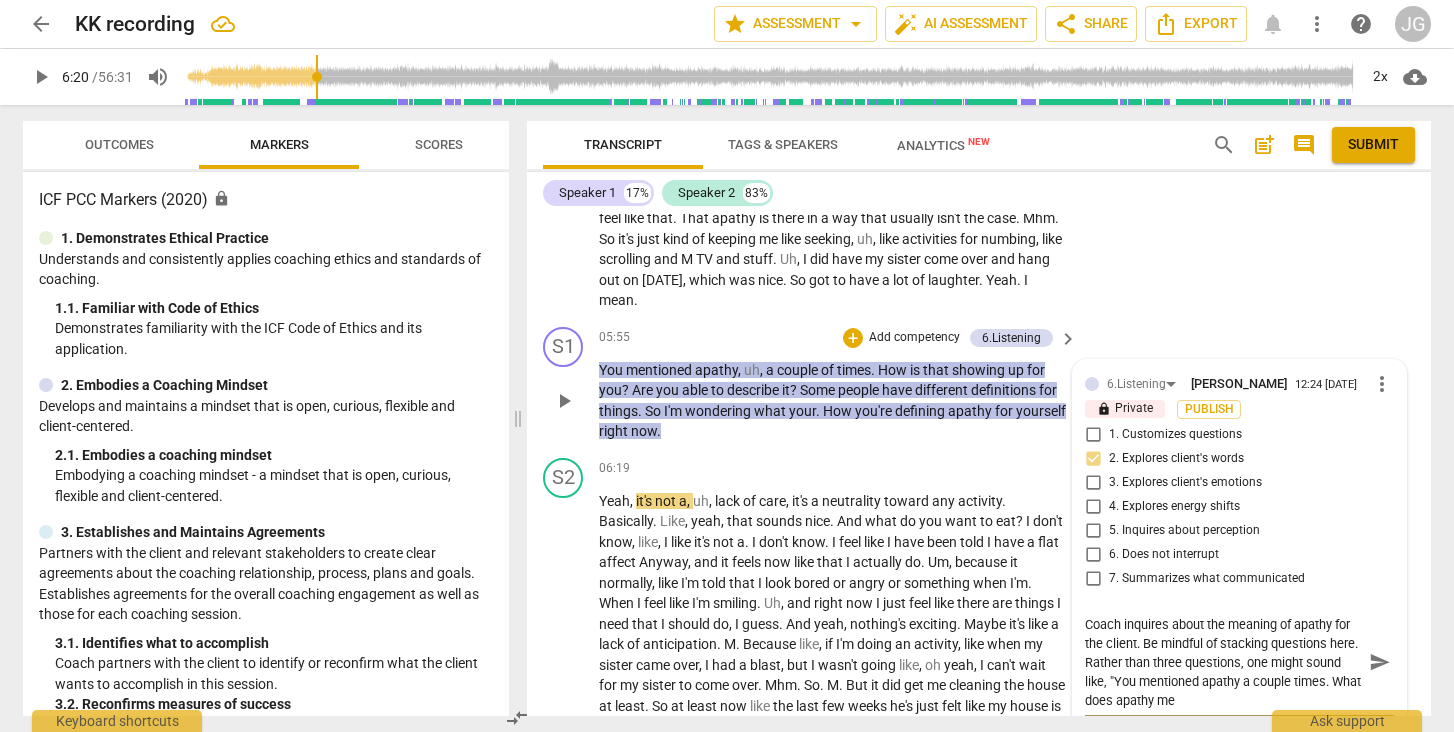 scroll, scrollTop: 0, scrollLeft: 0, axis: both 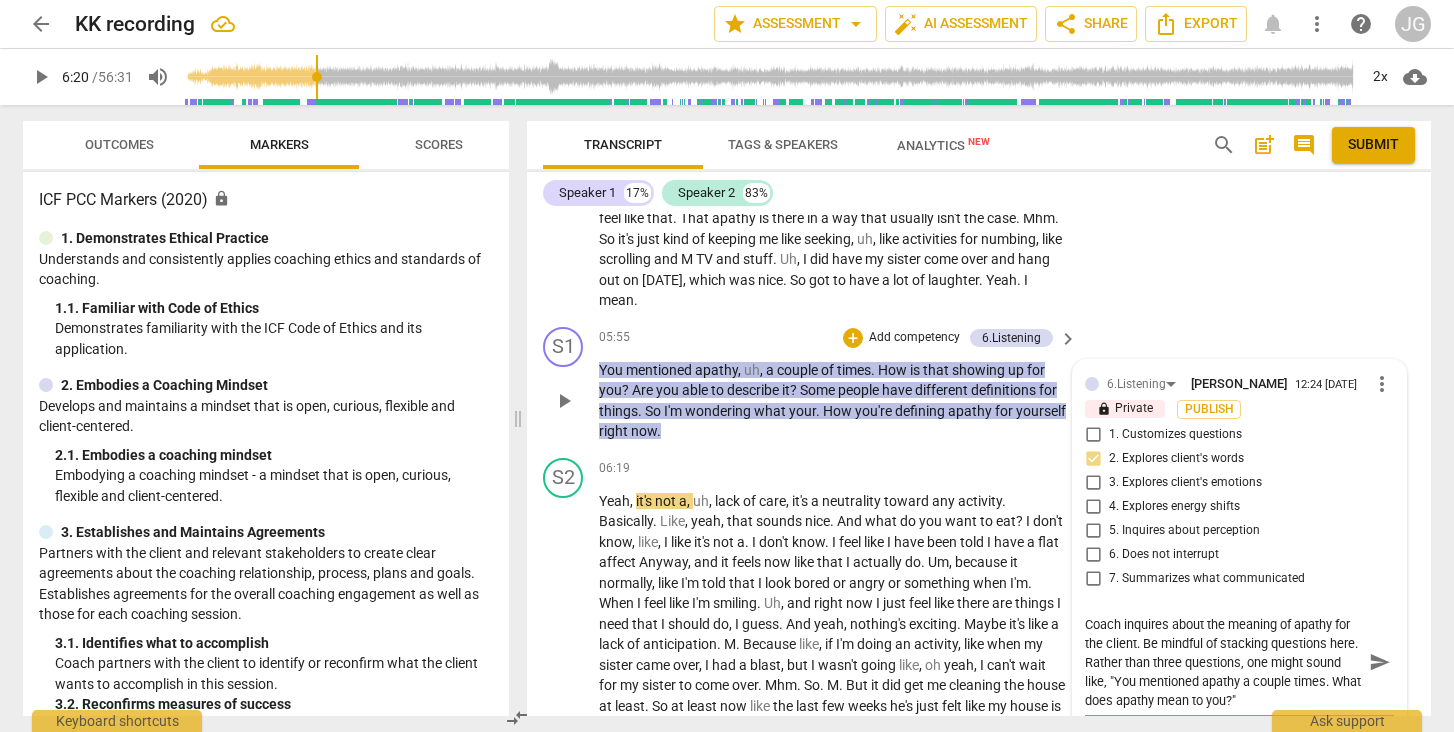 click on "send" at bounding box center (1380, 662) 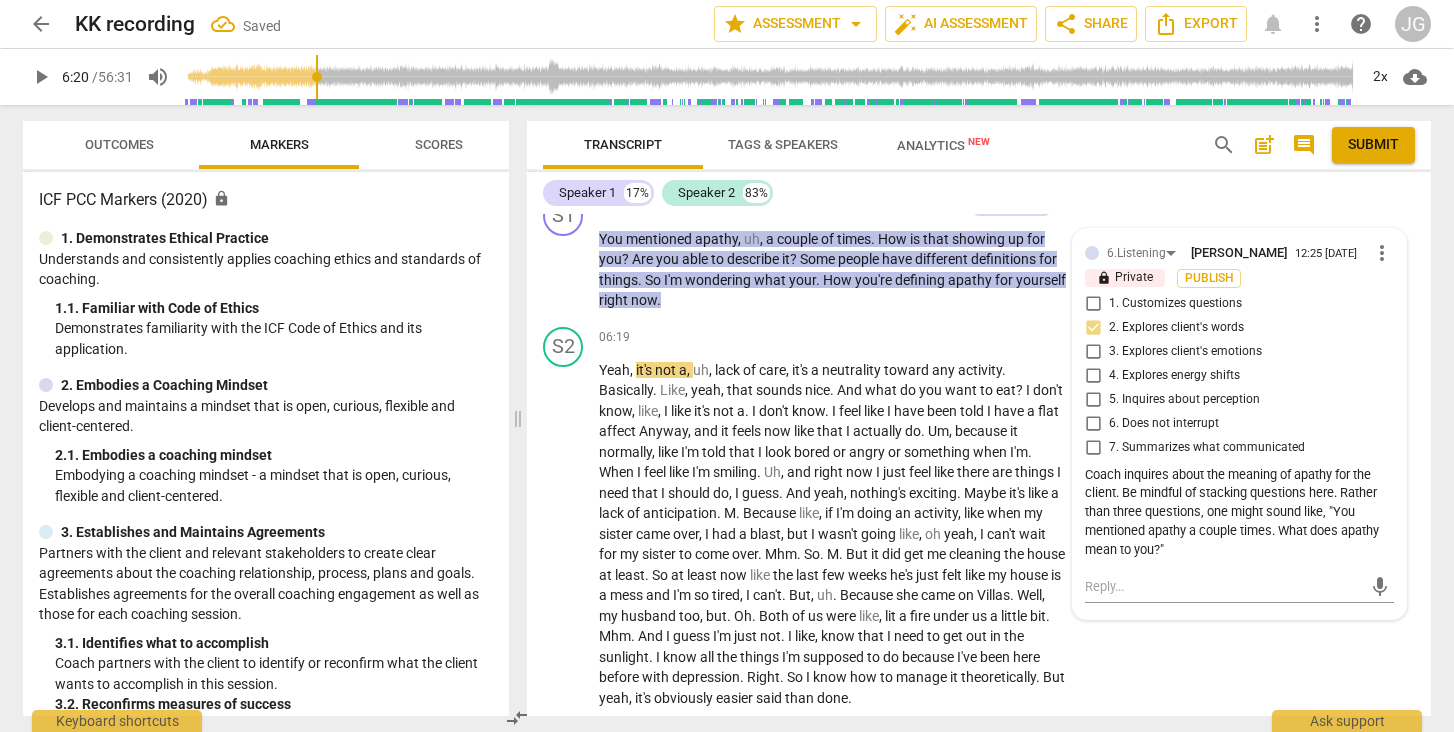 scroll, scrollTop: 2344, scrollLeft: 0, axis: vertical 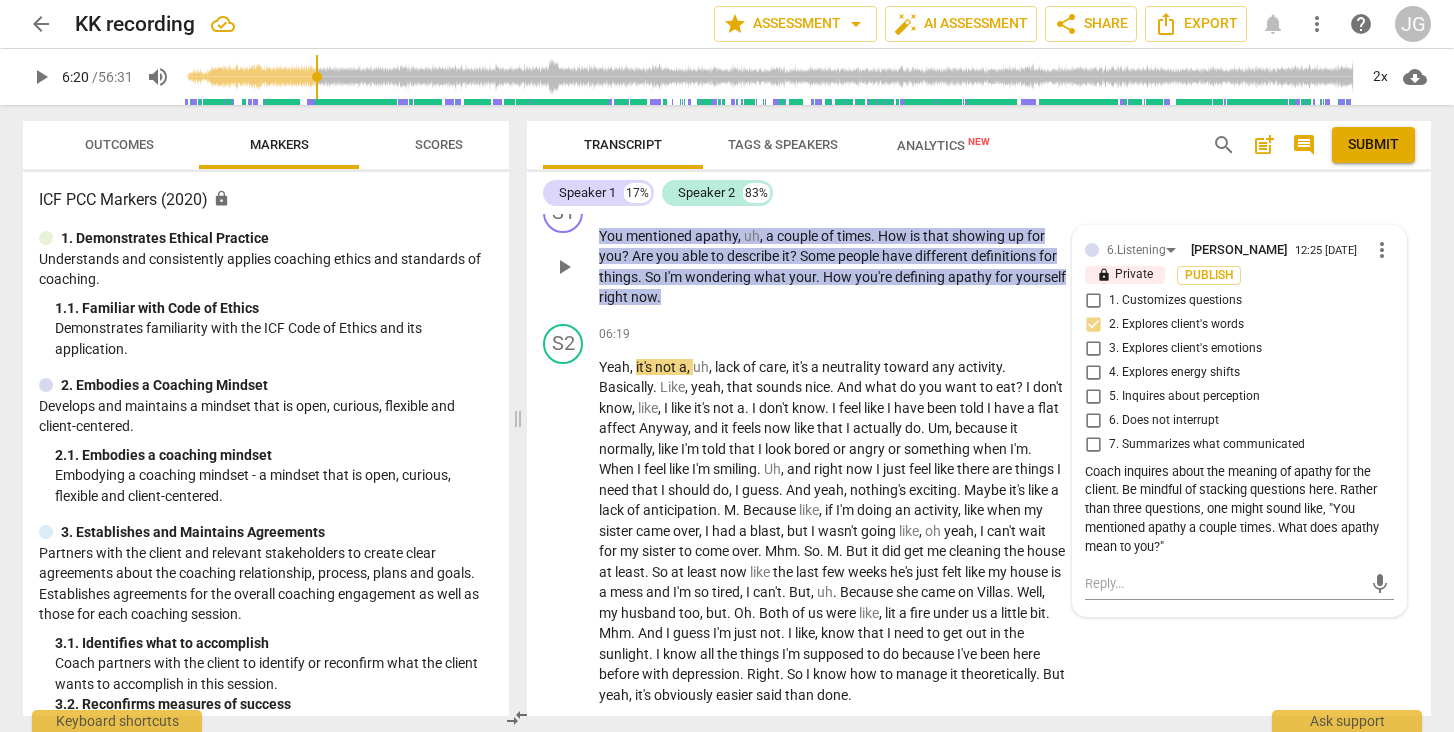 click on "more_vert" at bounding box center (1382, 250) 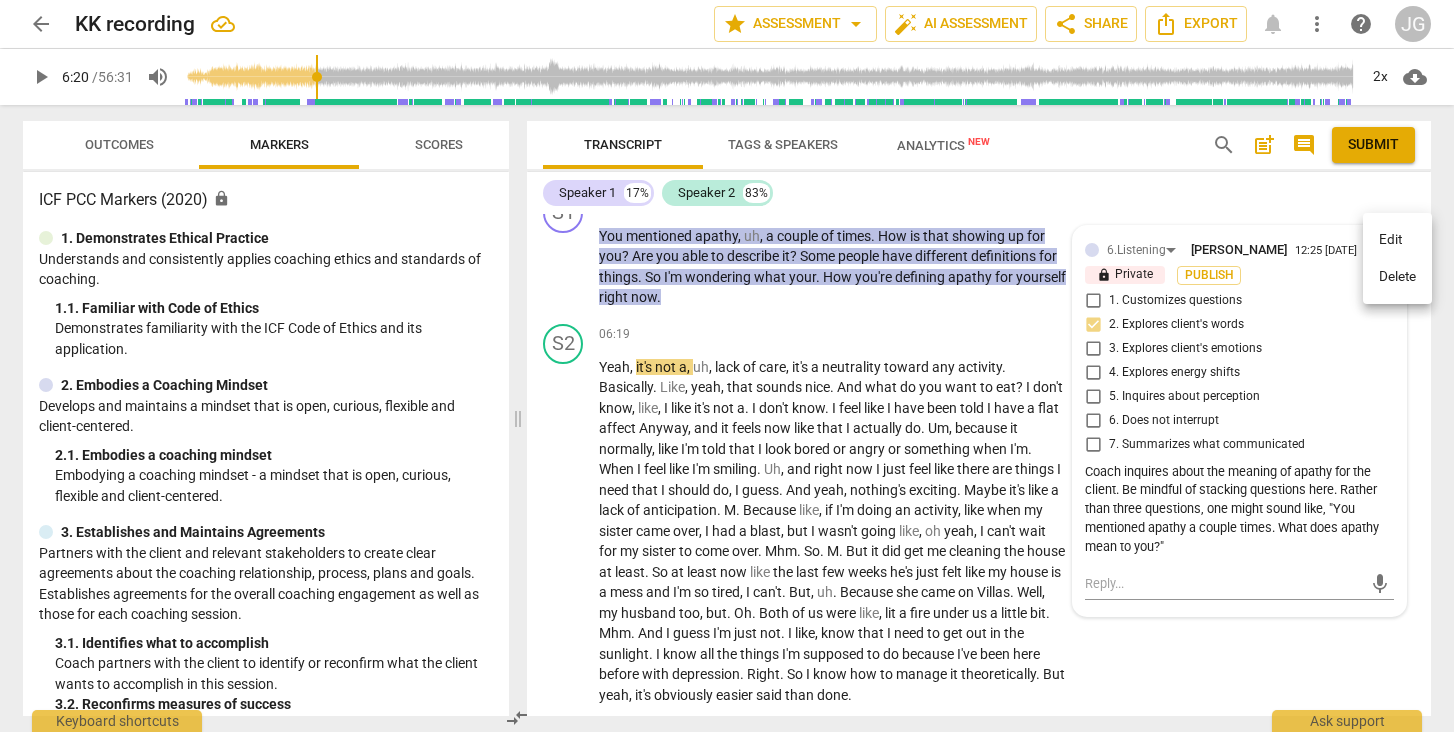 click on "Edit" at bounding box center (1397, 240) 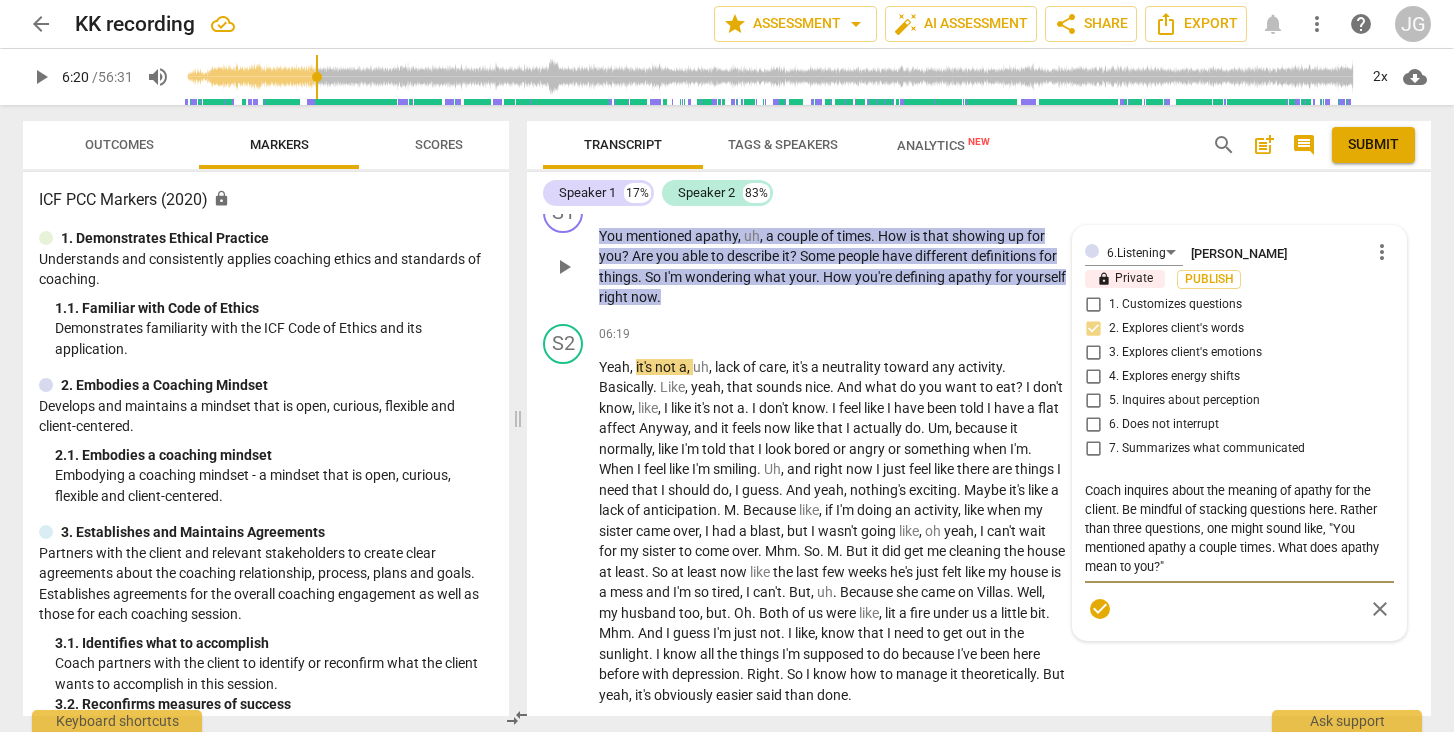 drag, startPoint x: 1120, startPoint y: 494, endPoint x: 1320, endPoint y: 509, distance: 200.5617 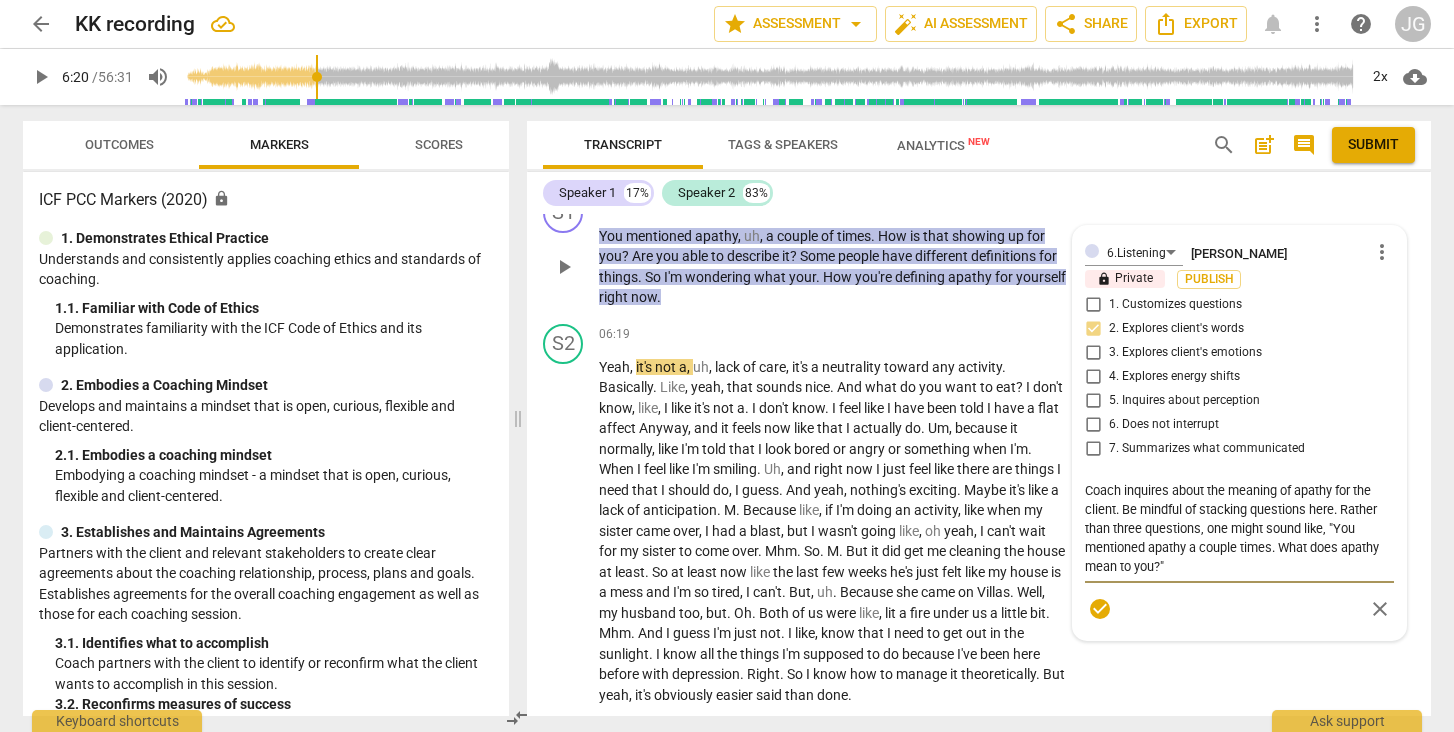click on "Coach inquires about the meaning of apathy for the client. Be mindful of stacking questions here. Rather than three questions, one might sound like, "You mentioned apathy a couple times. What does apathy mean to you?"" at bounding box center [1239, 528] 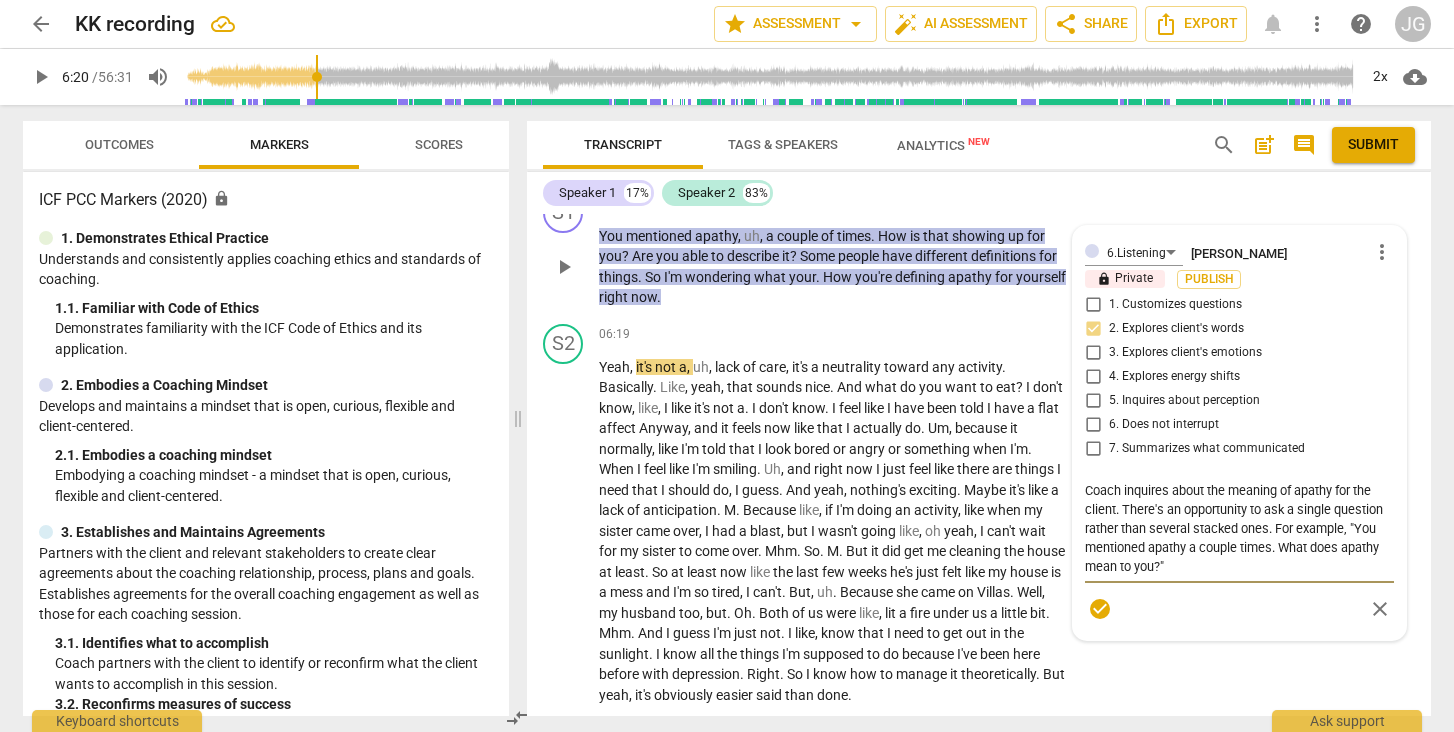 click on "check_circle" at bounding box center [1100, 609] 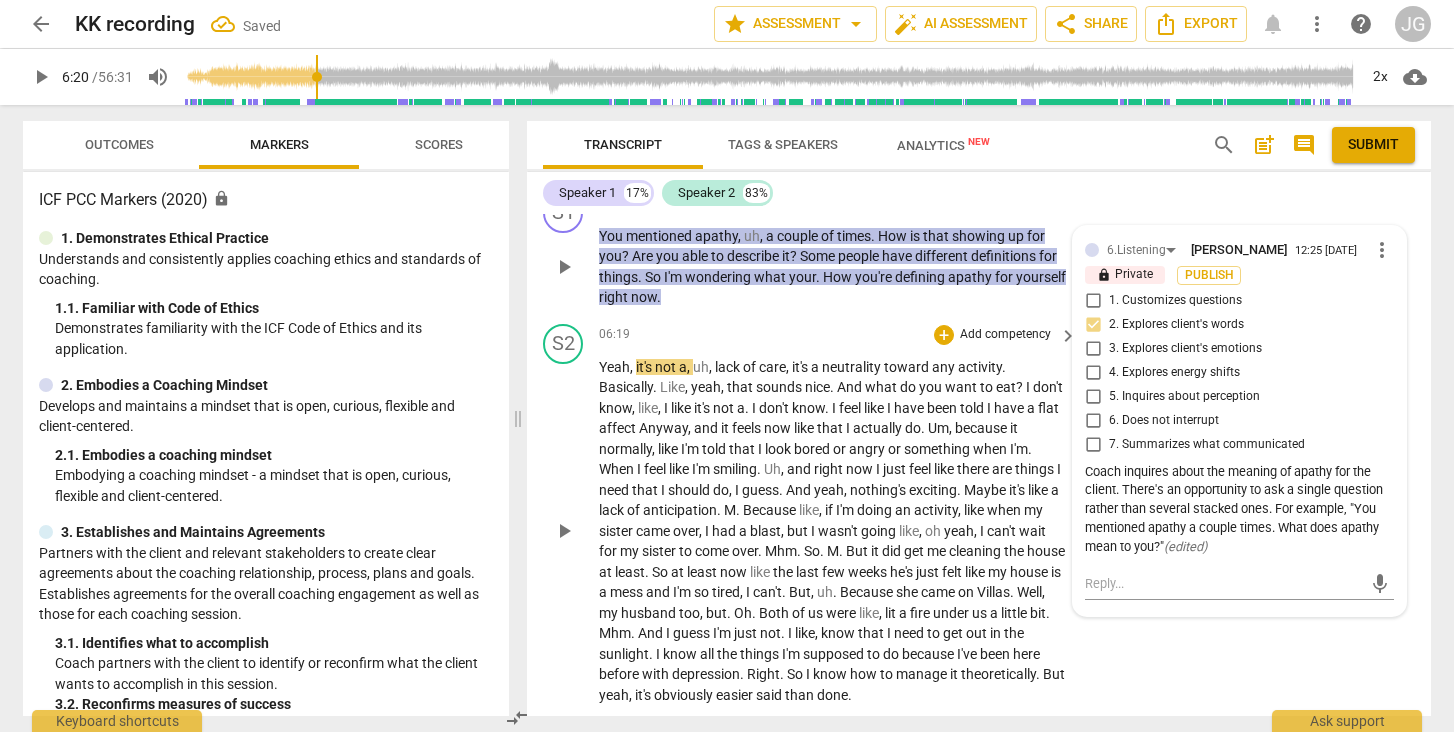 click on "play_arrow" at bounding box center [564, 531] 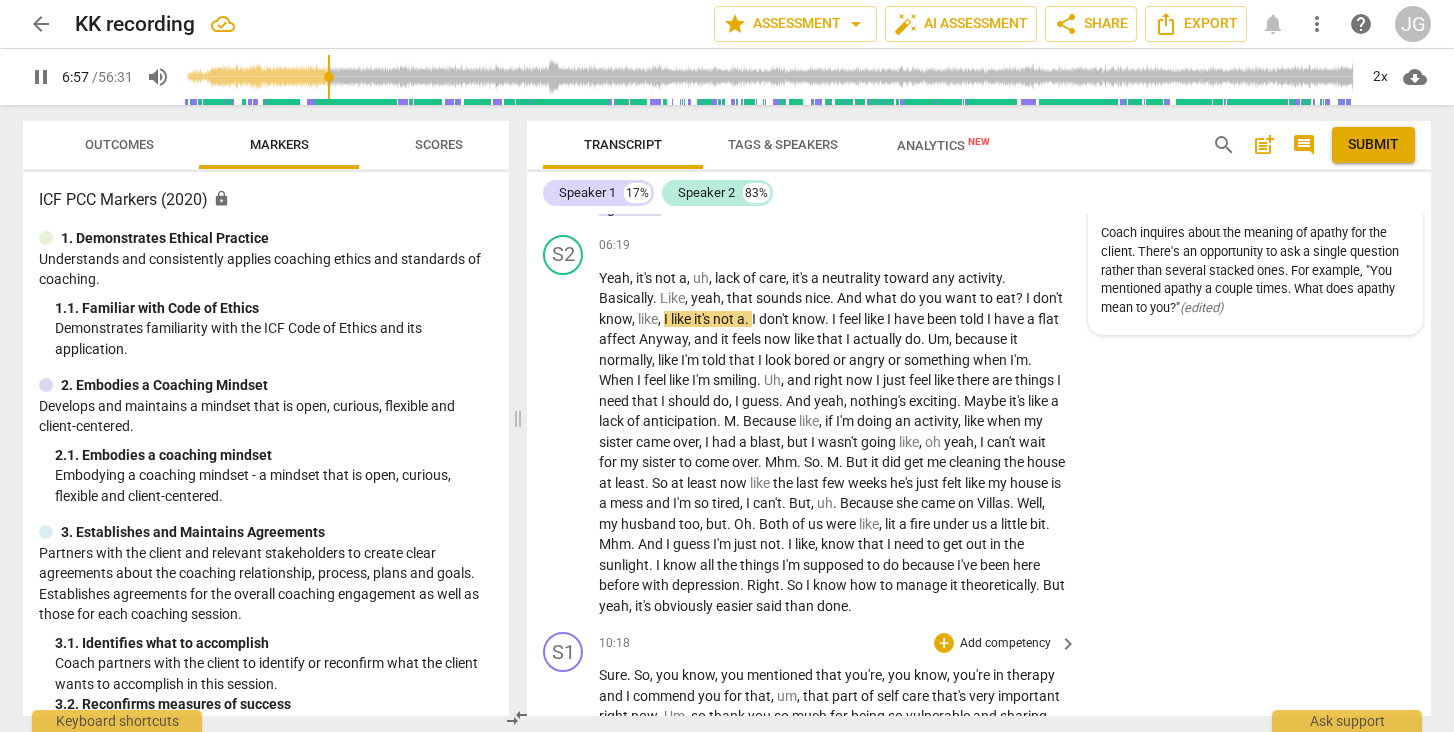 scroll, scrollTop: 2419, scrollLeft: 0, axis: vertical 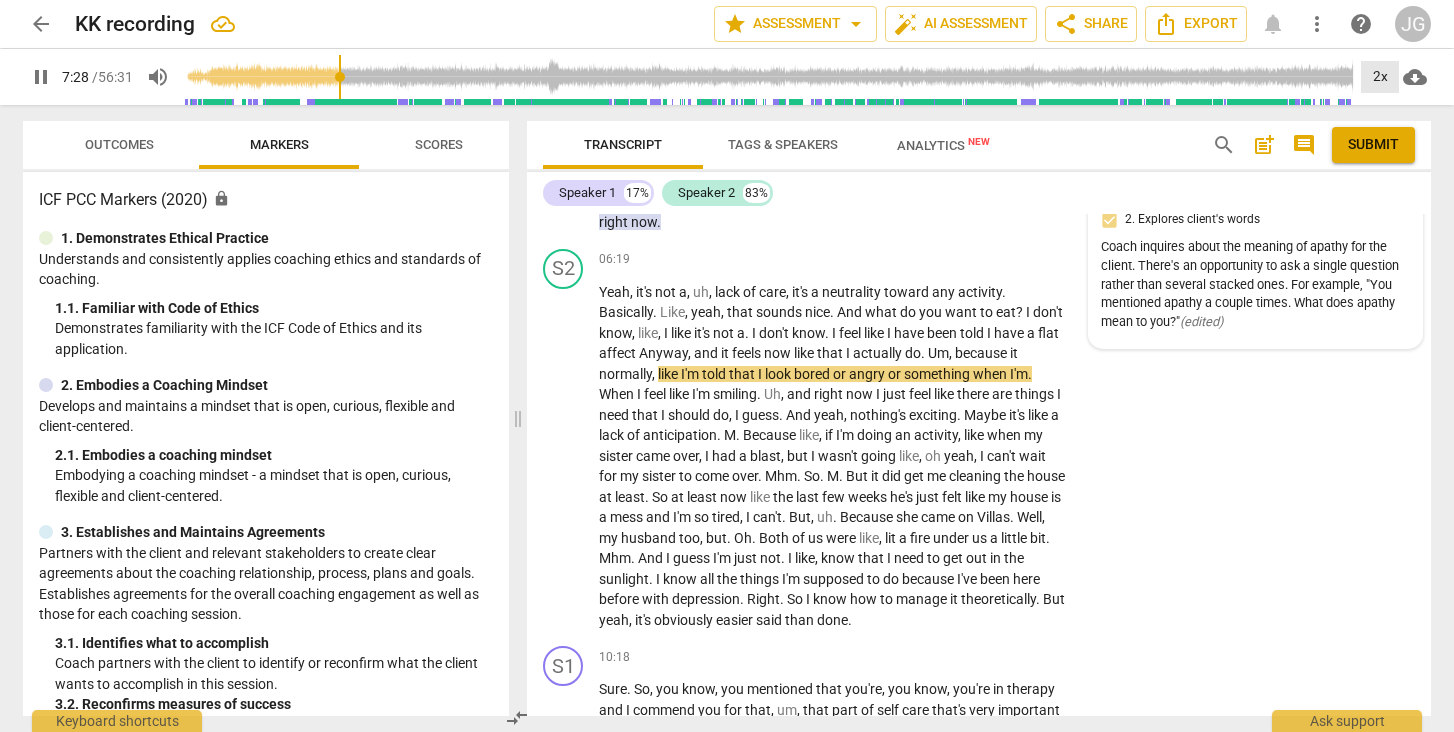 click on "2x" at bounding box center [1380, 77] 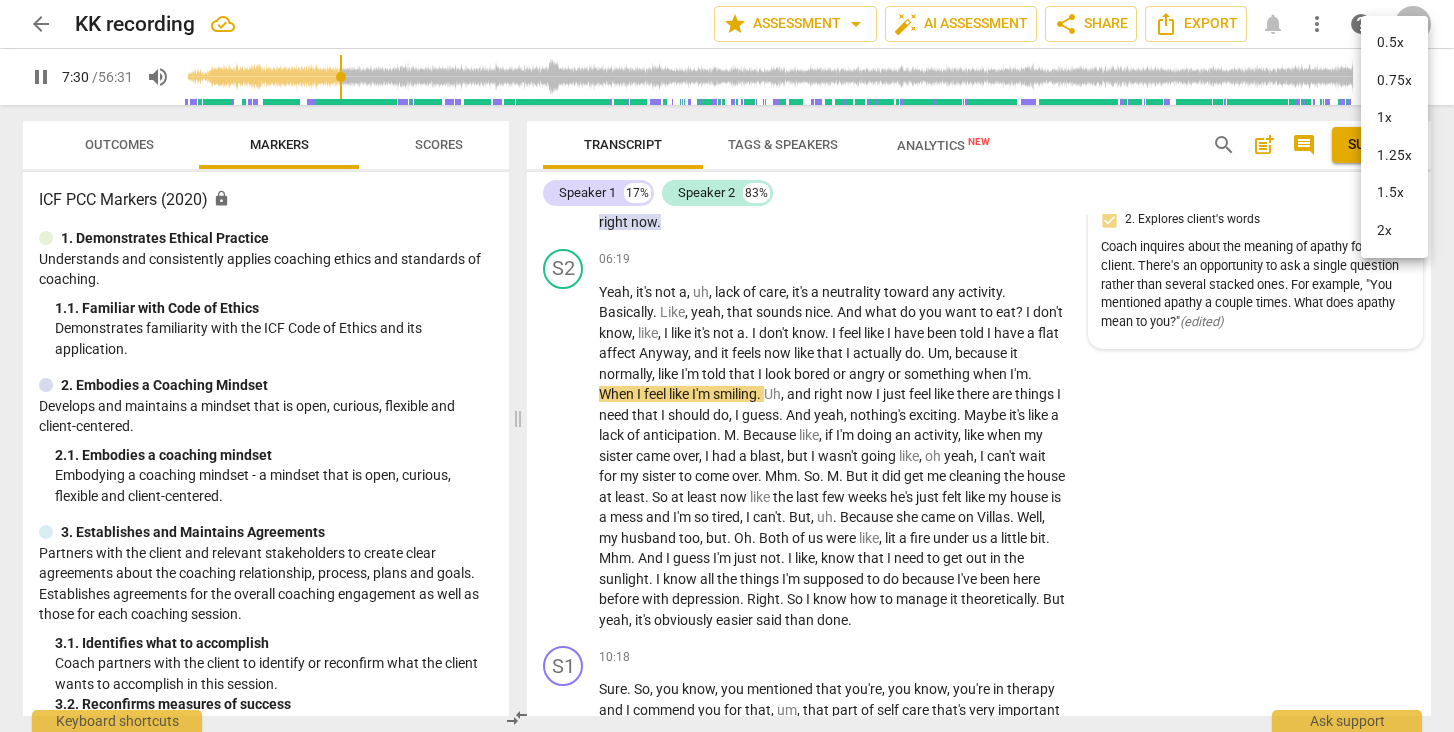 click on "2x" at bounding box center [1394, 231] 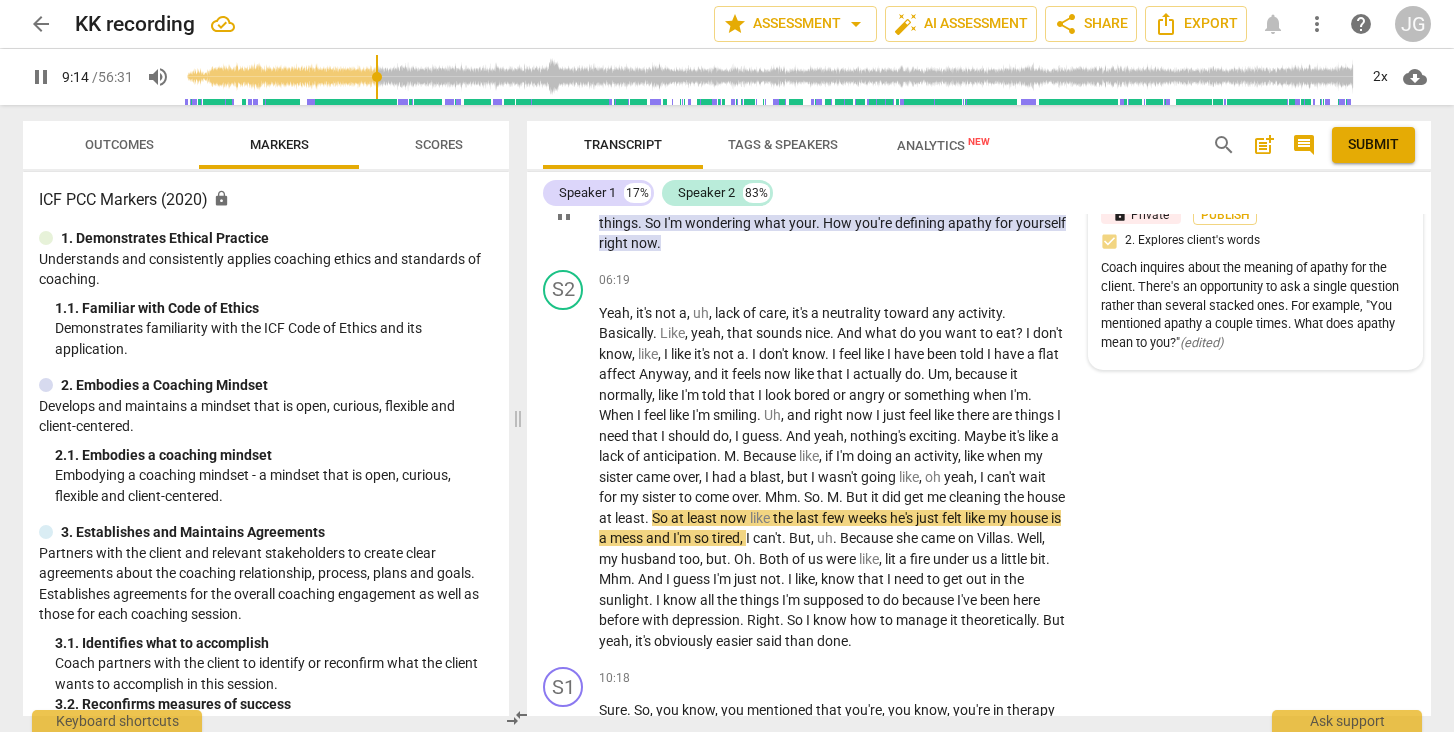scroll, scrollTop: 2400, scrollLeft: 0, axis: vertical 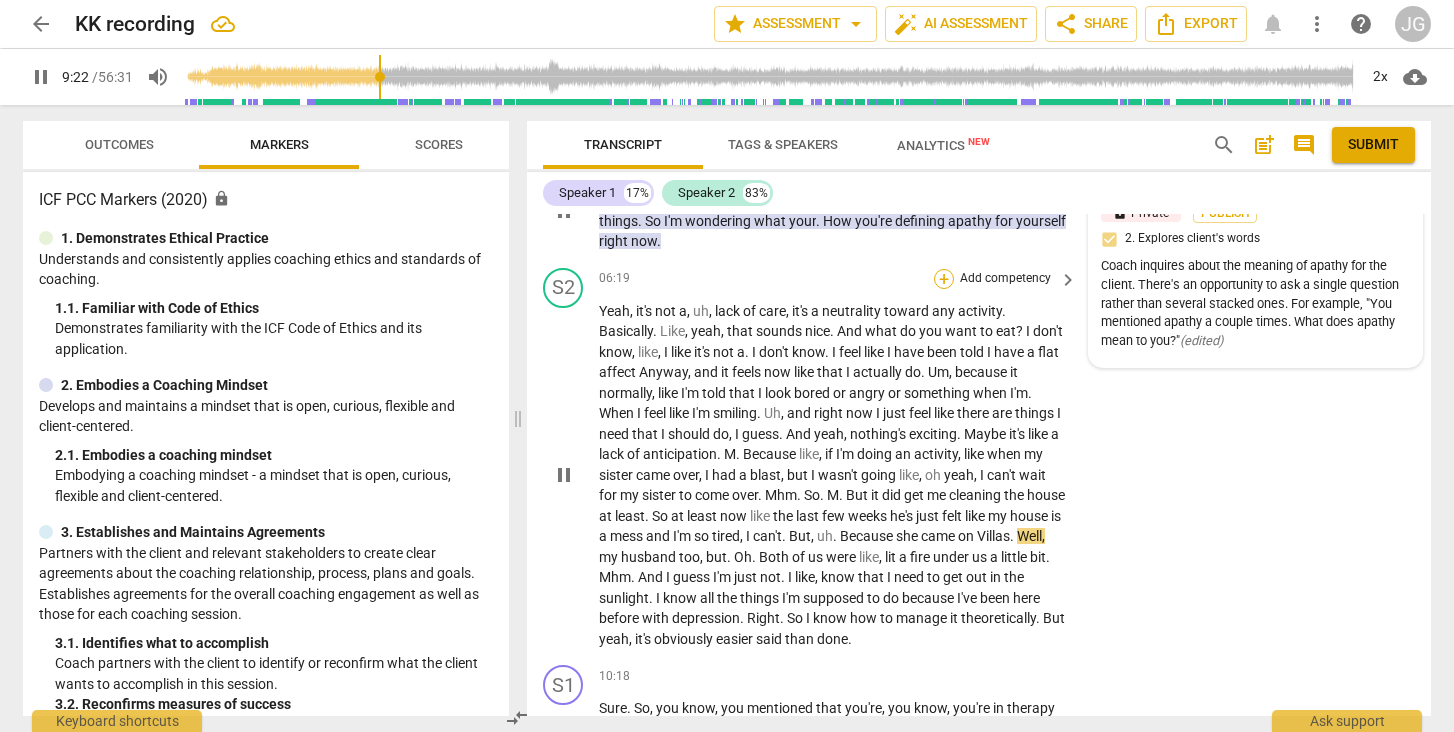 click on "+" at bounding box center [944, 279] 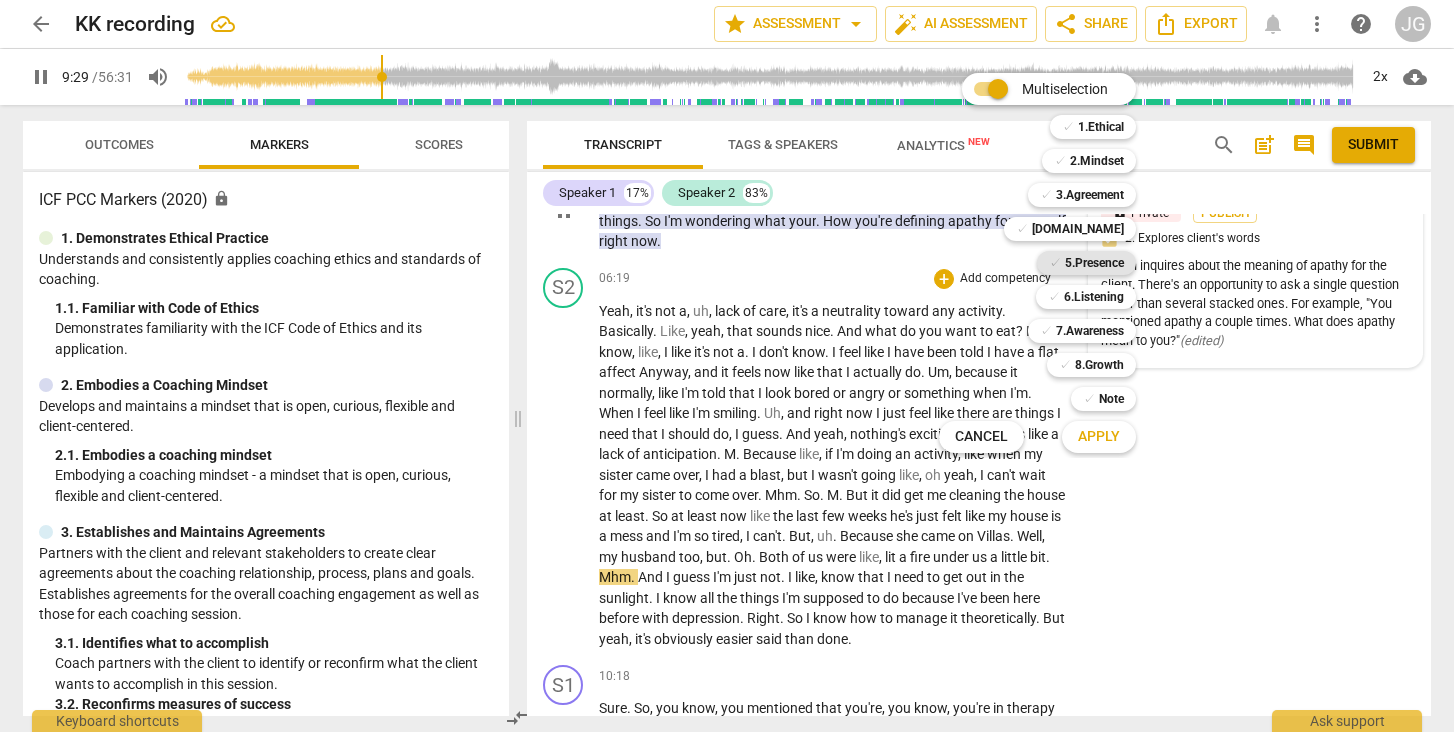click on "5.Presence" at bounding box center (1094, 263) 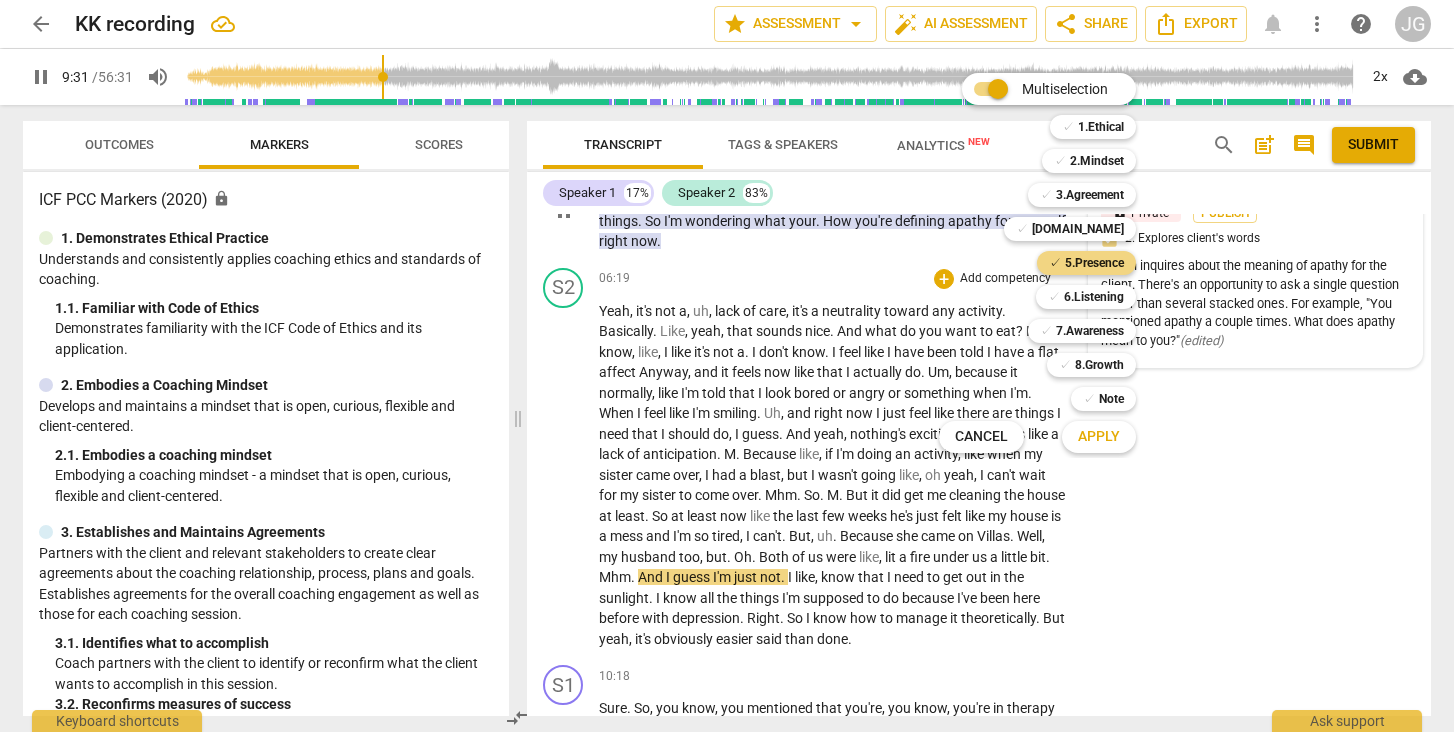click on "Apply" at bounding box center [1099, 437] 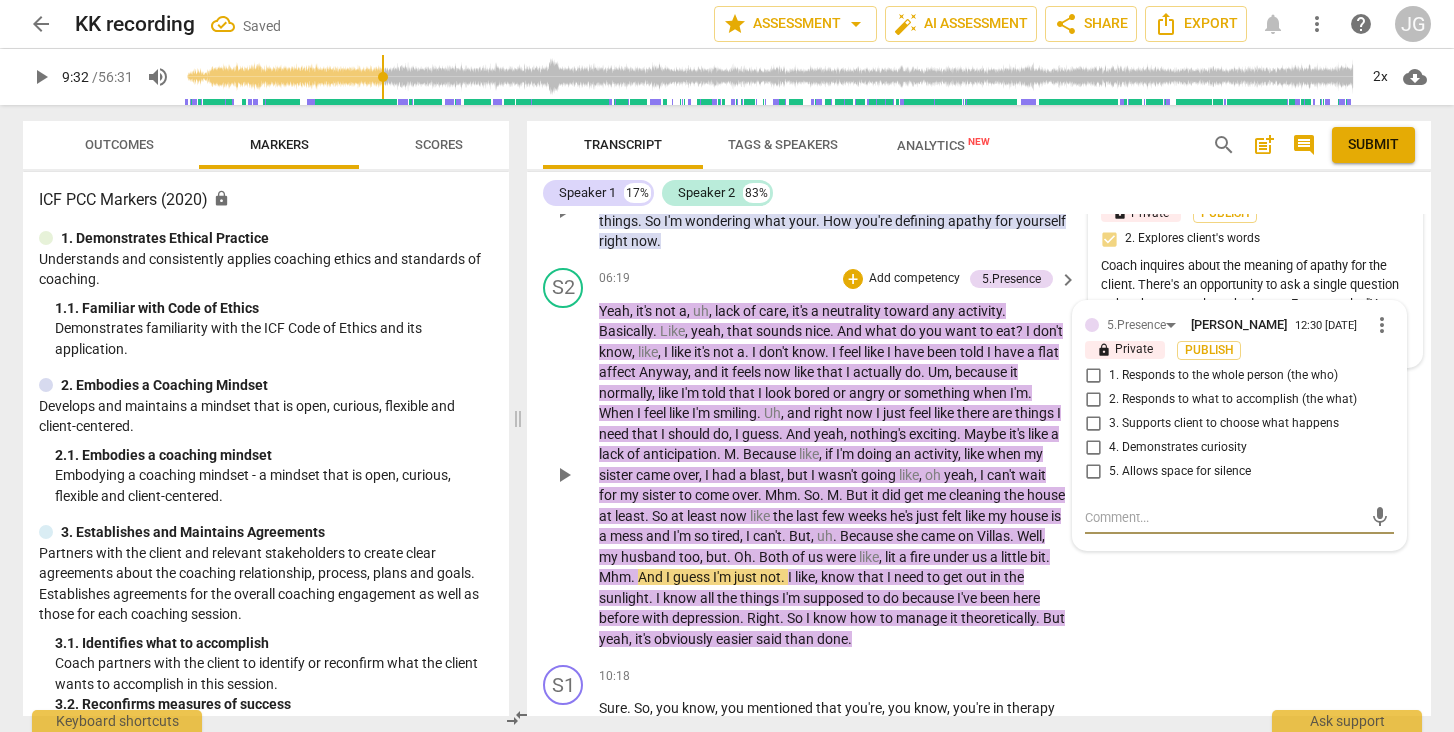 click on "5. Allows space for silence" at bounding box center [1093, 472] 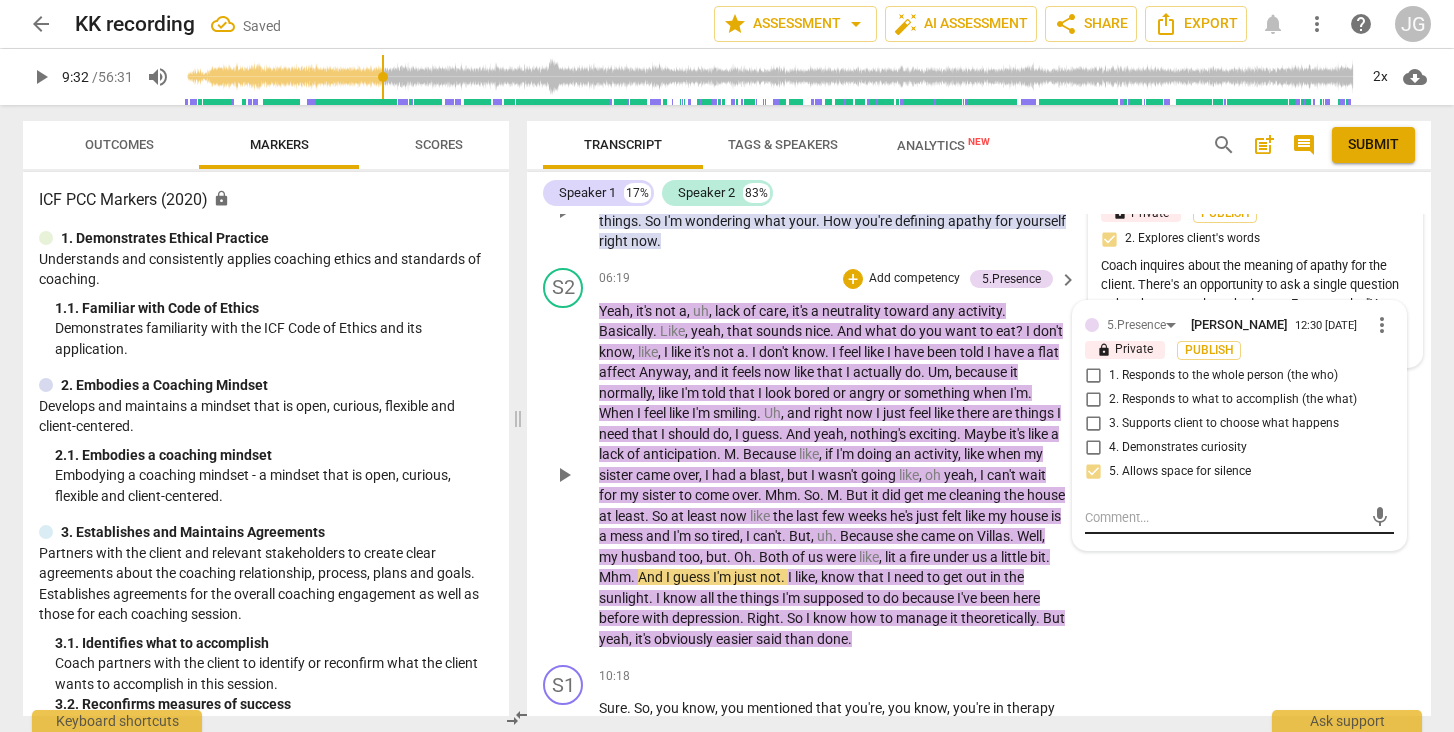 click at bounding box center [1223, 517] 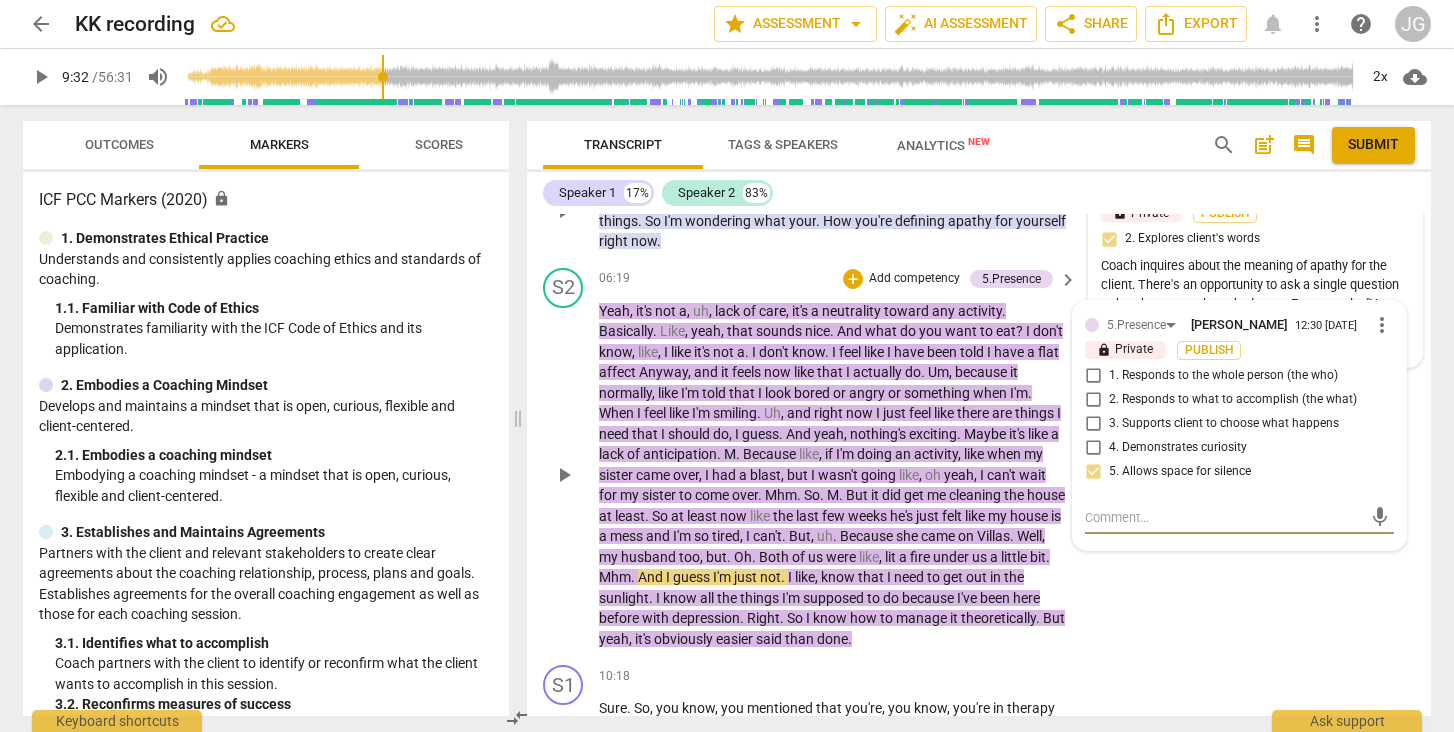 click on "5. Allows space for silence" at bounding box center (1093, 472) 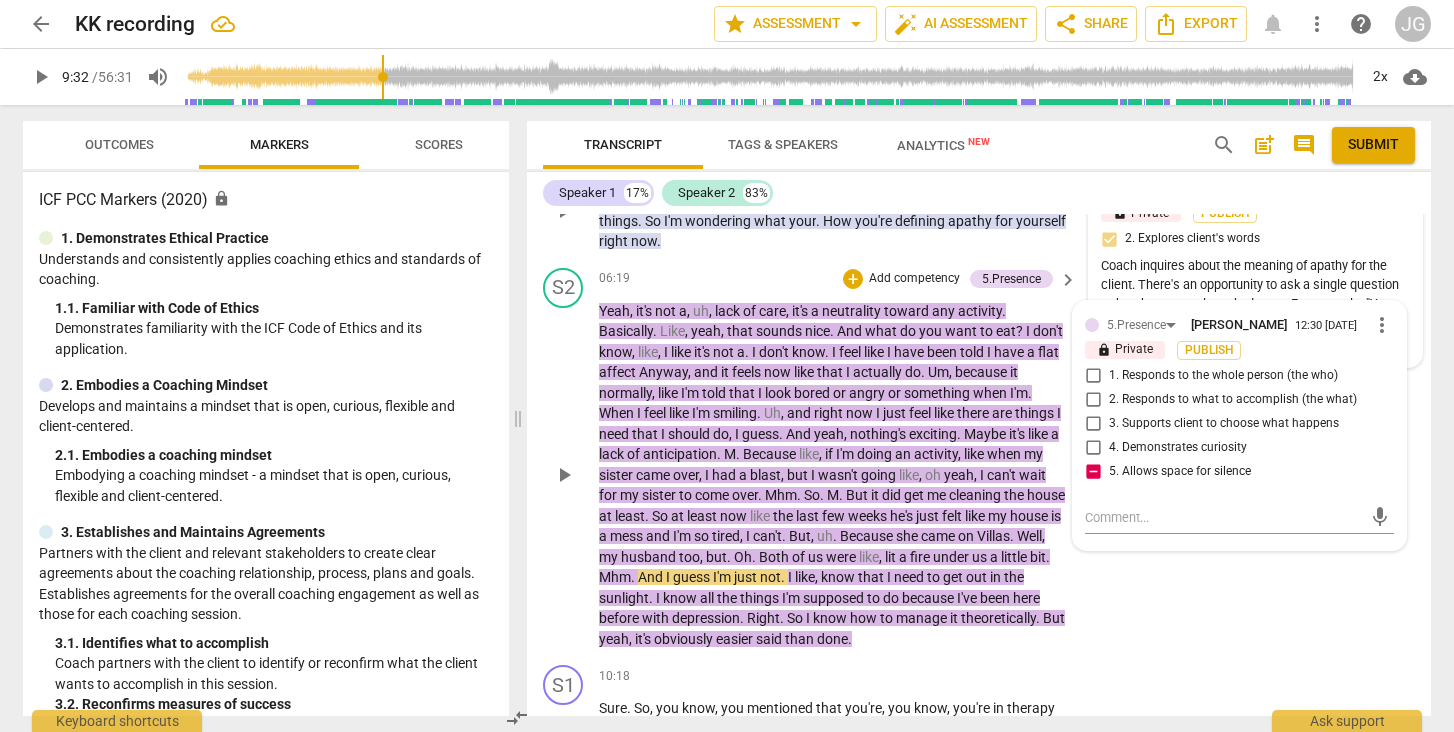 click on "5. Allows space for silence" at bounding box center (1093, 472) 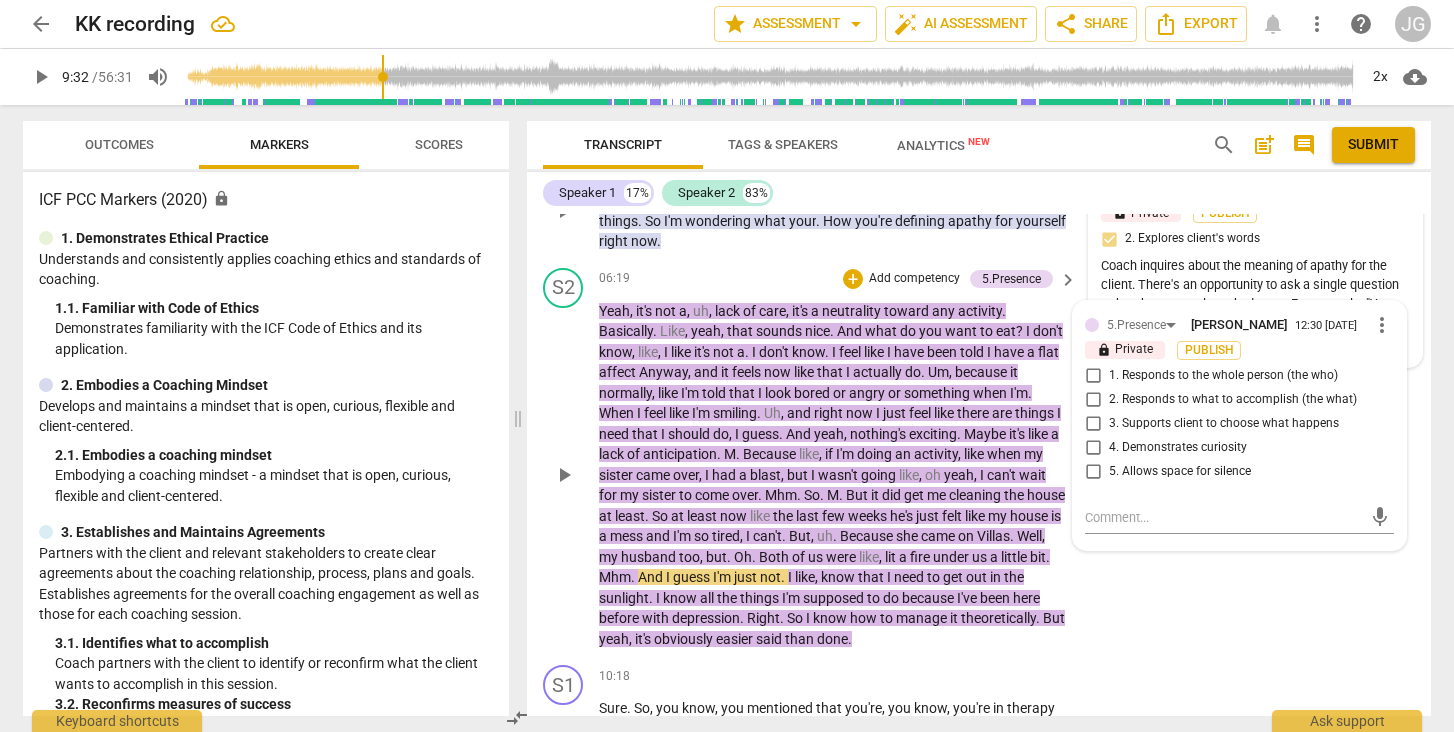 click on "more_vert" at bounding box center [1382, 325] 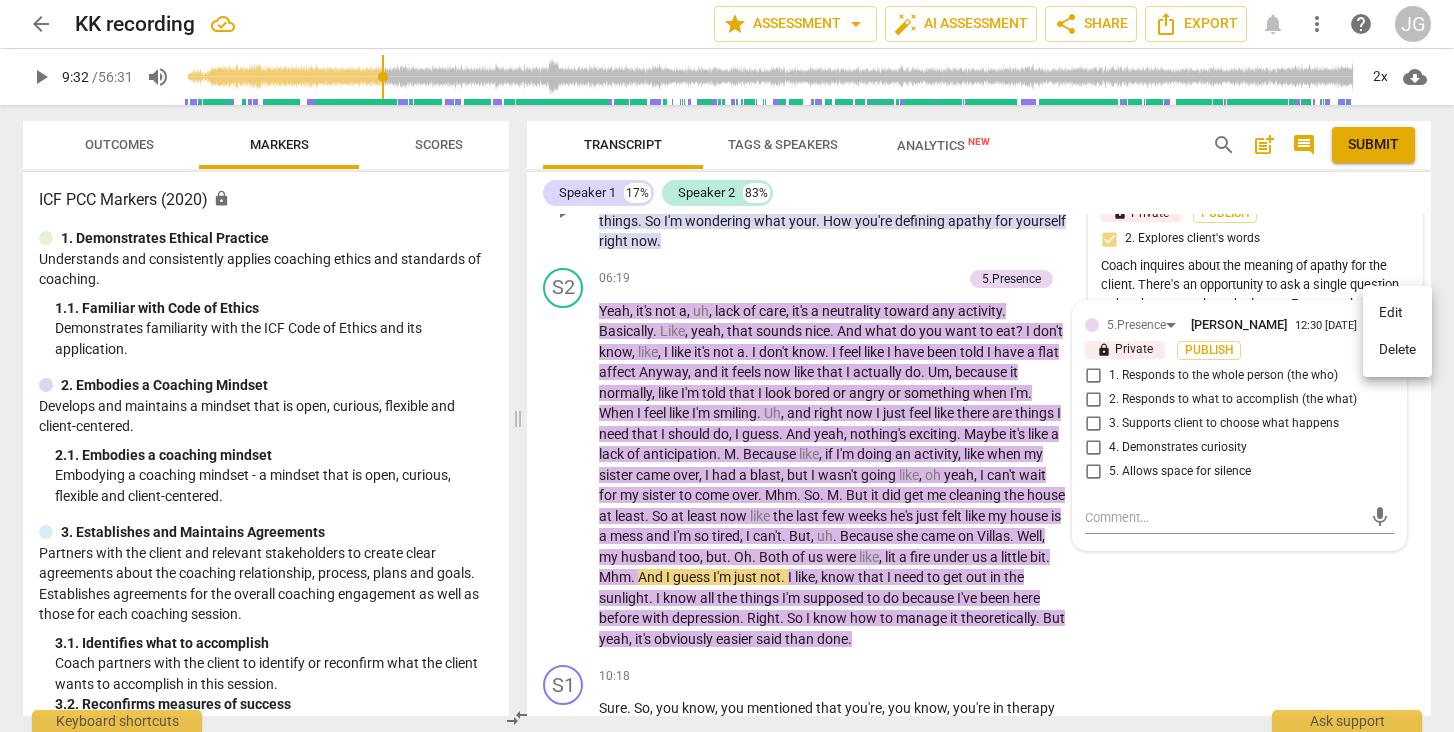 click on "Delete" at bounding box center (1397, 350) 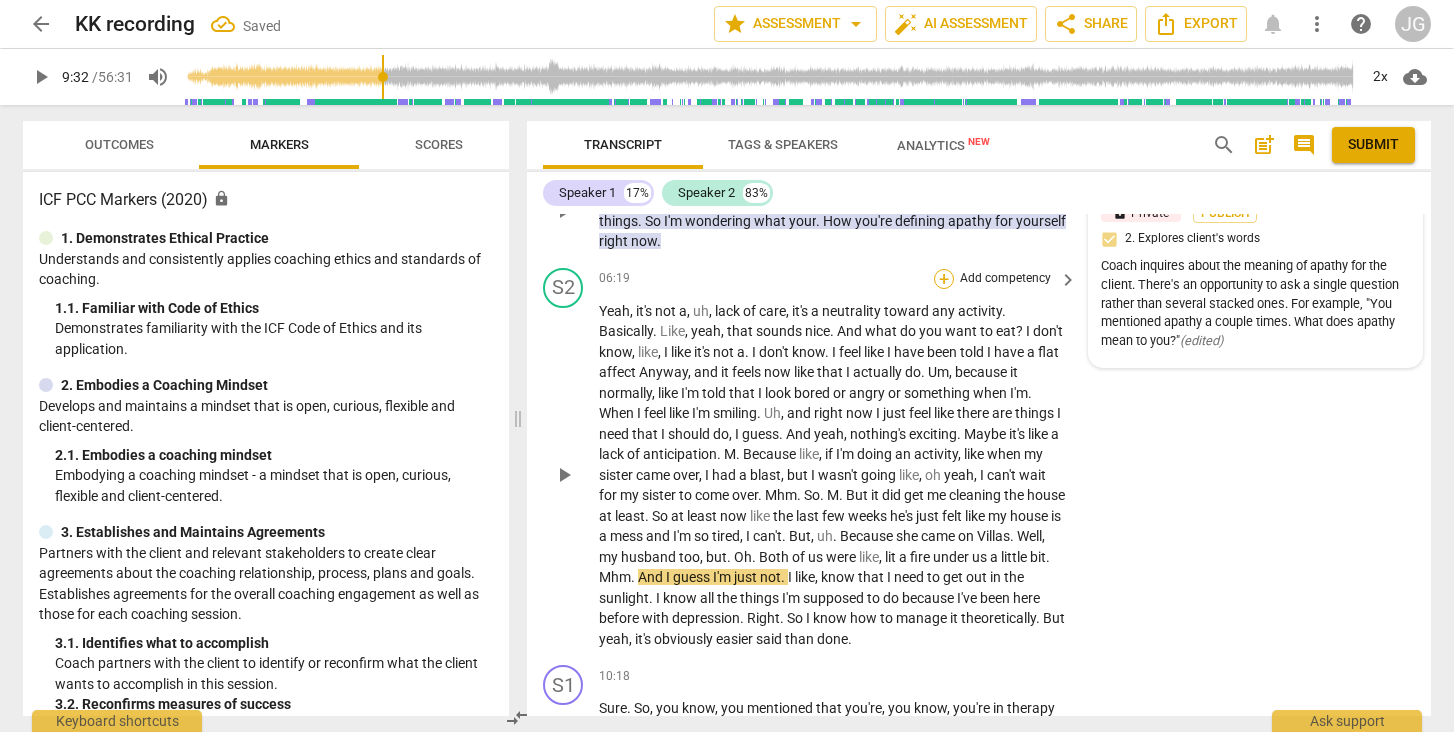 click on "+" at bounding box center (944, 279) 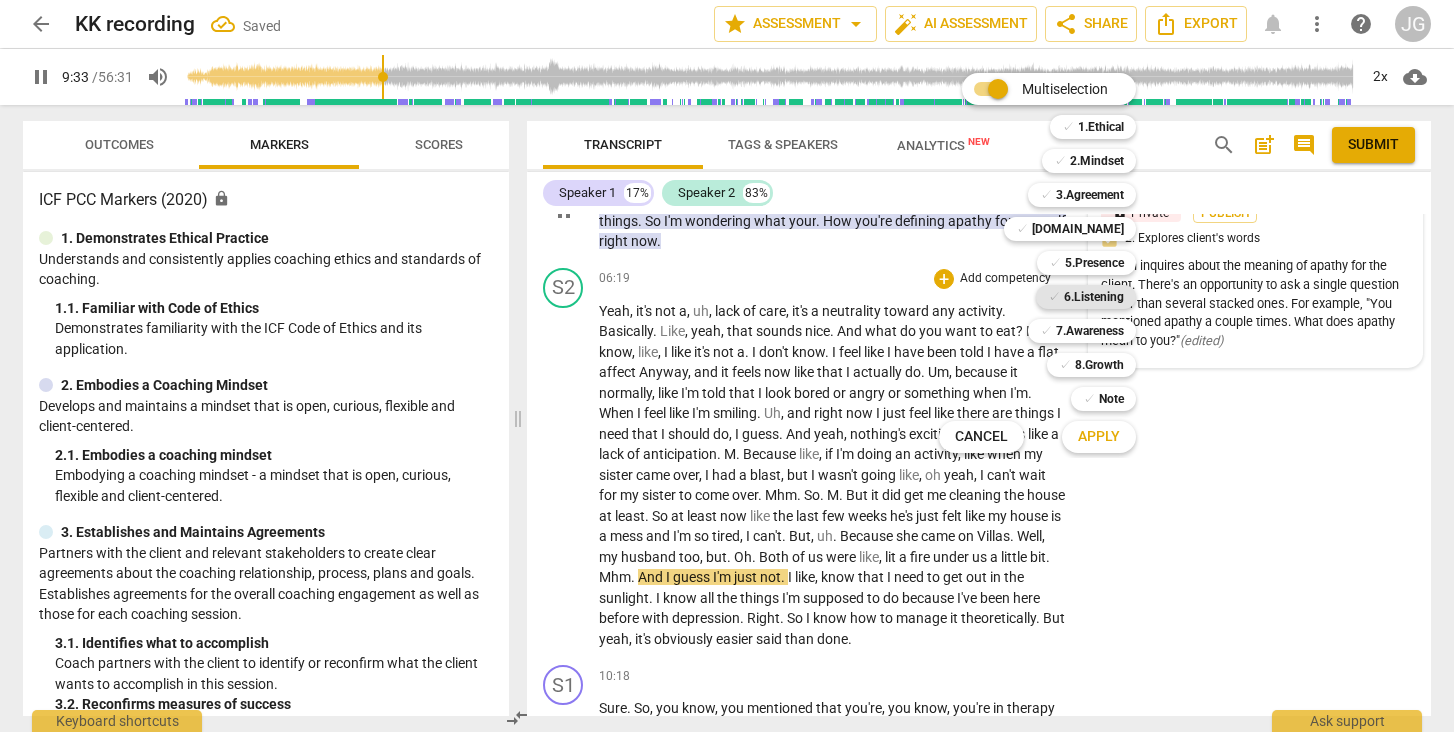 click on "6.Listening" at bounding box center [1094, 297] 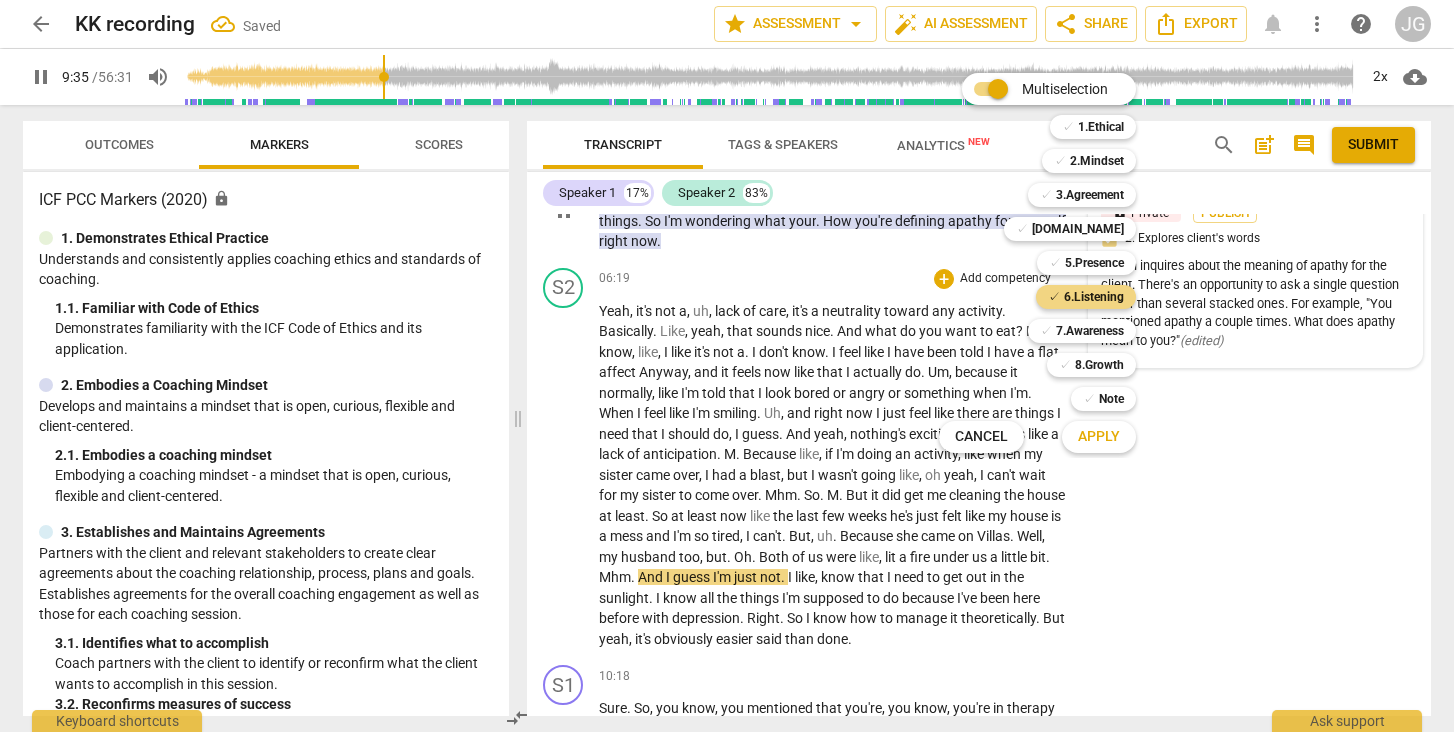 click on "Apply" at bounding box center (1099, 437) 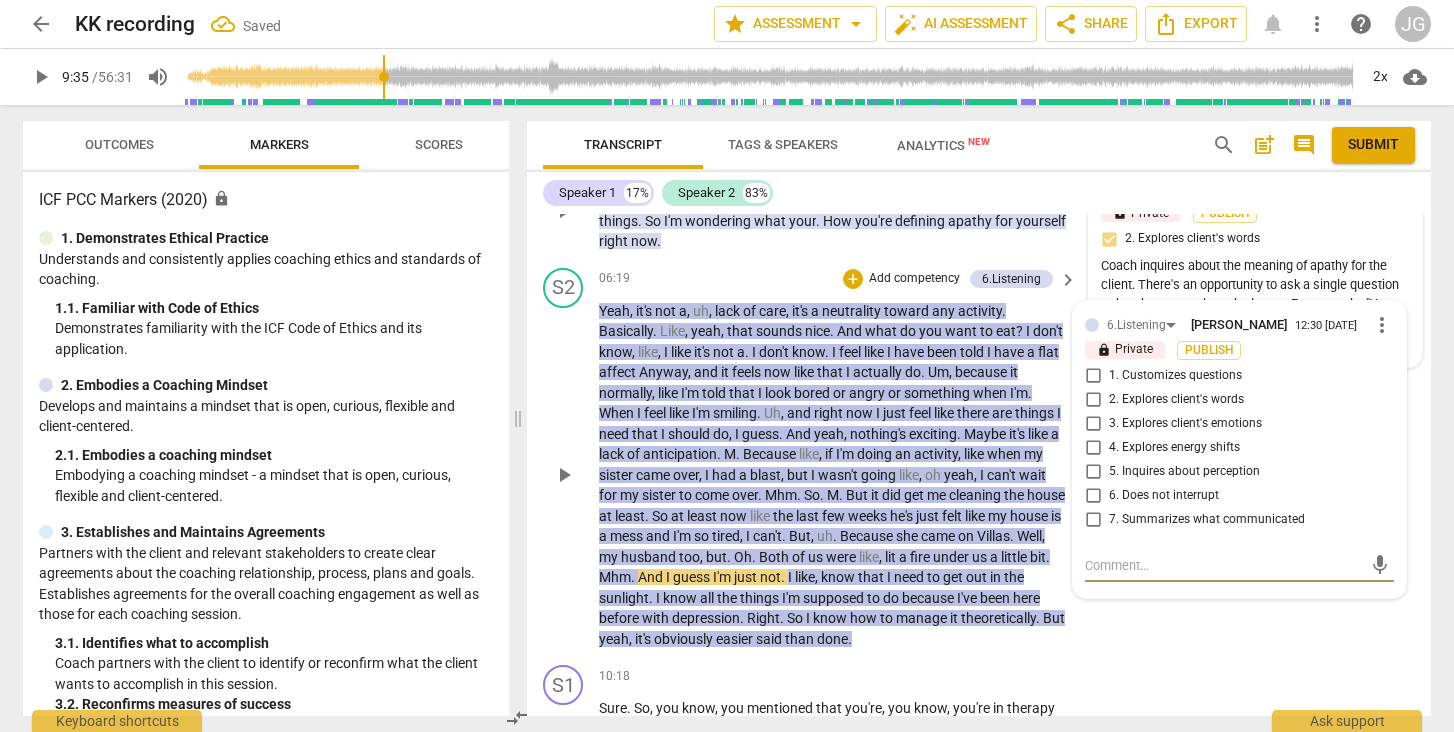 click on "6. Does not interrupt" at bounding box center (1093, 496) 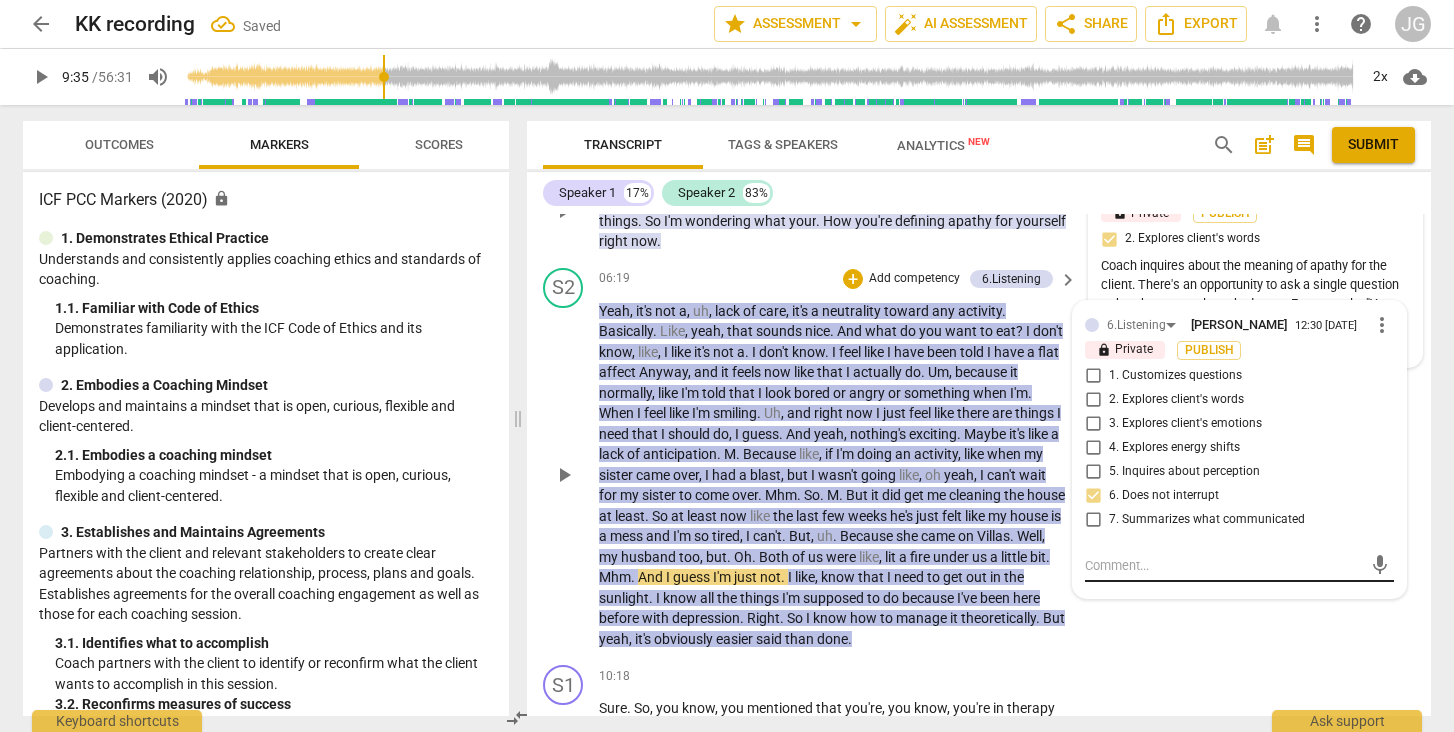click at bounding box center [1223, 565] 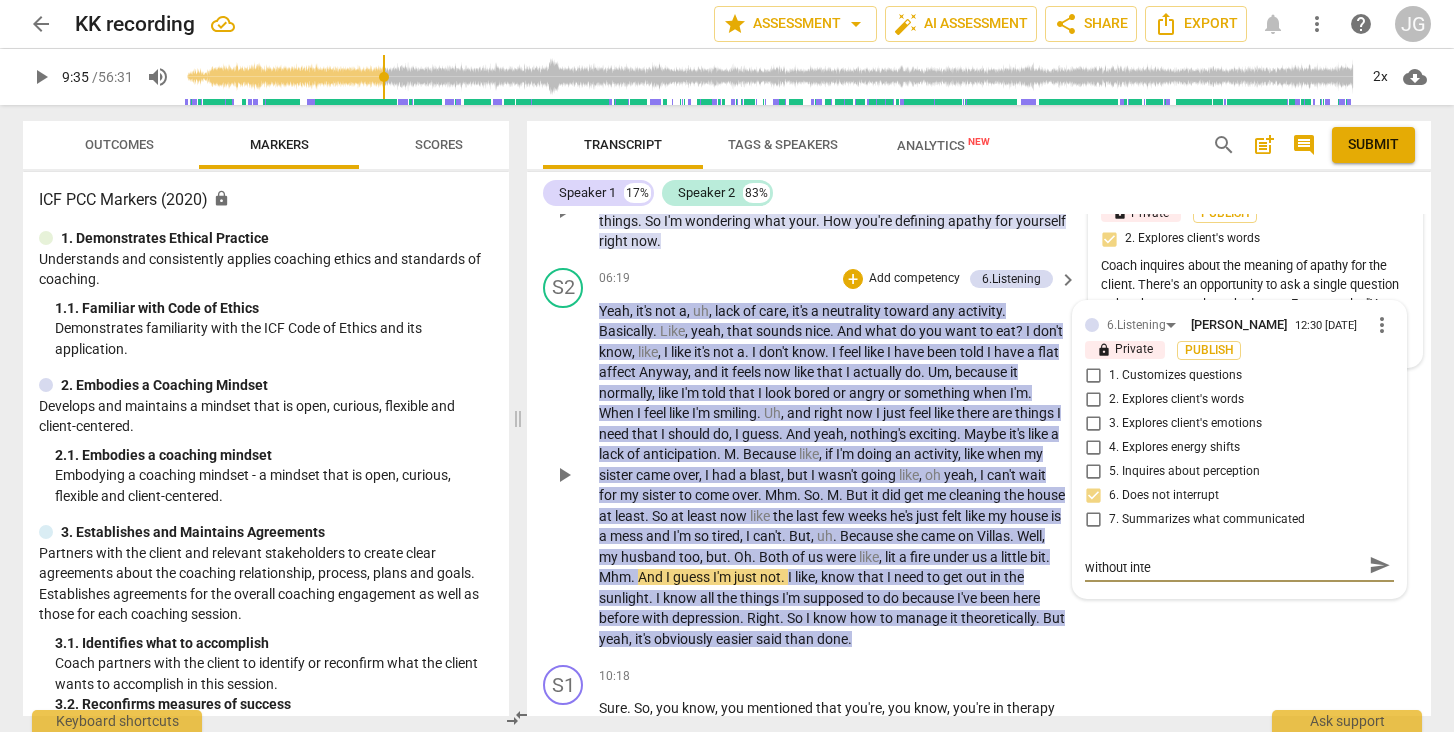 scroll, scrollTop: 0, scrollLeft: 0, axis: both 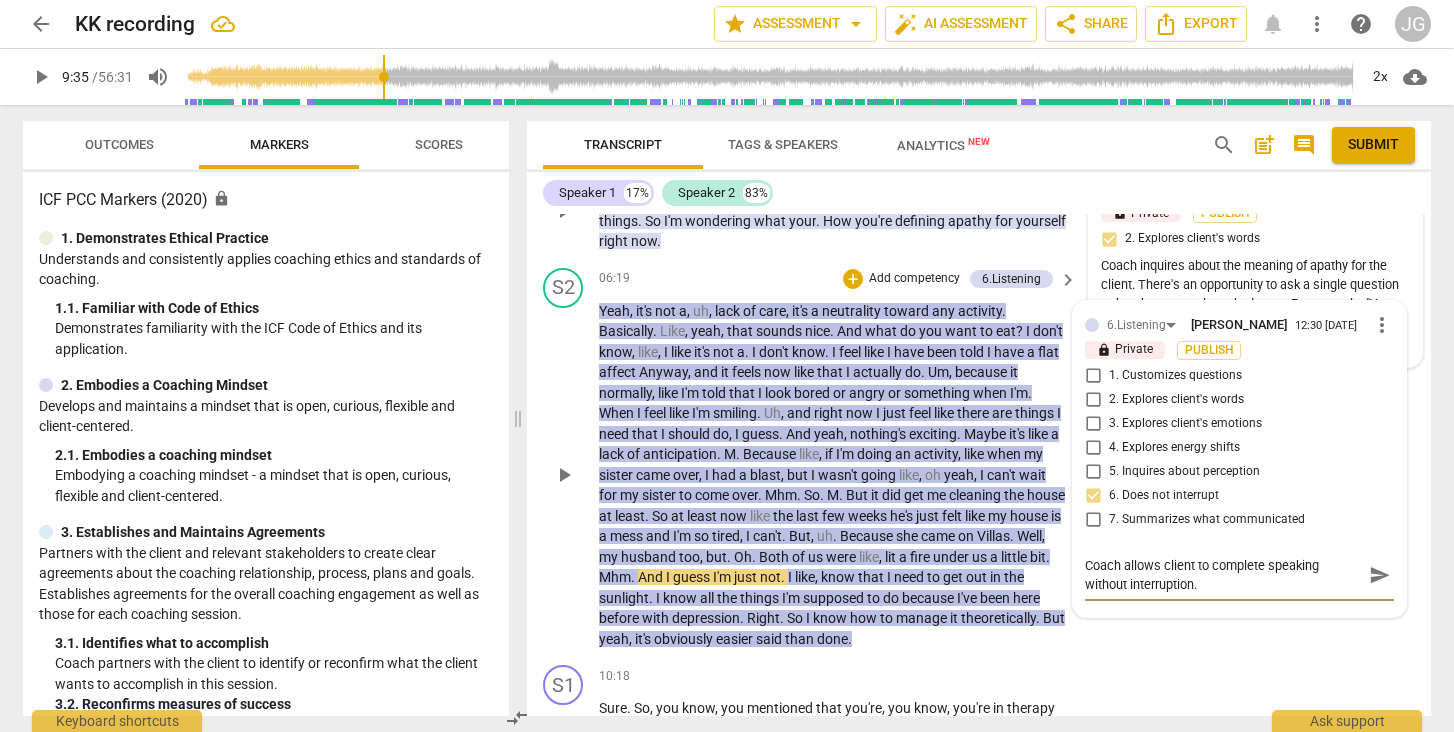 click on "send" at bounding box center [1380, 575] 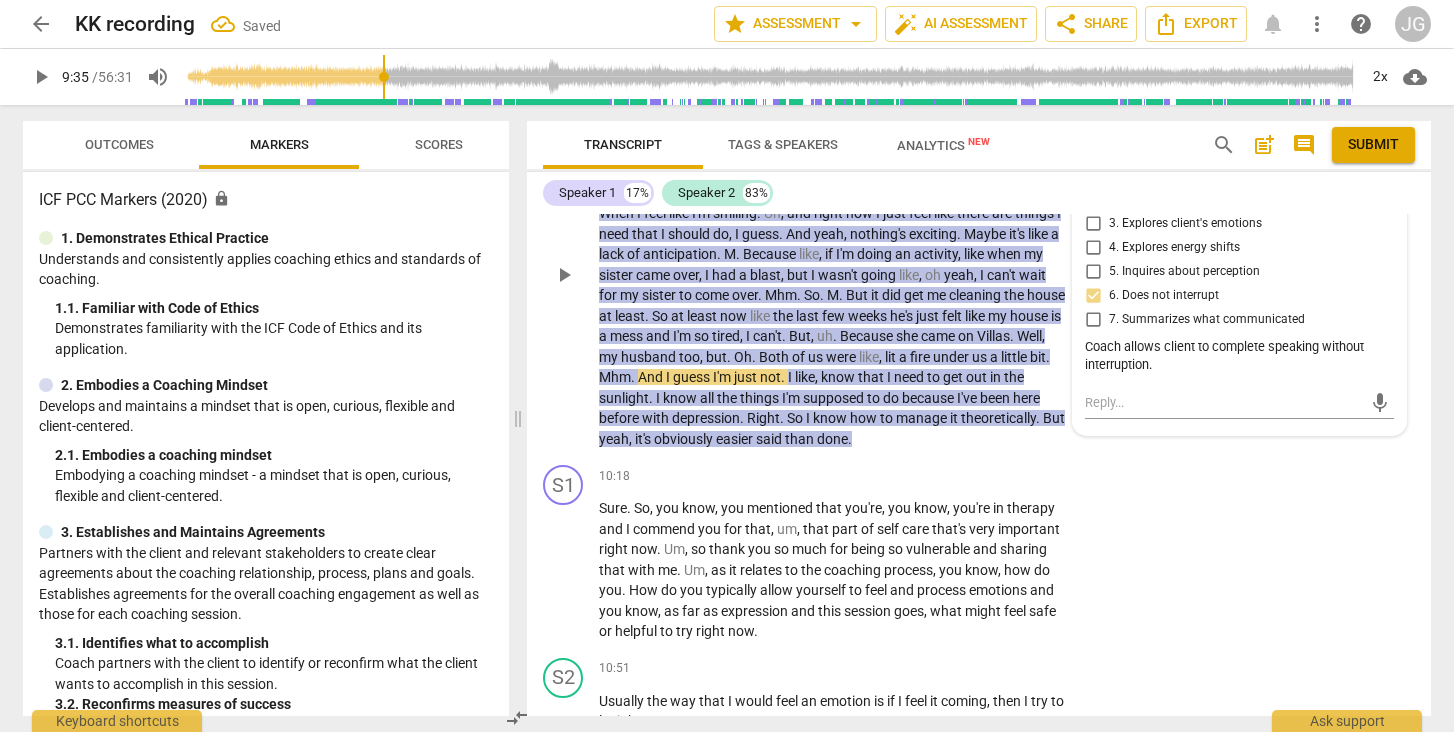 scroll, scrollTop: 2601, scrollLeft: 0, axis: vertical 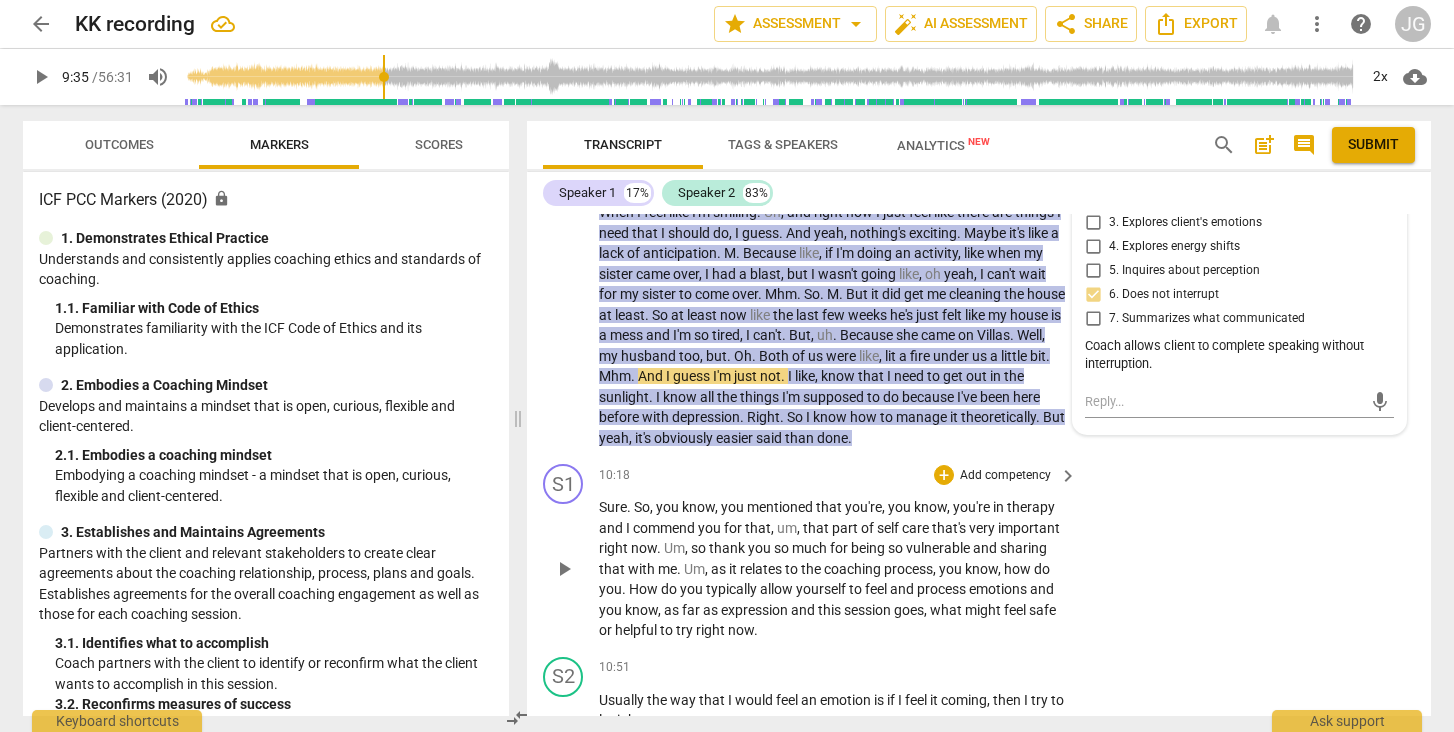 click on "play_arrow" at bounding box center (564, 569) 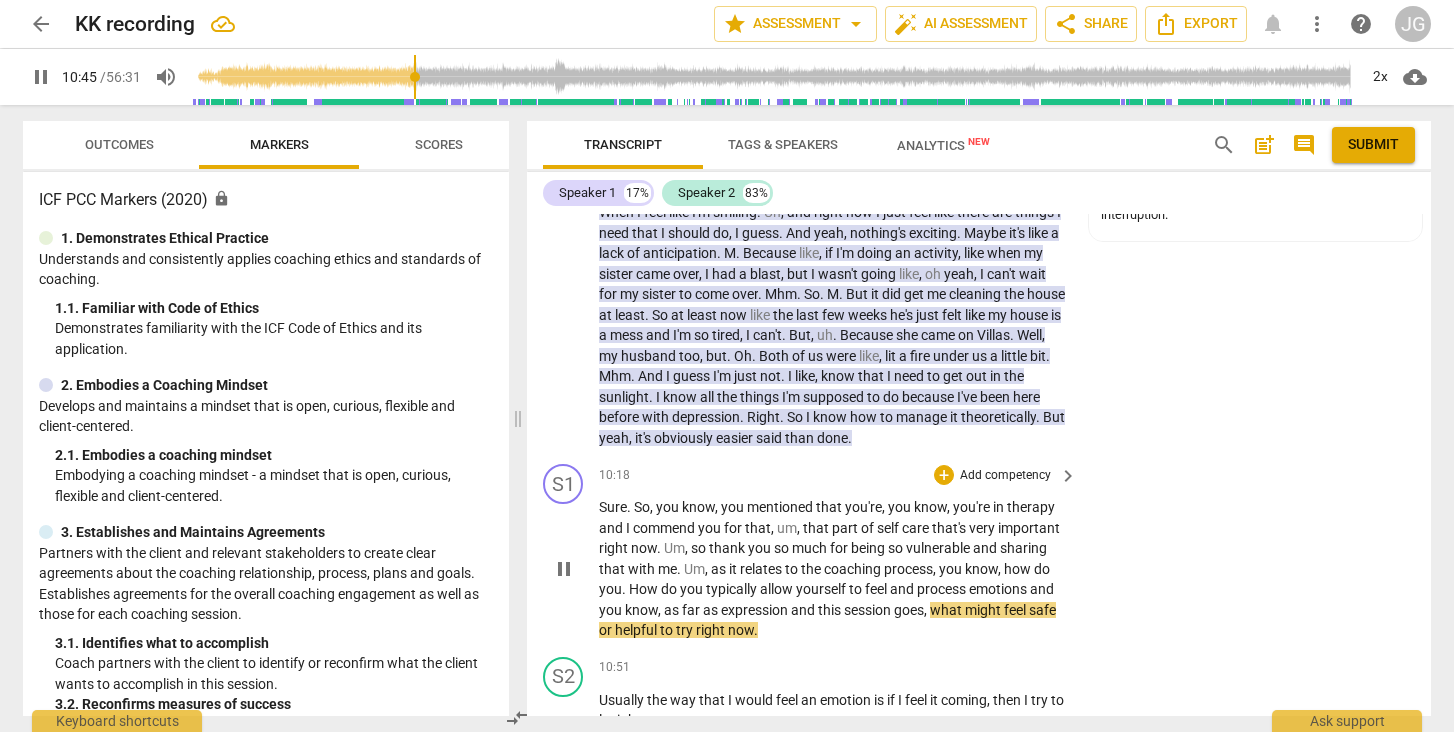 click on "pause" at bounding box center [564, 569] 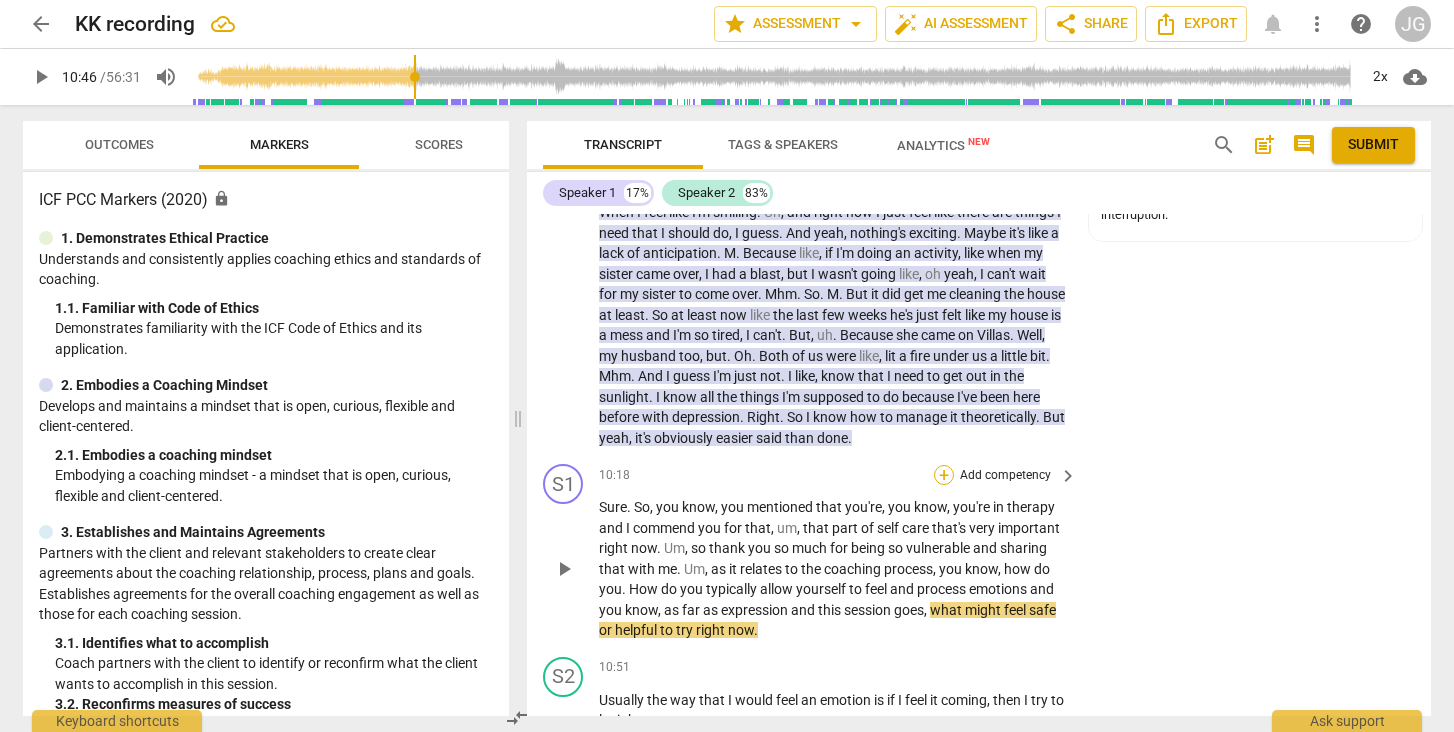 click on "+" at bounding box center [944, 475] 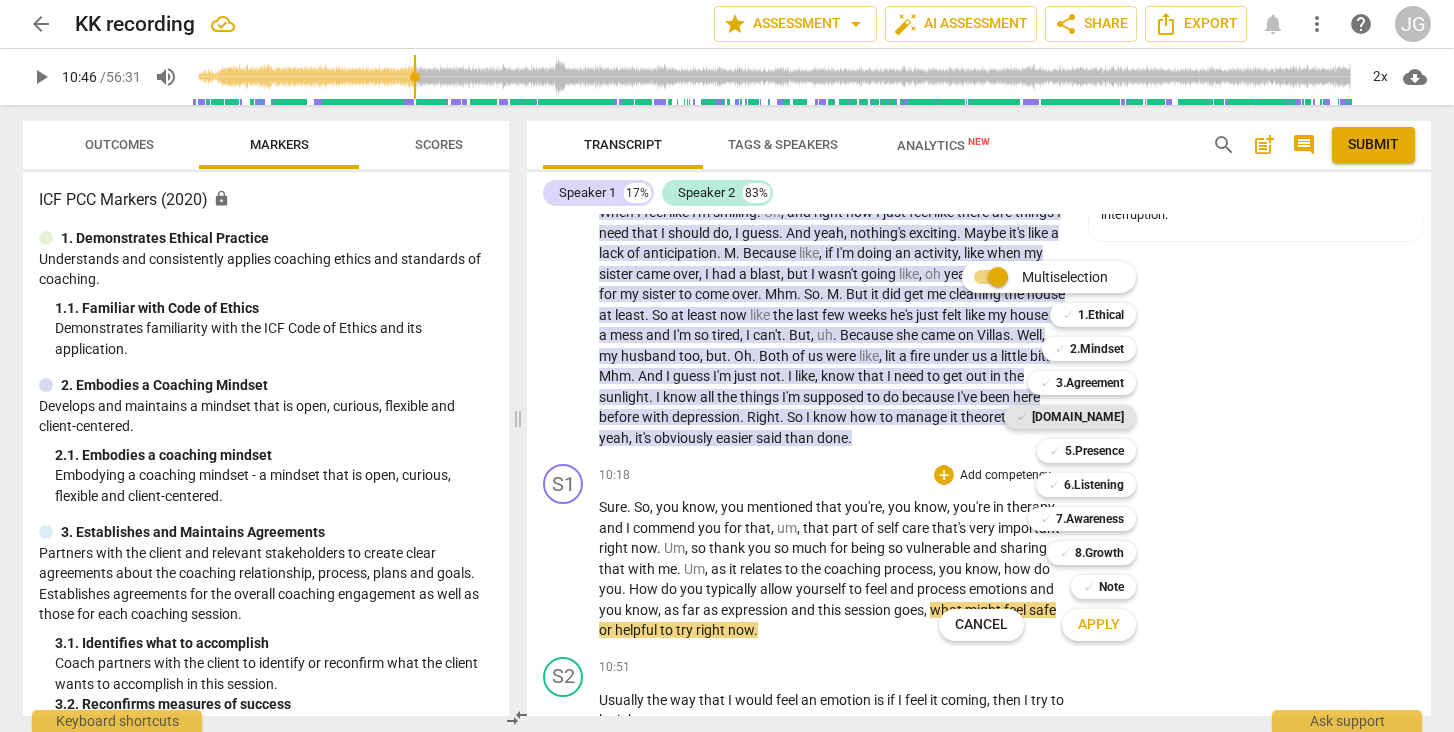 click on "[DOMAIN_NAME]" at bounding box center (1078, 417) 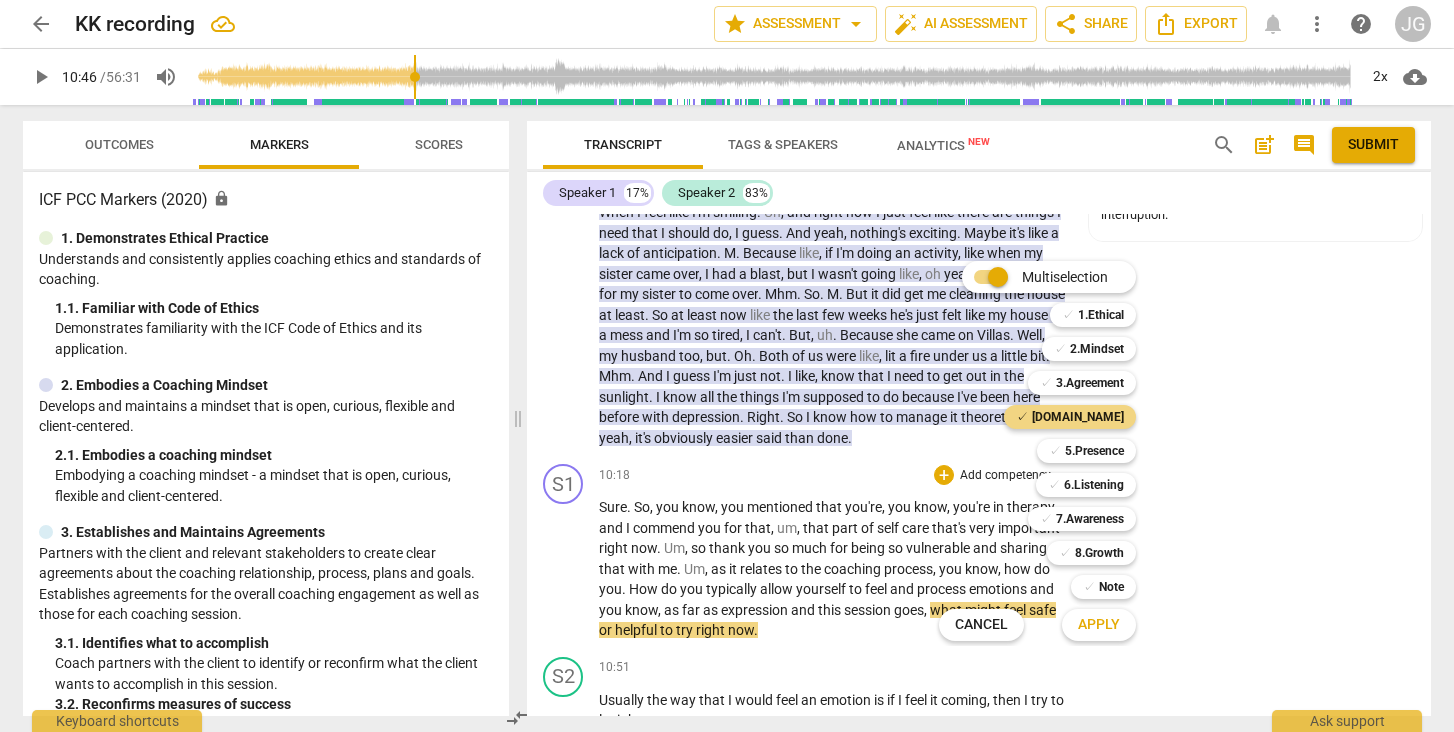click on "Apply" at bounding box center (1099, 625) 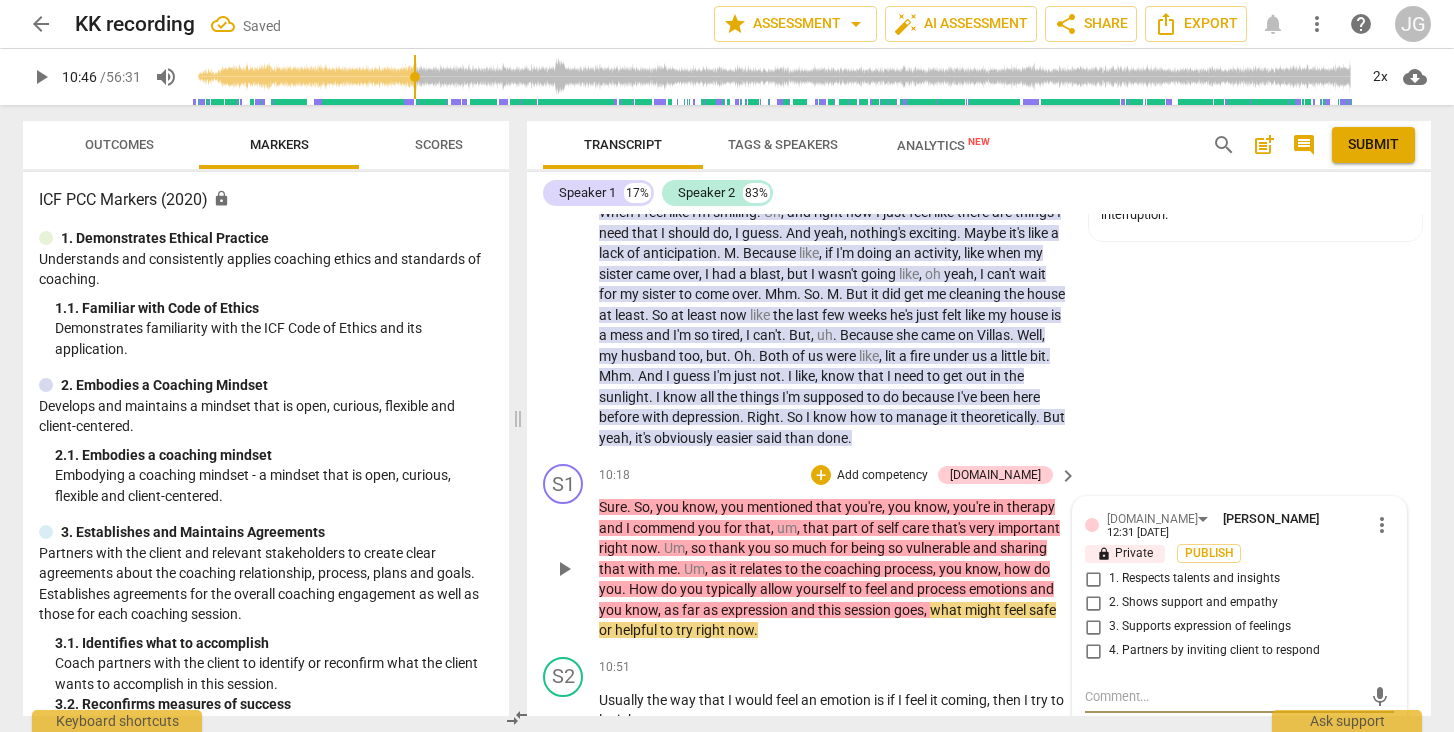 click on "2. Shows support and empathy" at bounding box center (1093, 603) 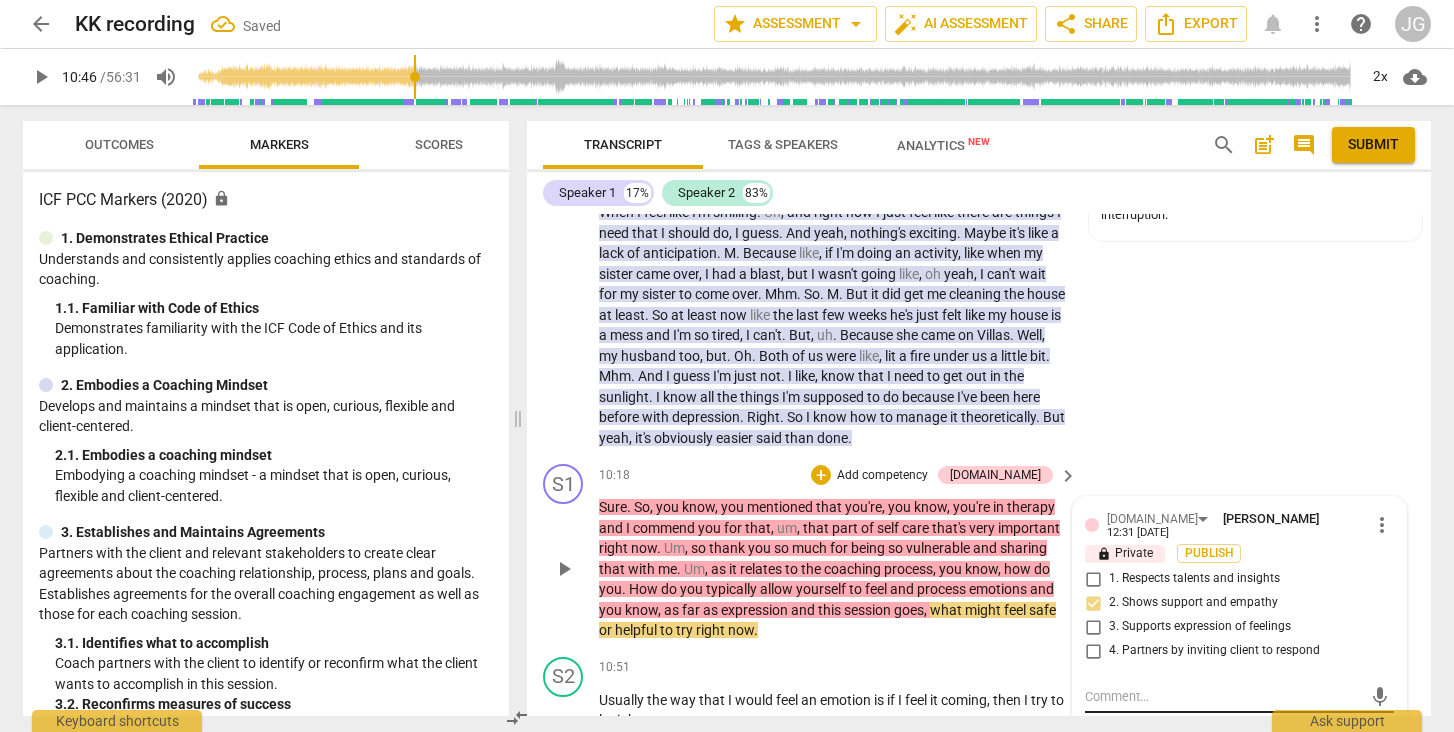 click at bounding box center (1223, 696) 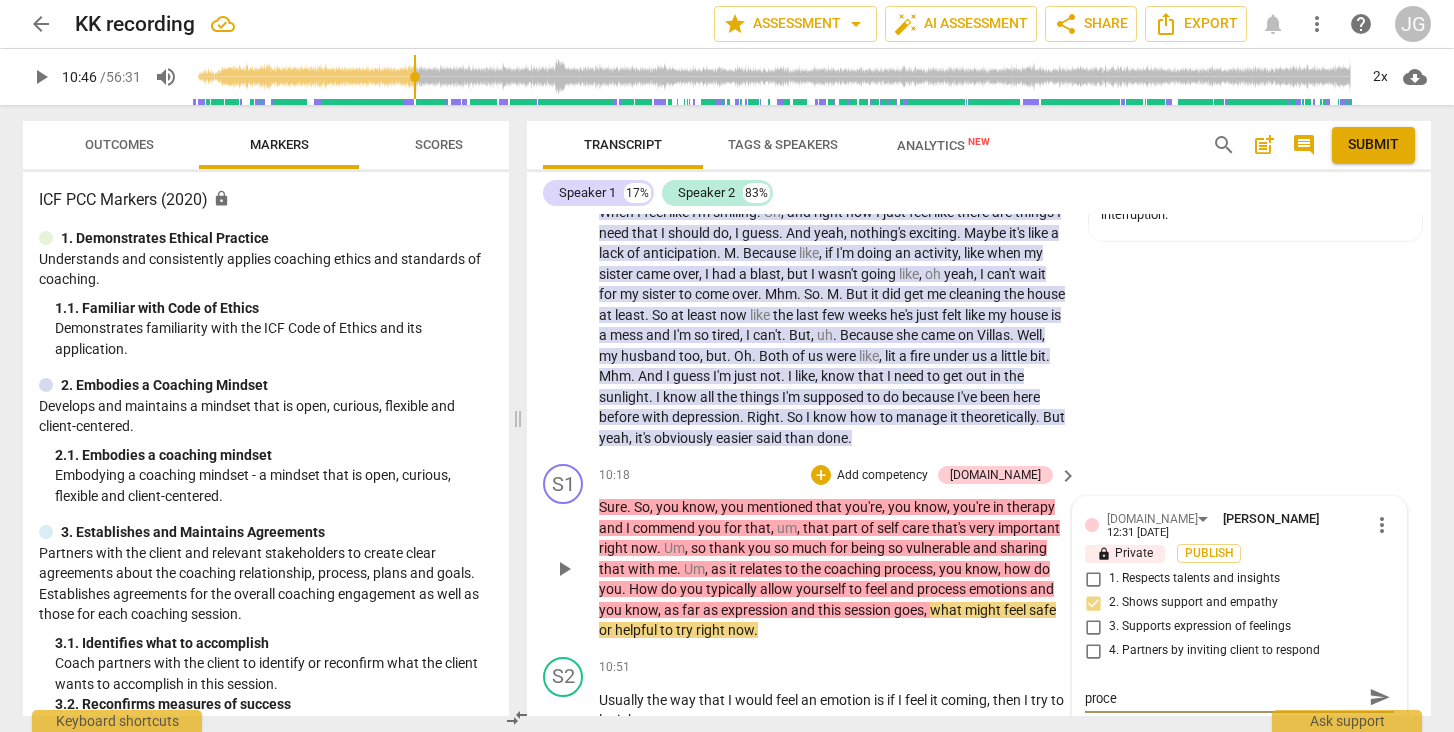 scroll, scrollTop: 0, scrollLeft: 0, axis: both 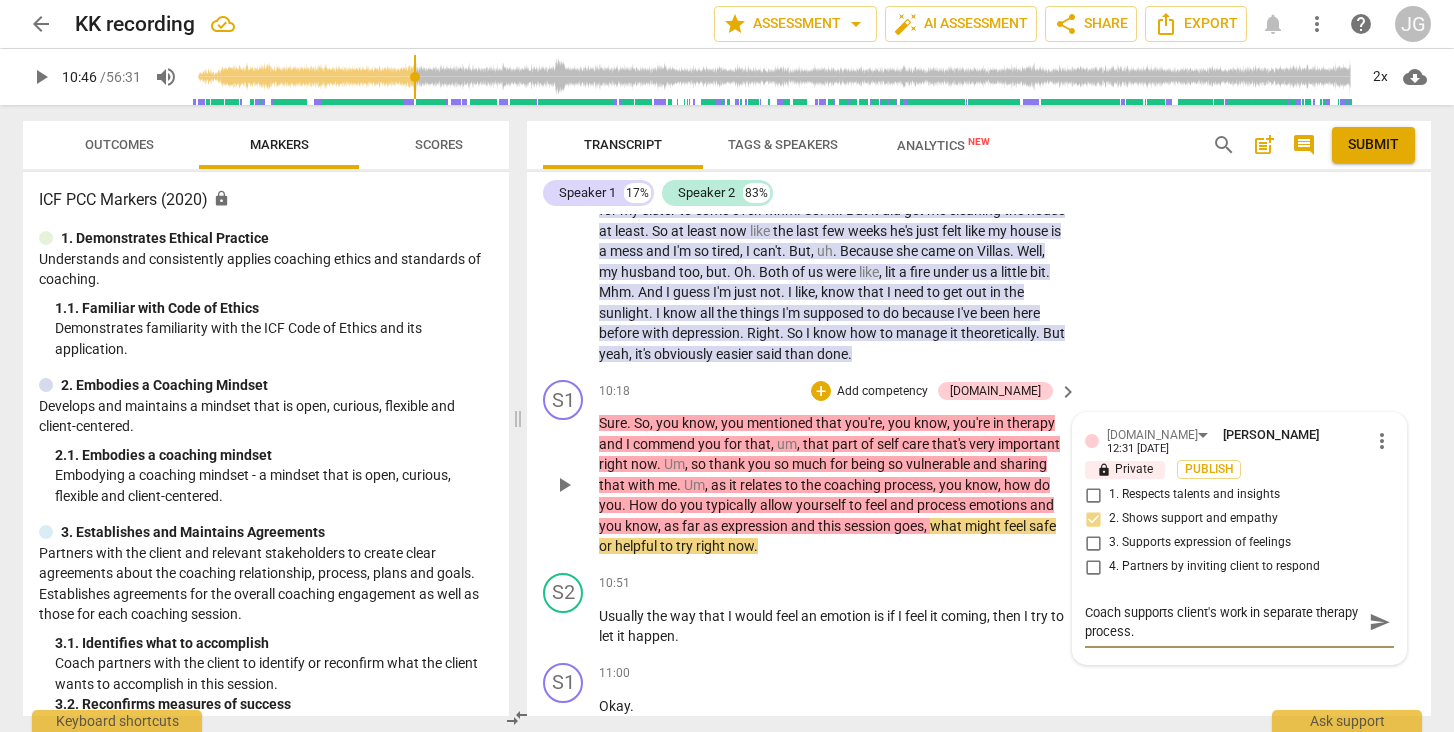 click on "send" at bounding box center (1380, 622) 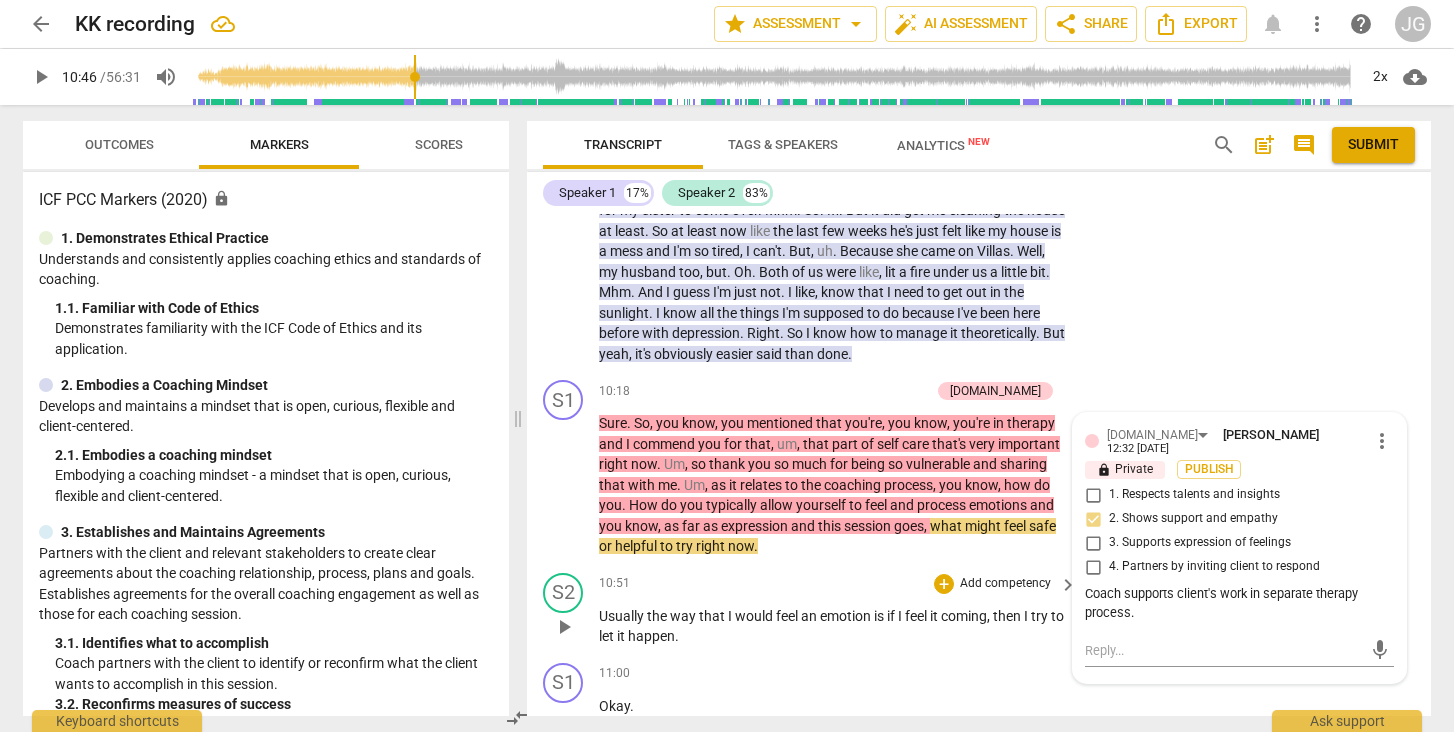 click on "play_arrow" at bounding box center (564, 627) 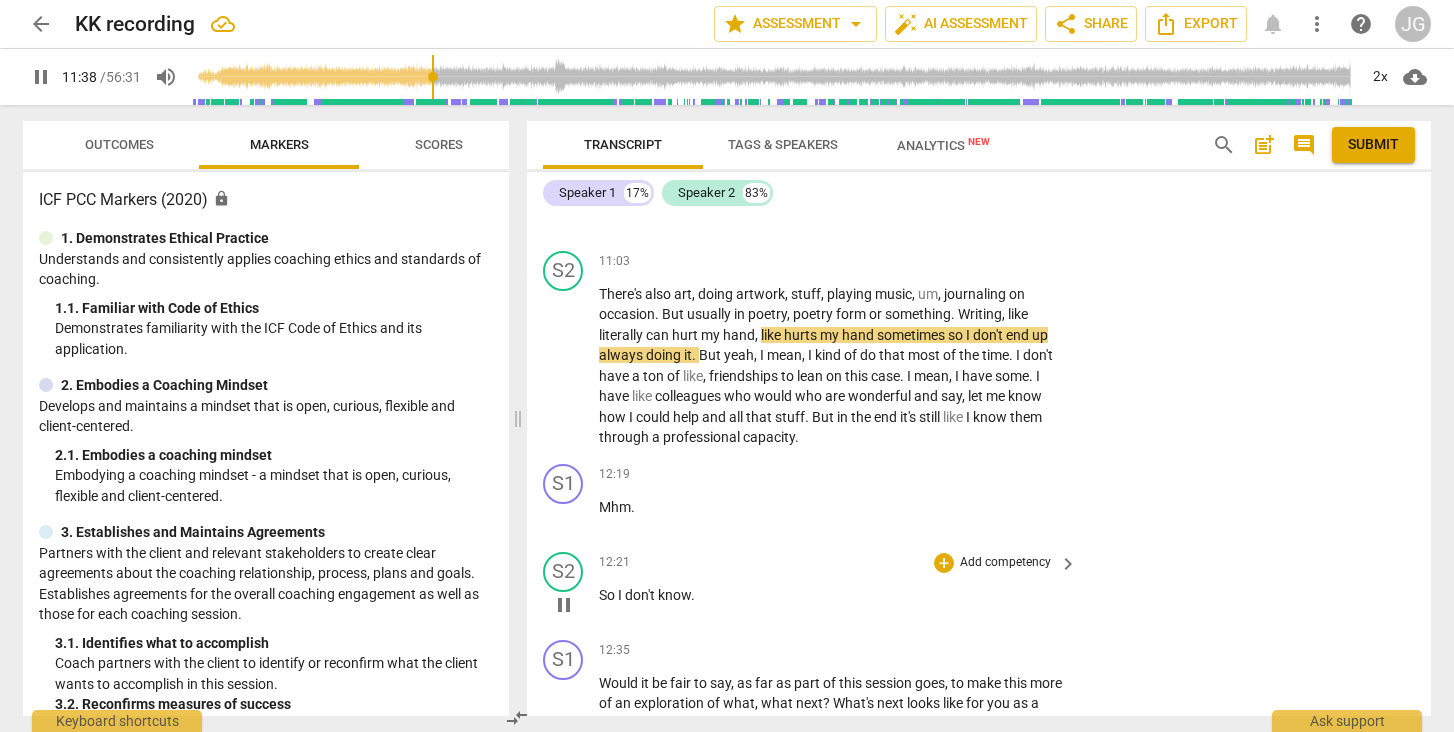 scroll, scrollTop: 3192, scrollLeft: 0, axis: vertical 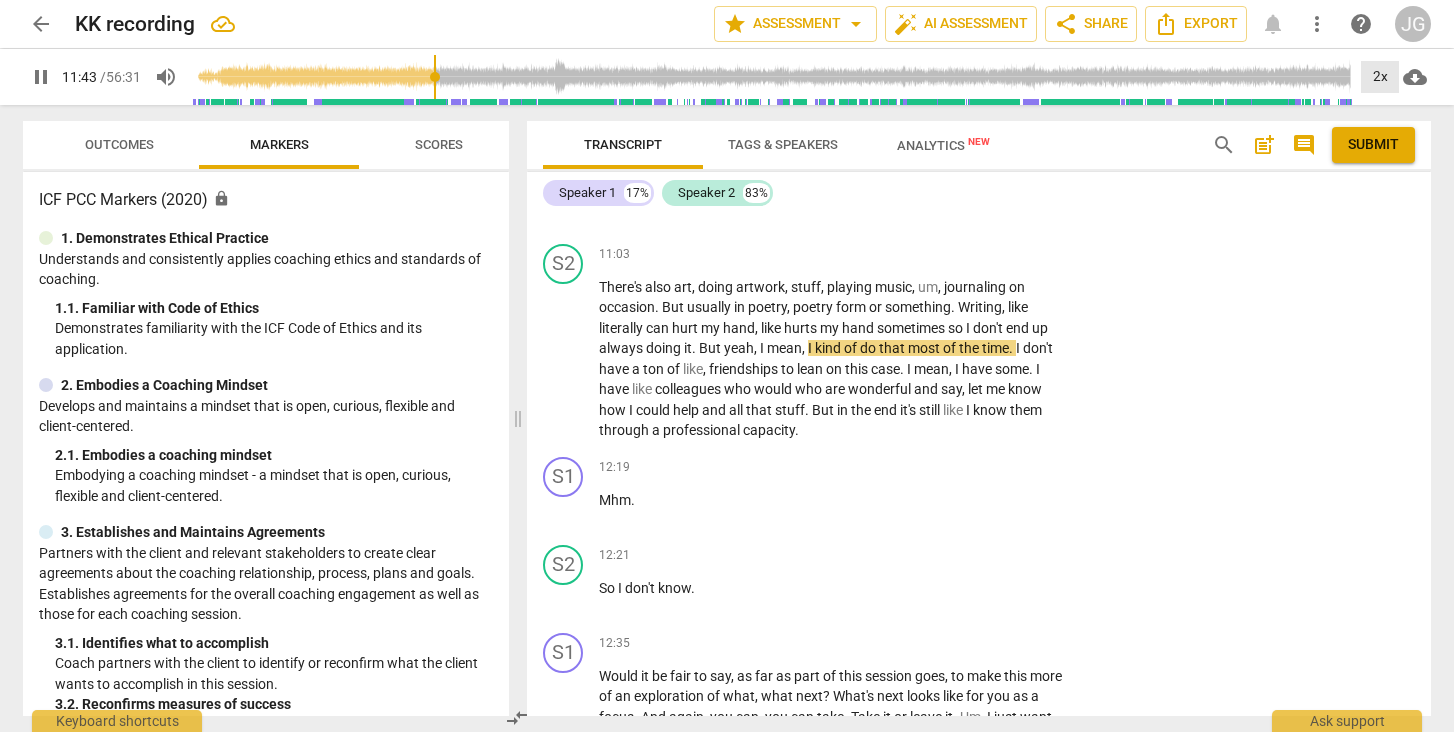 click on "2x" at bounding box center (1380, 77) 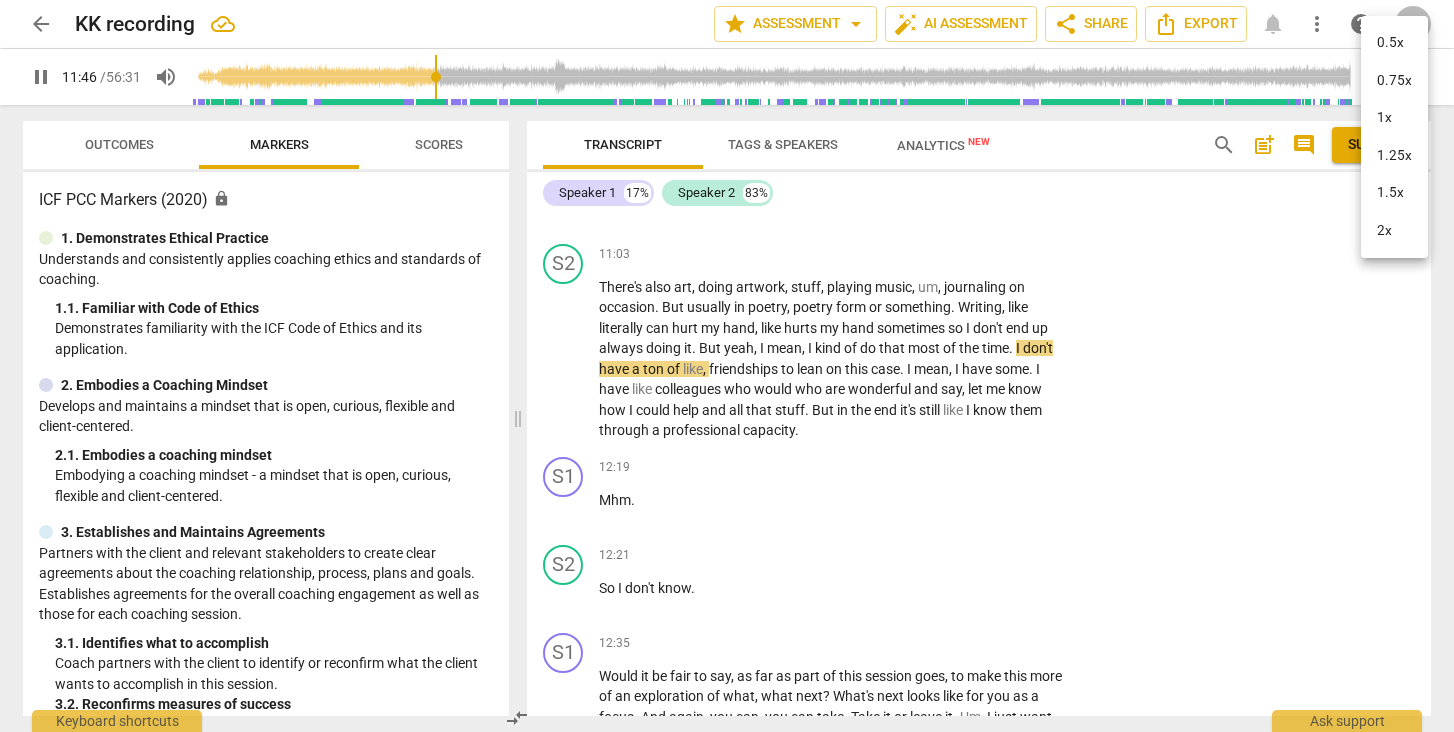 click on "2x" at bounding box center (1394, 231) 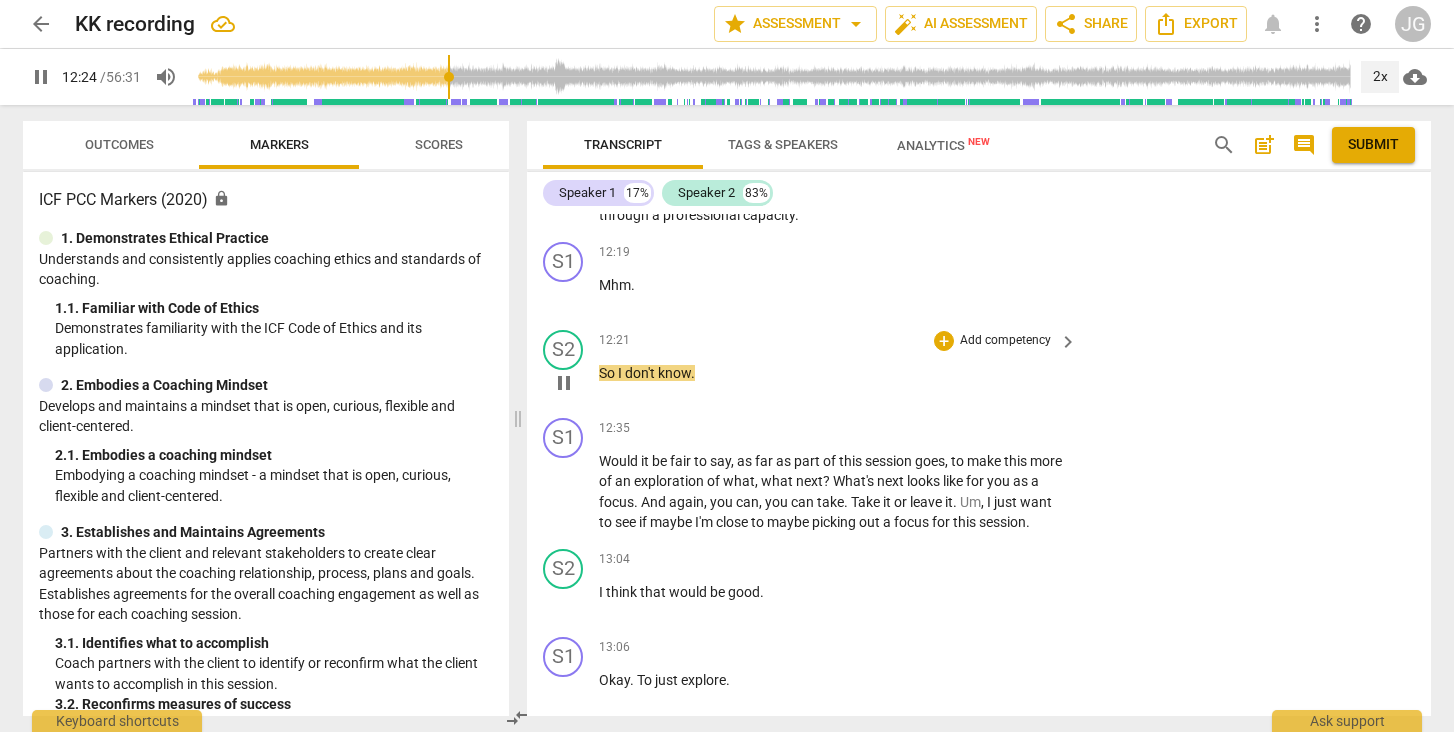 scroll, scrollTop: 3410, scrollLeft: 0, axis: vertical 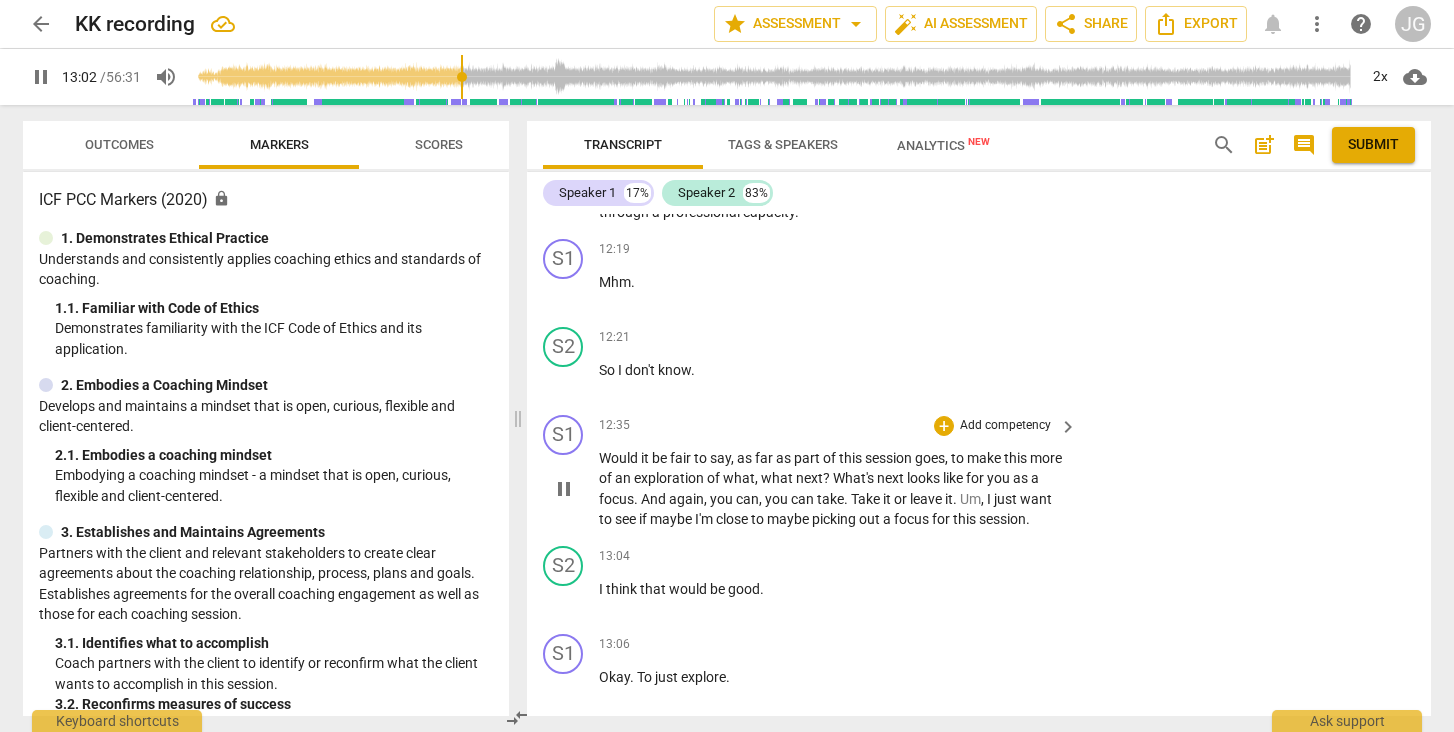 click on "pause" at bounding box center (564, 489) 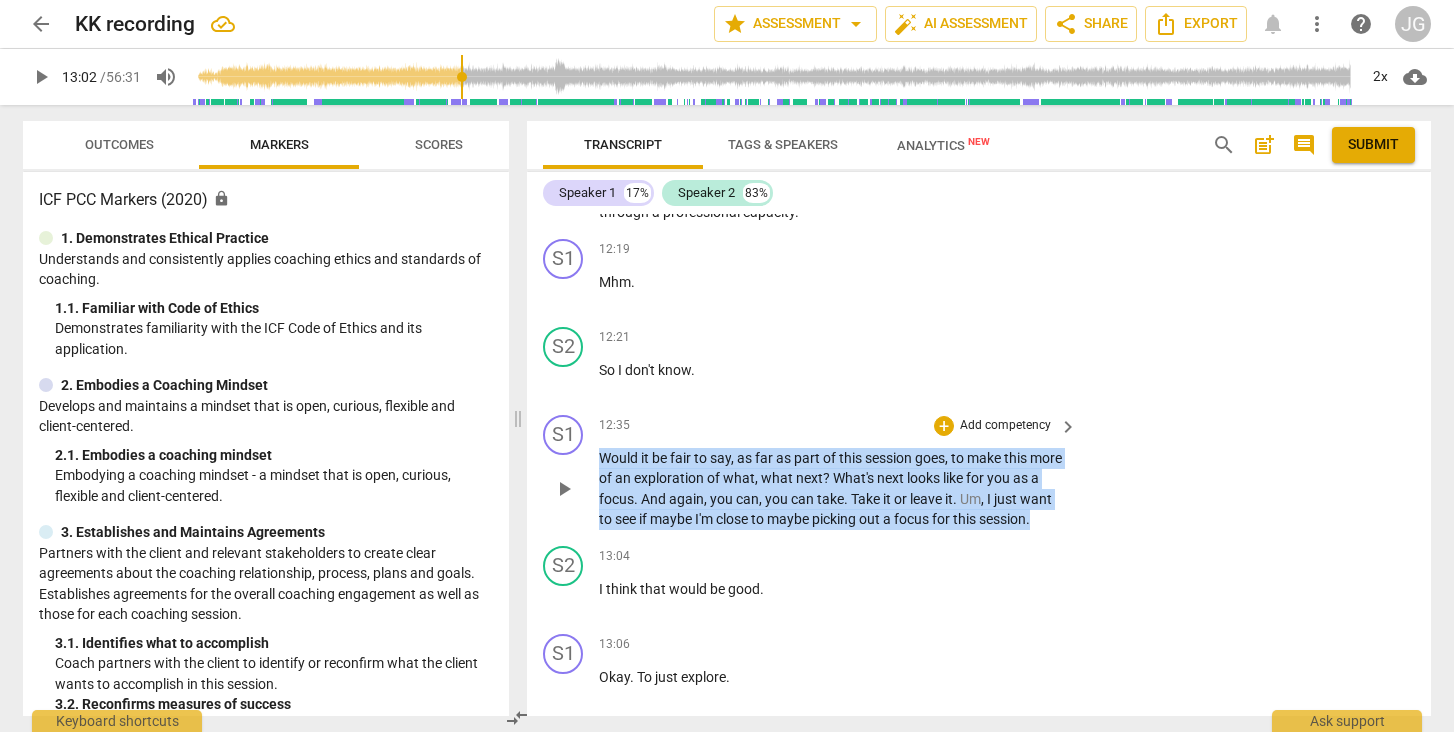 drag, startPoint x: 660, startPoint y: 505, endPoint x: 599, endPoint y: 421, distance: 103.81233 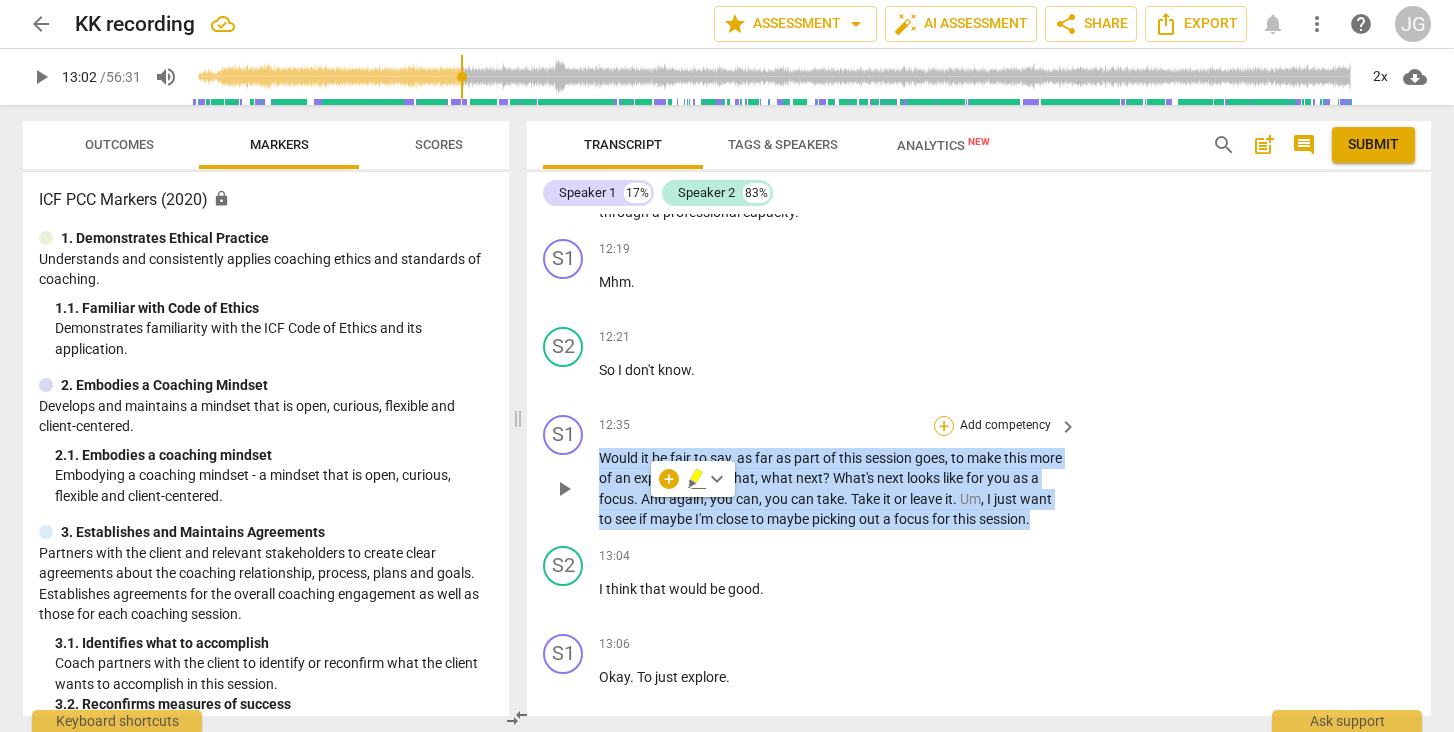 click on "+" at bounding box center [944, 426] 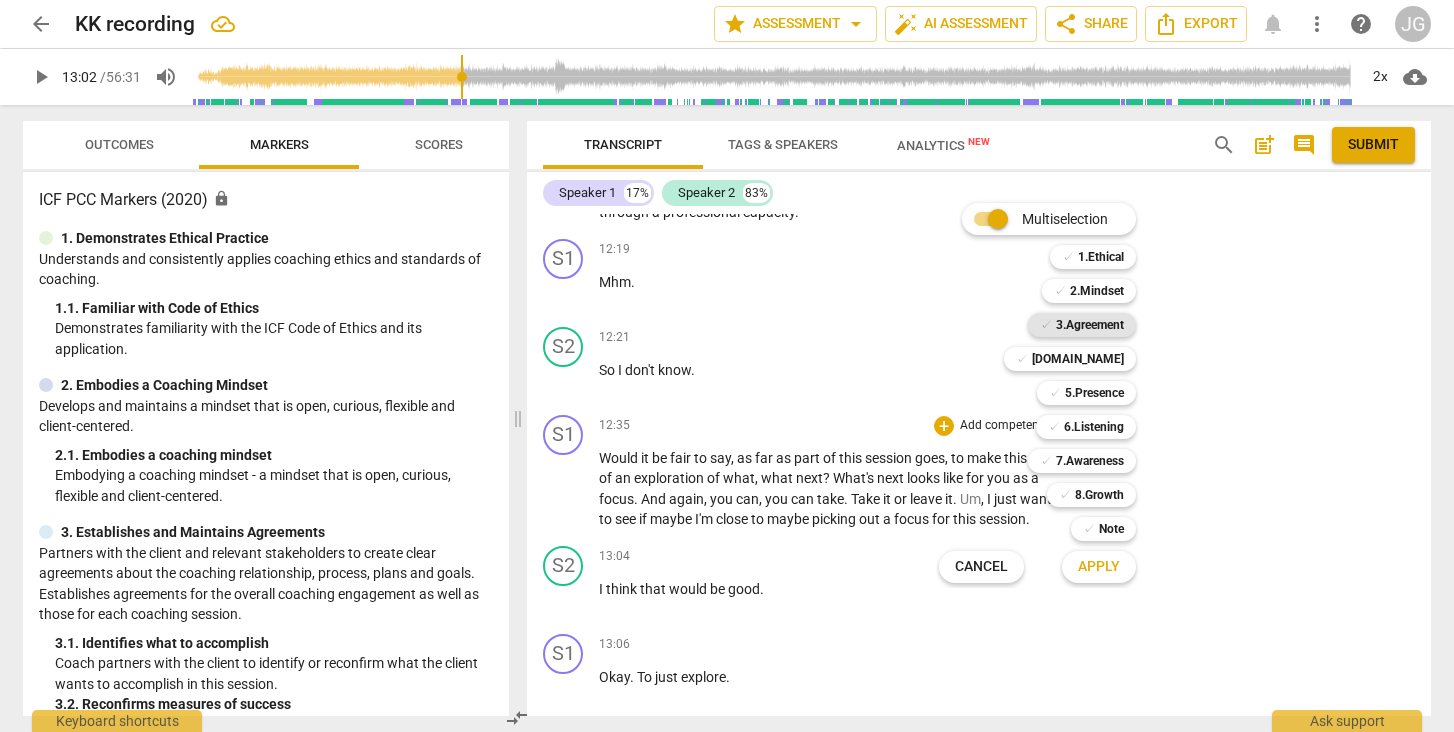 click on "3.Agreement" at bounding box center (1090, 325) 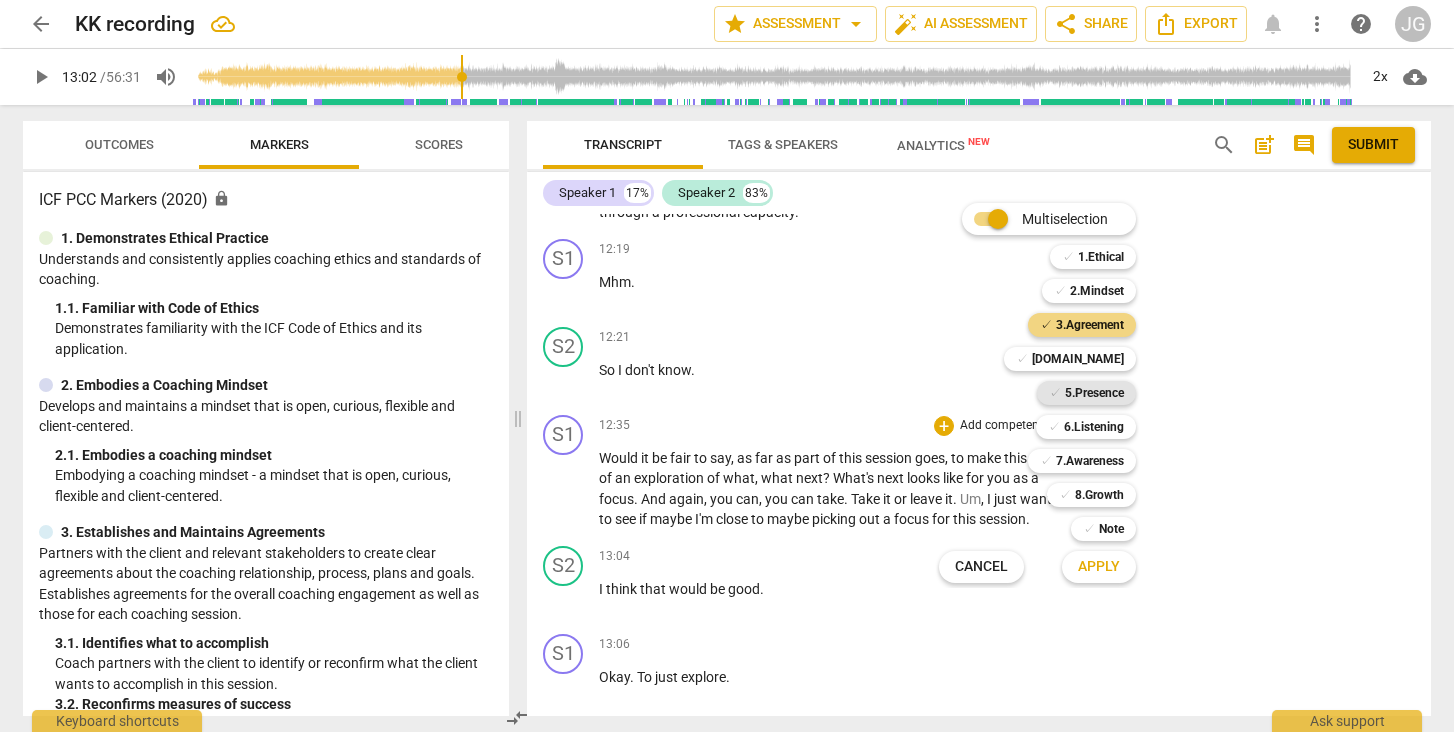 click on "5.Presence" at bounding box center [1094, 393] 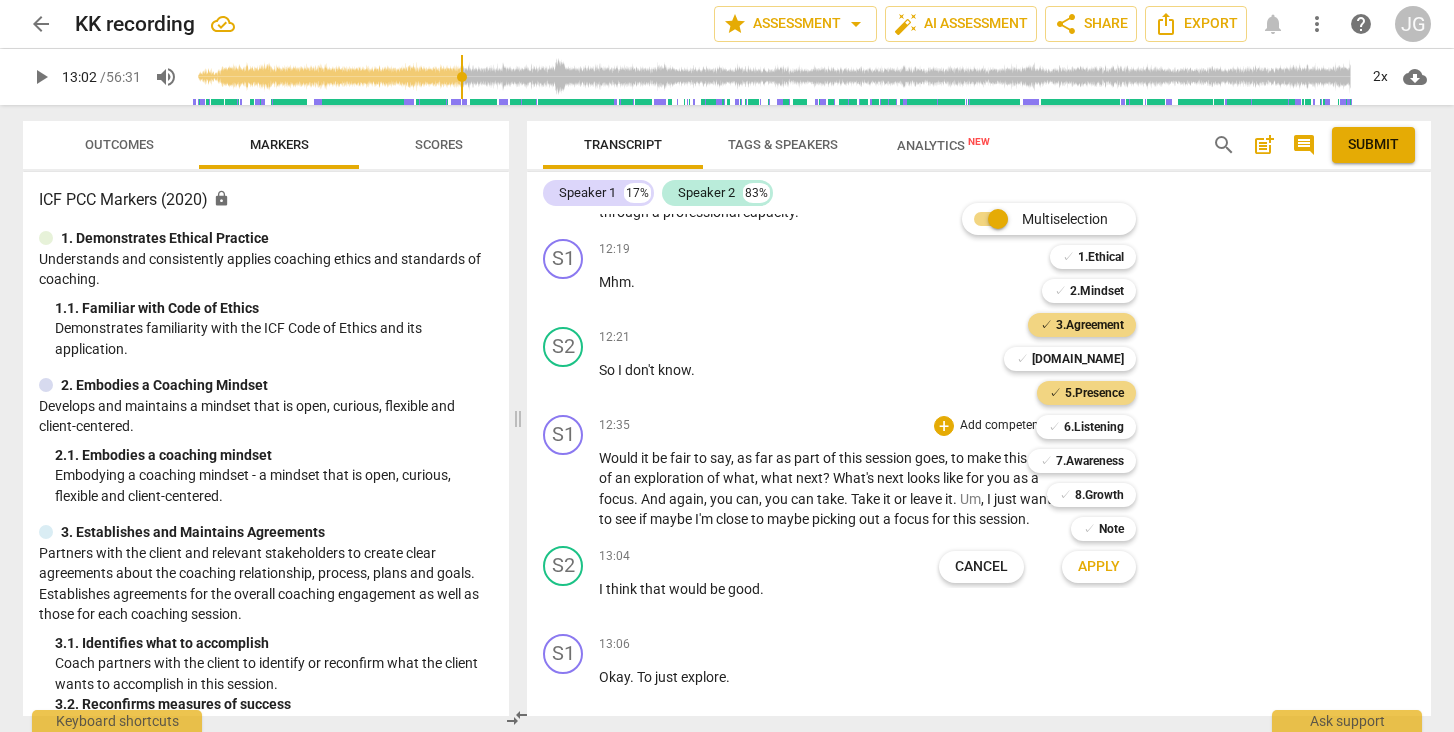 click on "Apply" at bounding box center [1099, 567] 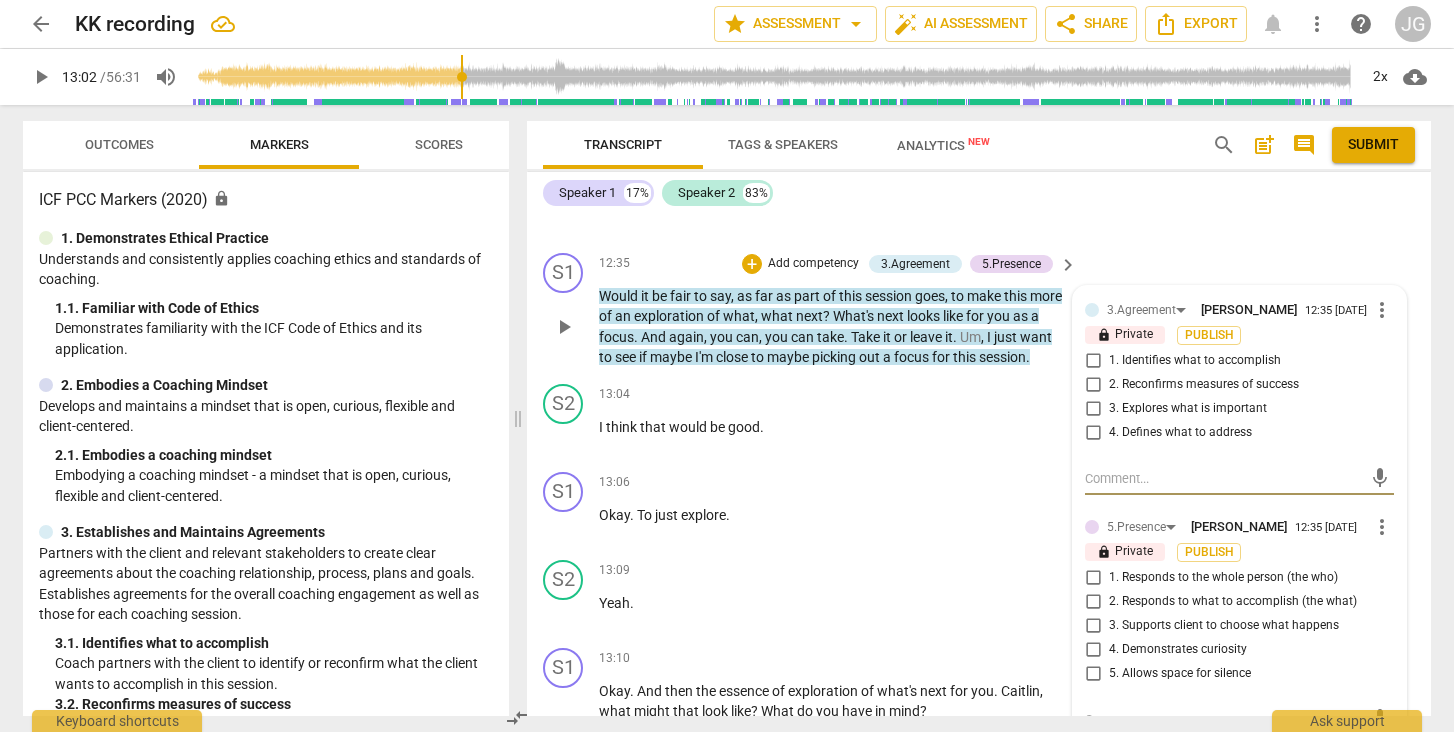 scroll, scrollTop: 3571, scrollLeft: 0, axis: vertical 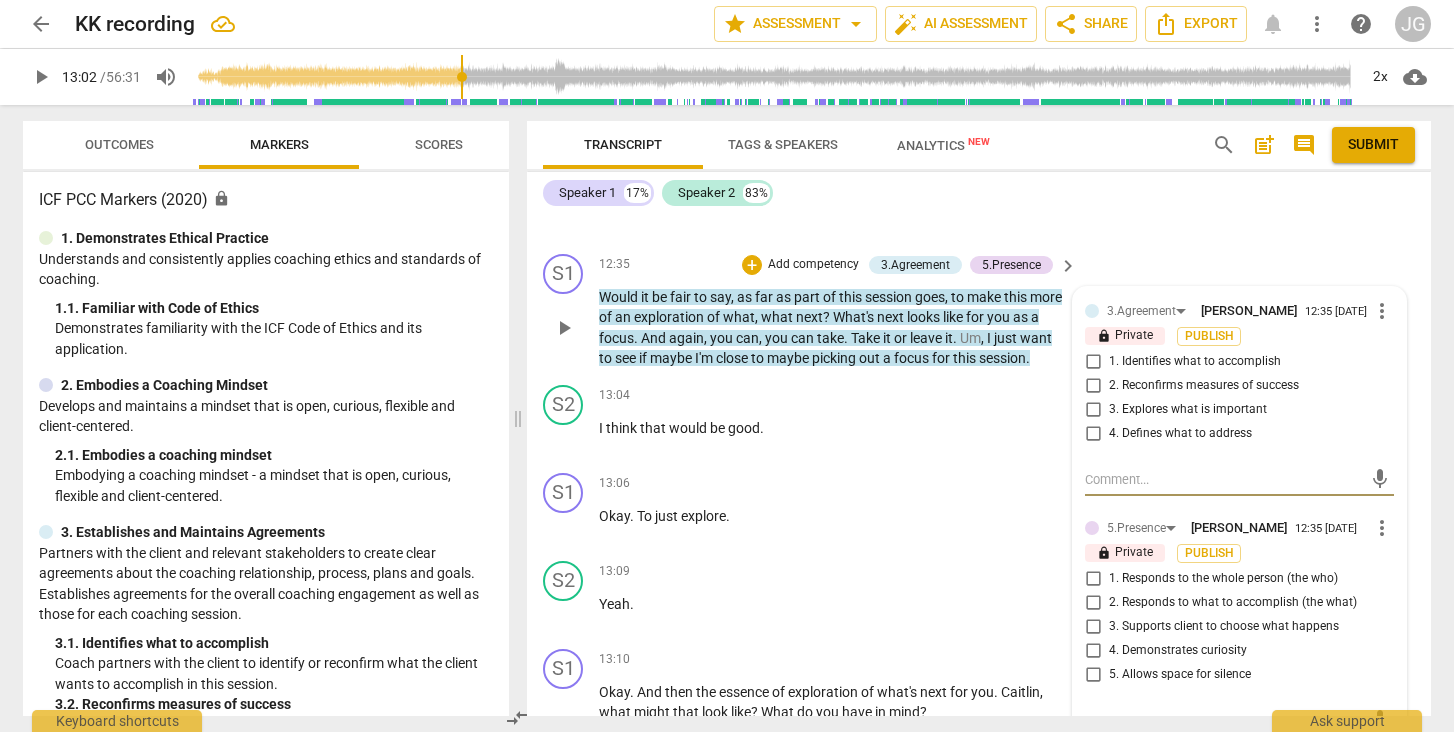 paste on "Coach offers a possible session focus and leaves space for the client to accept or decline. However, stating “maybe I’m close to picking out a focus” shifts ownership of the session direction to the coach. To demonstrate stronger partnership (3.1, 5.3), consider inviting the client to articulate what they would like to focus on, rather than suggesting the coach is selecting the topic." 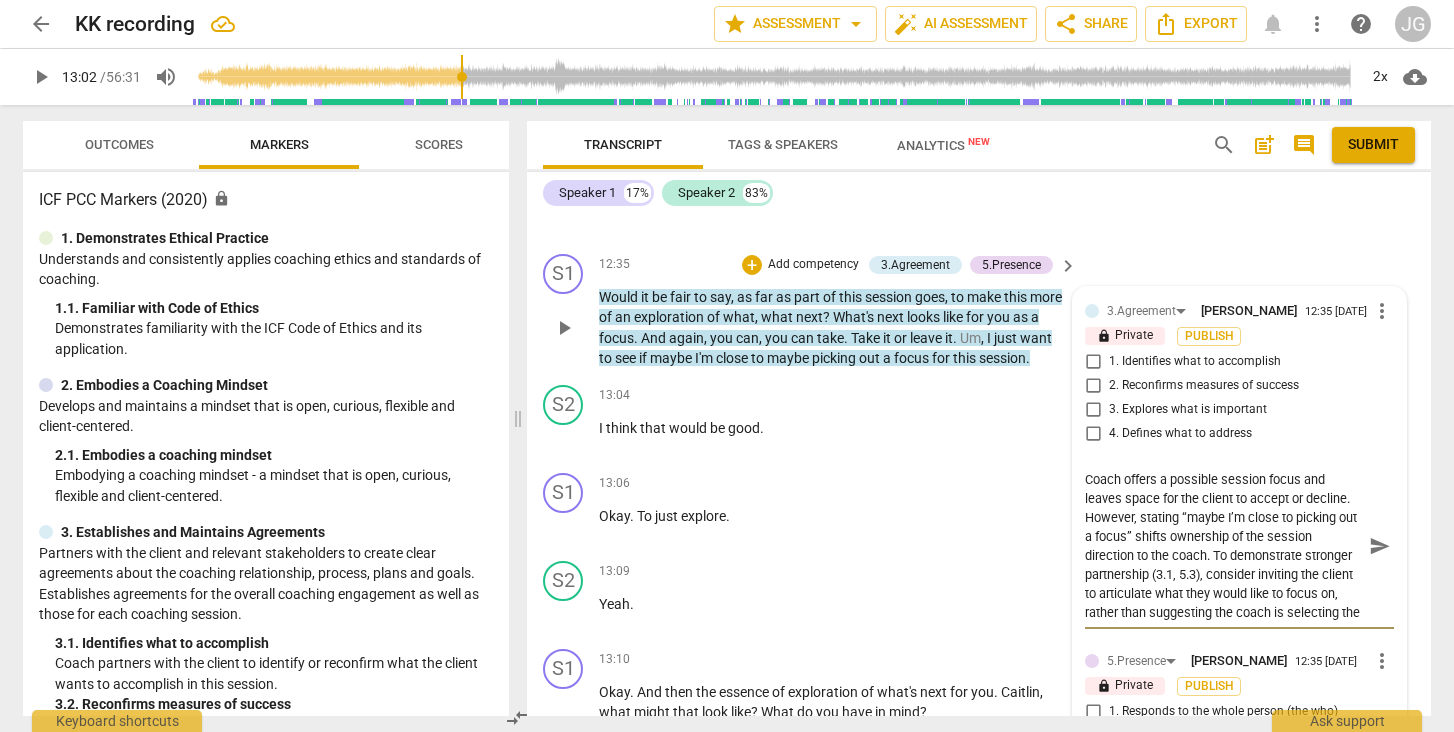 scroll, scrollTop: 0, scrollLeft: 0, axis: both 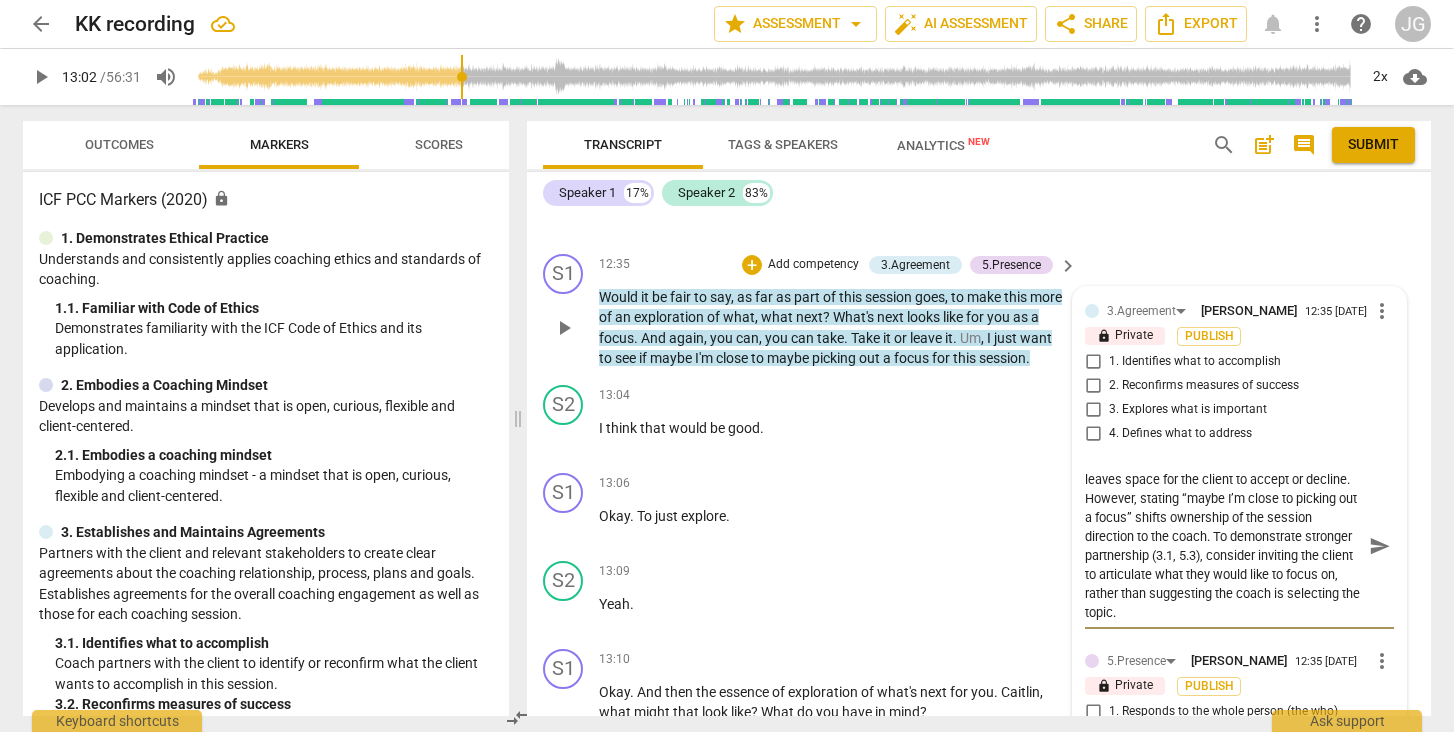 drag, startPoint x: 1129, startPoint y: 491, endPoint x: 1333, endPoint y: 606, distance: 234.18155 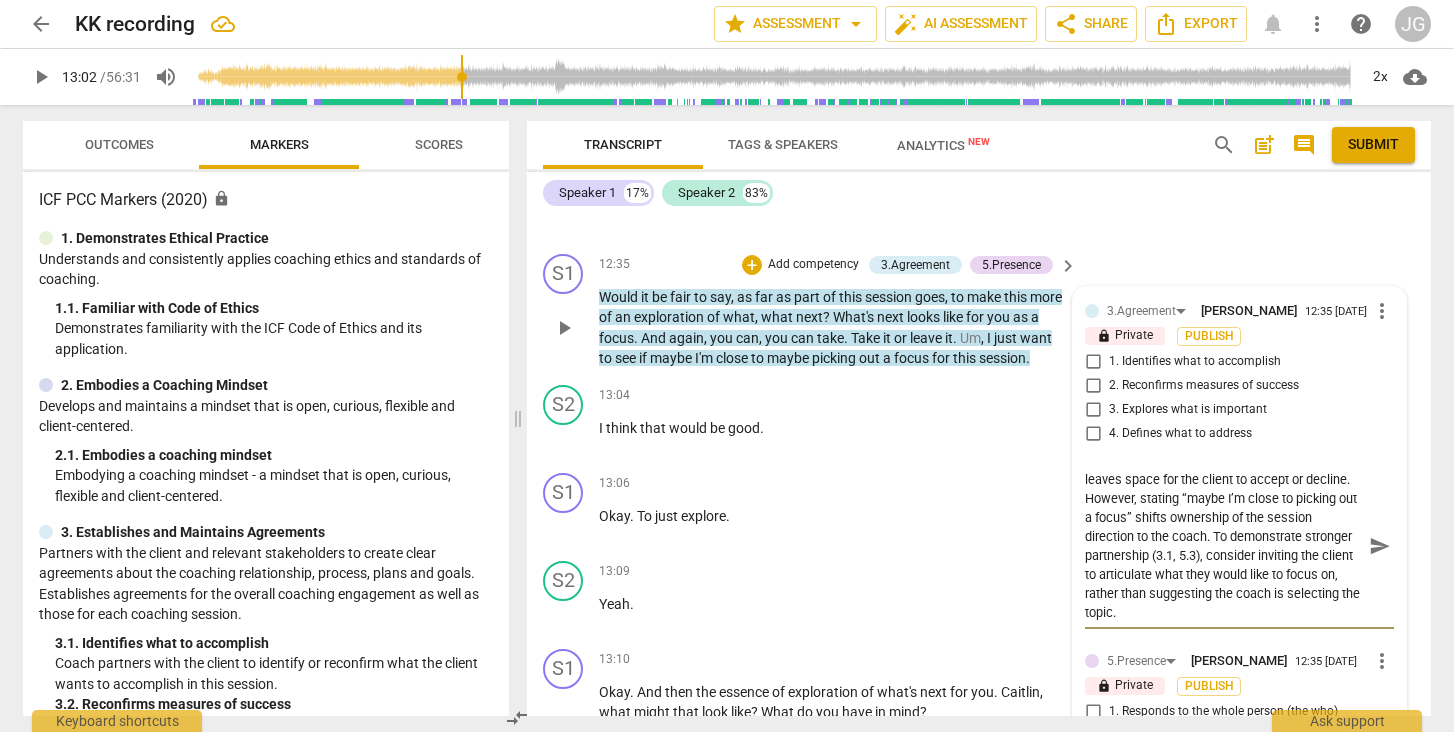 click on "3.Agreement [PERSON_NAME] 12:35 [DATE] more_vert lock Private Publish 1. Identifies what to accomplish 2. Reconfirms measures of success 3. Explores what is important 4. Defines what to address Coach offers a possible session focus and leaves space for the client to accept or decline. However, stating “maybe I’m close to picking out a focus” shifts ownership of the session direction to the coach. To demonstrate stronger partnership (3.1, 5.3), consider inviting the client to articulate what they would like to focus on, rather than suggesting the coach is selecting the topic. Coach offers a possible session focus and leaves space for the client to accept or decline. However, stating “maybe I’m close to picking out a focus” shifts ownership of the session direction to the coach. To demonstrate stronger partnership (3.1, 5.3), consider inviting the client to articulate what they would like to focus on, rather than suggesting the coach is selecting the topic. send 5.Presence [PERSON_NAME] lock" at bounding box center (1239, 586) 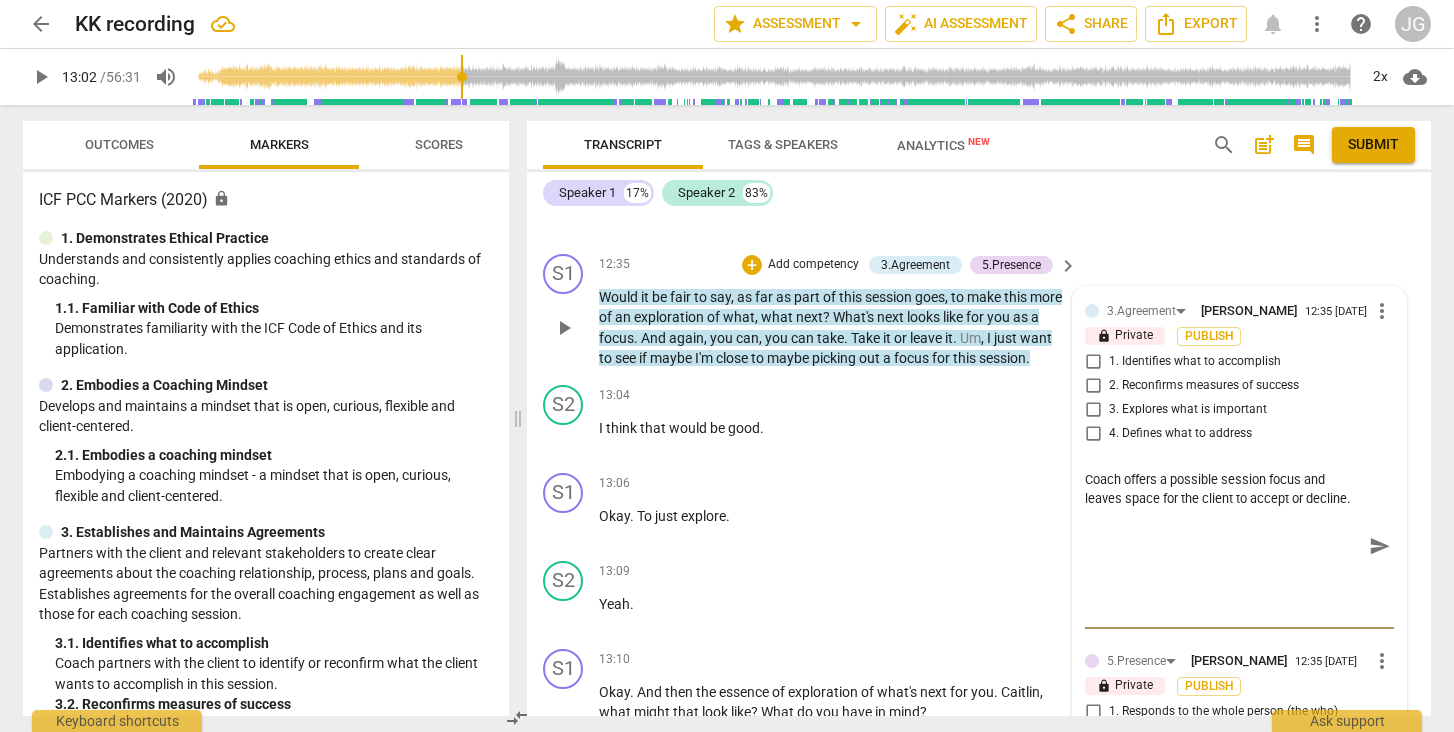 scroll, scrollTop: 0, scrollLeft: 0, axis: both 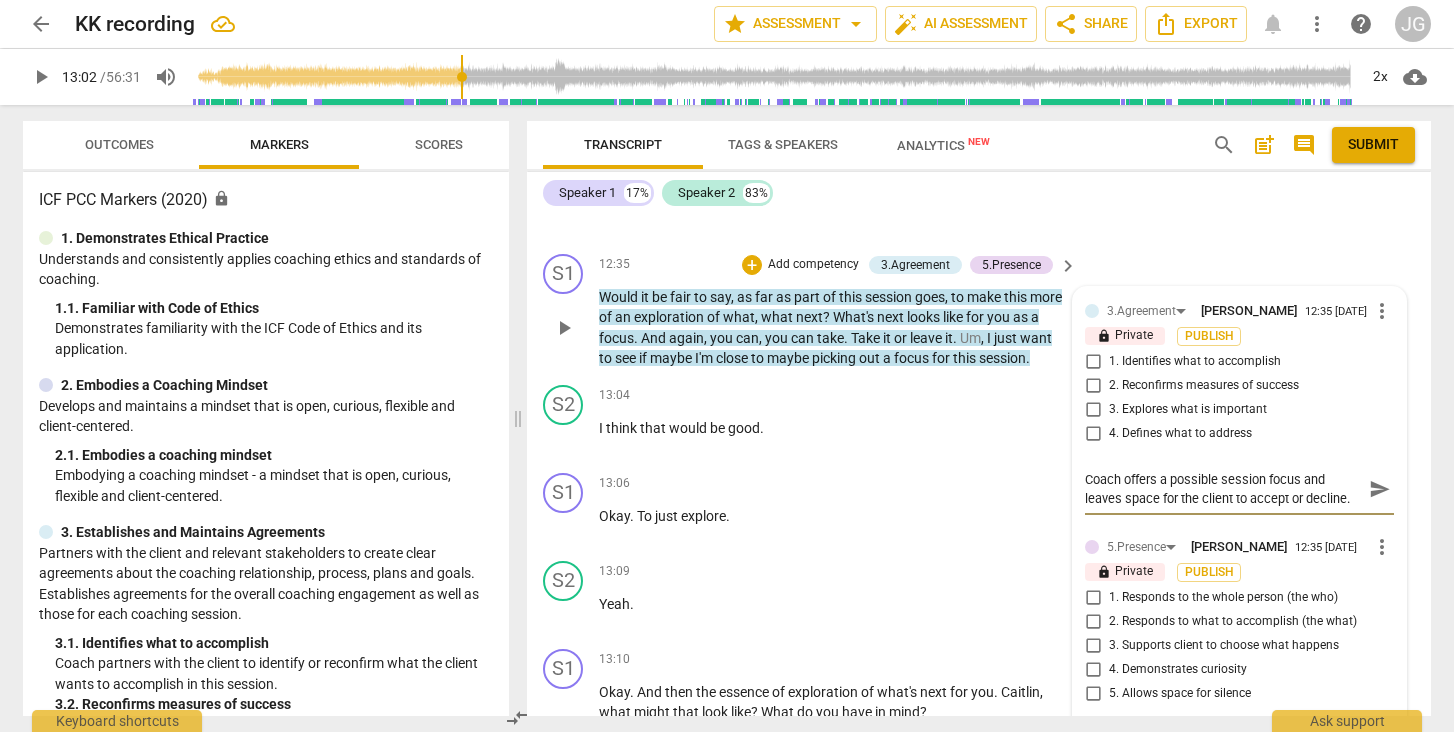 click on "1. Identifies what to accomplish" at bounding box center [1093, 362] 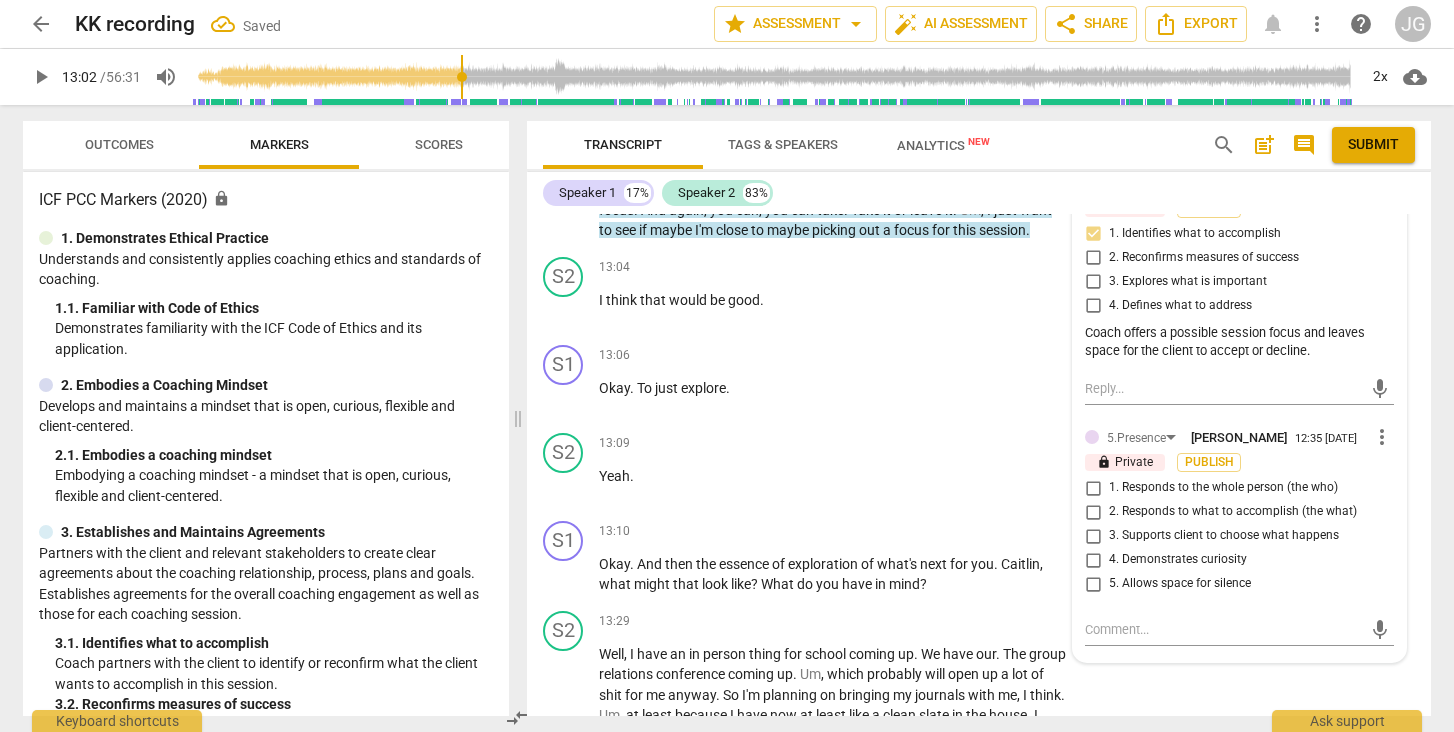 scroll, scrollTop: 3710, scrollLeft: 0, axis: vertical 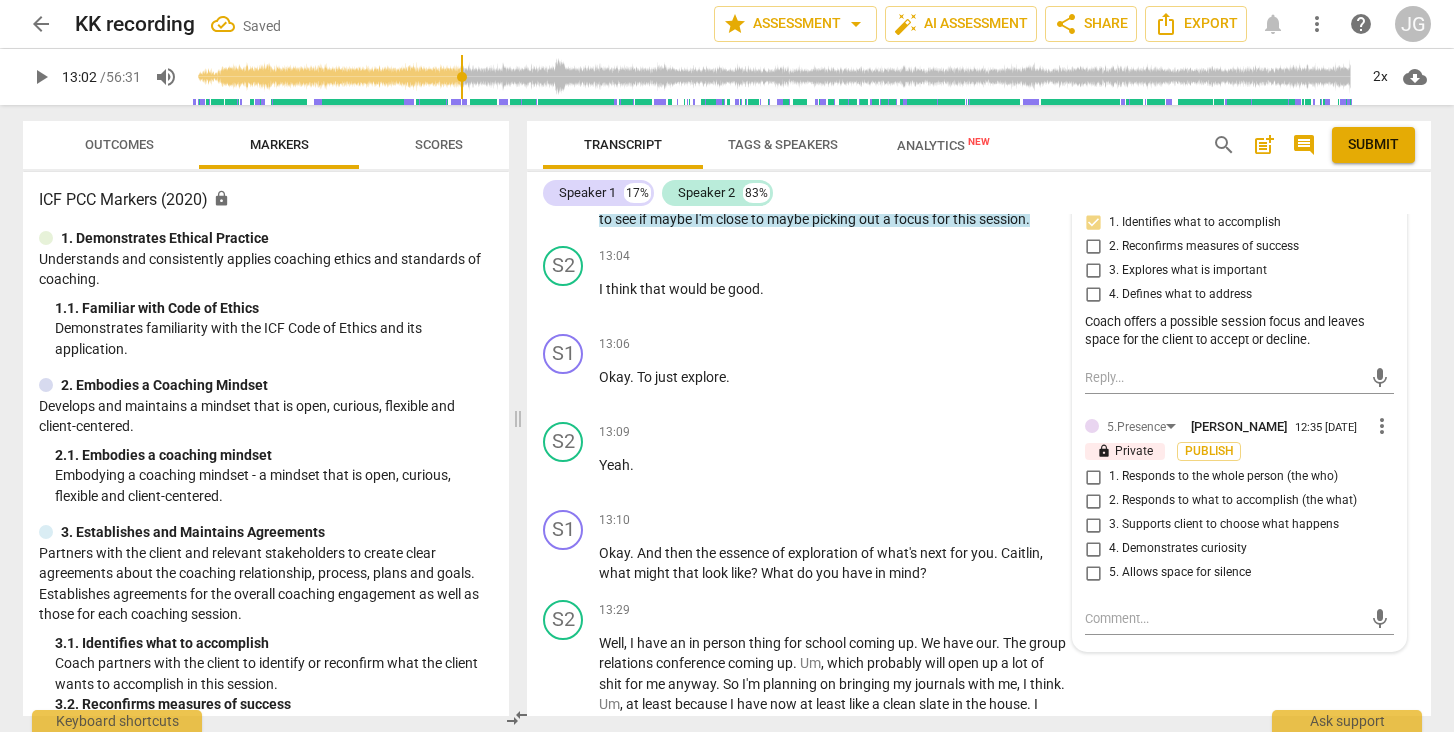 click on "3. Supports client to choose what happens" at bounding box center [1093, 525] 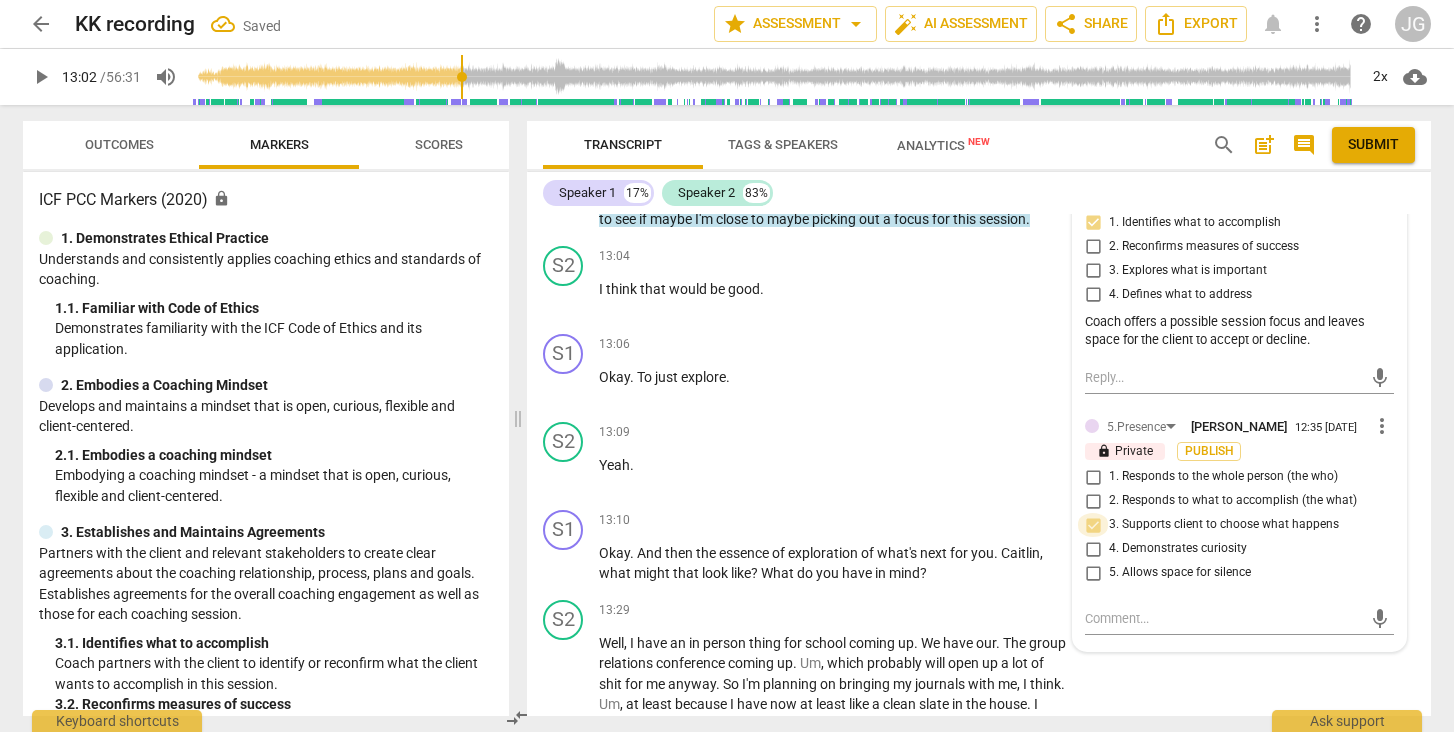 click on "3. Supports client to choose what happens" at bounding box center (1093, 525) 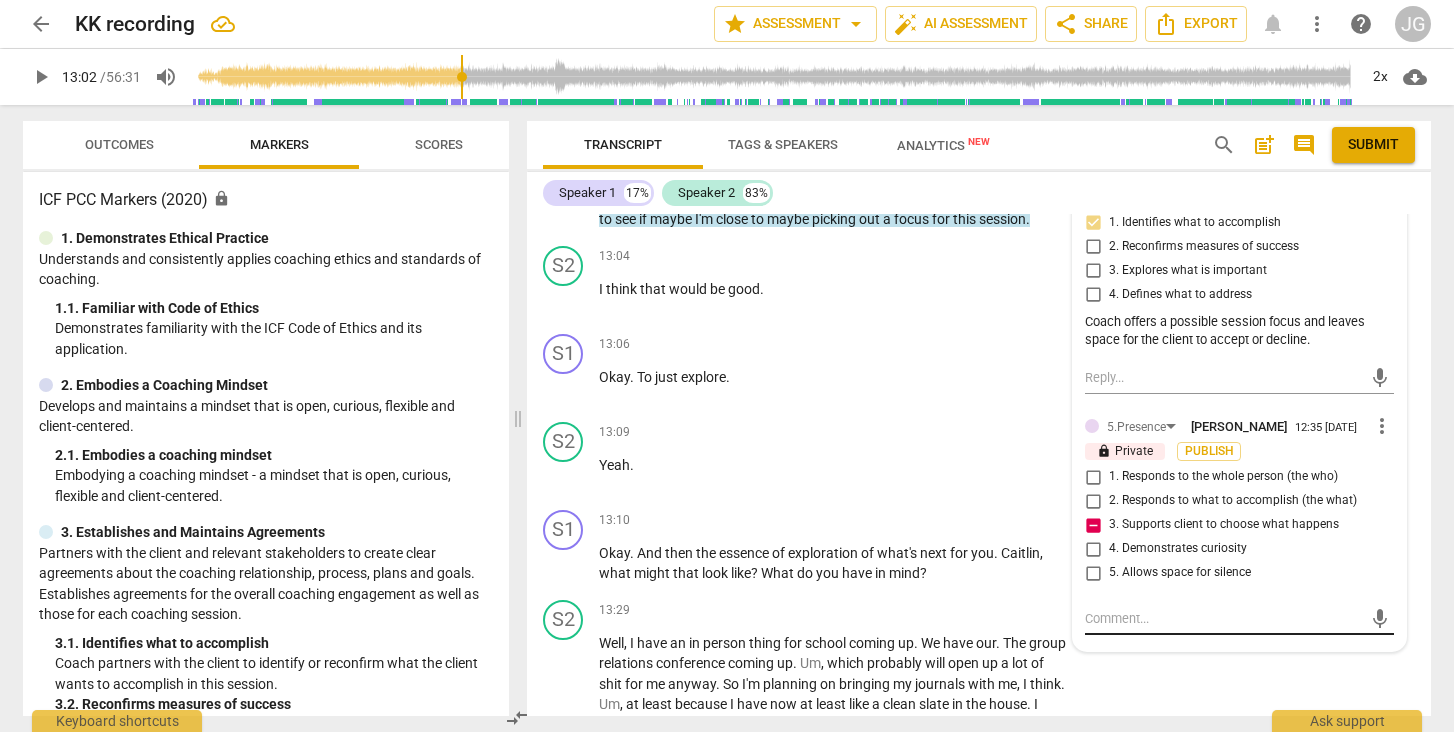 click at bounding box center [1223, 618] 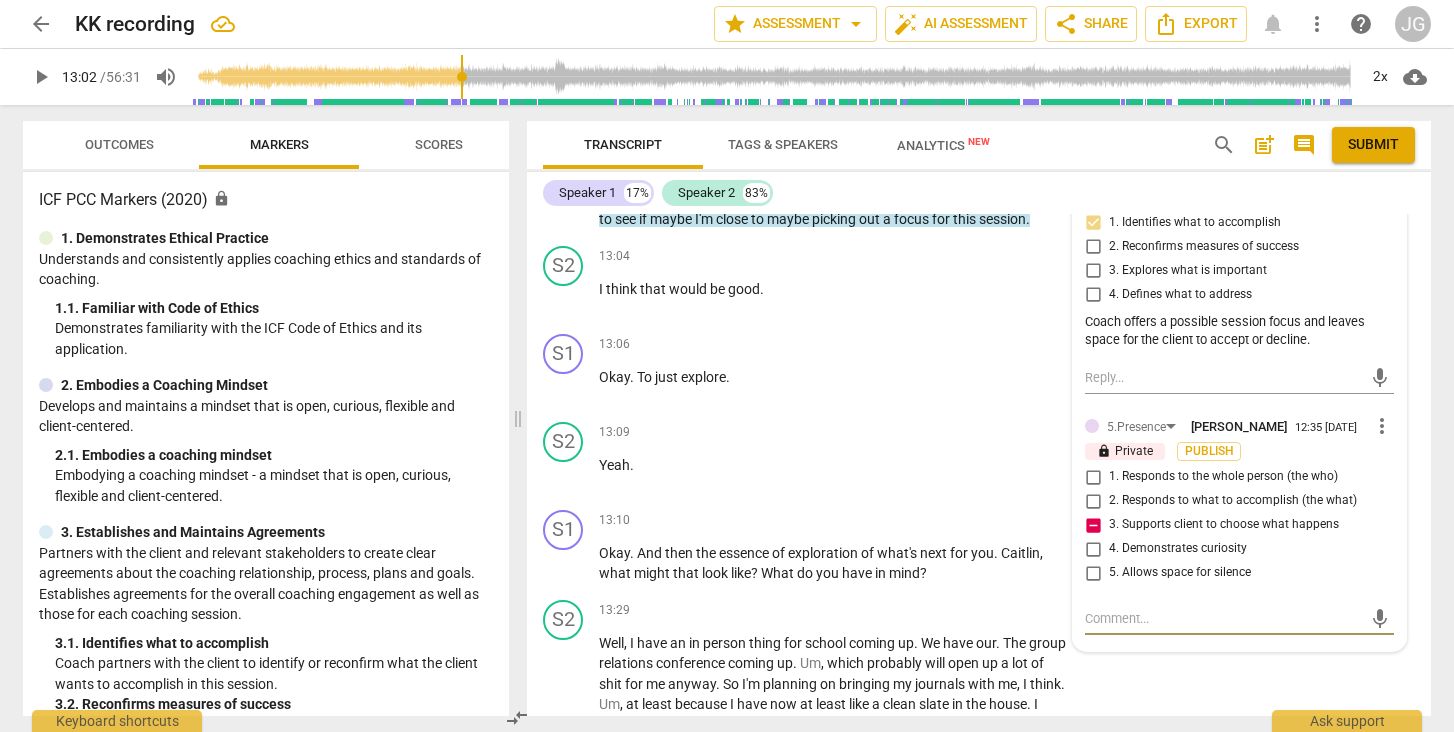 paste on "However, stating “maybe I’m close to picking out a focus” shifts ownership of the session direction to the coach. To demonstrate stronger partnership (3.1, 5.3), consider inviting the client to articulate what they would like to focus on, rather than suggesting the coach is selecting the topic." 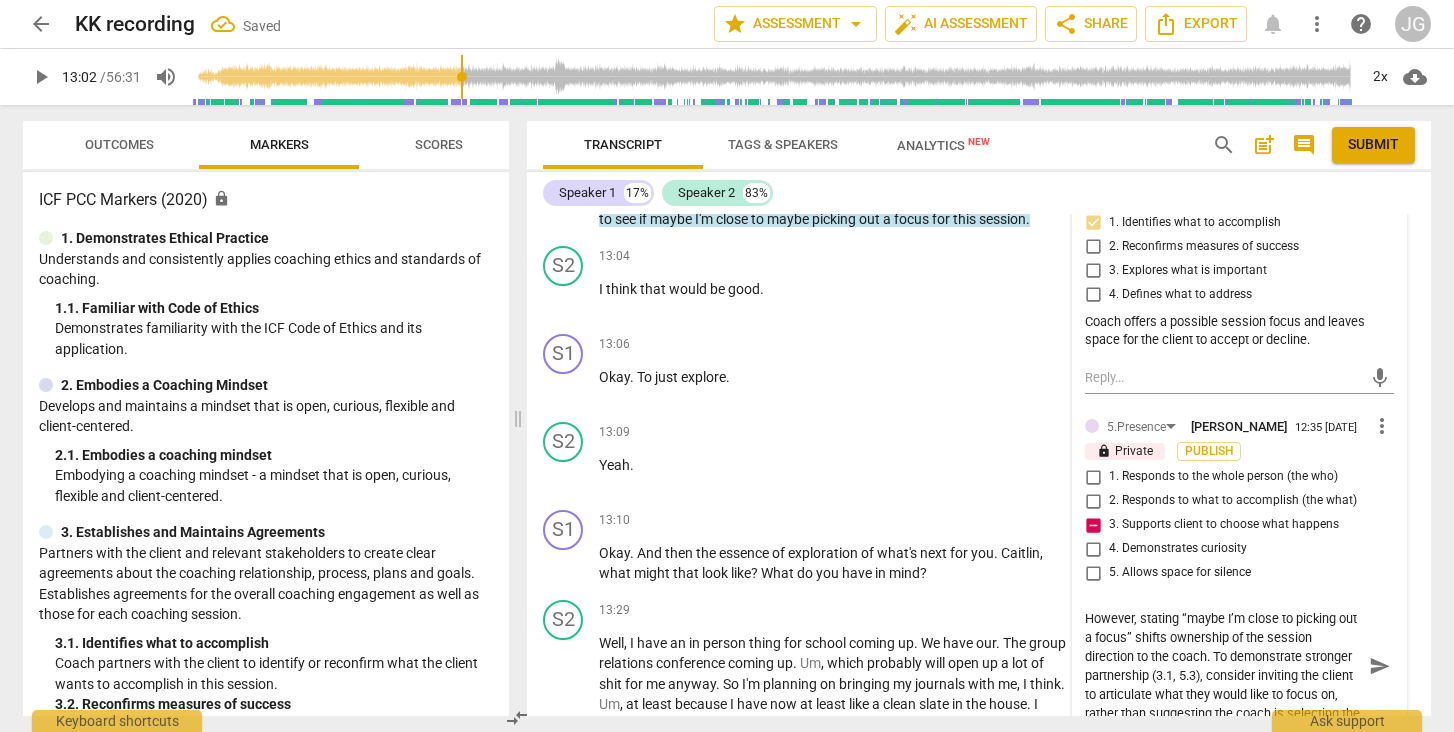 scroll, scrollTop: 0, scrollLeft: 0, axis: both 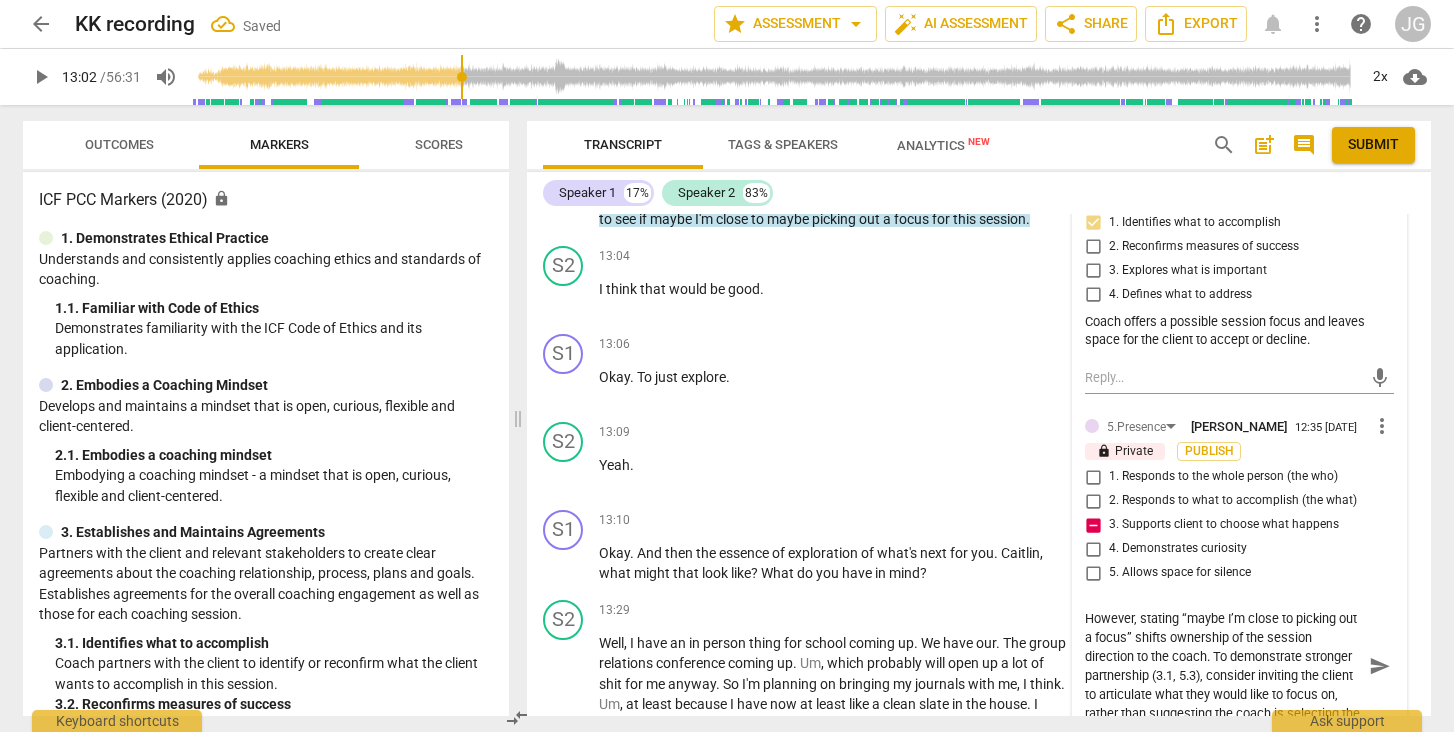 click on "However, stating “maybe I’m close to picking out a focus” shifts ownership of the session direction to the coach. To demonstrate stronger partnership (3.1, 5.3), consider inviting the client to articulate what they would like to focus on, rather than suggesting the coach is selecting the topic." at bounding box center [1223, 666] 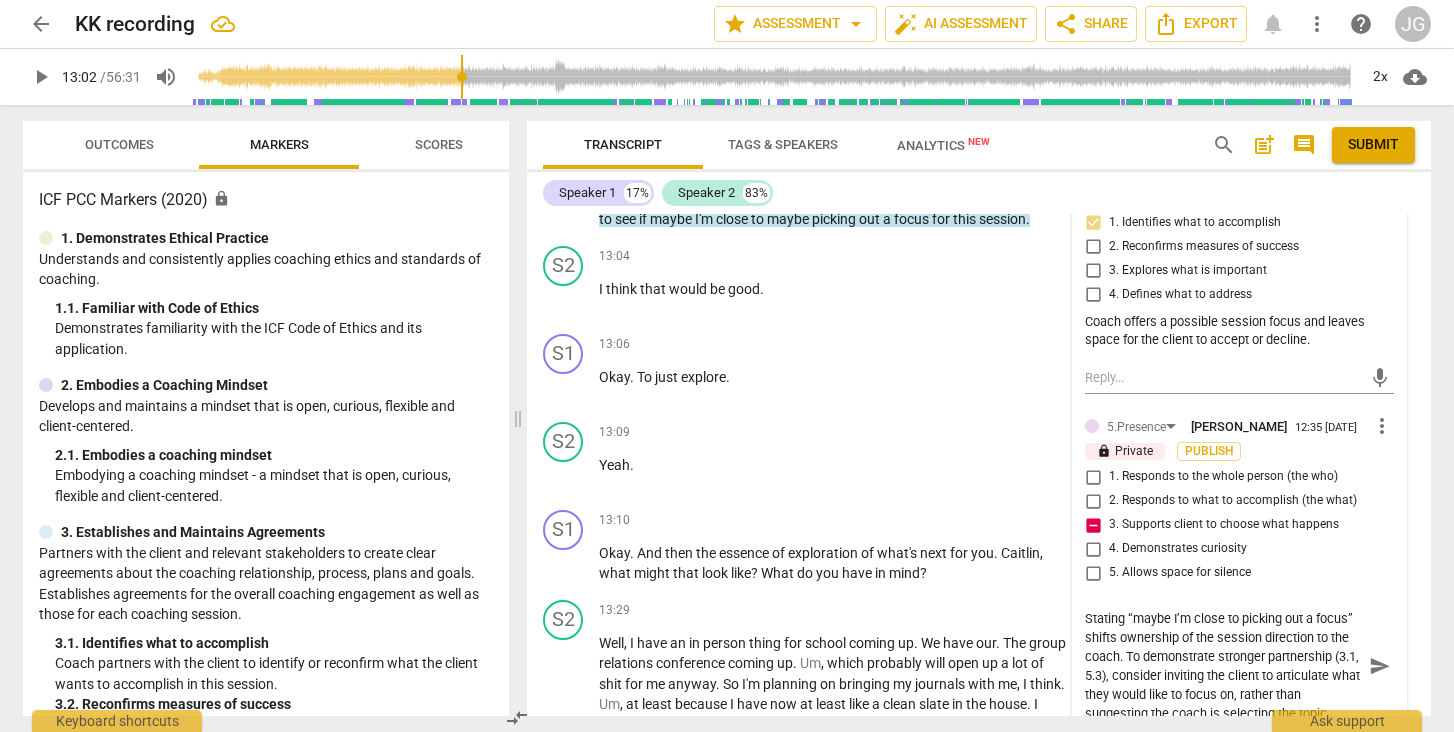 scroll, scrollTop: 0, scrollLeft: 0, axis: both 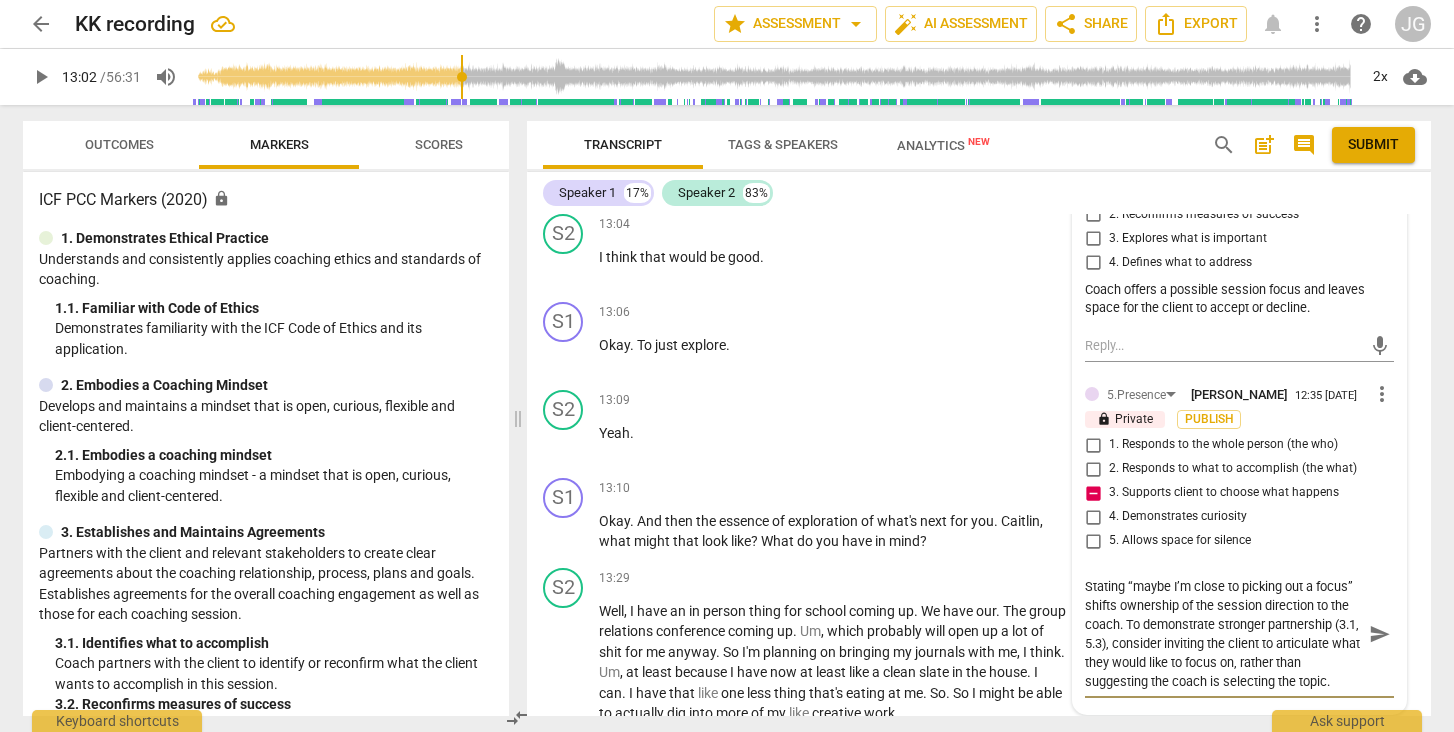 drag, startPoint x: 1213, startPoint y: 632, endPoint x: 1201, endPoint y: 718, distance: 86.833176 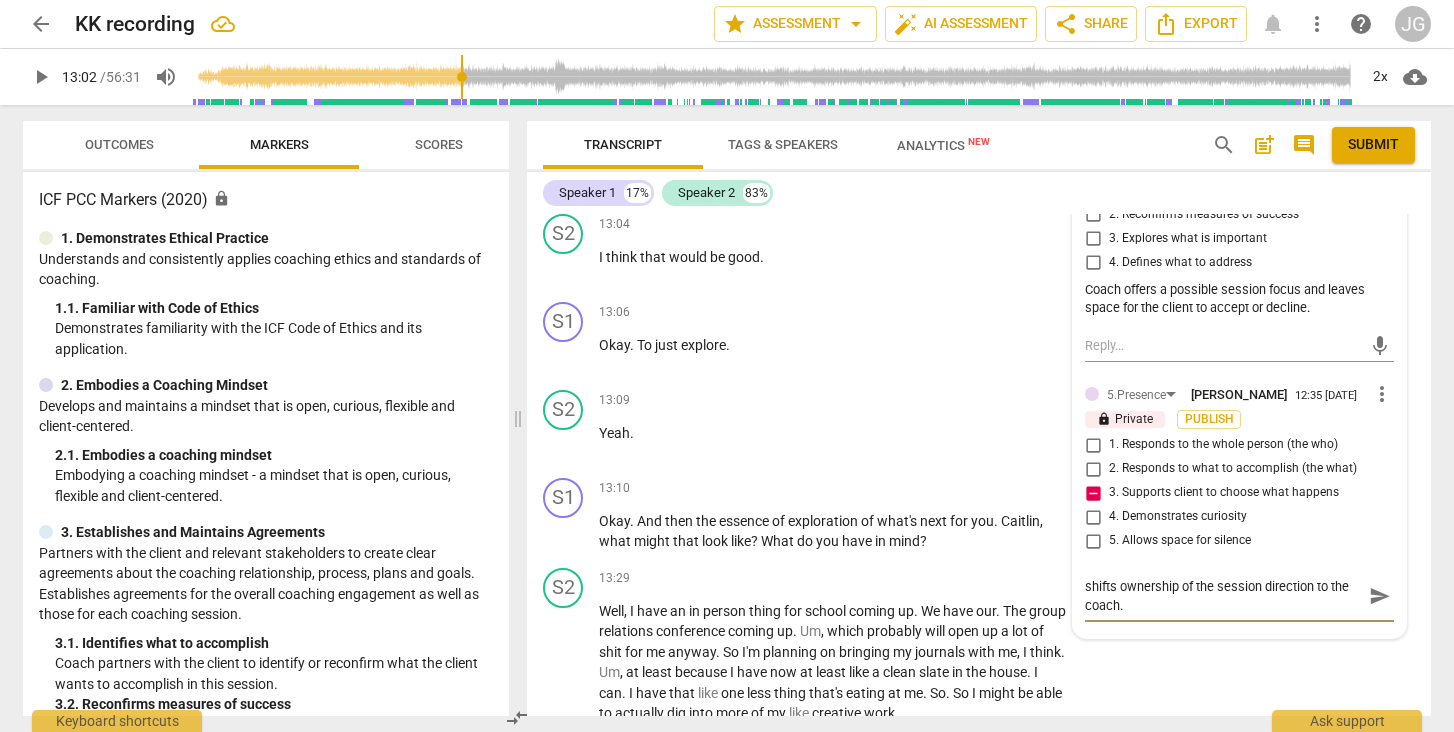 scroll, scrollTop: 17, scrollLeft: 0, axis: vertical 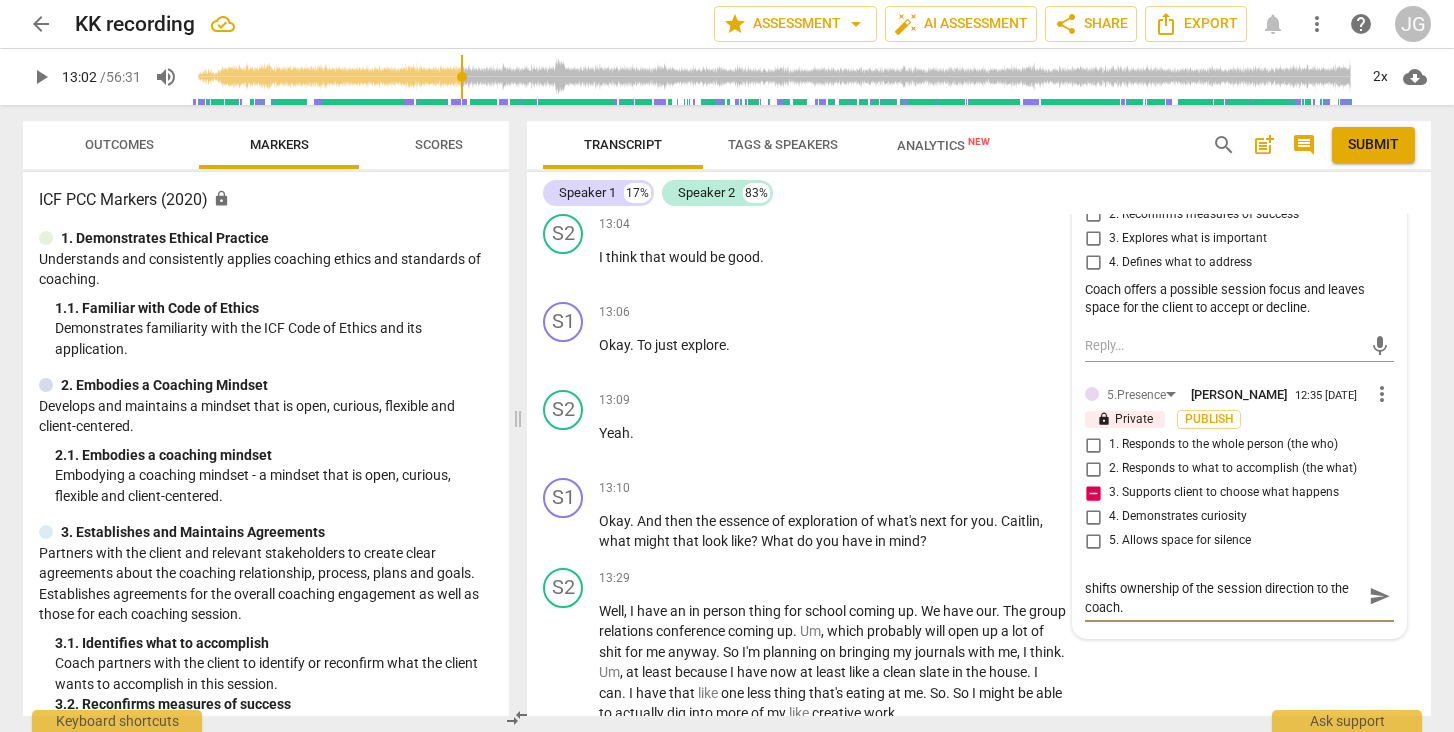 click on "send" at bounding box center (1380, 596) 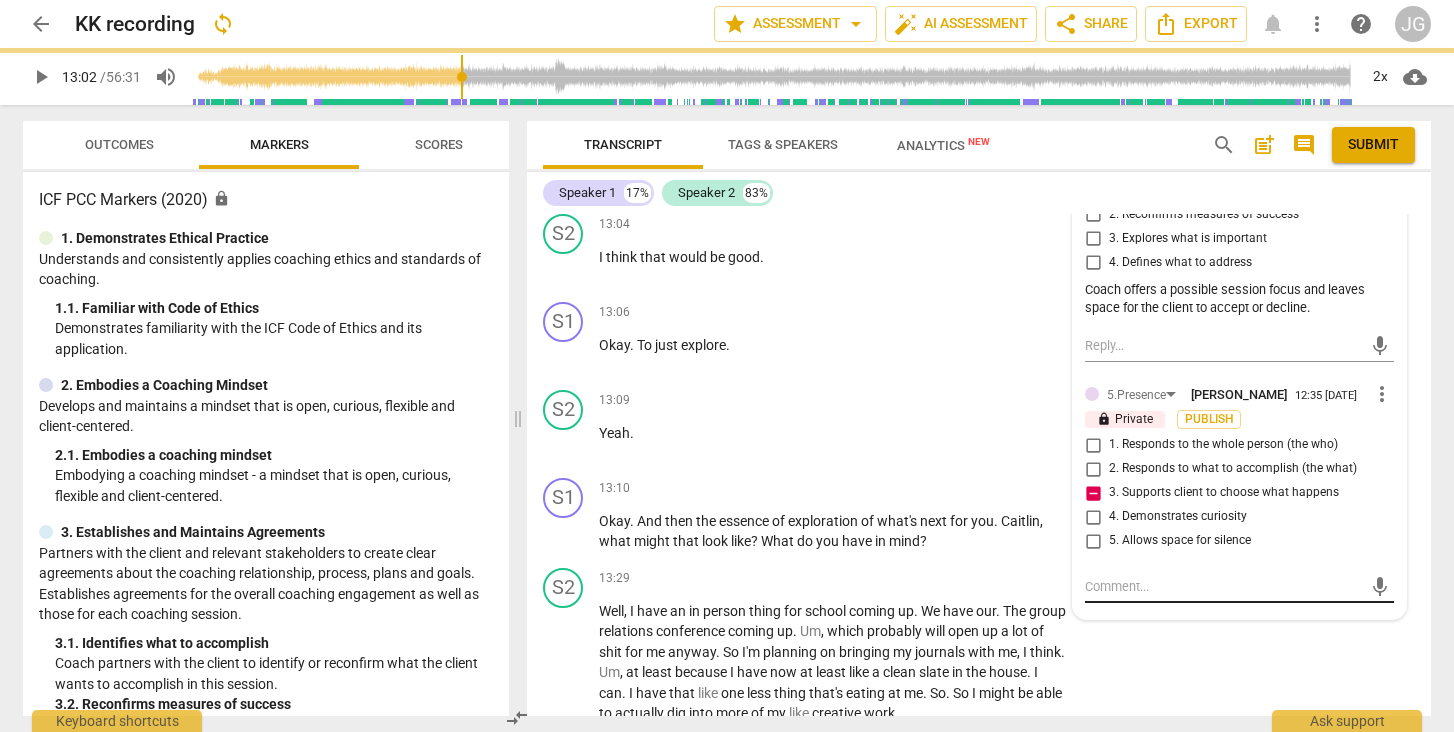 scroll, scrollTop: 0, scrollLeft: 0, axis: both 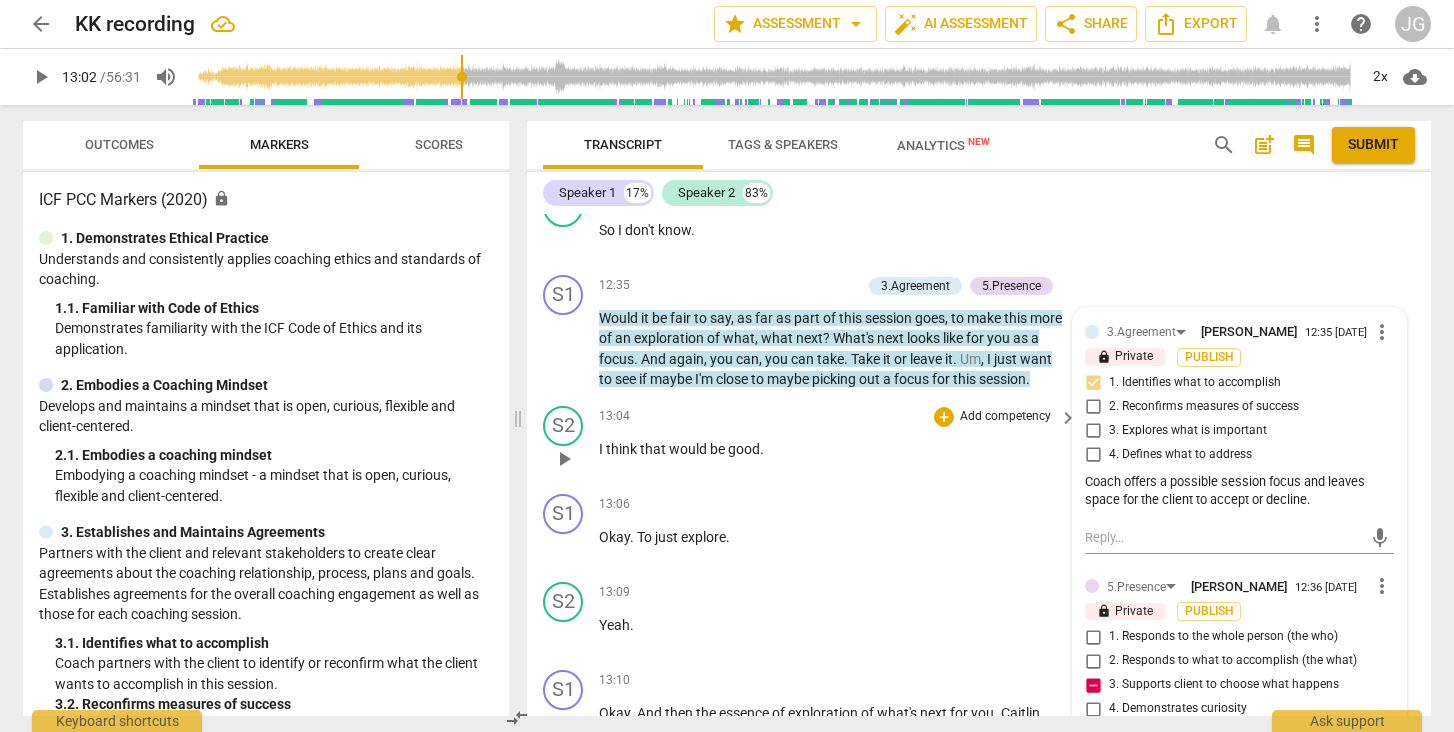 click on "play_arrow" at bounding box center (564, 459) 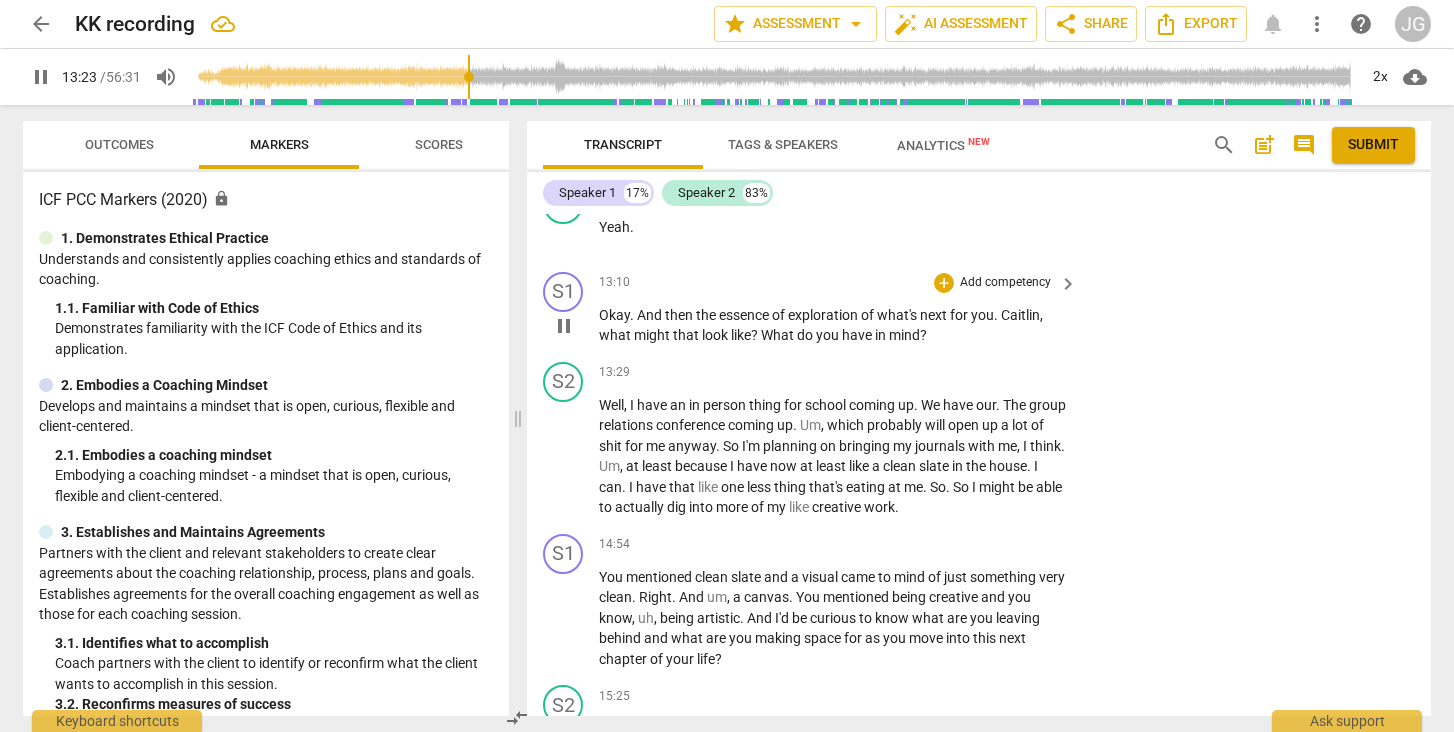scroll, scrollTop: 3952, scrollLeft: 0, axis: vertical 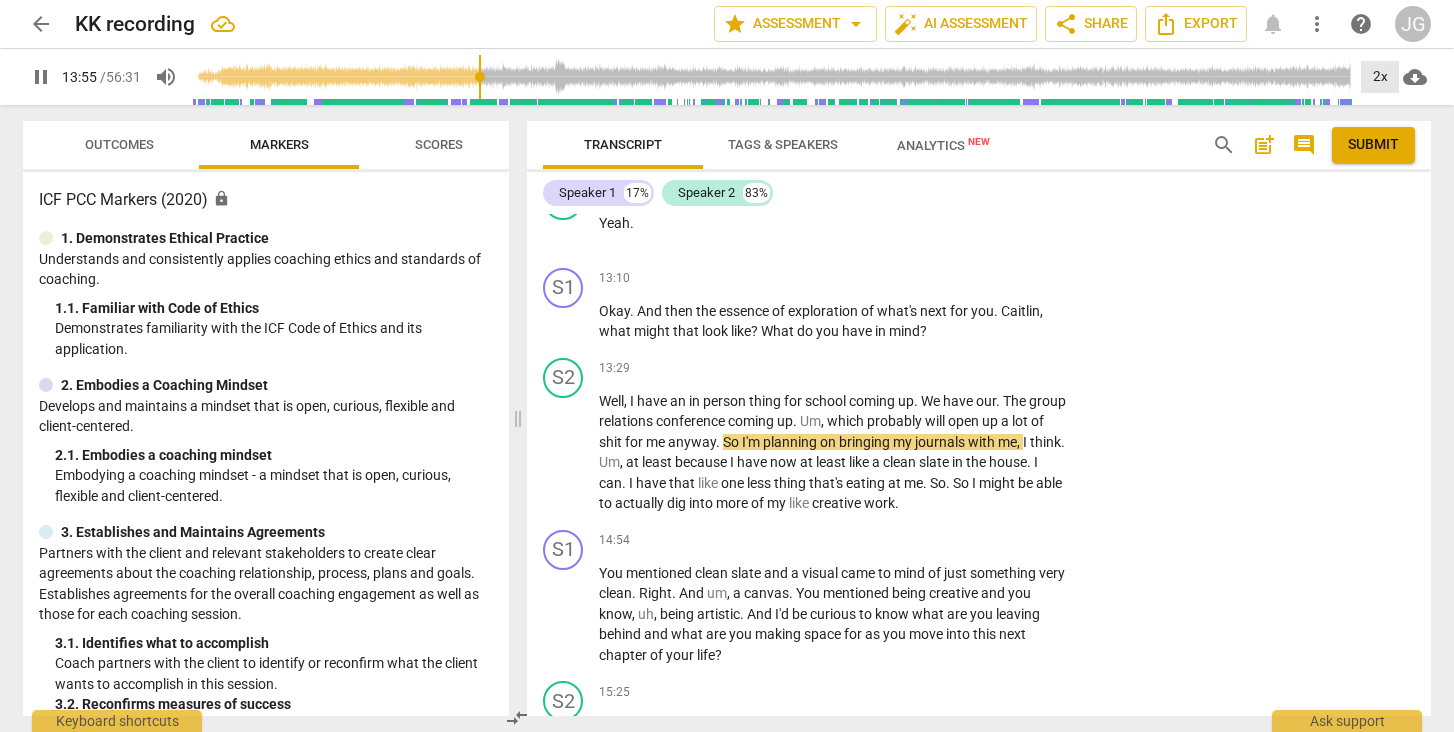 click on "2x" at bounding box center (1380, 77) 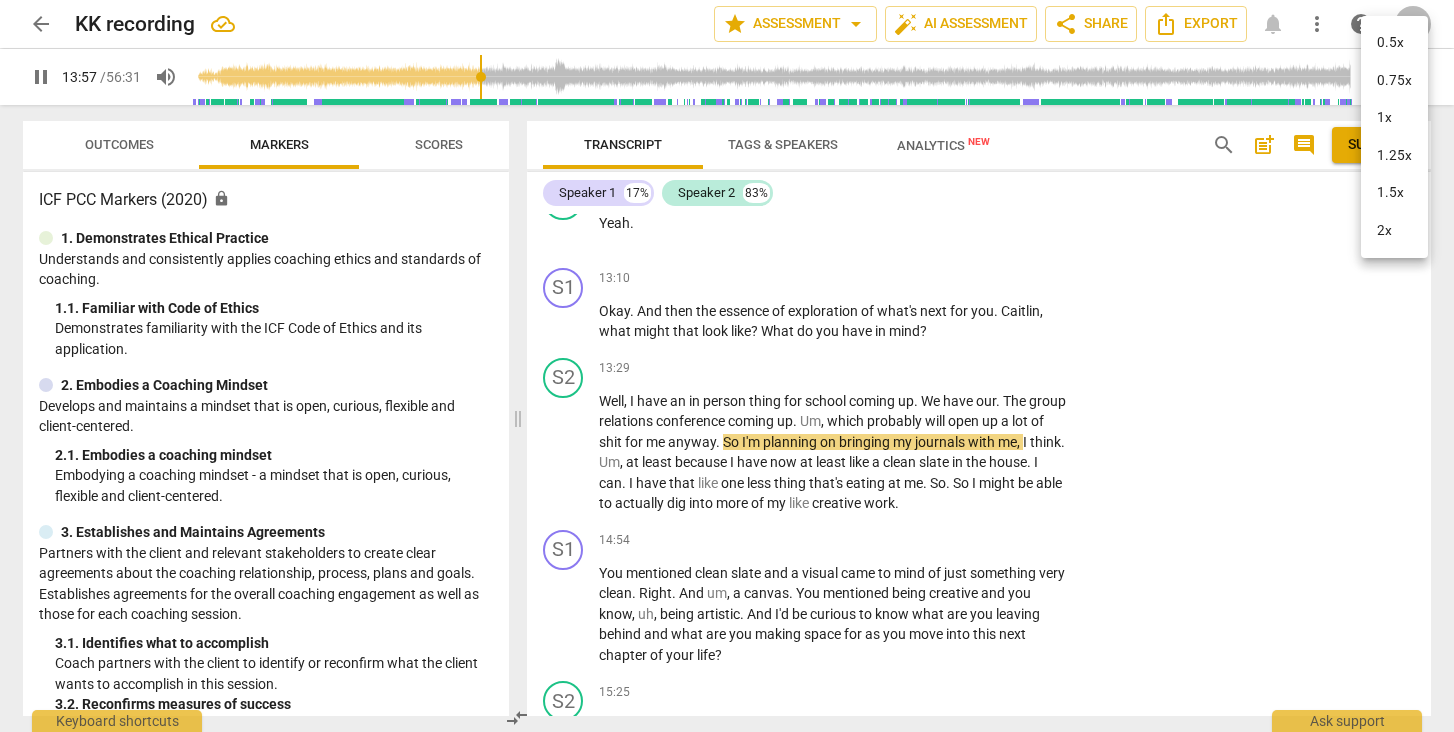 click on "2x" at bounding box center [1394, 231] 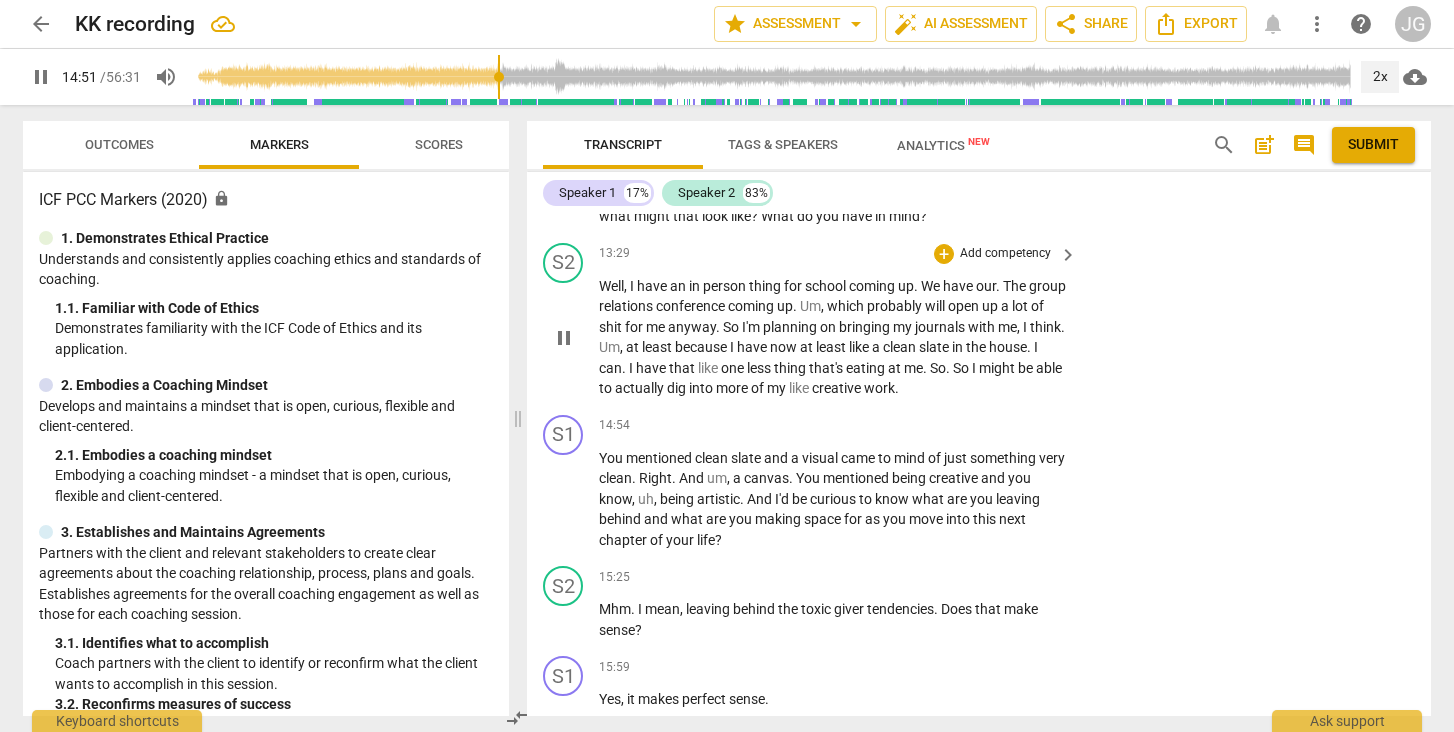scroll, scrollTop: 4068, scrollLeft: 0, axis: vertical 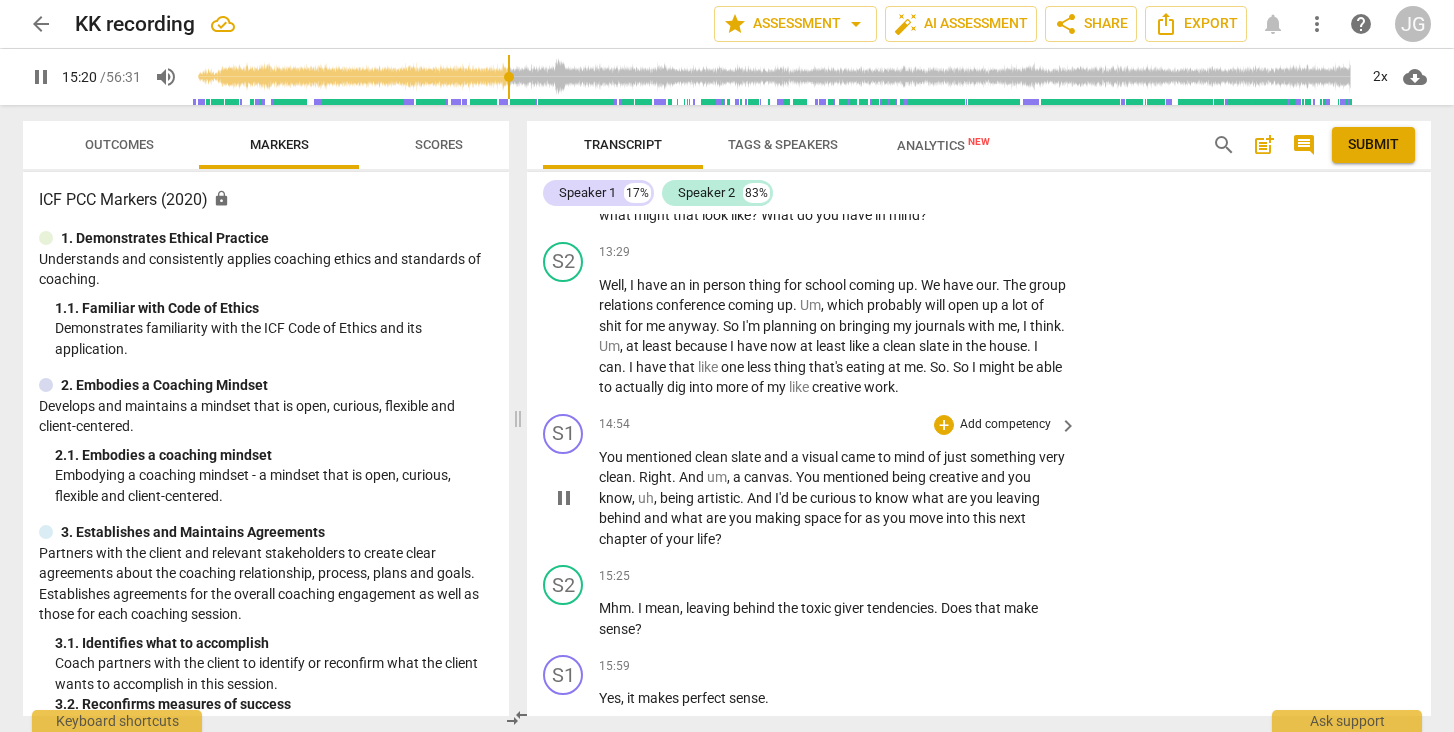 click on "pause" at bounding box center [564, 498] 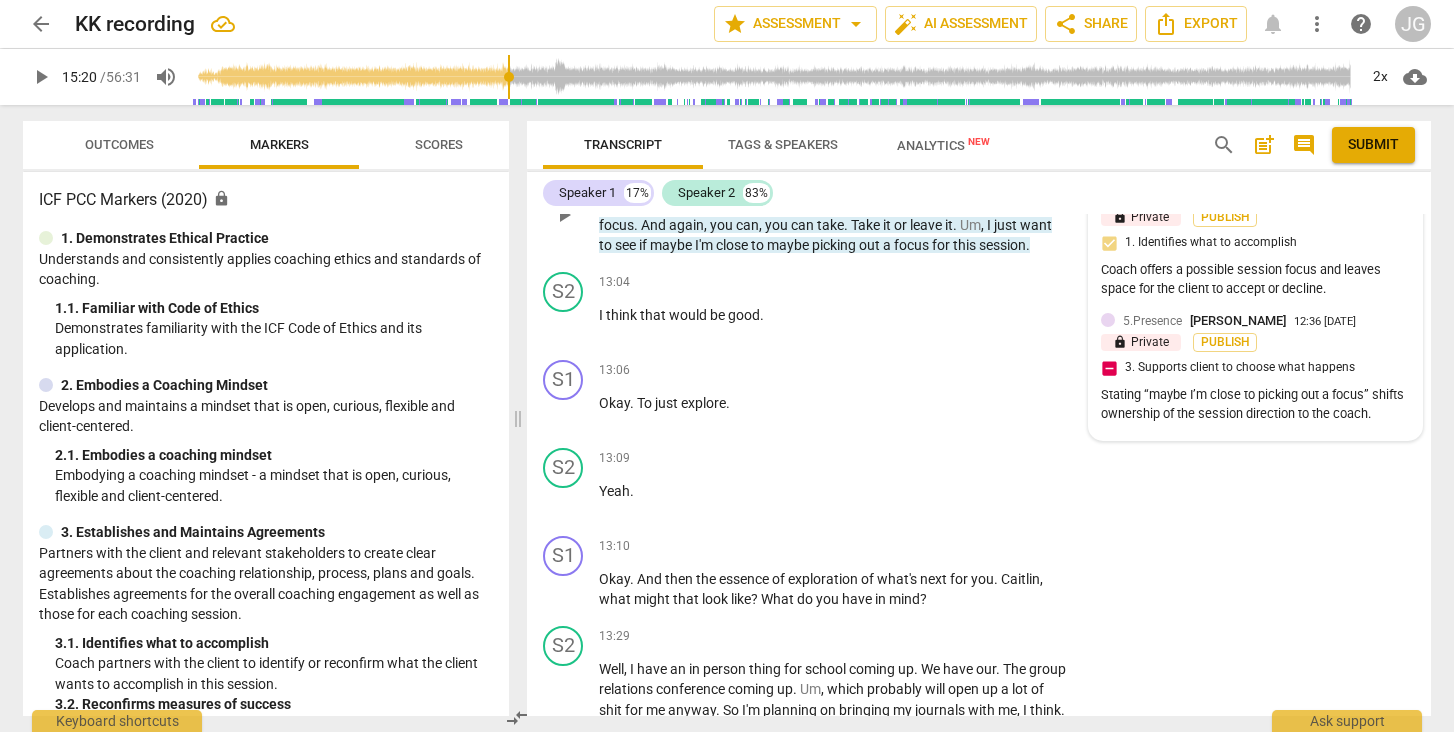 scroll, scrollTop: 3687, scrollLeft: 0, axis: vertical 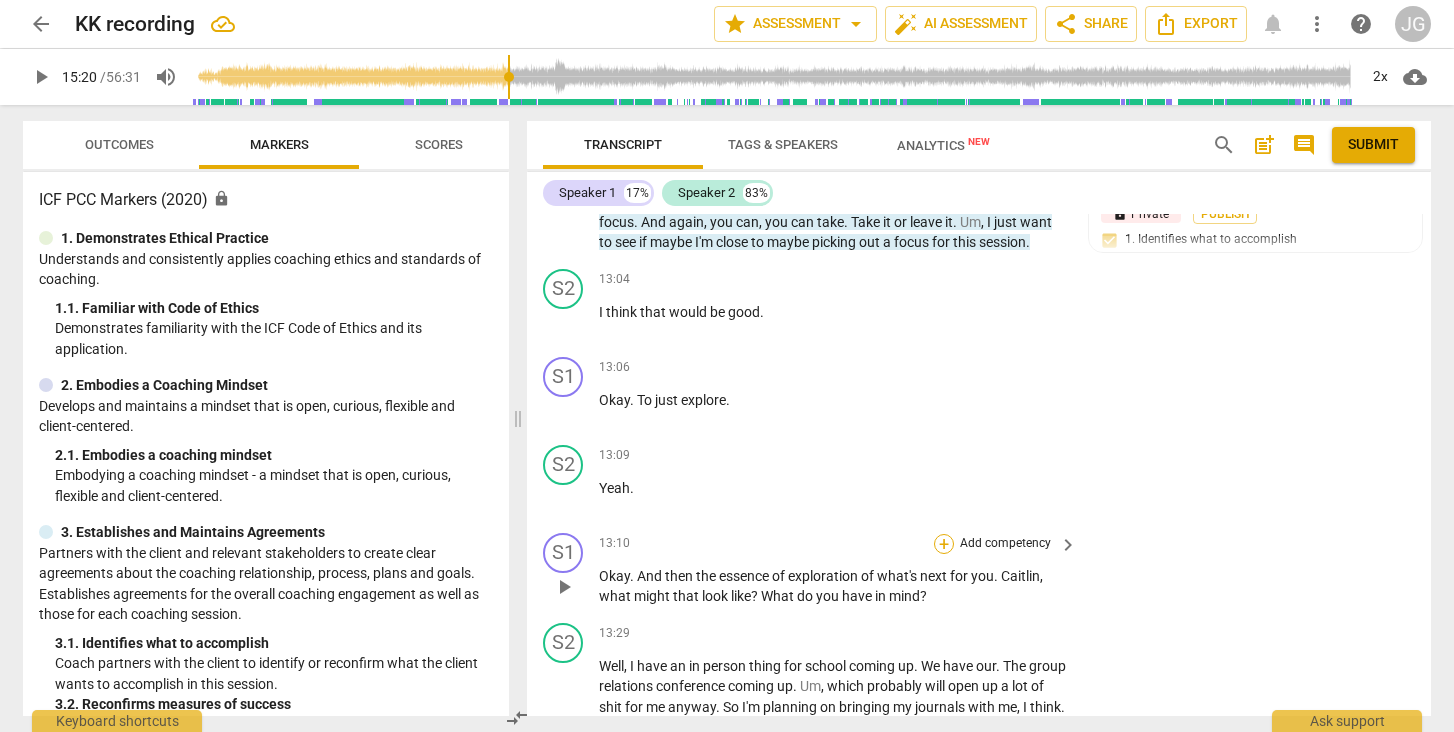 click on "+" at bounding box center (944, 544) 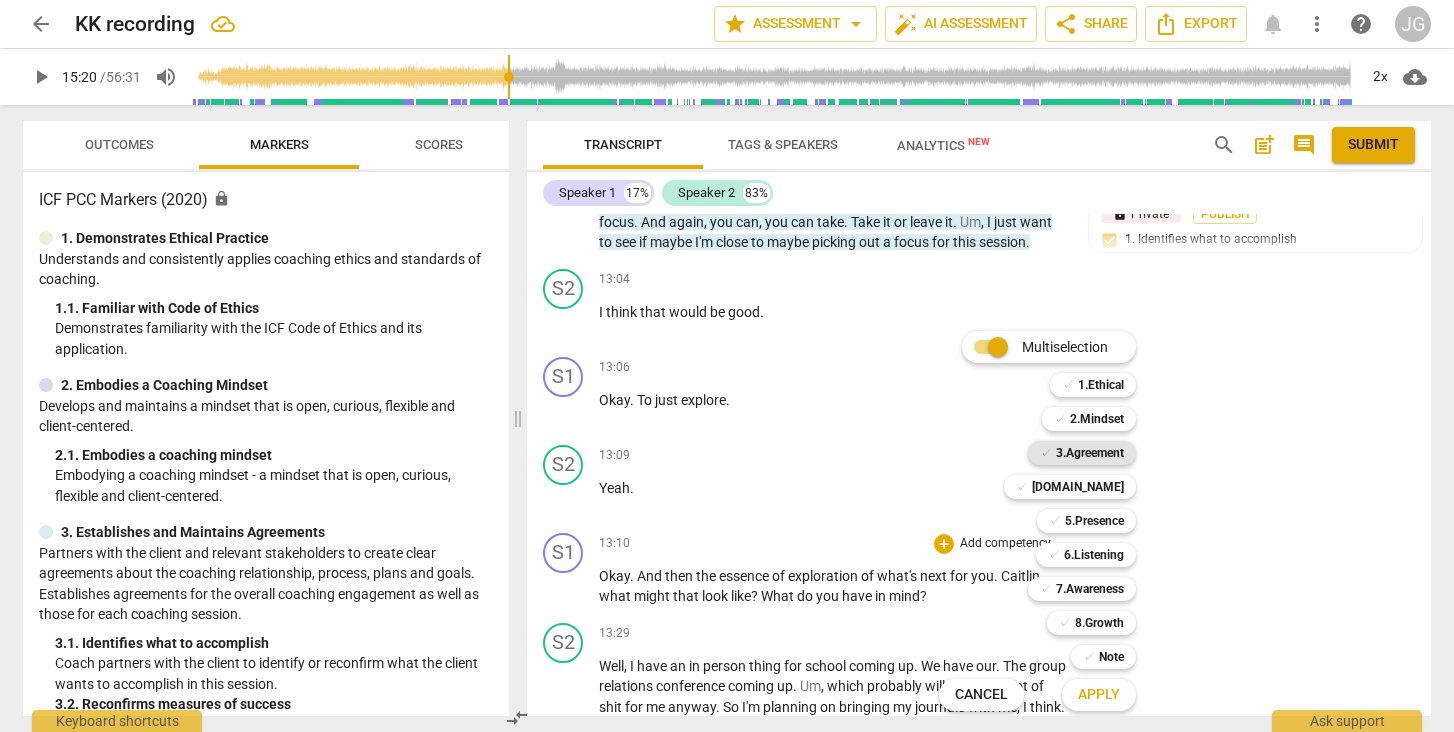 click on "3.Agreement" at bounding box center [1090, 453] 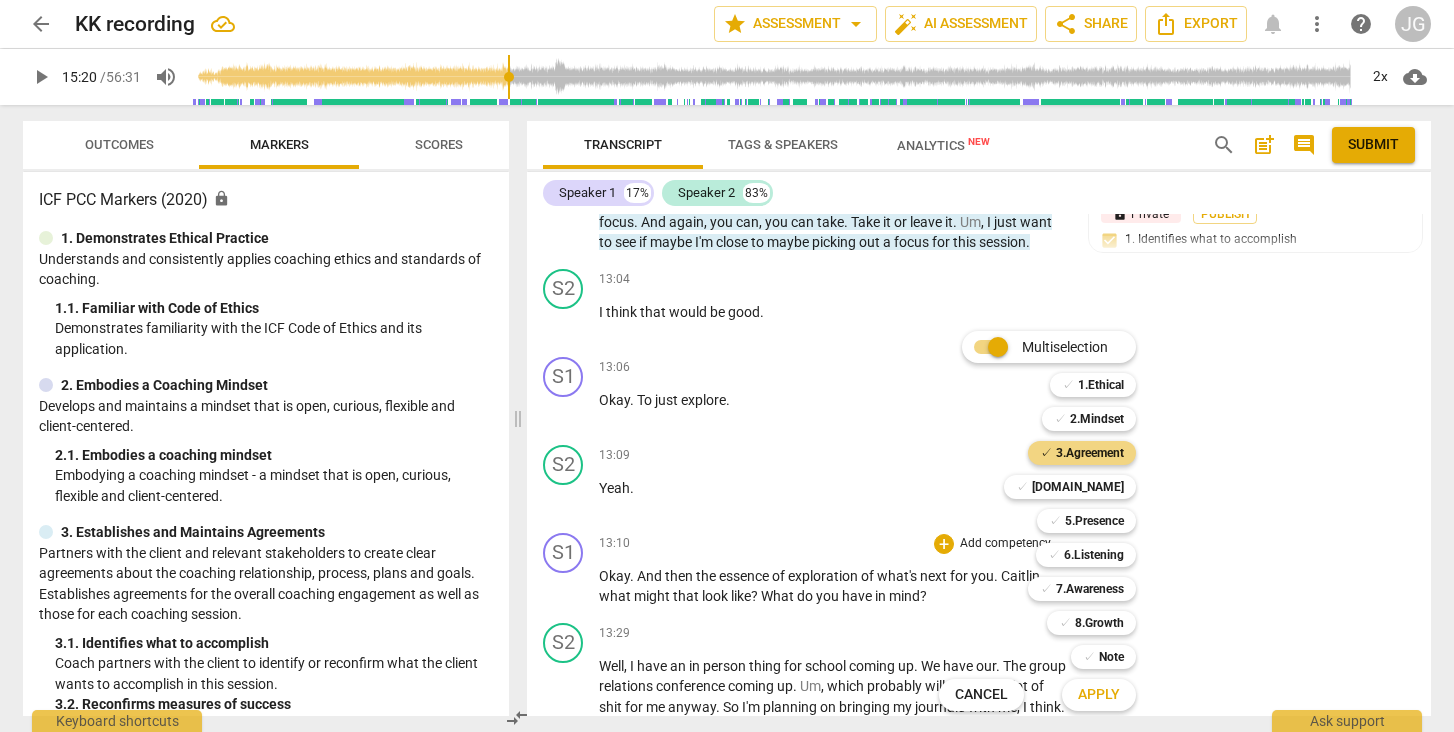 click on "Apply" at bounding box center (1099, 695) 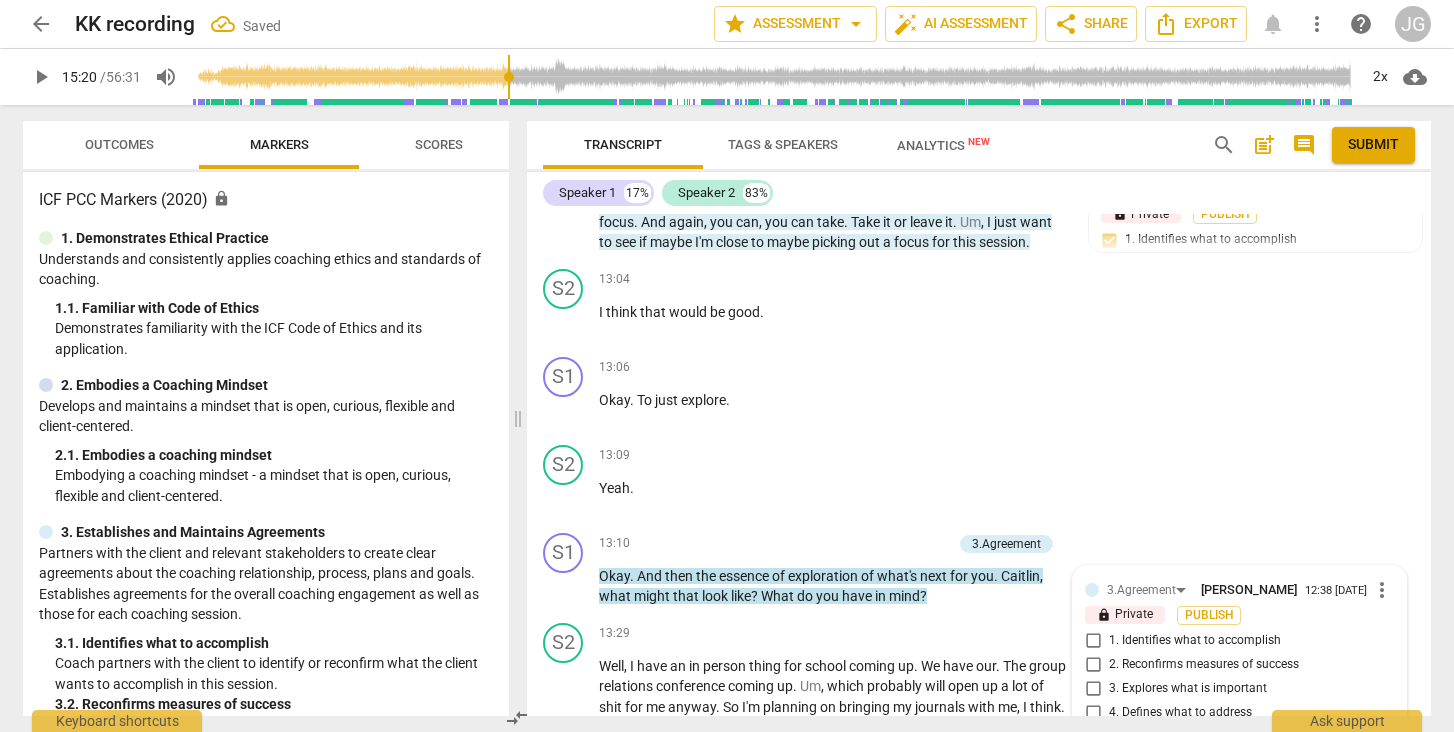 scroll, scrollTop: 3972, scrollLeft: 0, axis: vertical 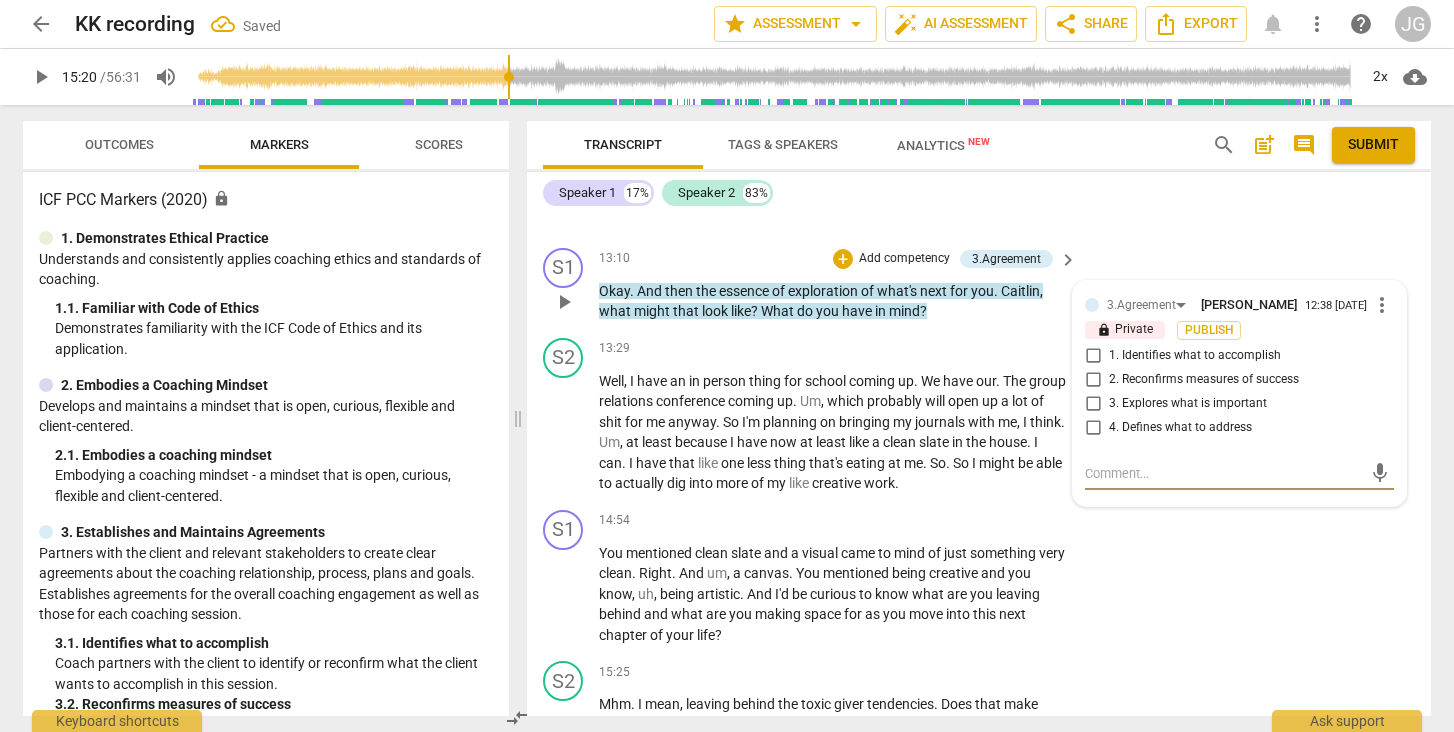 click on "2. Reconfirms measures of success" at bounding box center (1093, 380) 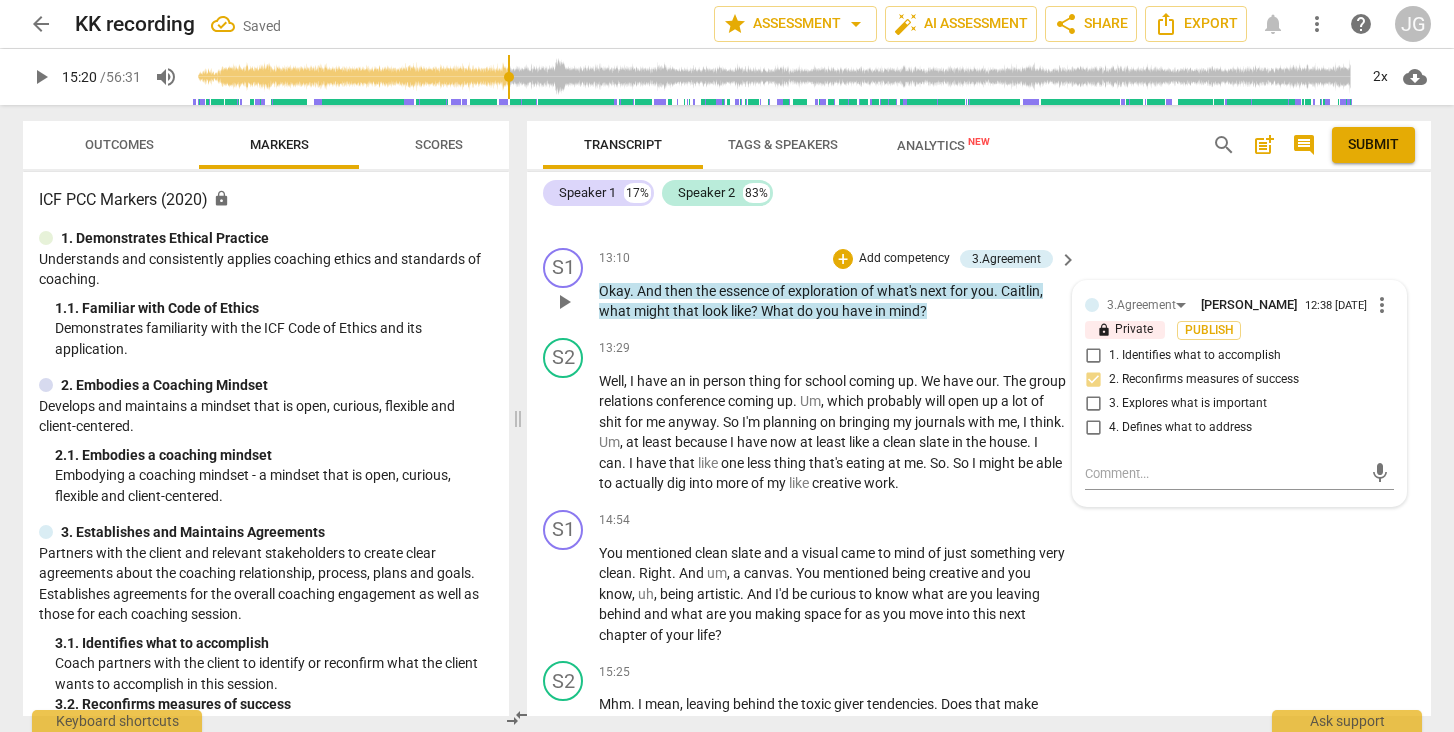 click on "2. Reconfirms measures of success" at bounding box center (1093, 380) 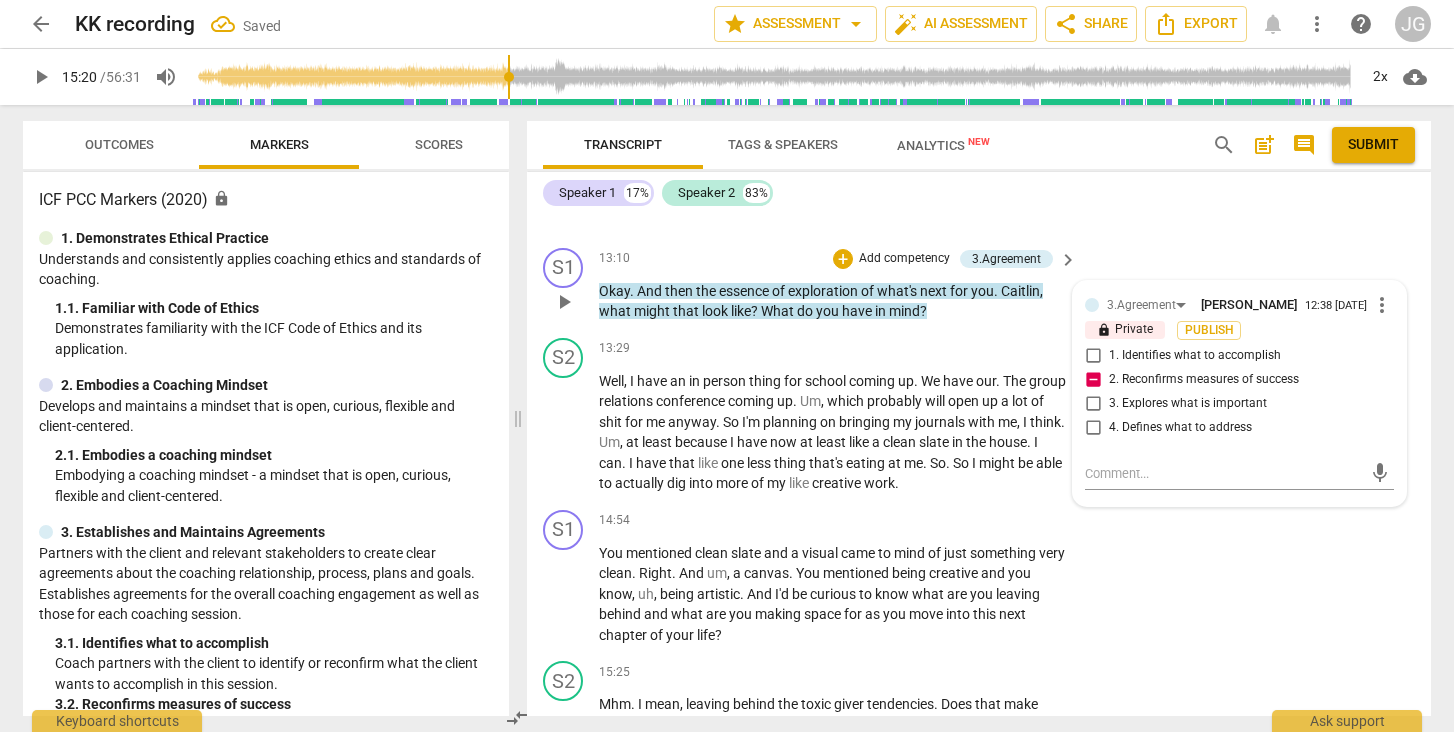 click on "2. Reconfirms measures of success" at bounding box center (1093, 380) 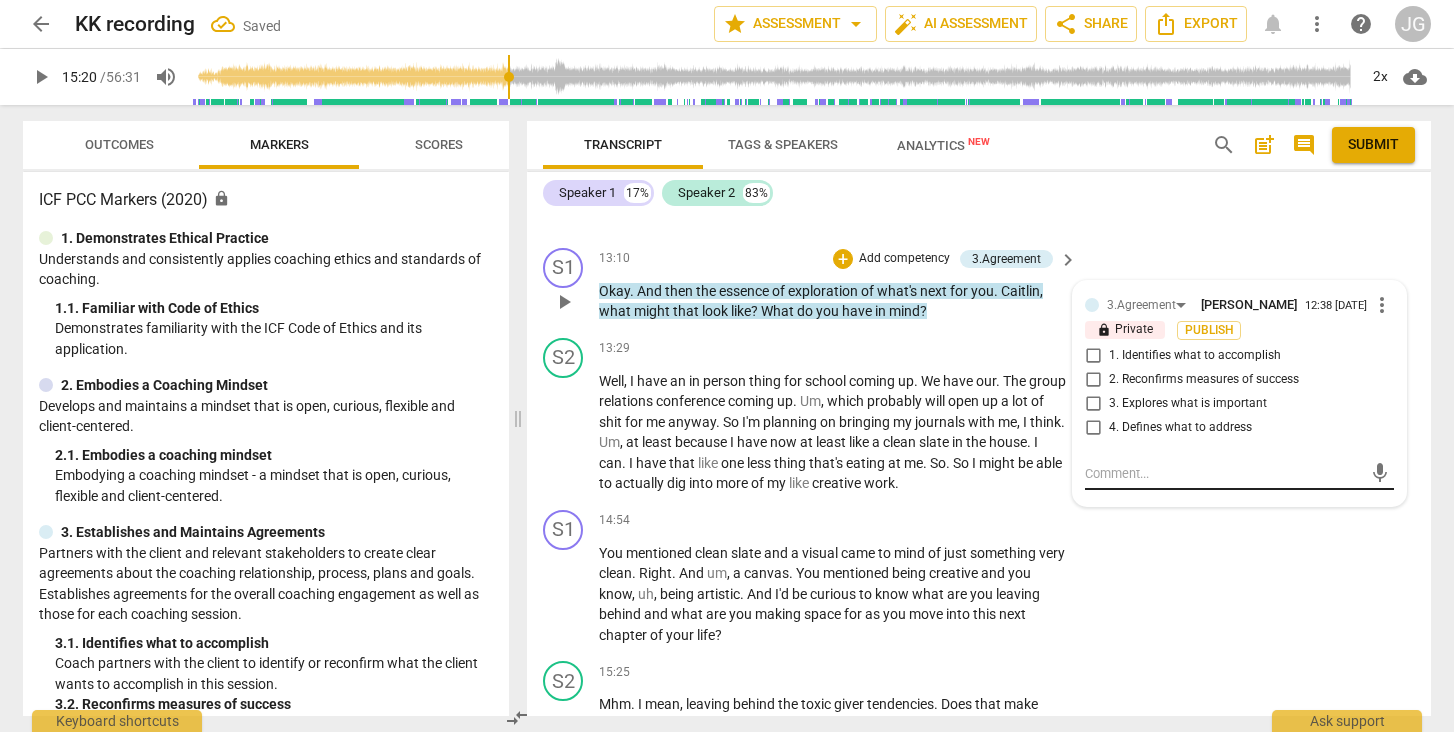 click at bounding box center [1223, 473] 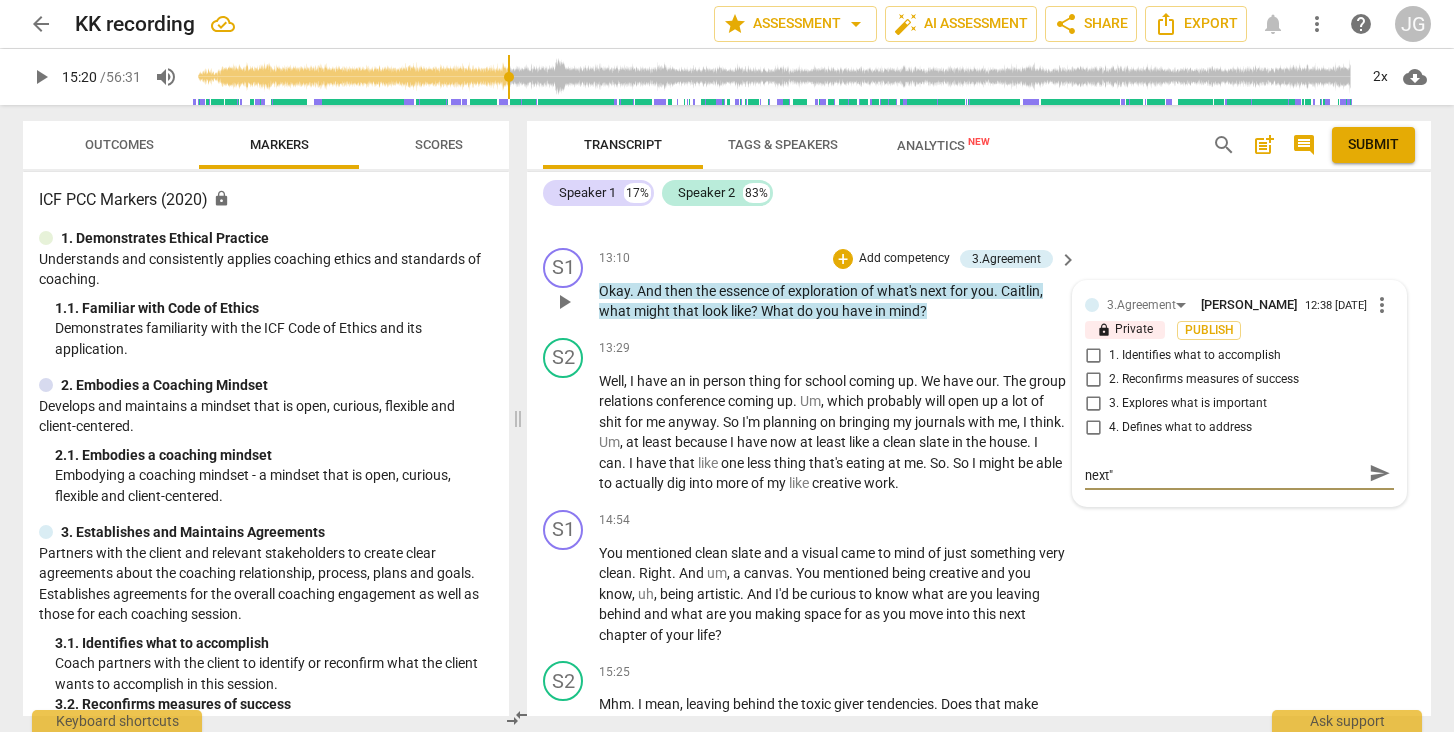 scroll, scrollTop: 0, scrollLeft: 0, axis: both 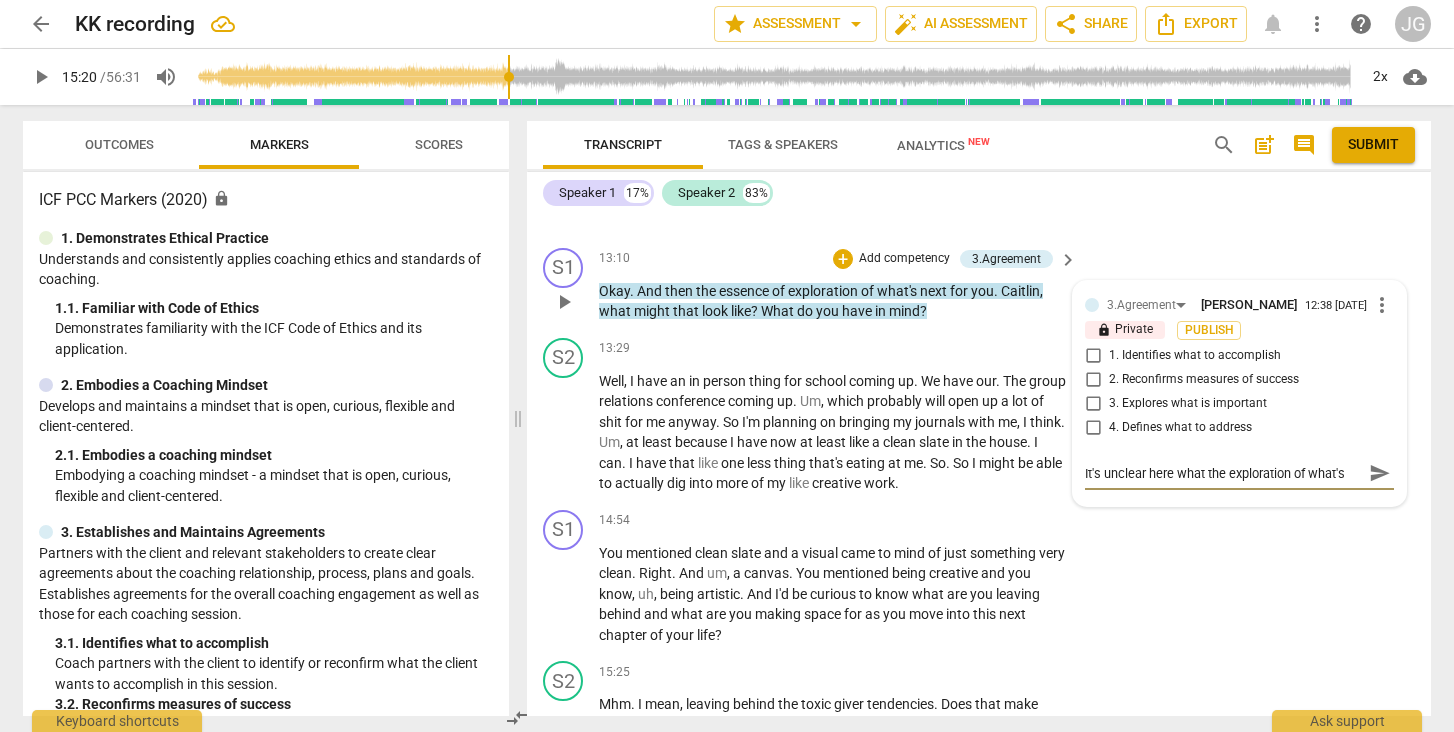 click on "It's unclear here what the exploration of what's next"" at bounding box center [1223, 473] 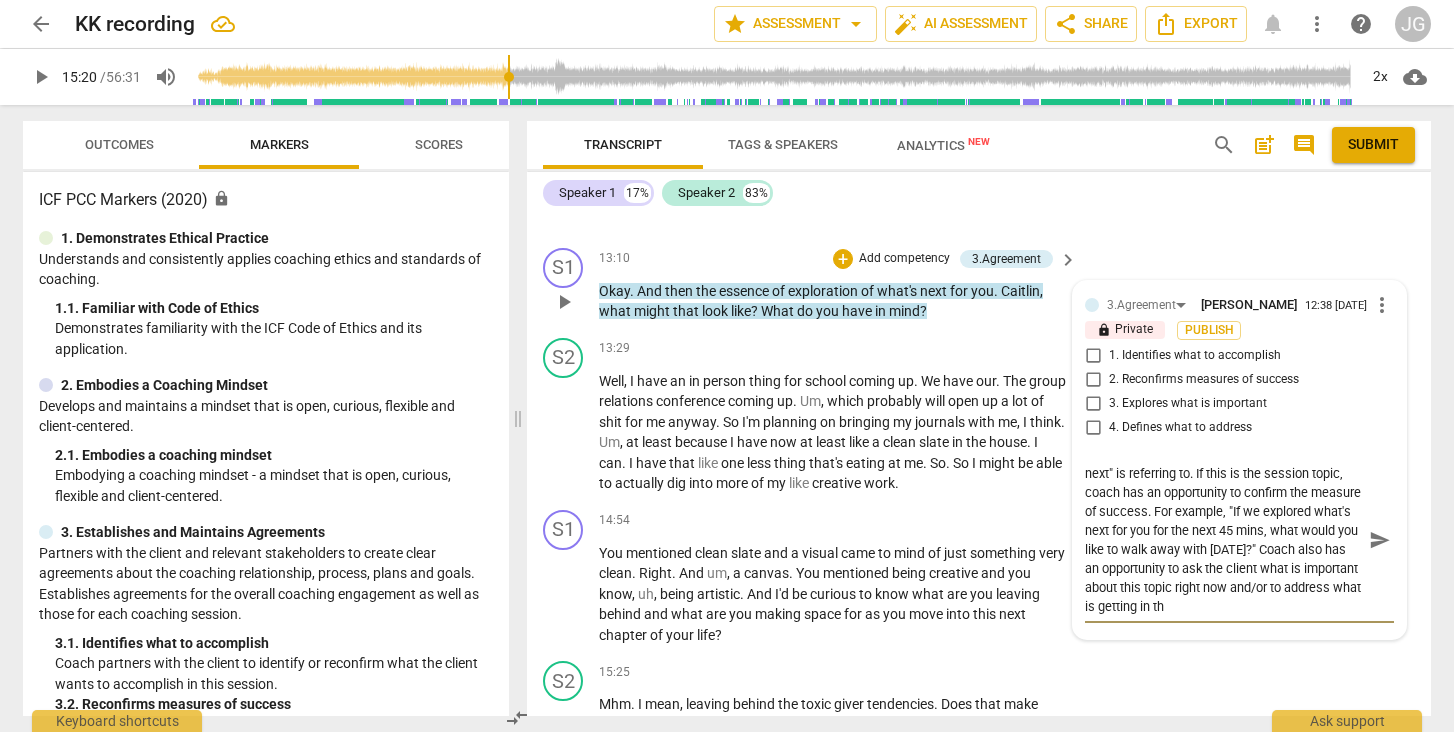 scroll, scrollTop: 36, scrollLeft: 0, axis: vertical 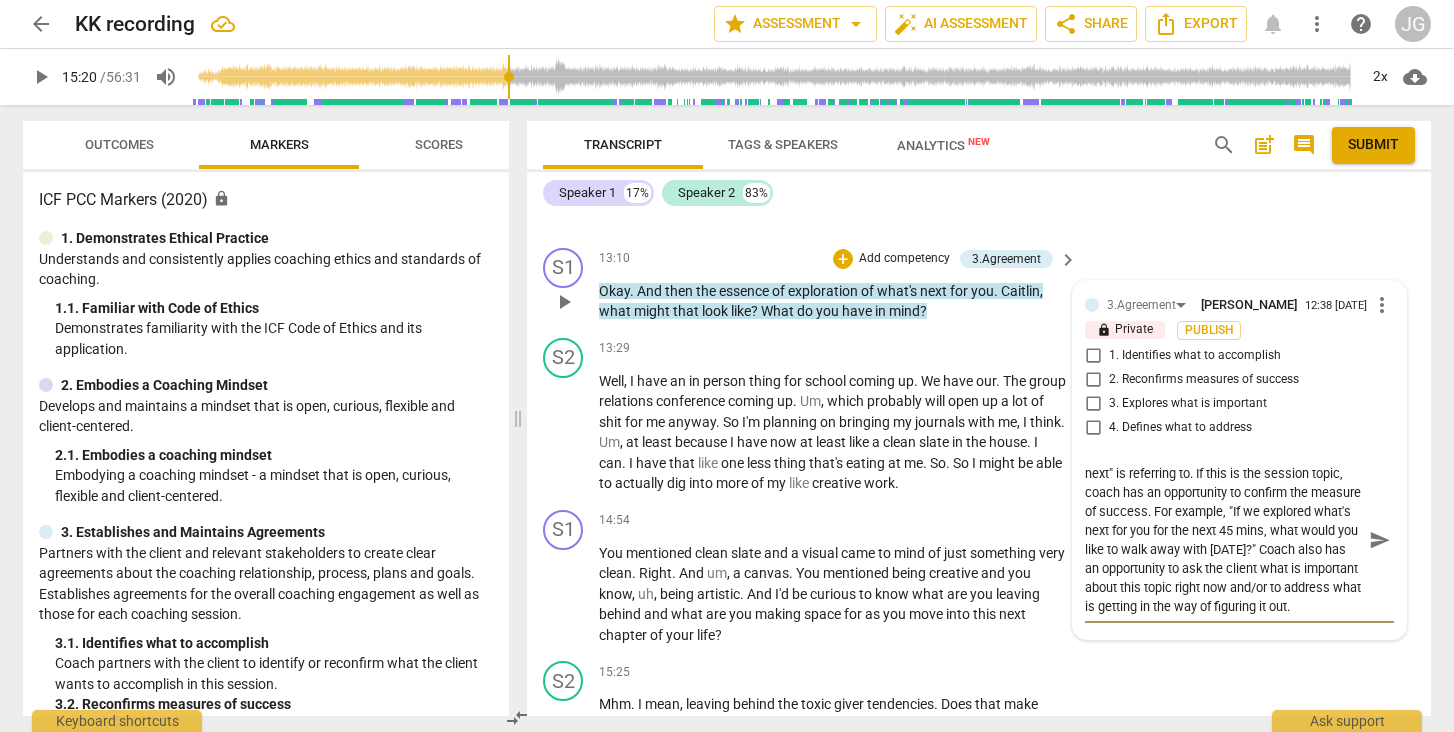 click on "send" at bounding box center (1380, 540) 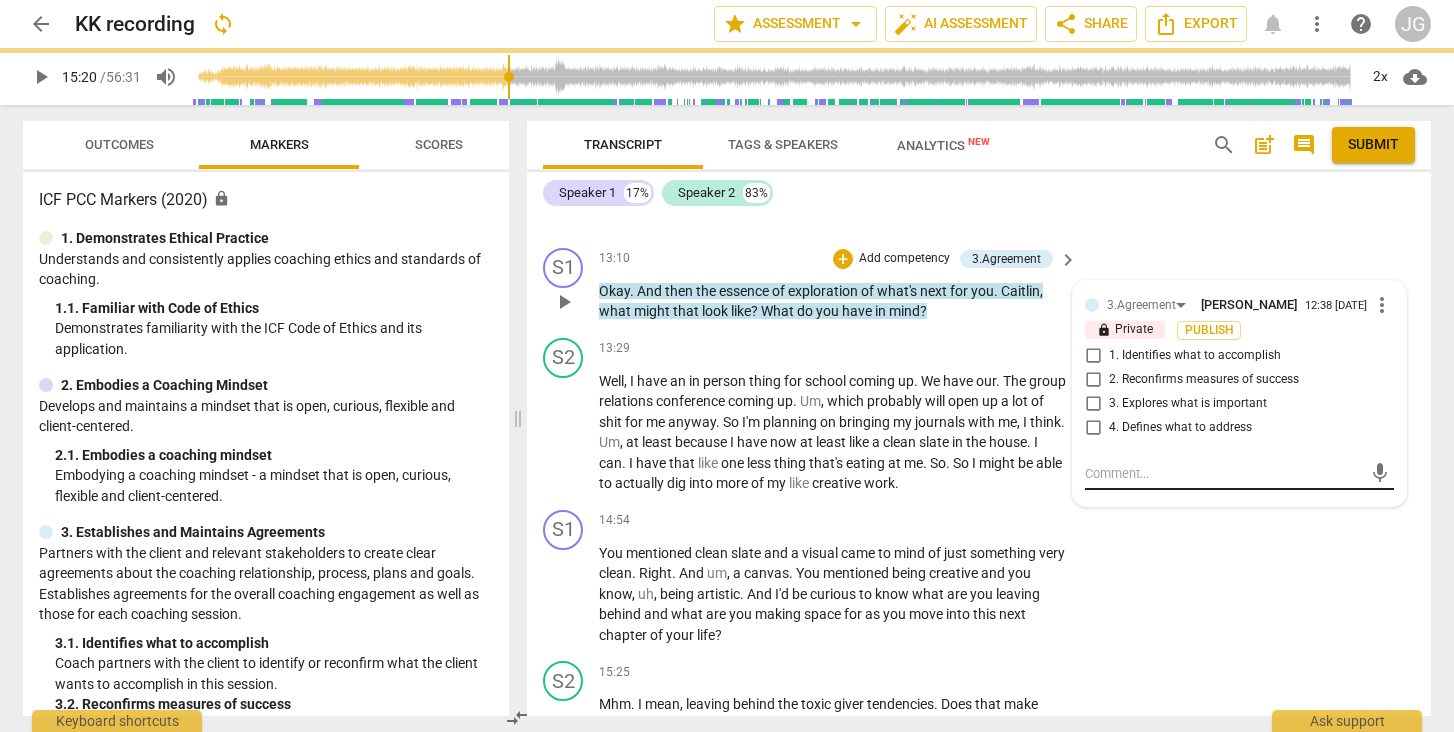 scroll, scrollTop: 0, scrollLeft: 0, axis: both 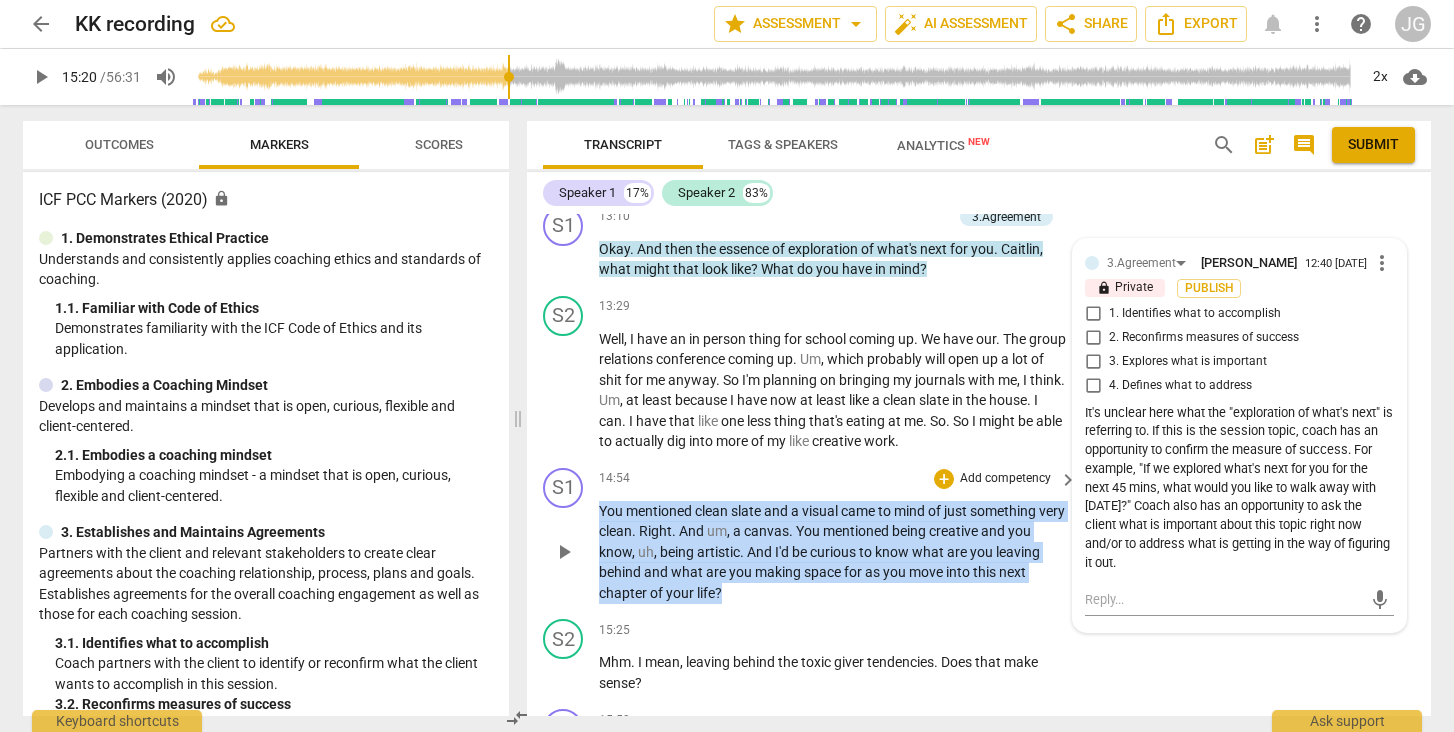 drag, startPoint x: 728, startPoint y: 574, endPoint x: 600, endPoint y: 495, distance: 150.41609 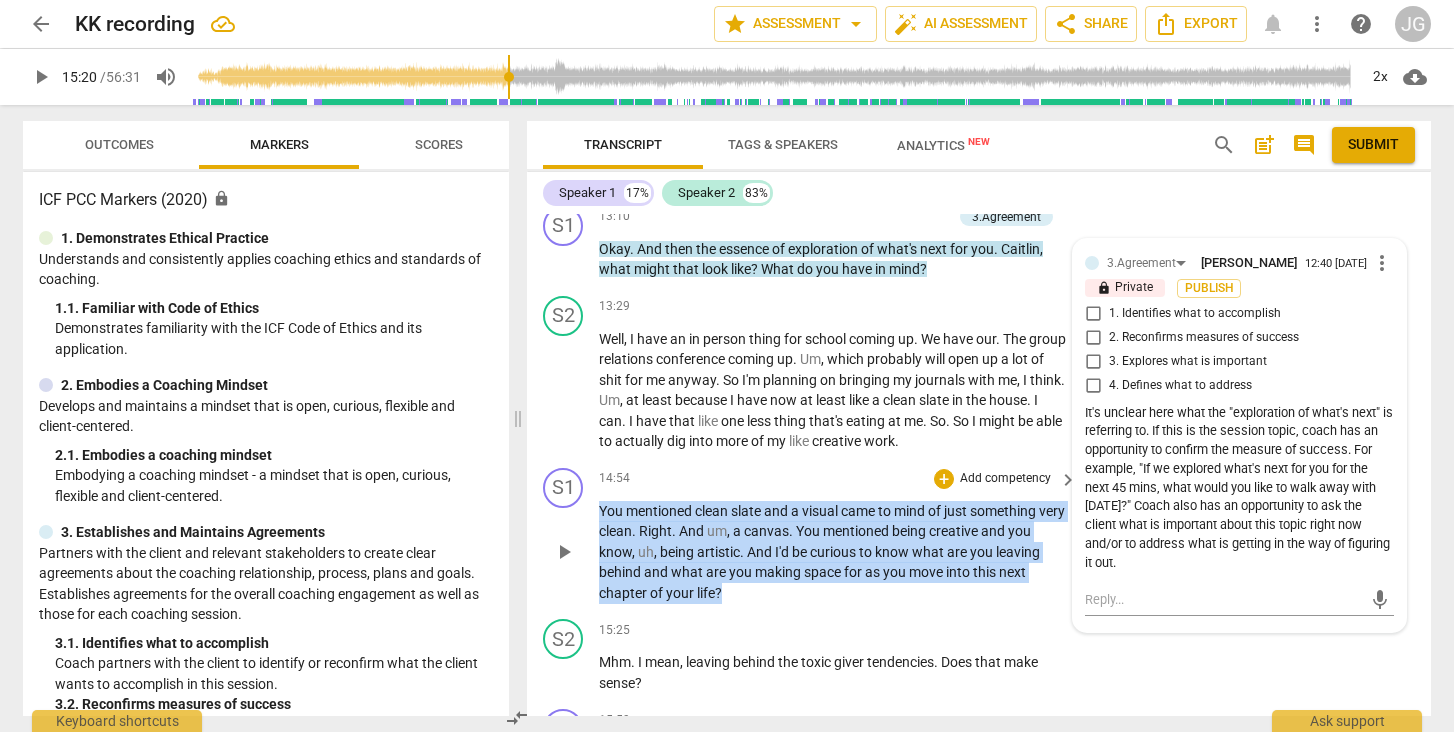 click on "You   mentioned   clean   slate   and   a   visual   came   to   mind   of   just   something   very   clean .   Right .   And   um ,   a   canvas .   You   mentioned   being   creative   and   you   know ,   uh ,   being   artistic .   And   I'd   be   curious   to   know   what   are   you   leaving   behind   and   what   are   you   making   space   for   as   you   move   into   this   next   chapter   of   your   life ?" at bounding box center (833, 552) 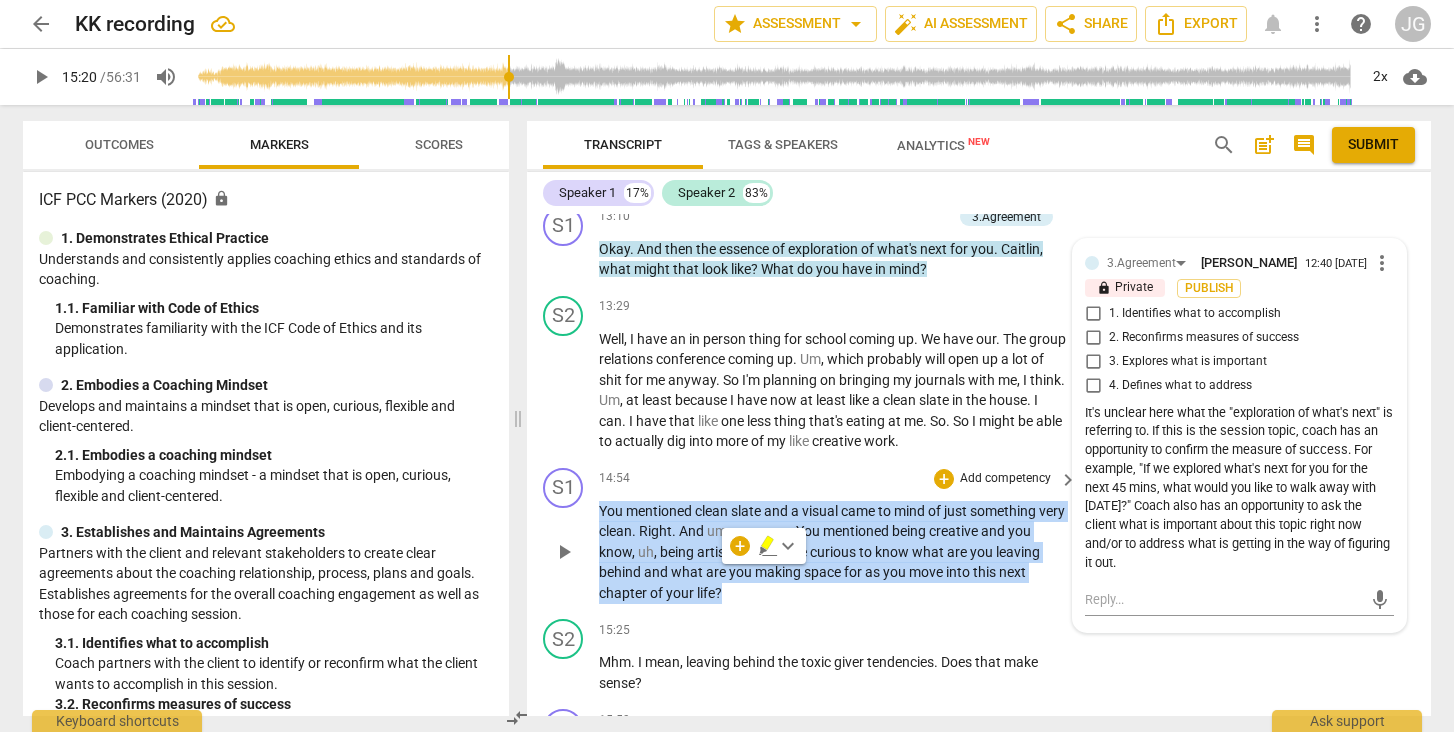 copy on "You   mentioned   clean   slate   and   a   visual   came   to   mind   of   just   something   very   clean .   Right .   And   um ,   a   canvas .   You   mentioned   being   creative   and   you   know ,   uh ,   being   artistic .   And   I'd   be   curious   to   know   what   are   you   leaving   behind   and   what   are   you   making   space   for   as   you   move   into   this   next   chapter   of   your   life ?" 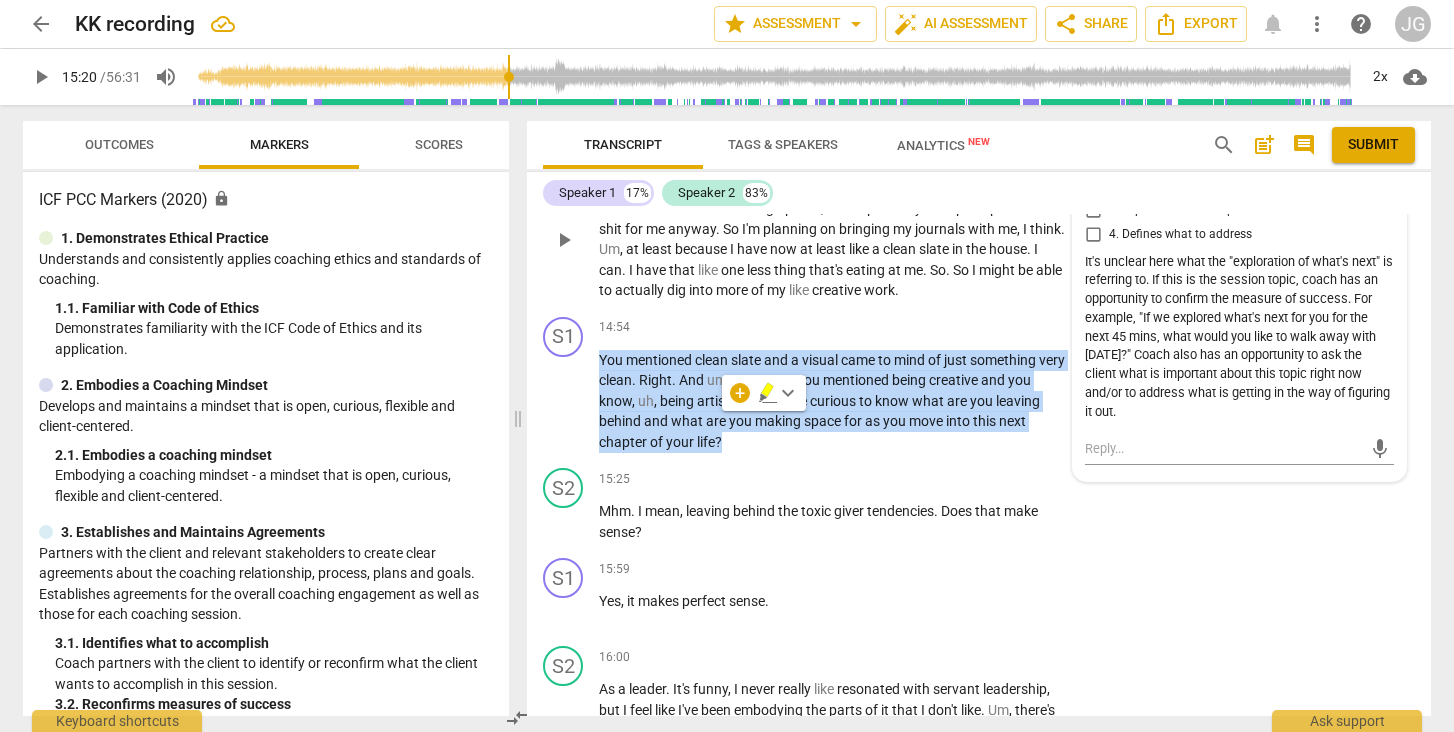 scroll, scrollTop: 4166, scrollLeft: 0, axis: vertical 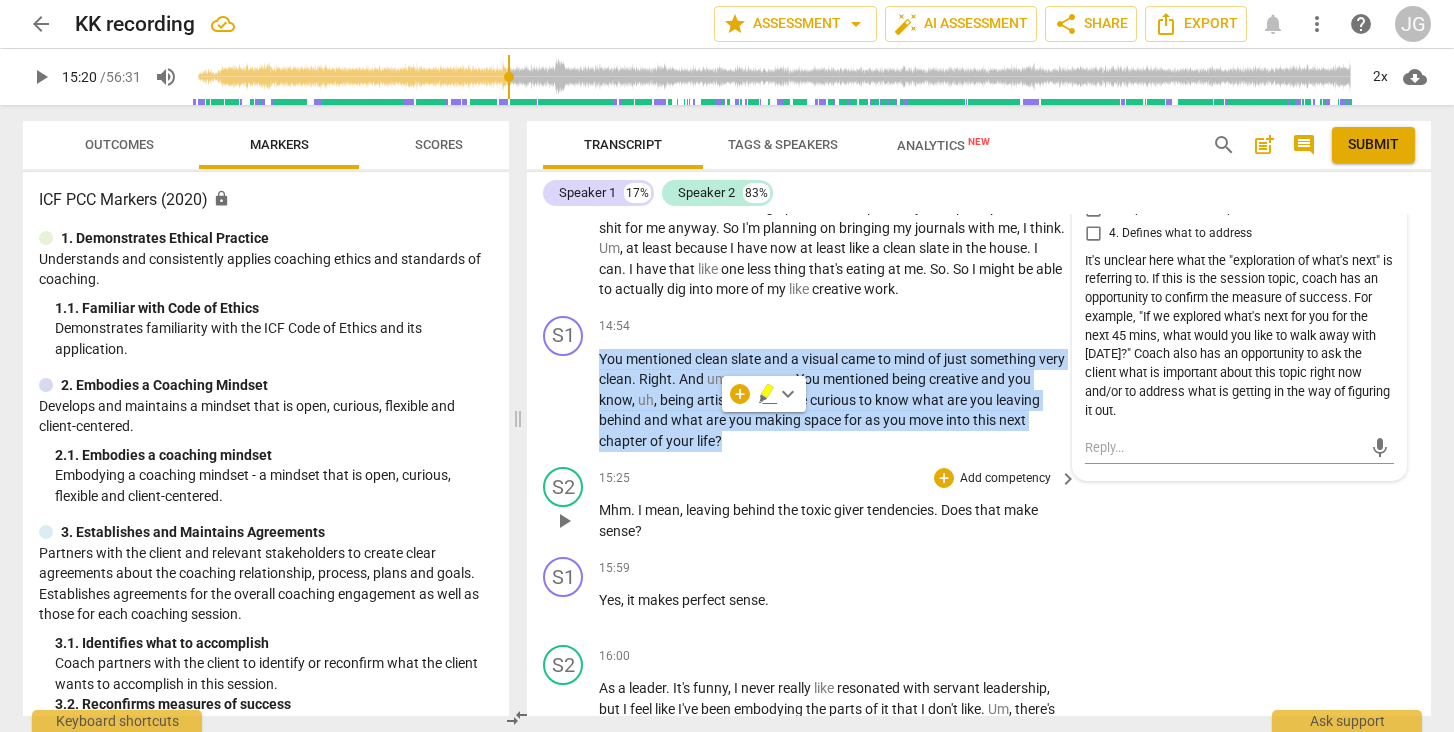 click on "S2 play_arrow pause 15:25 + Add competency keyboard_arrow_right Mhm .   I   mean ,   leaving   behind   the   toxic   giver   tendencies .   Does   that   make   sense ?" at bounding box center [979, 504] 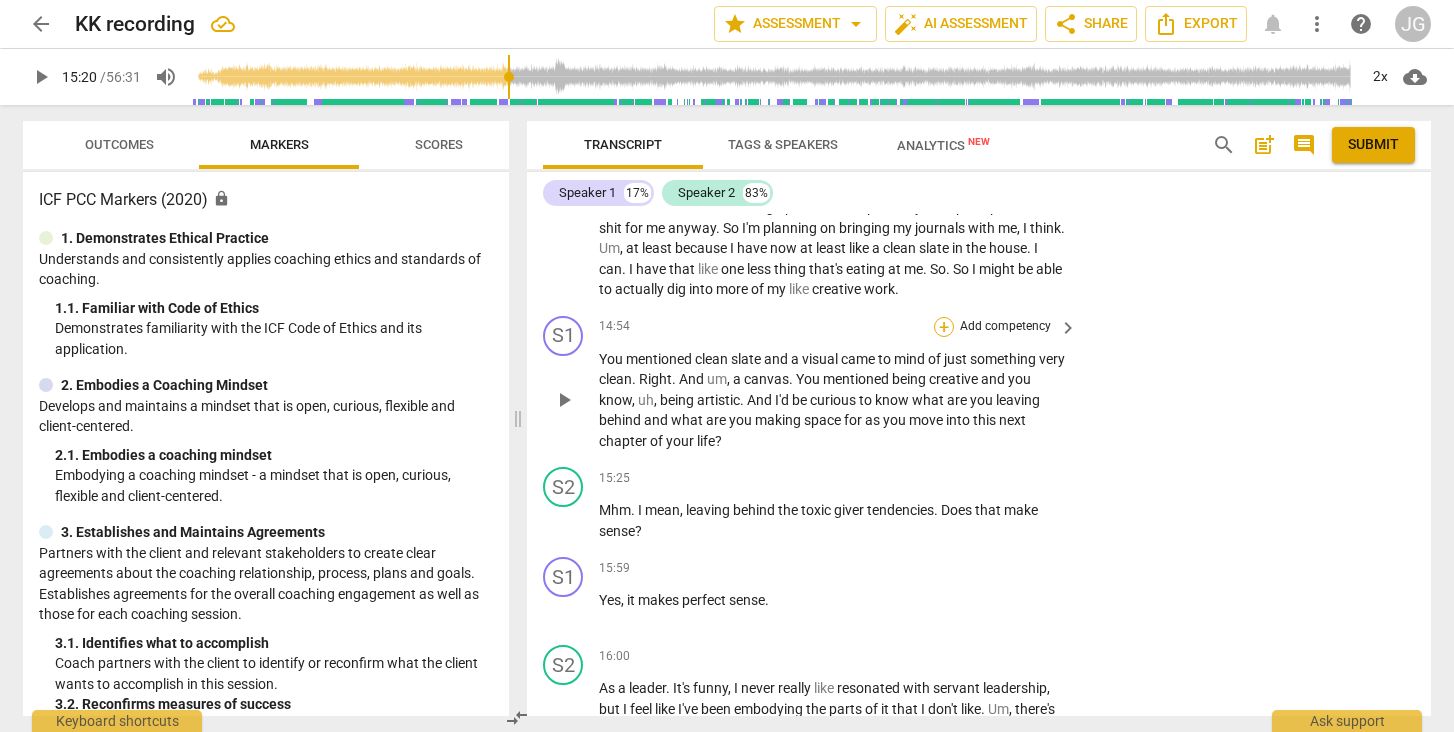 click on "+" at bounding box center (944, 327) 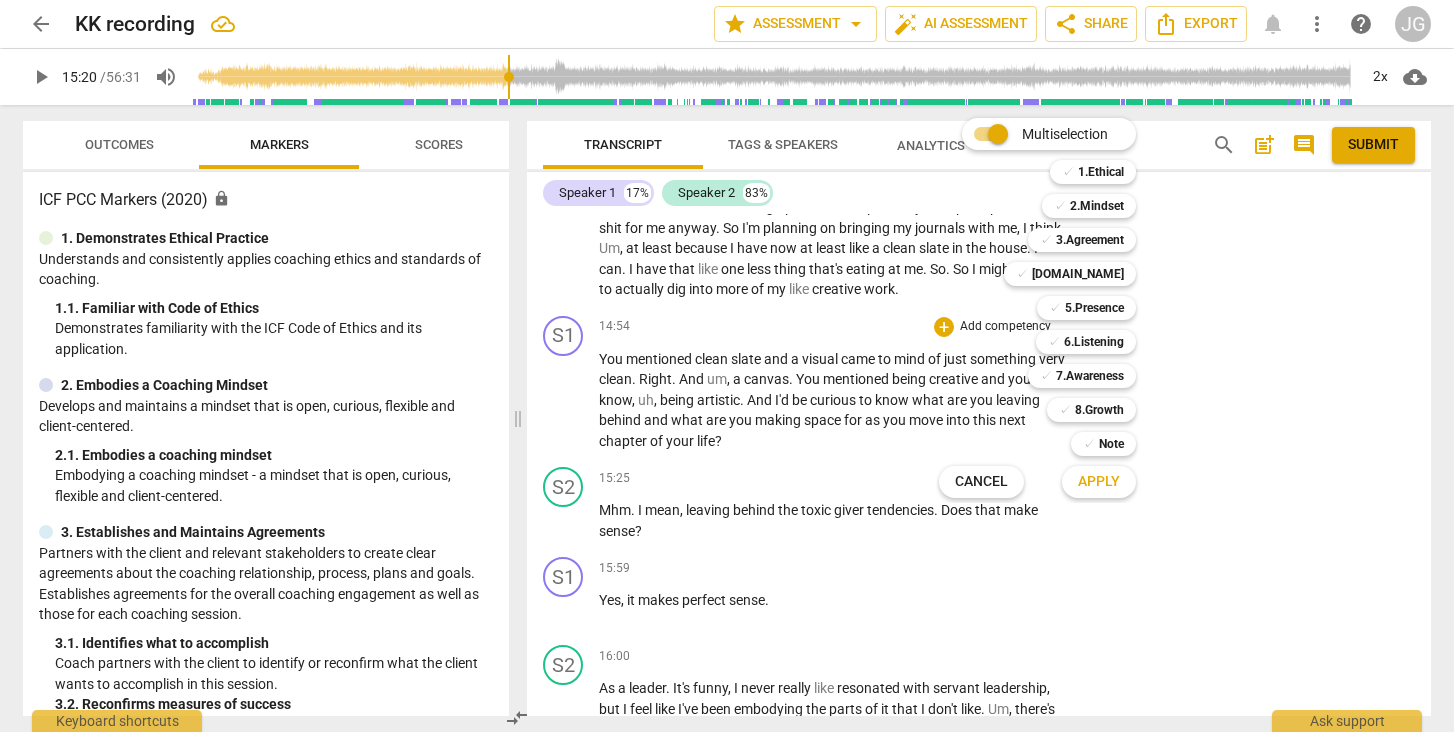 click at bounding box center (727, 366) 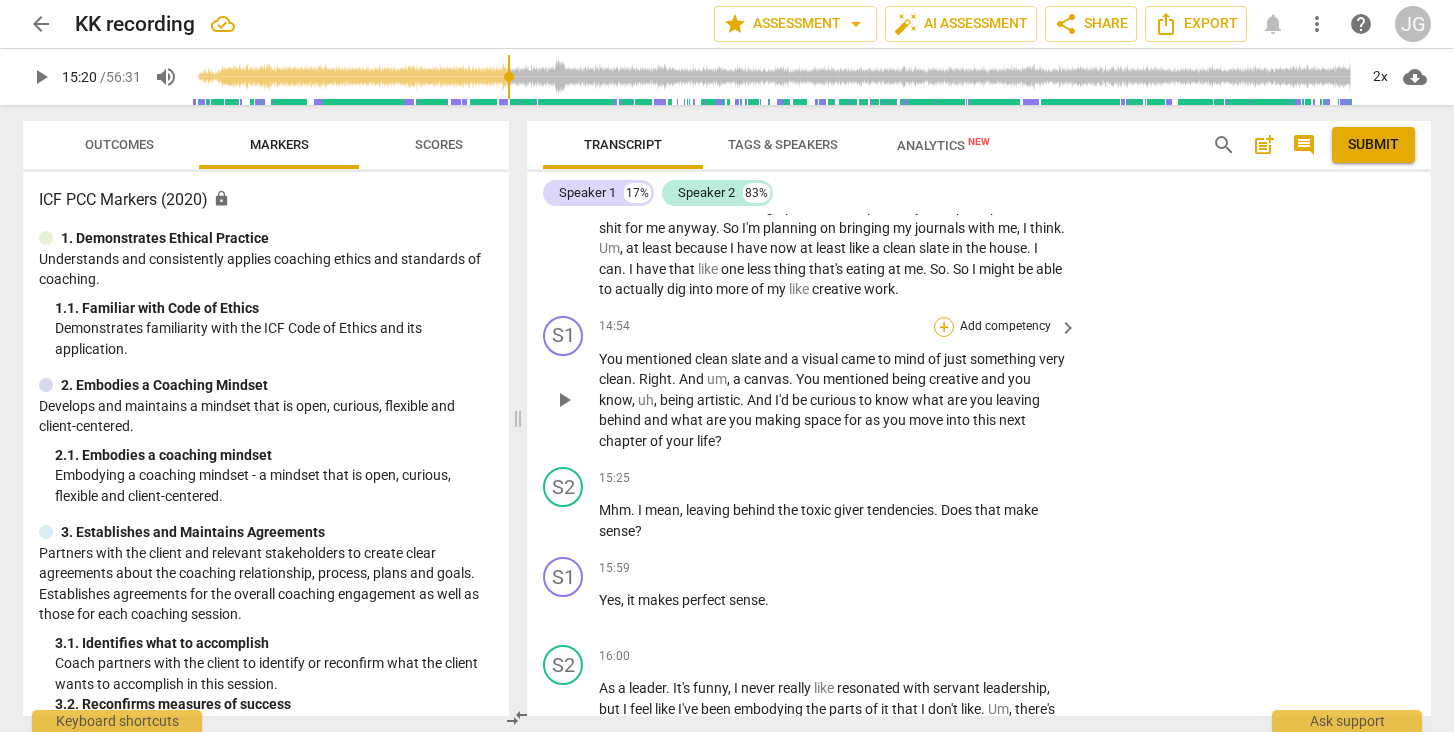 click on "+" at bounding box center (944, 327) 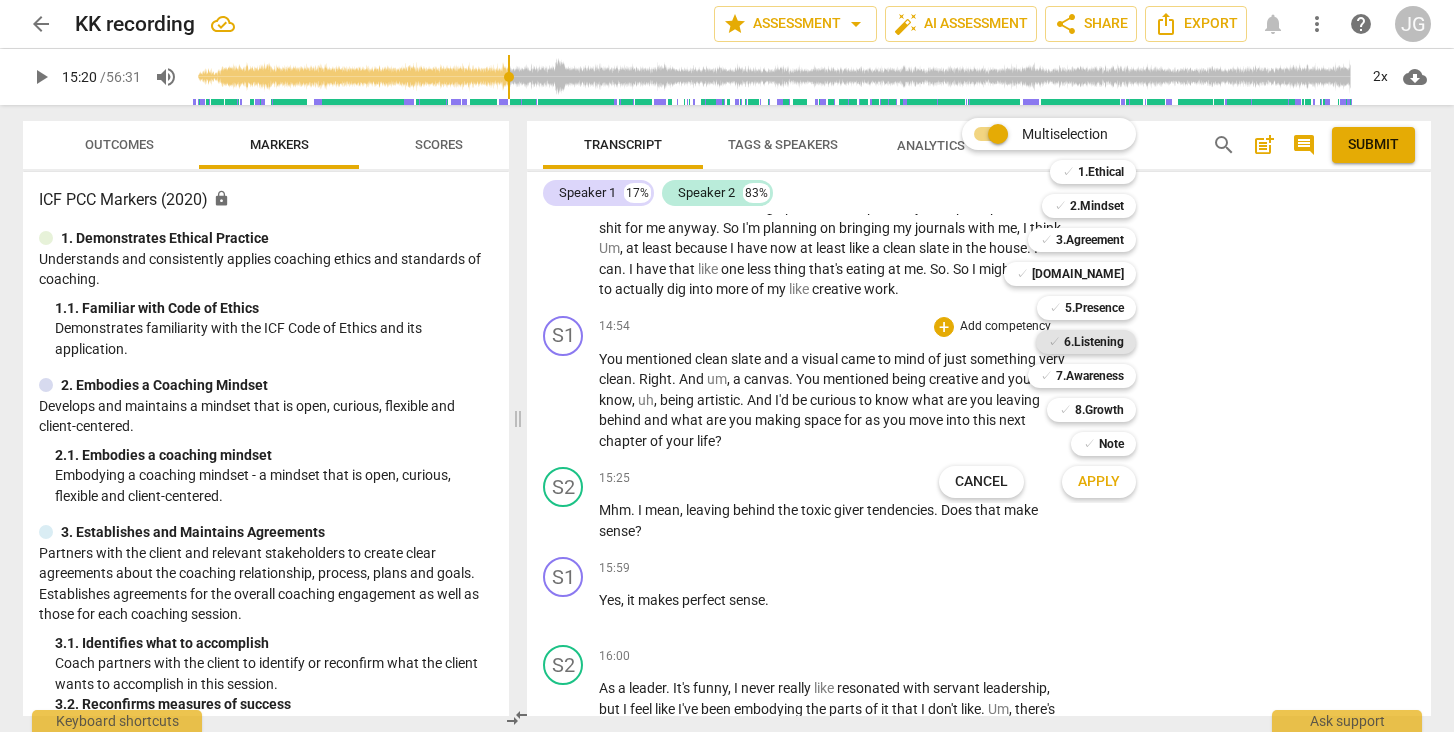 click on "6.Listening" at bounding box center [1094, 342] 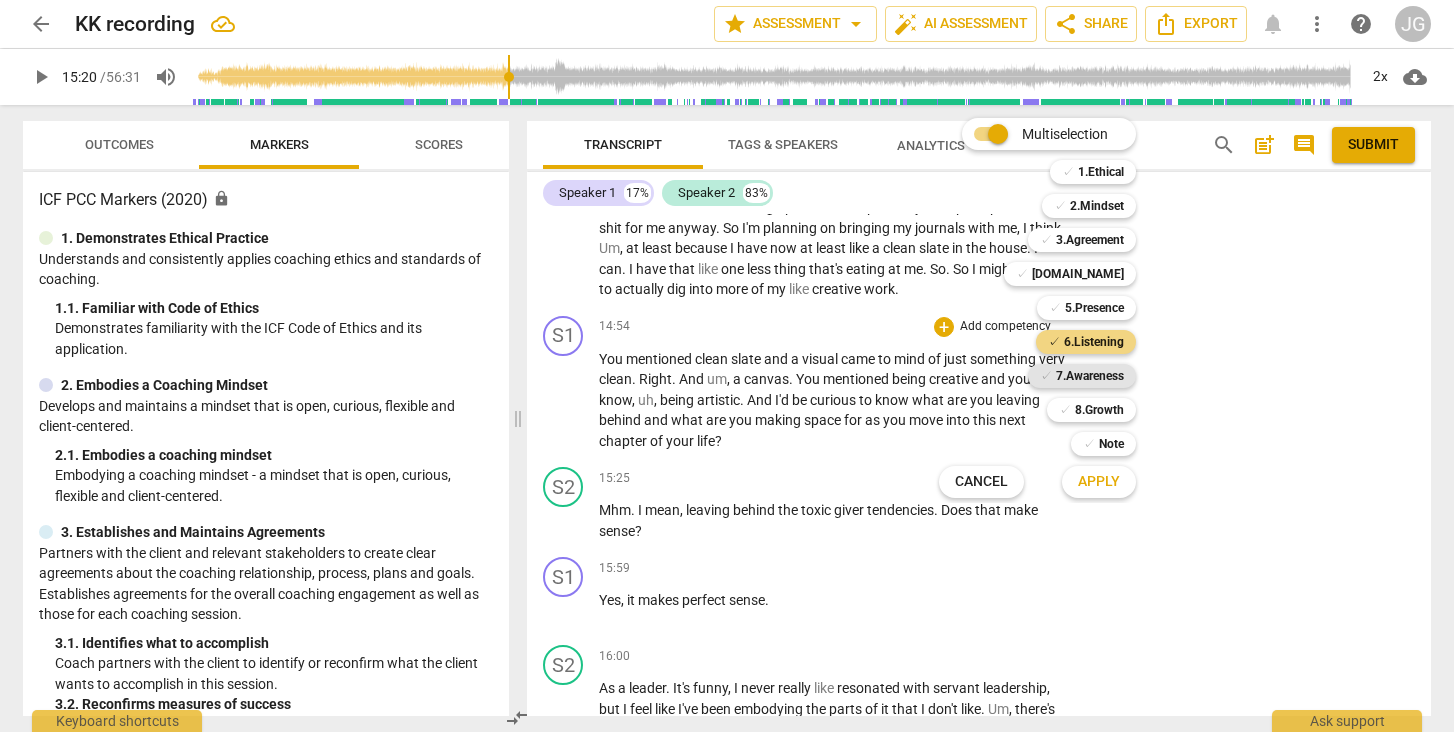 click on "7.Awareness" at bounding box center [1090, 376] 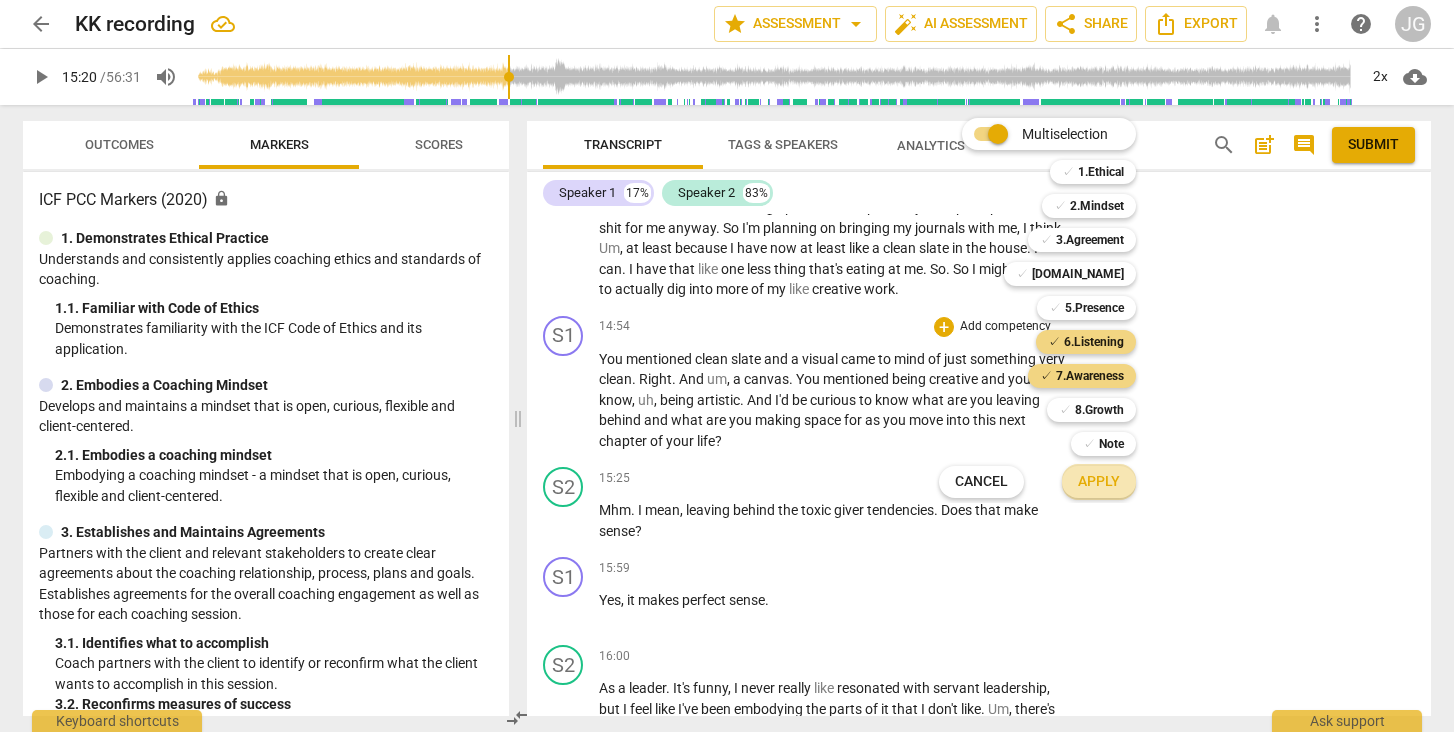 click on "Apply" at bounding box center (1099, 482) 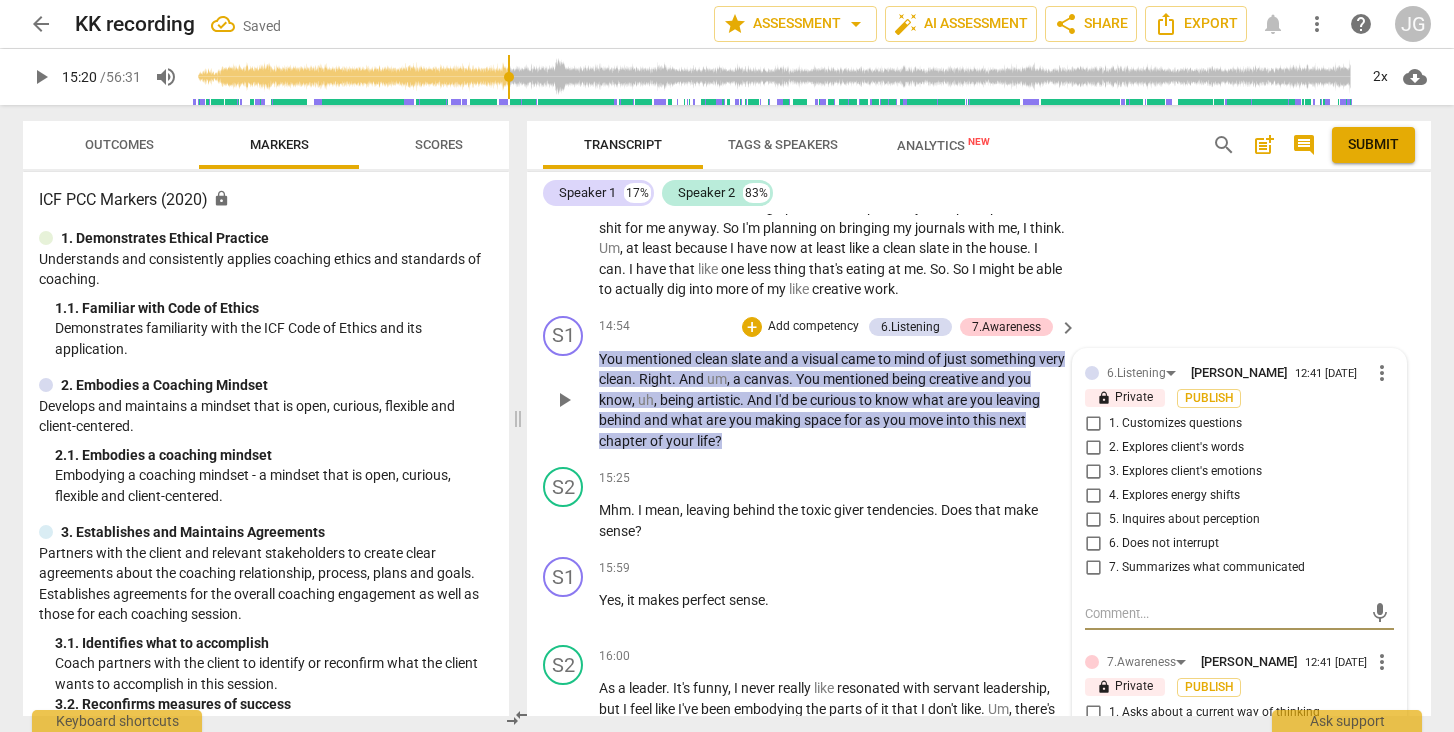 click on "1. Customizes questions" at bounding box center (1093, 424) 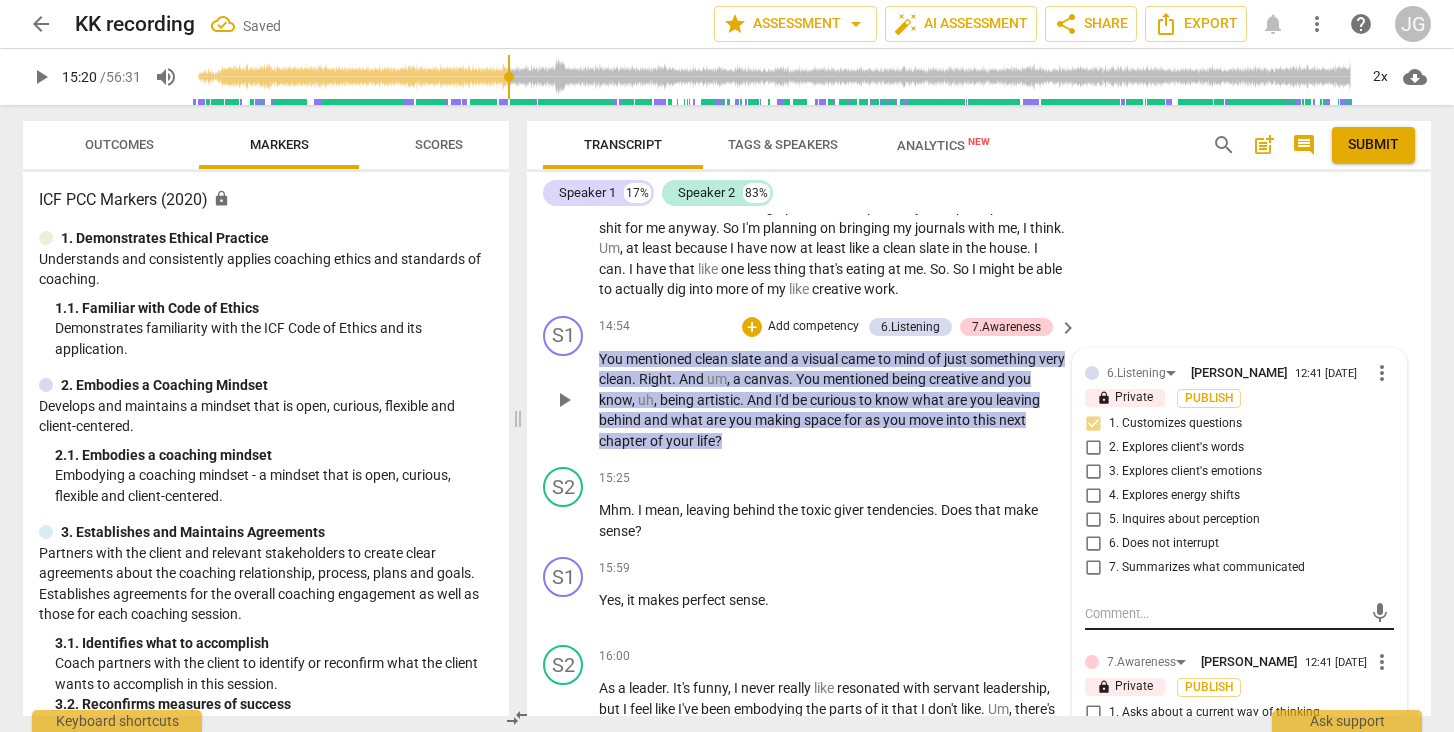 click at bounding box center (1223, 613) 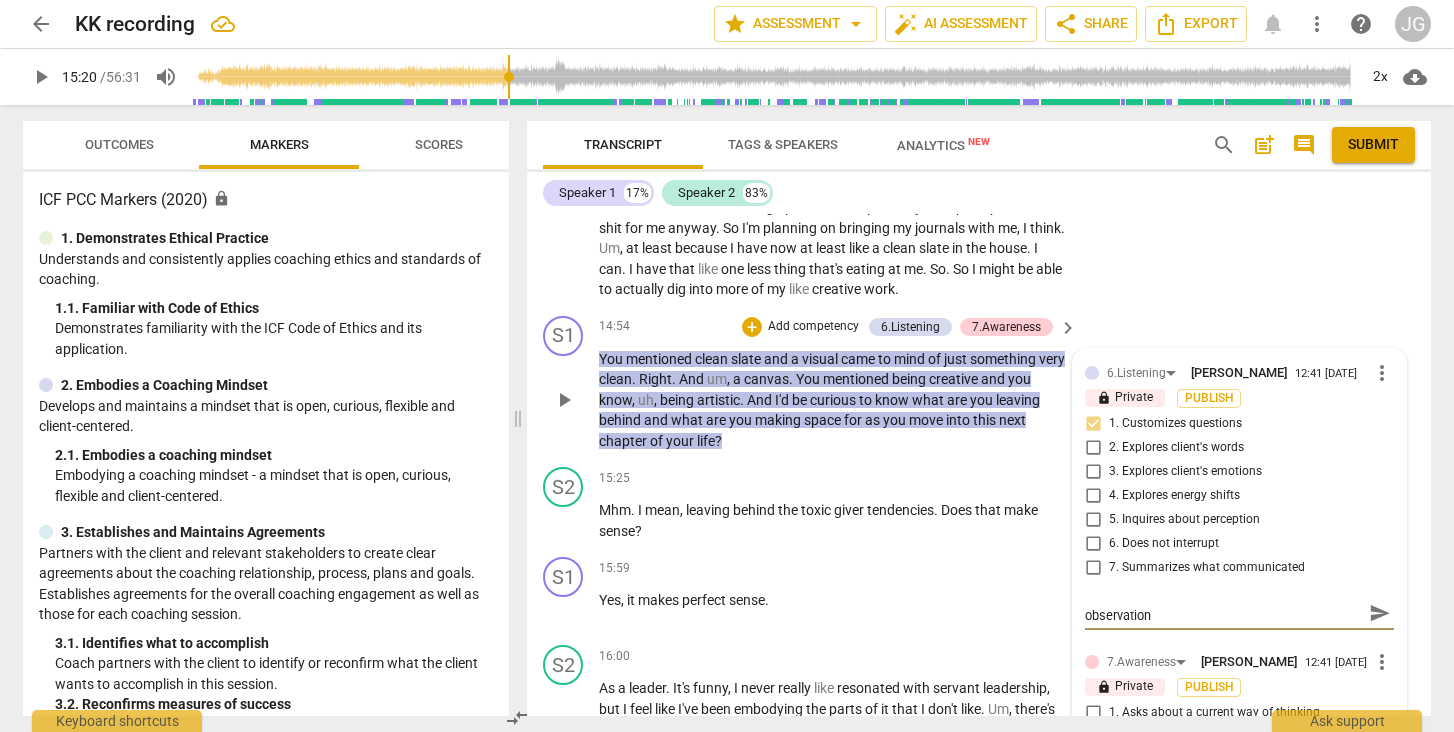 scroll, scrollTop: 0, scrollLeft: 0, axis: both 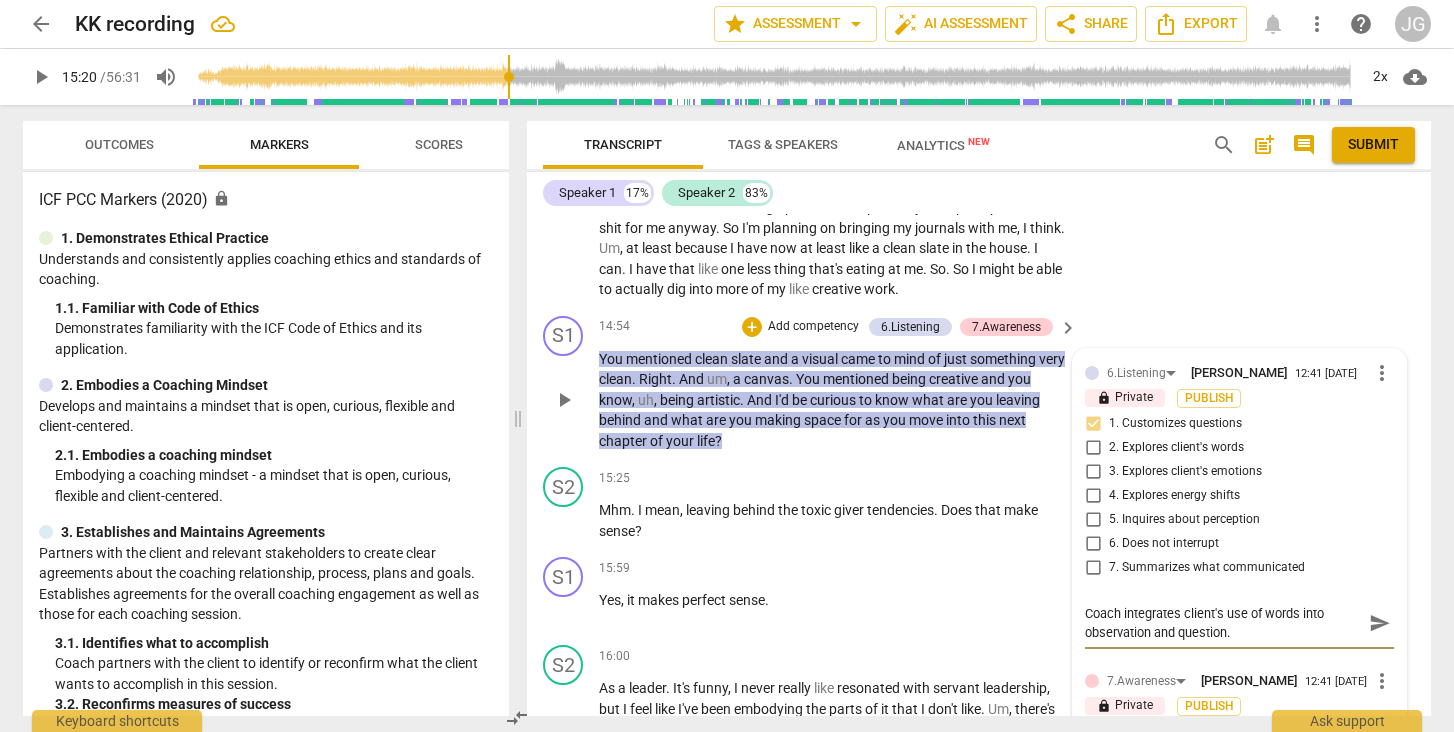 click on "send" at bounding box center [1380, 623] 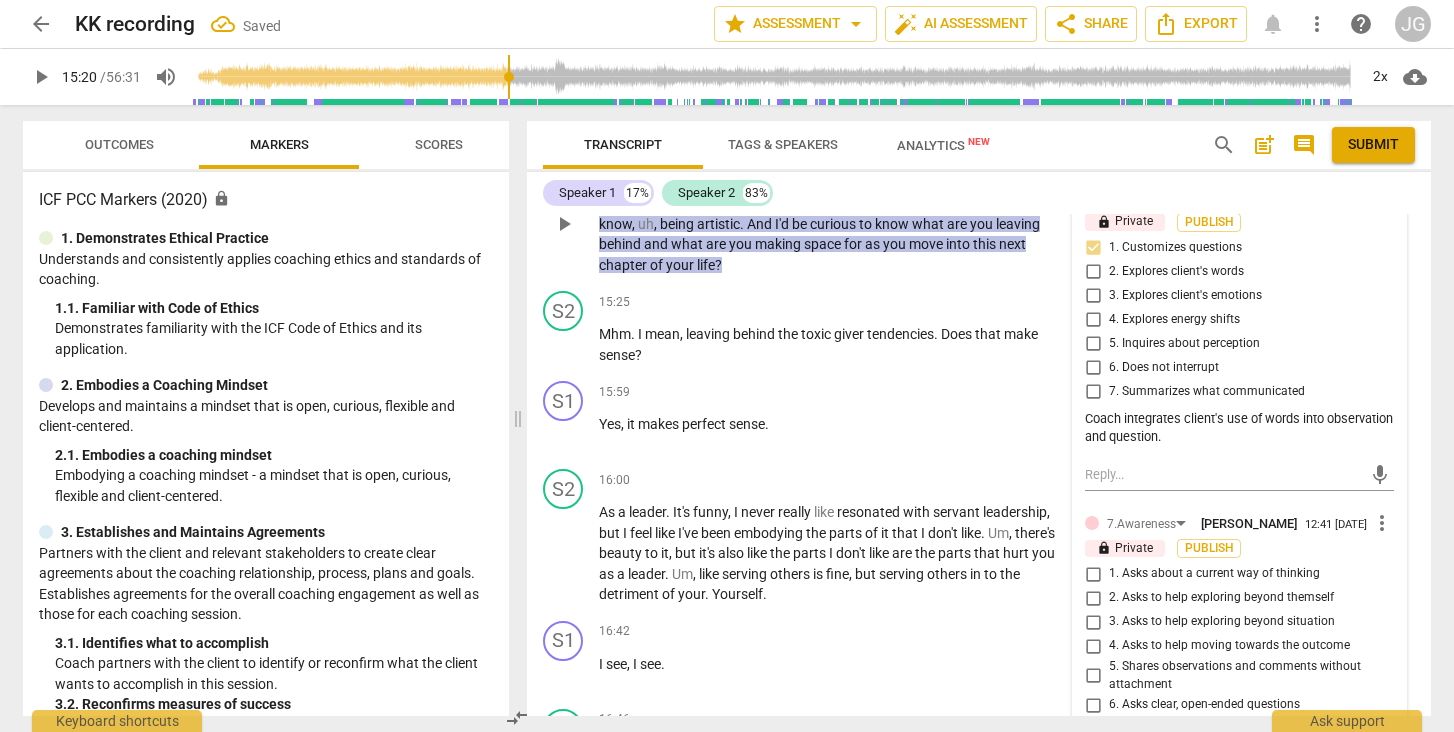 scroll, scrollTop: 4436, scrollLeft: 0, axis: vertical 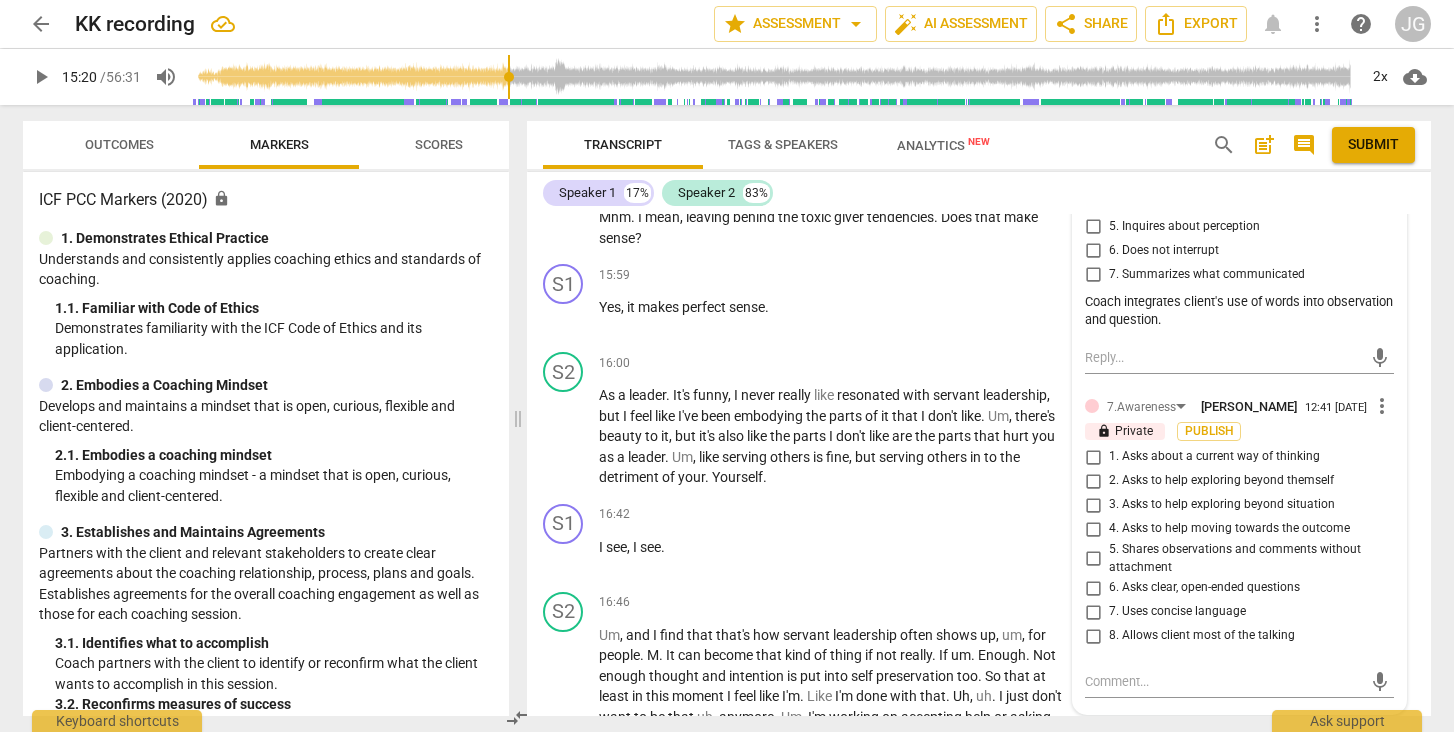 click on "2. Asks to help exploring beyond themself" at bounding box center (1093, 481) 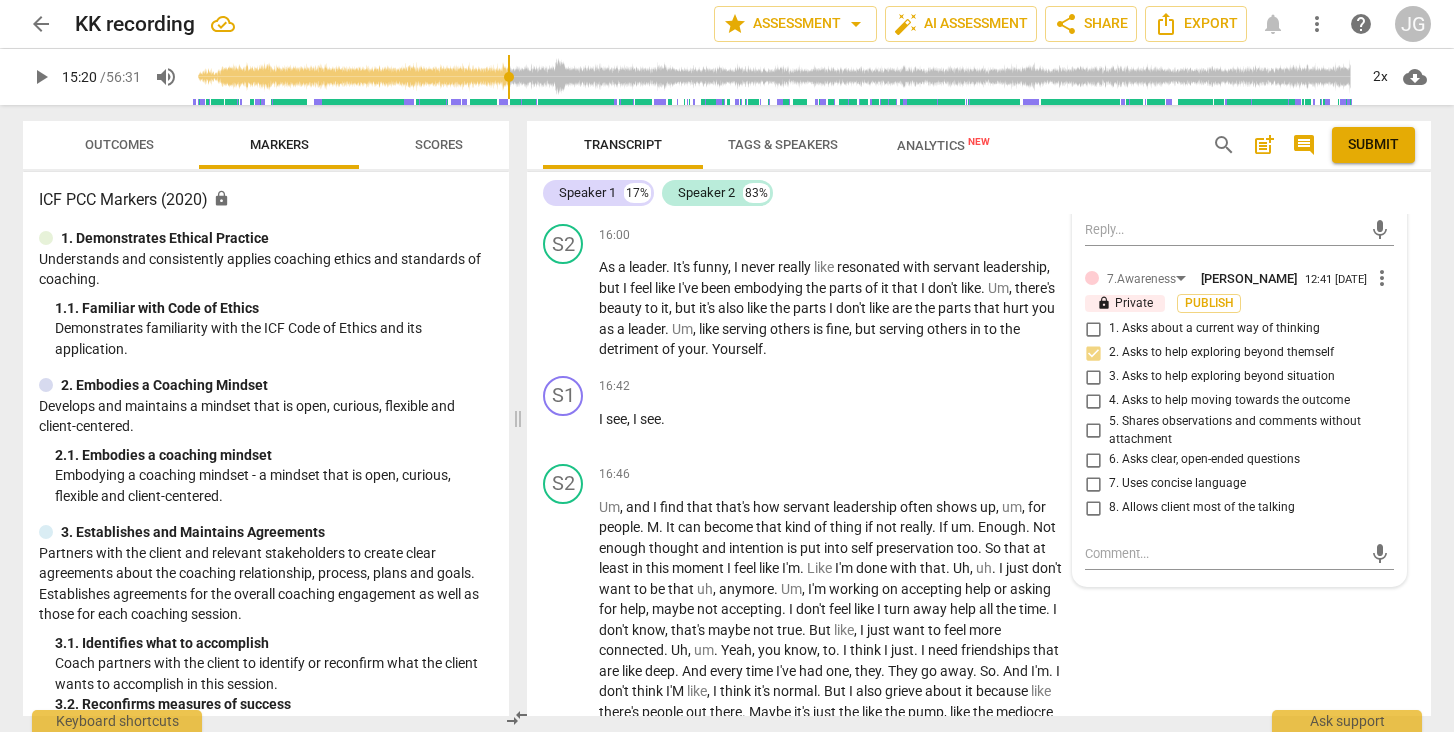scroll, scrollTop: 4596, scrollLeft: 0, axis: vertical 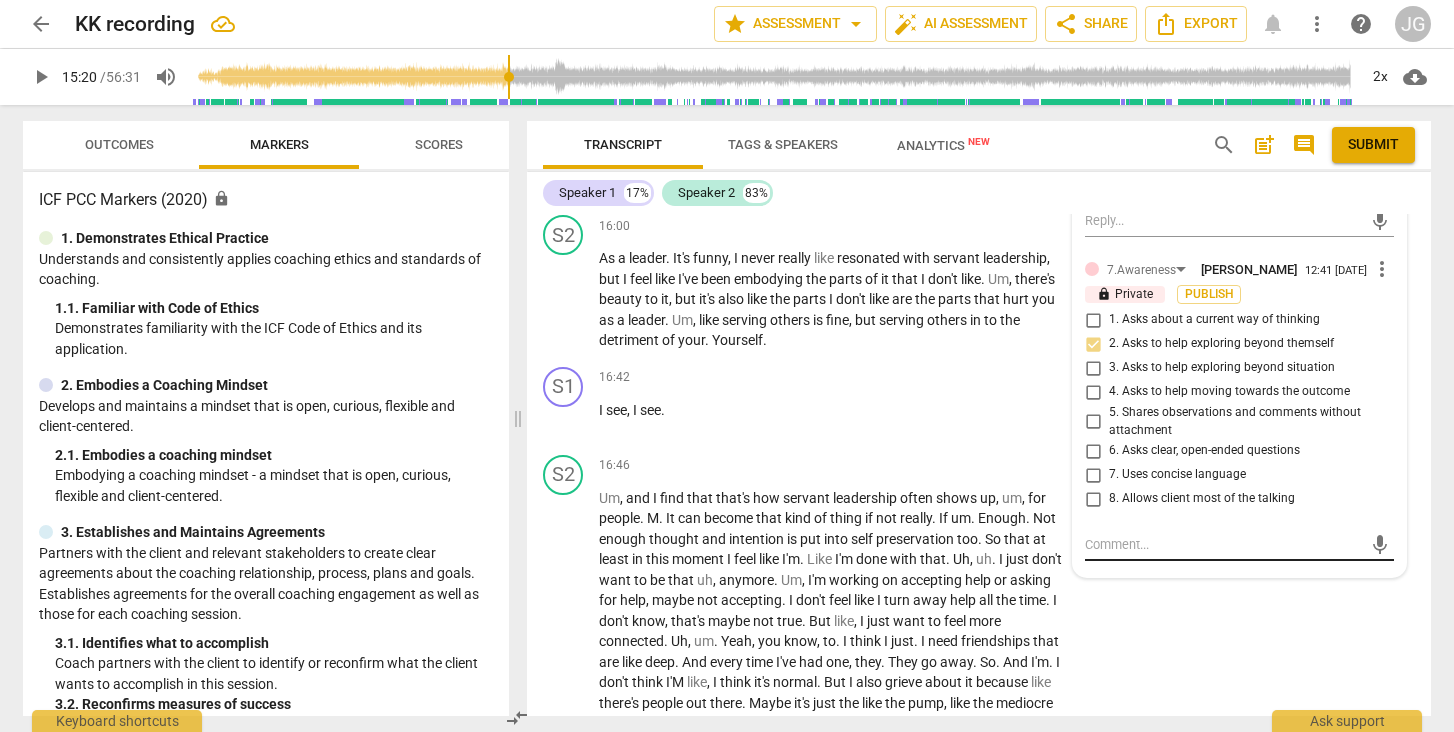 click at bounding box center [1223, 544] 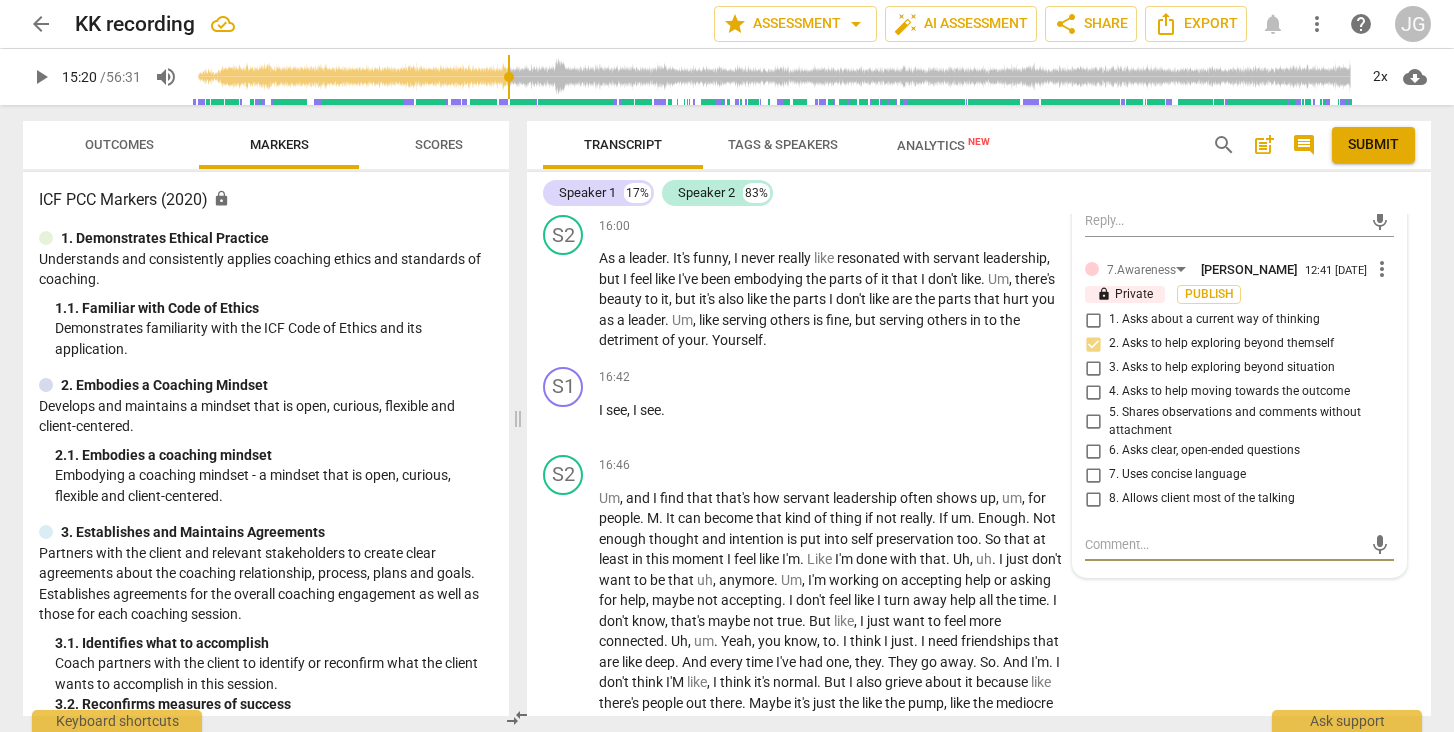 paste on "Coach reflects on the client’s language and imagery, then invites the client to explore what they are releasing and welcoming." 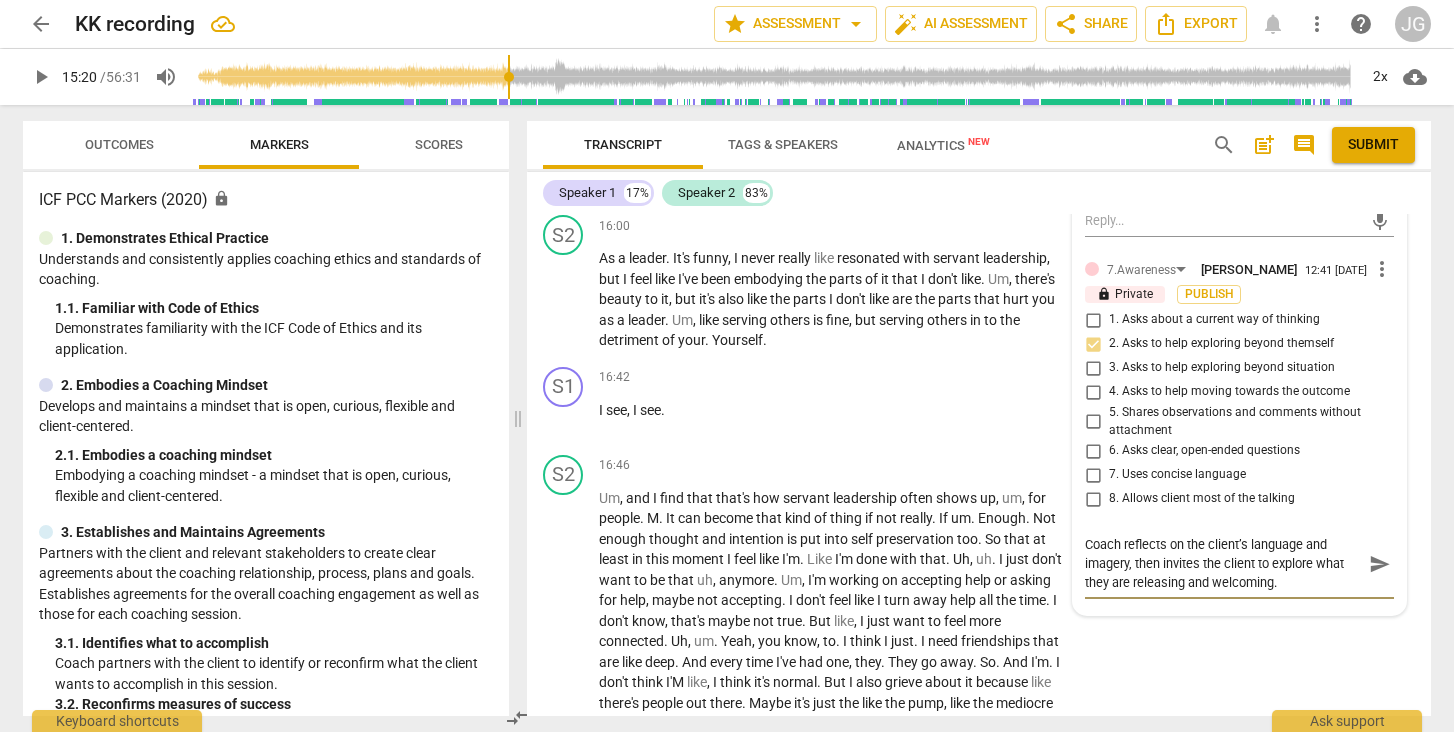 click on "Coach reflects on the client’s language and imagery, then invites the client to explore what they are releasing and welcoming." at bounding box center [1223, 563] 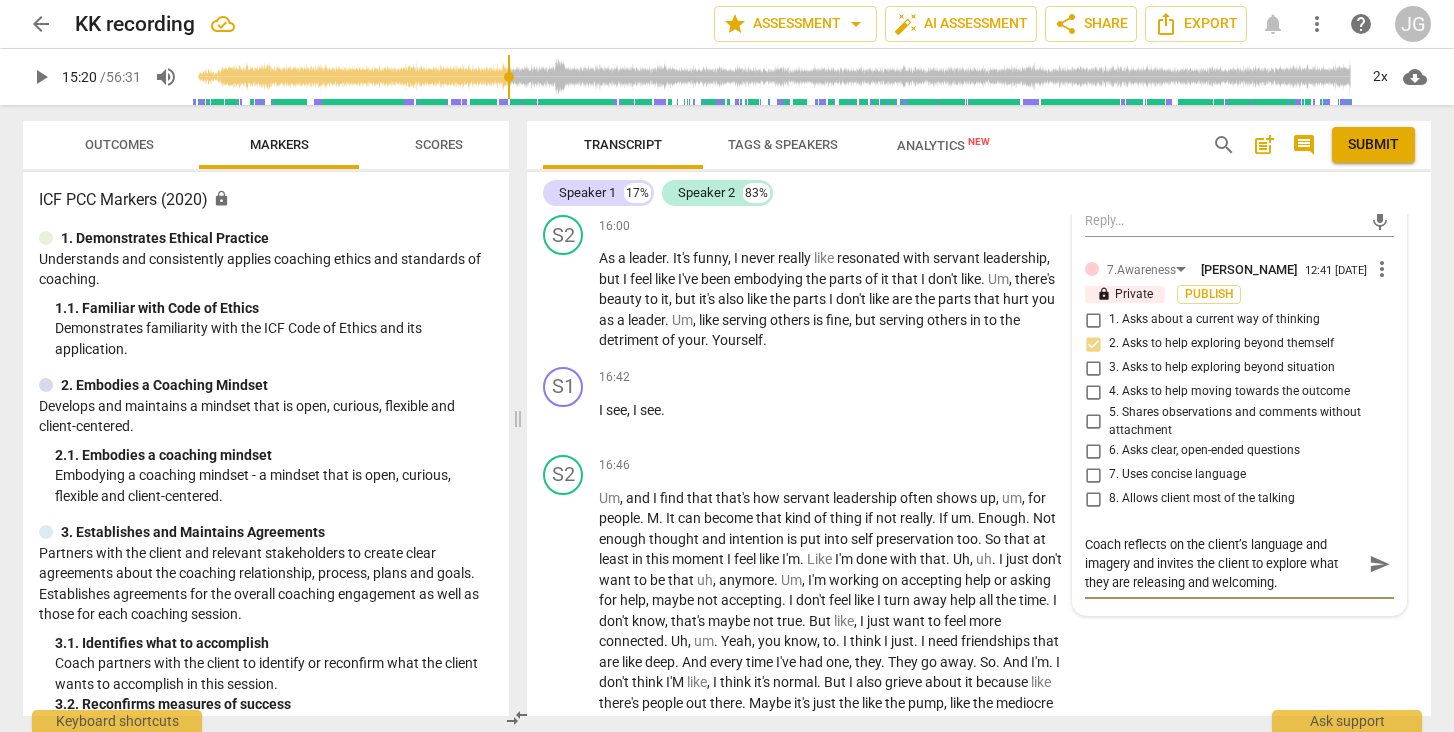 click on "send" at bounding box center (1380, 564) 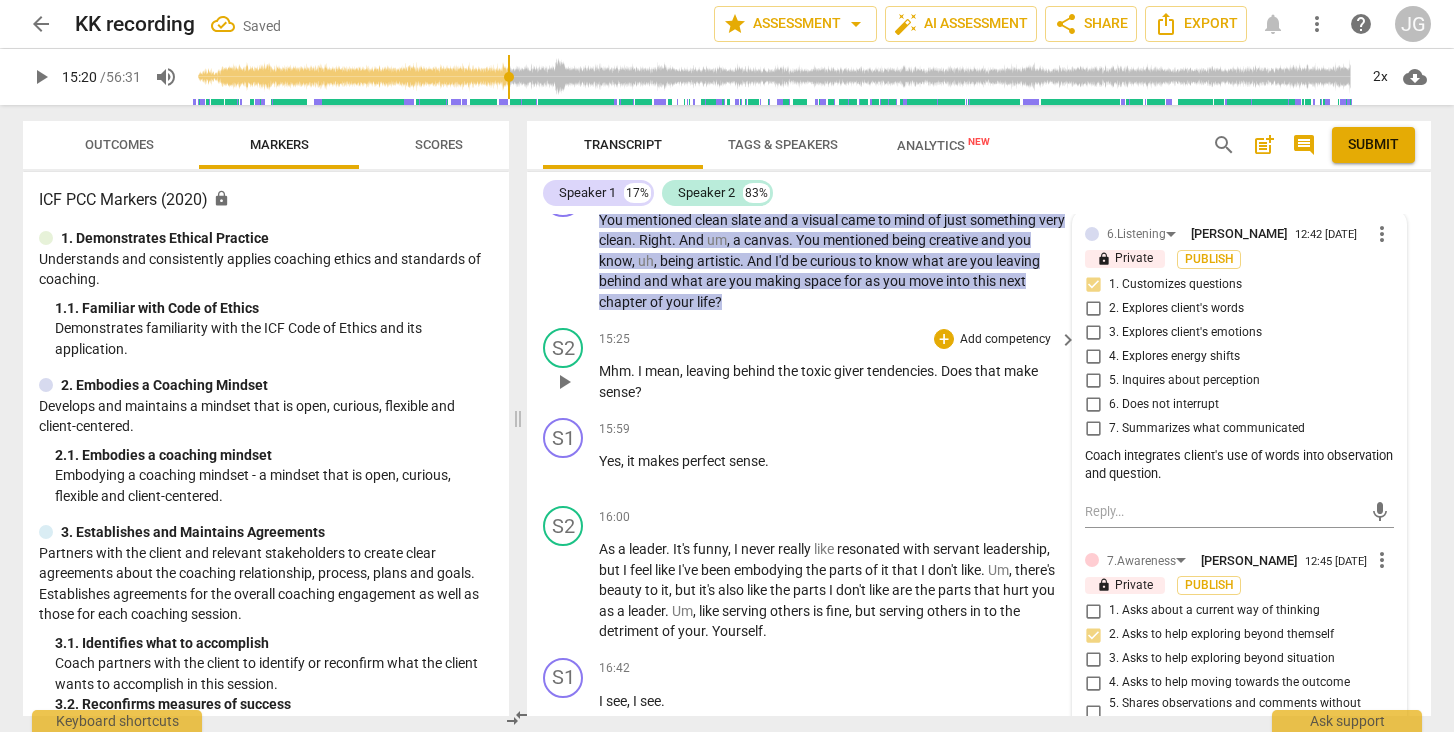 scroll, scrollTop: 4314, scrollLeft: 0, axis: vertical 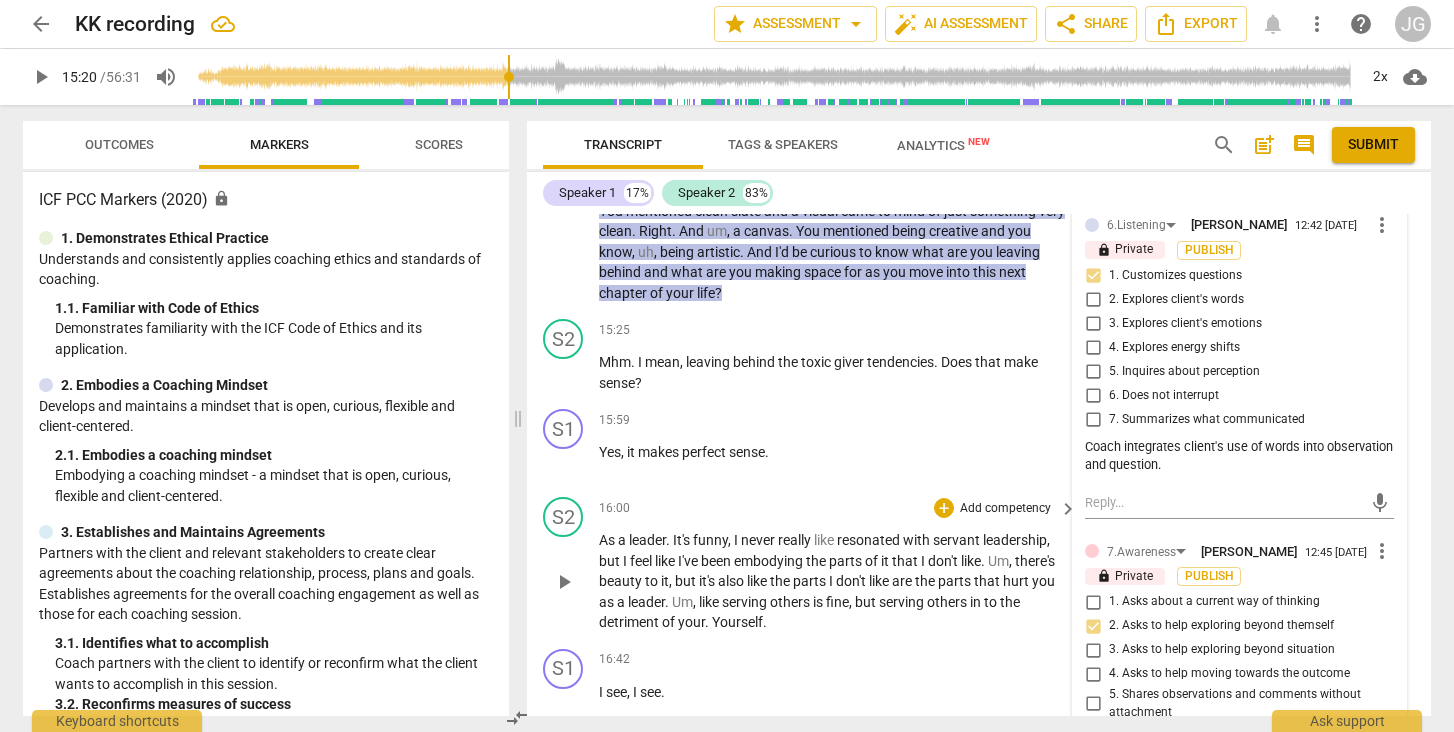 click on "play_arrow" at bounding box center (564, 582) 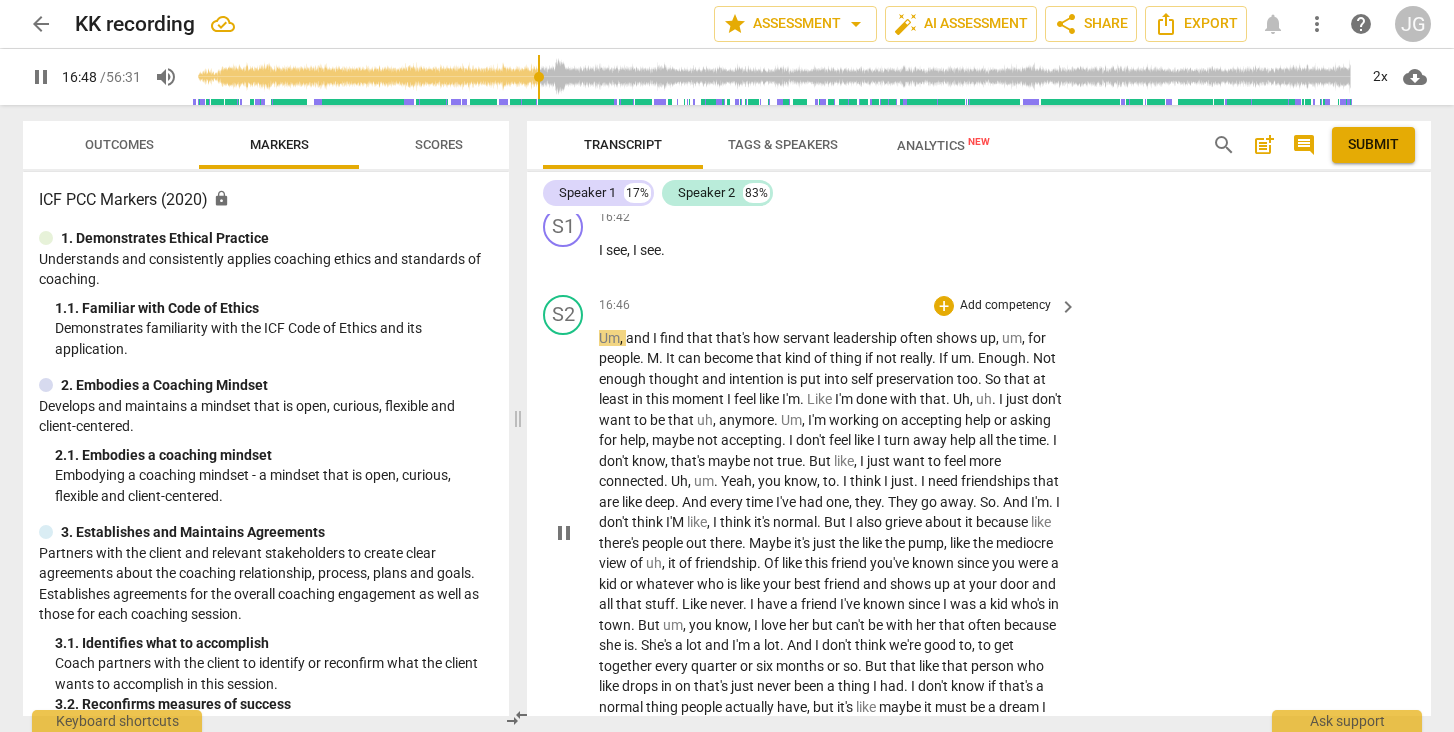 scroll, scrollTop: 4766, scrollLeft: 0, axis: vertical 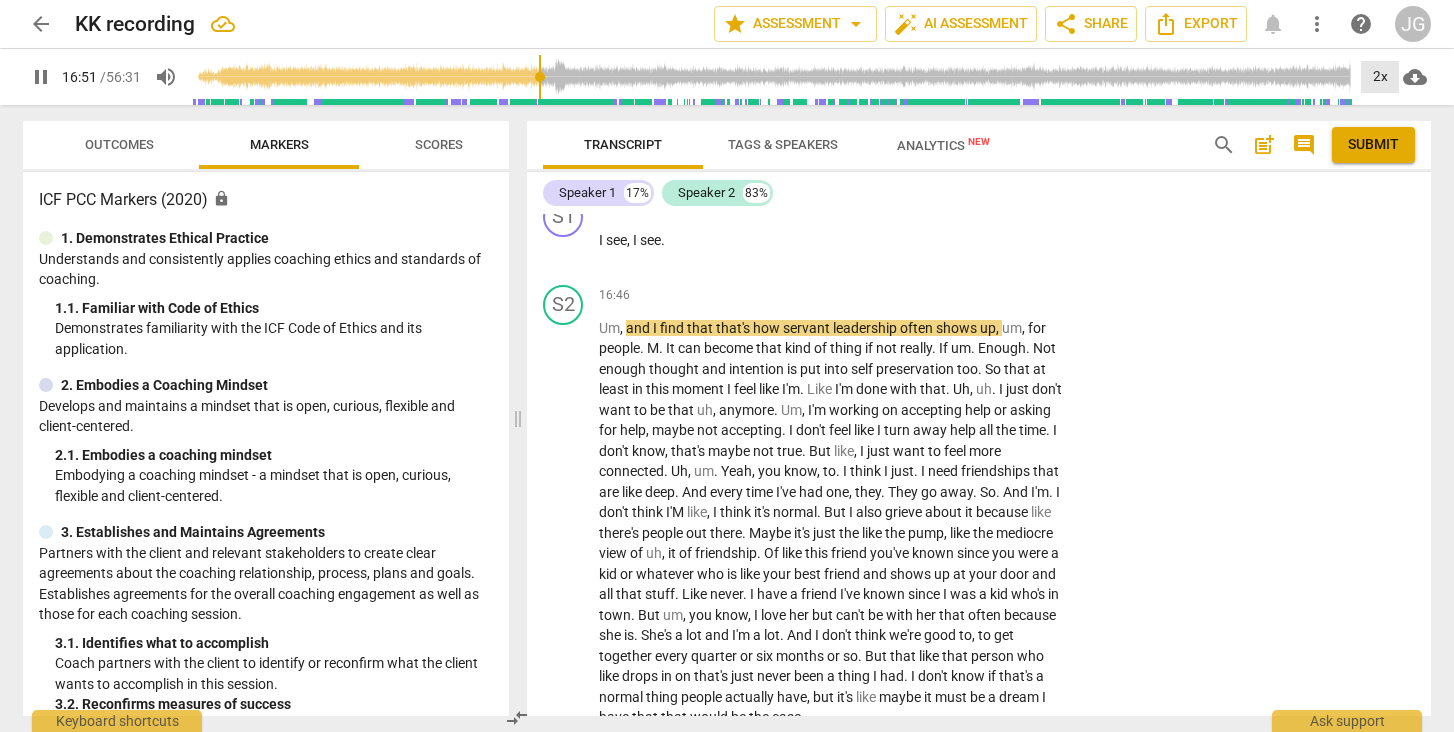 click on "2x" at bounding box center [1380, 77] 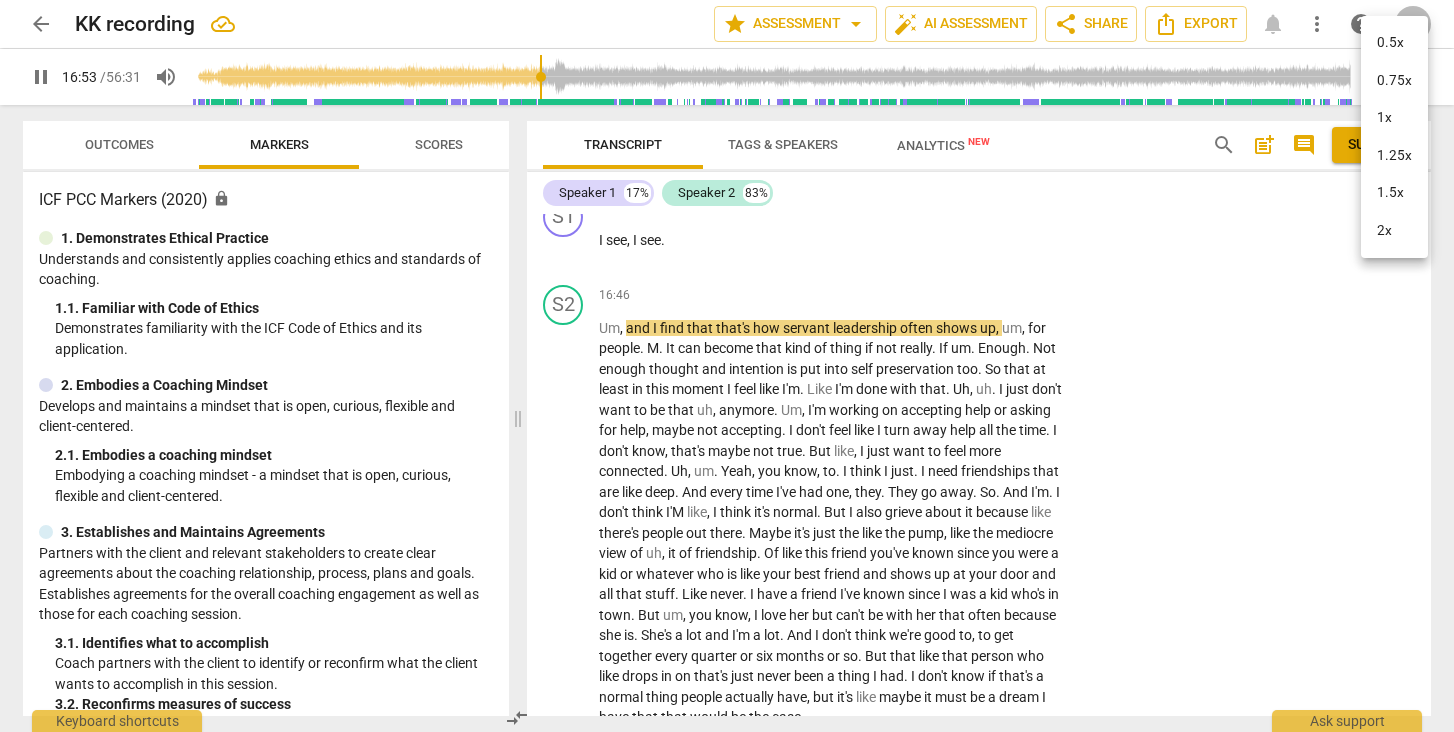 click on "2x" at bounding box center [1394, 231] 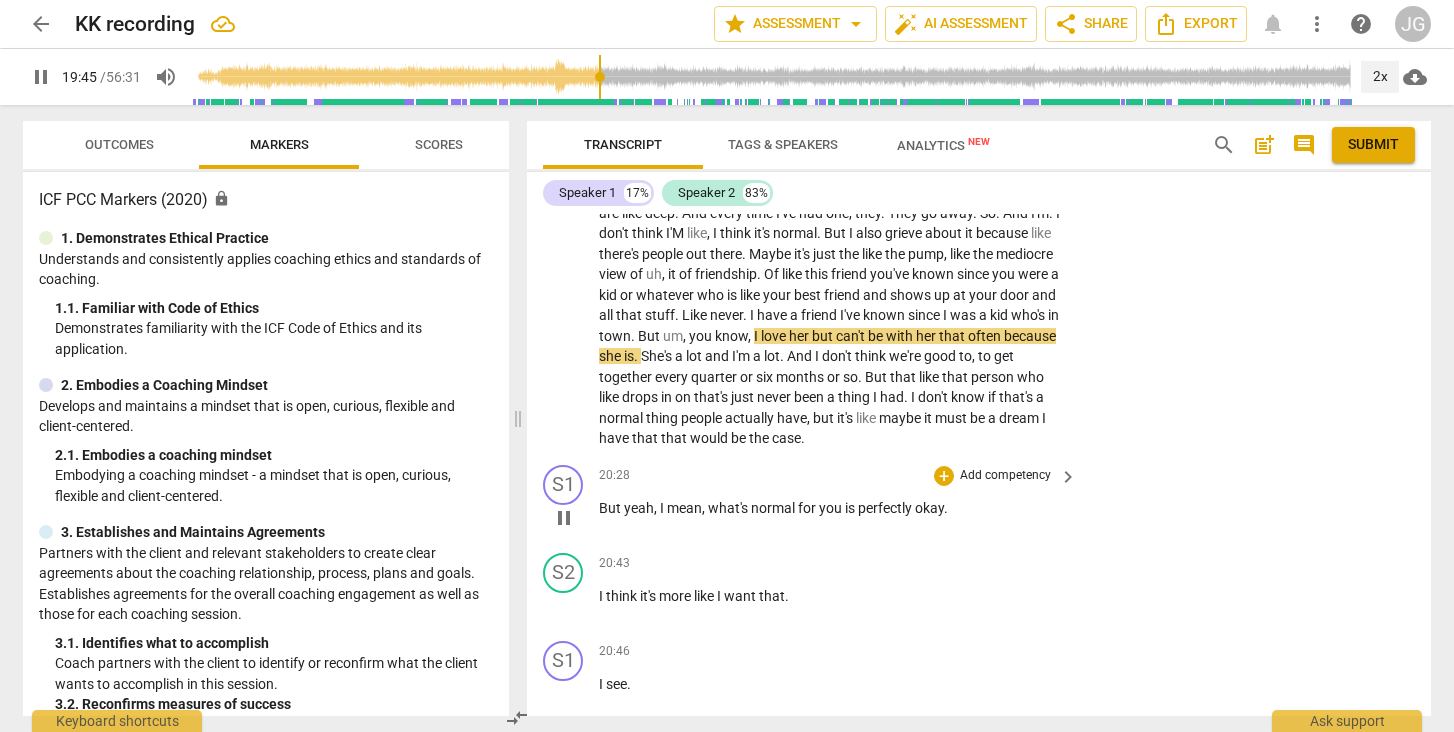 scroll, scrollTop: 5048, scrollLeft: 0, axis: vertical 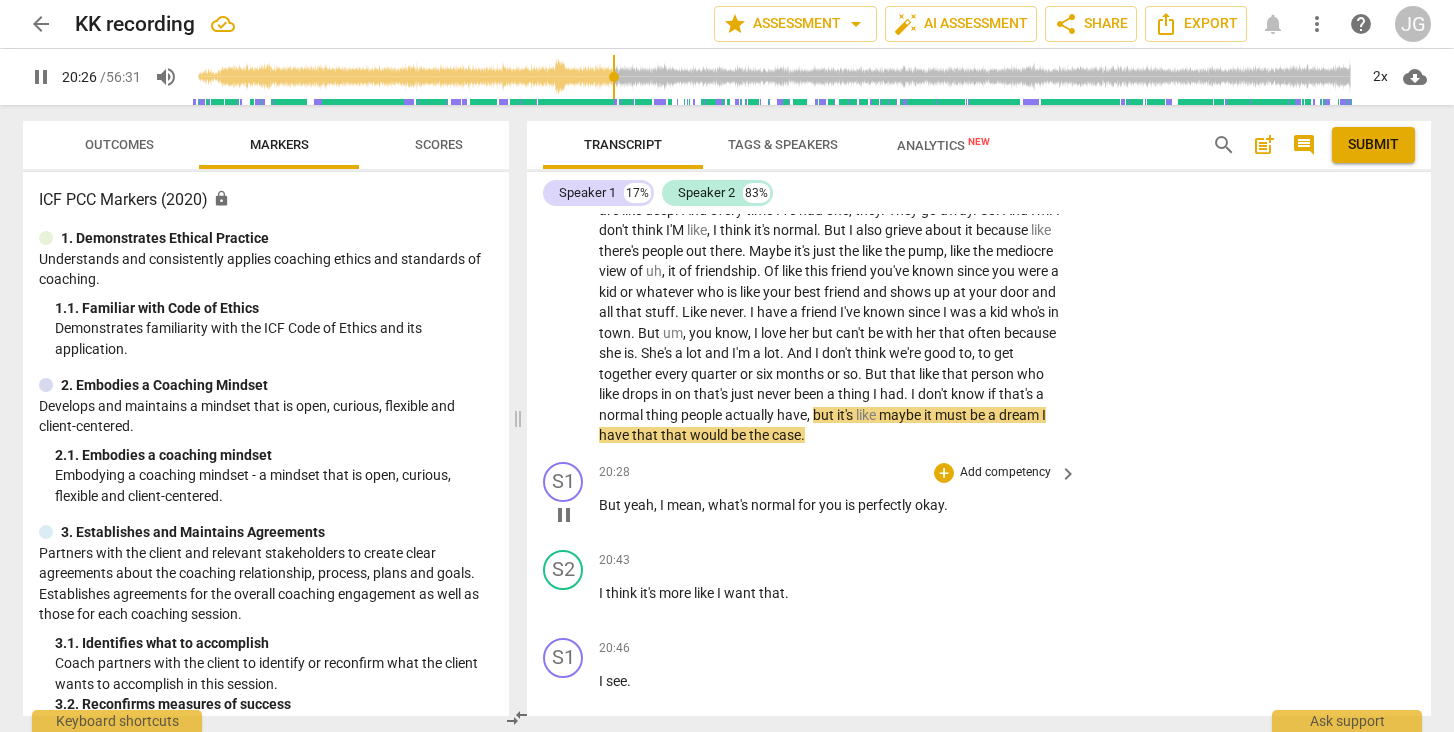 click on "pause" at bounding box center (564, 515) 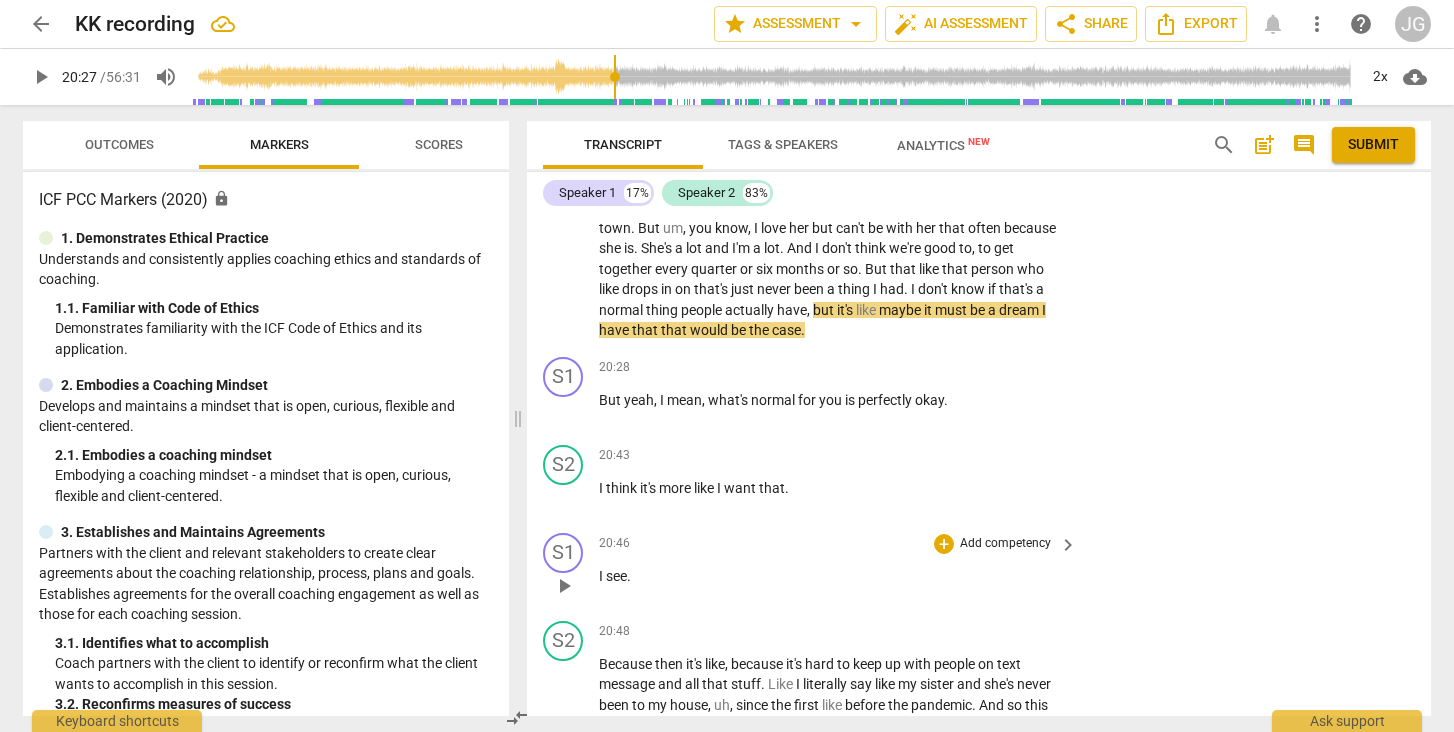 scroll, scrollTop: 5120, scrollLeft: 0, axis: vertical 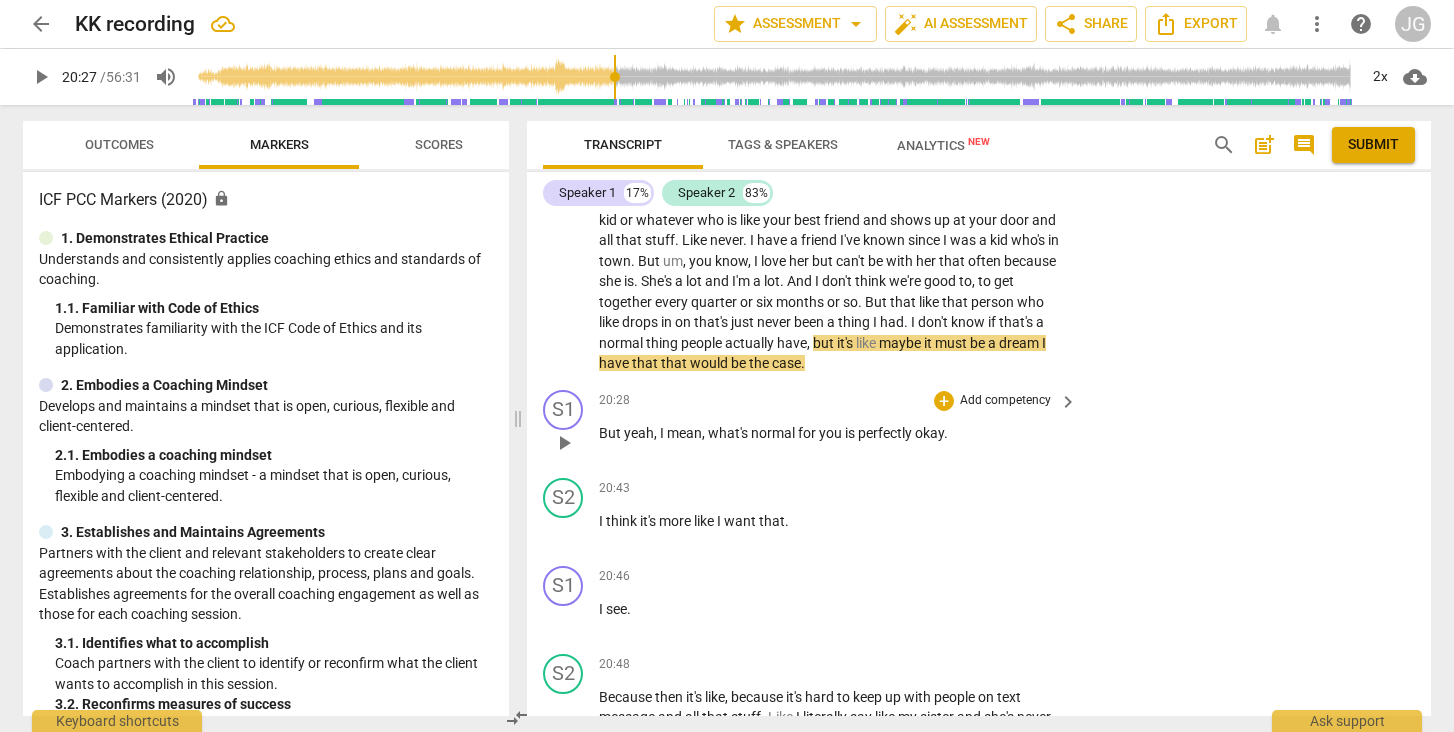 click on "play_arrow" at bounding box center (564, 443) 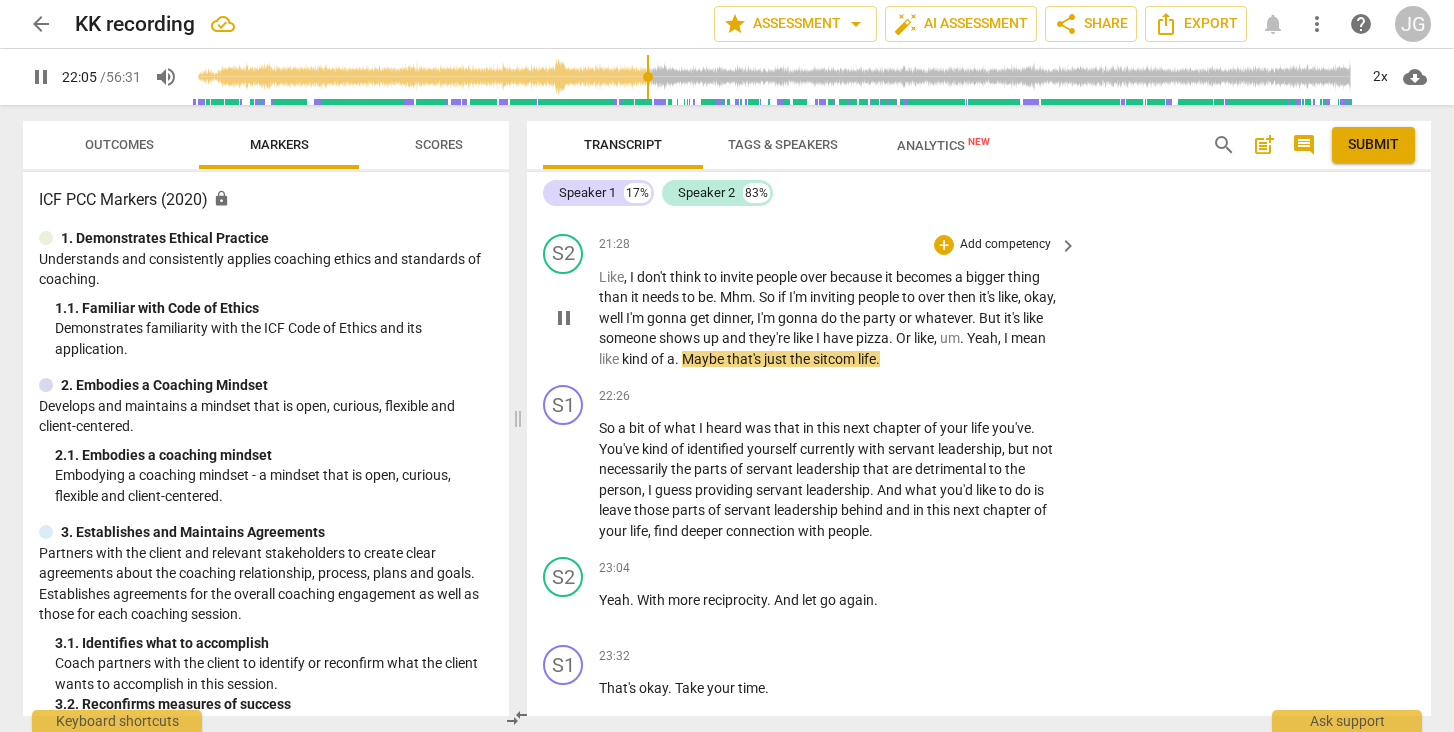 scroll, scrollTop: 5799, scrollLeft: 0, axis: vertical 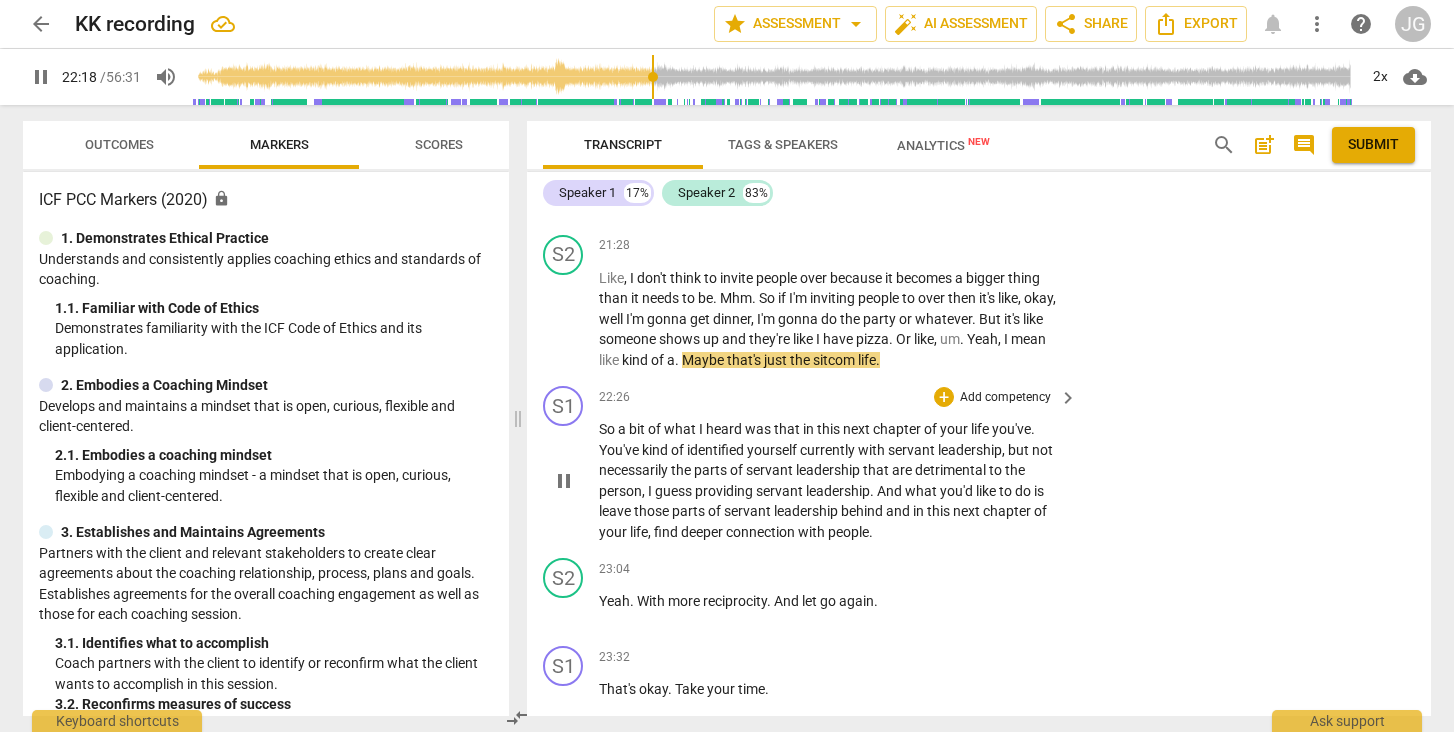 click on "pause" at bounding box center (564, 481) 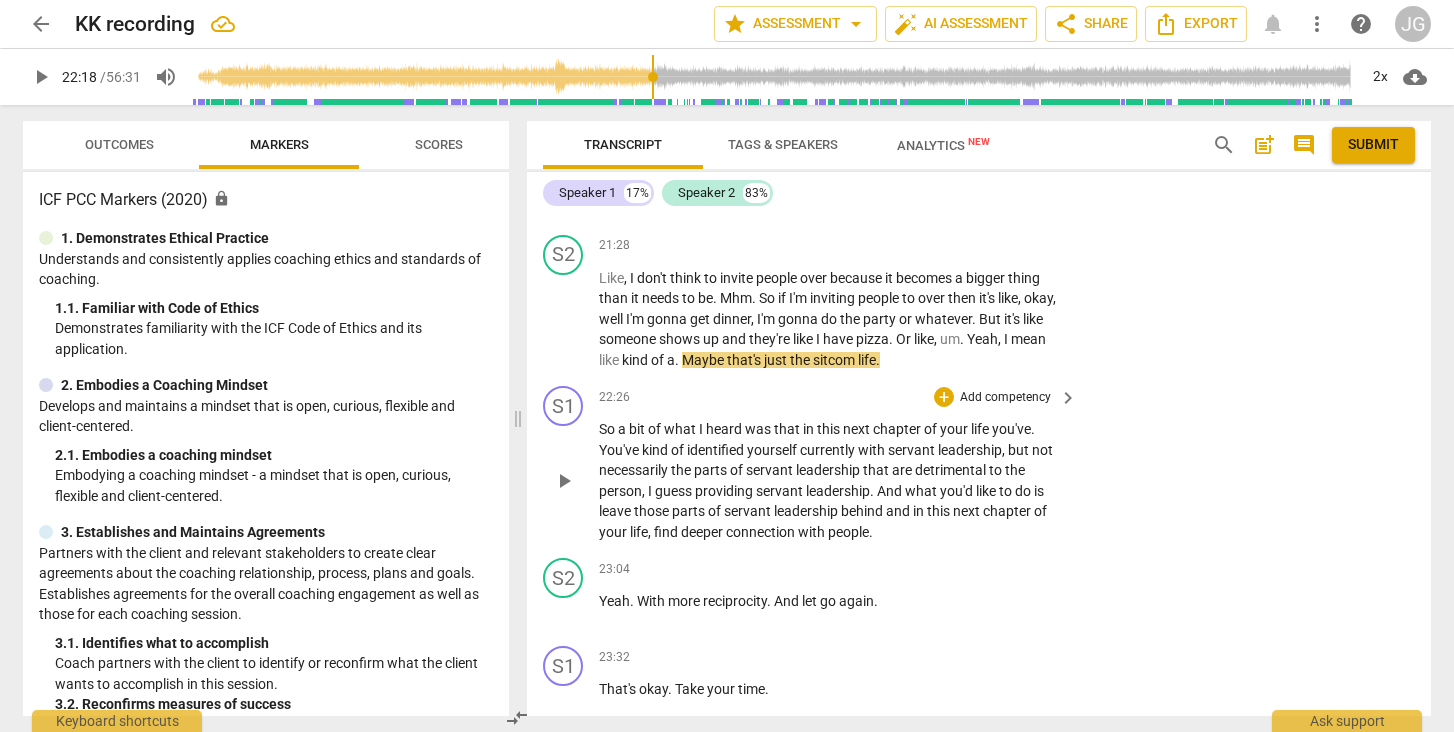 scroll, scrollTop: 0, scrollLeft: 0, axis: both 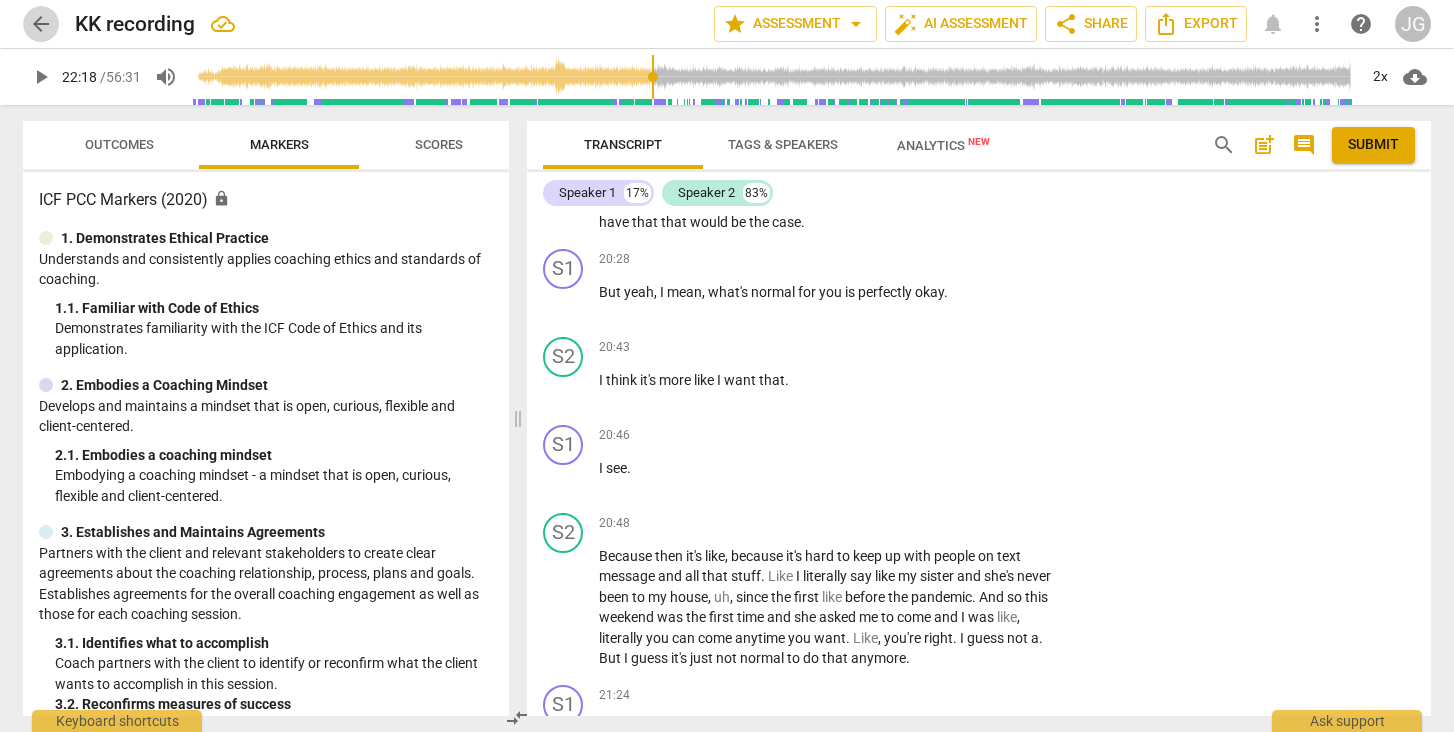 click on "arrow_back" at bounding box center [41, 24] 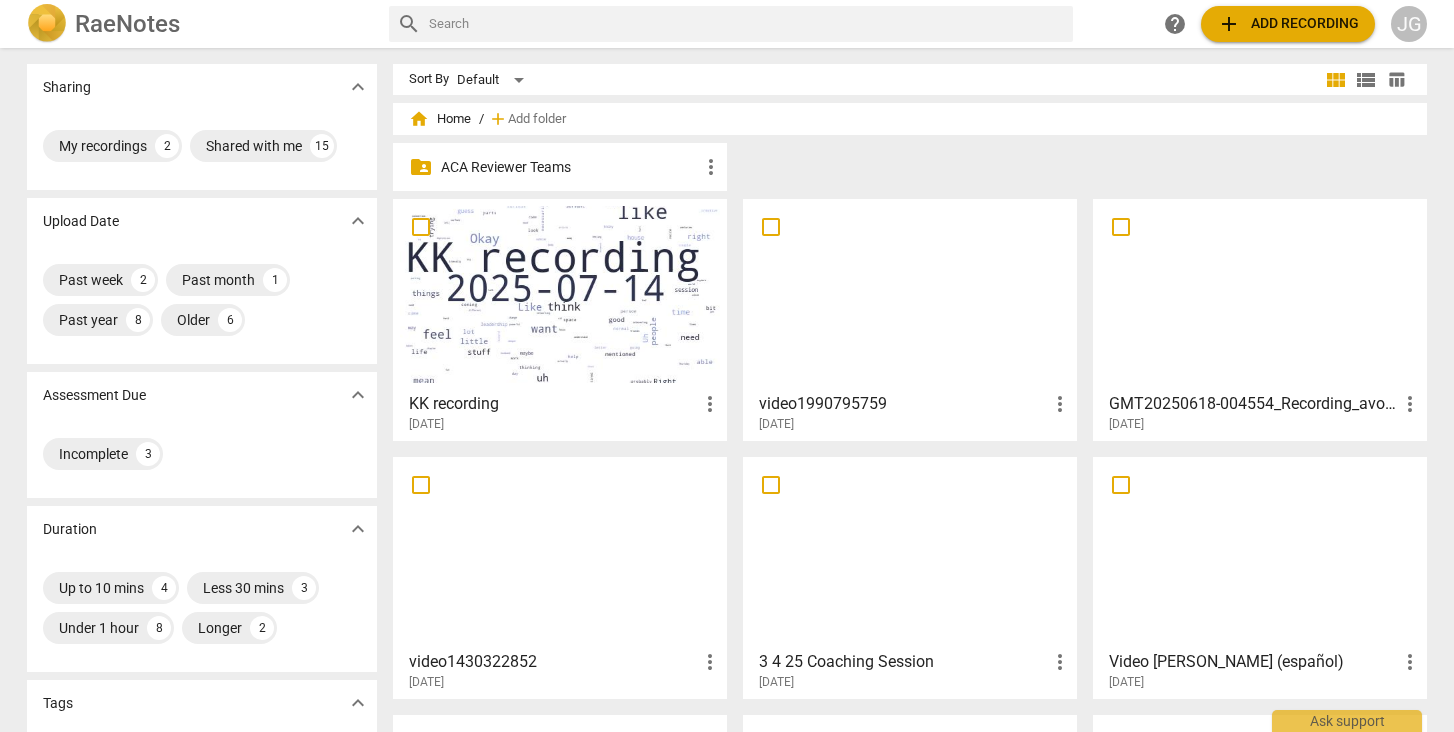 click on "GMT20250618-004554_Recording_avo_1280x720" at bounding box center (1253, 404) 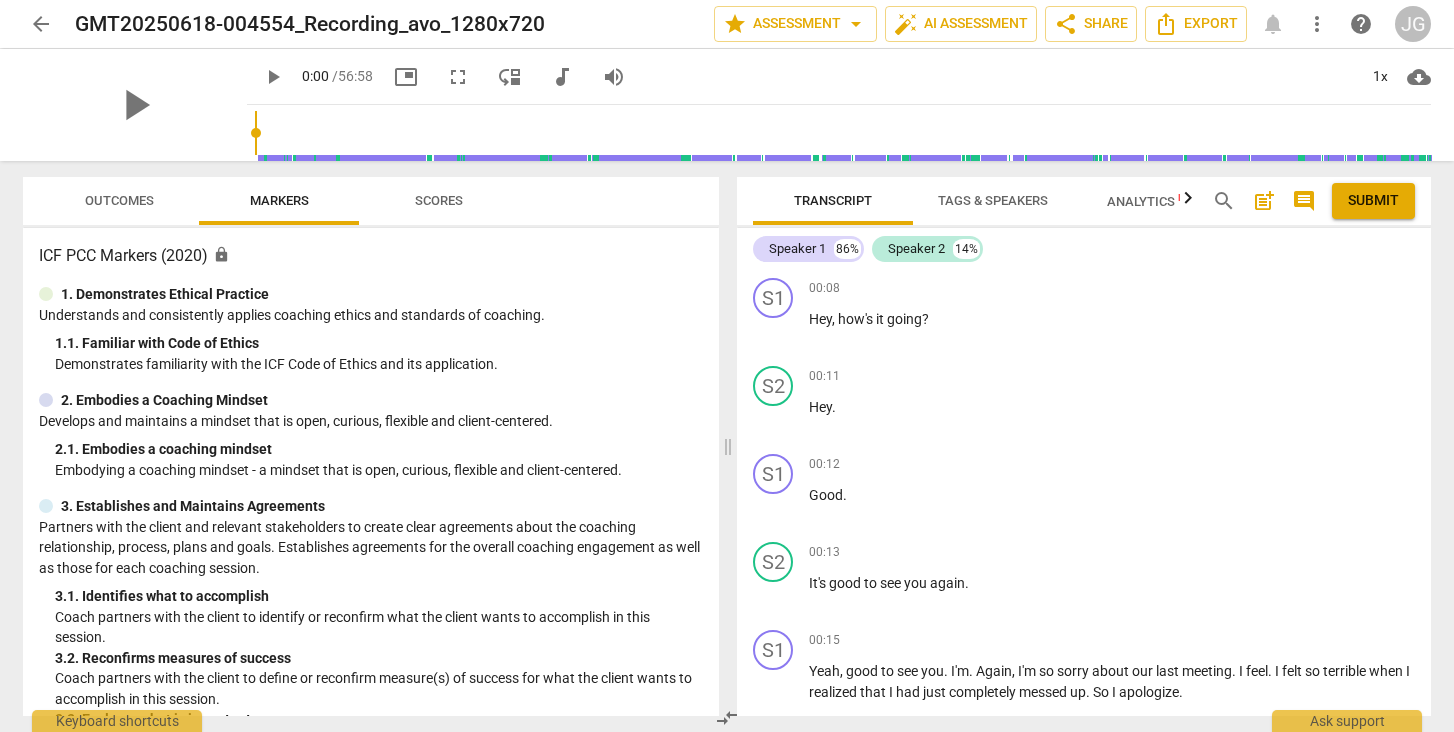 click on "comment" at bounding box center (1304, 201) 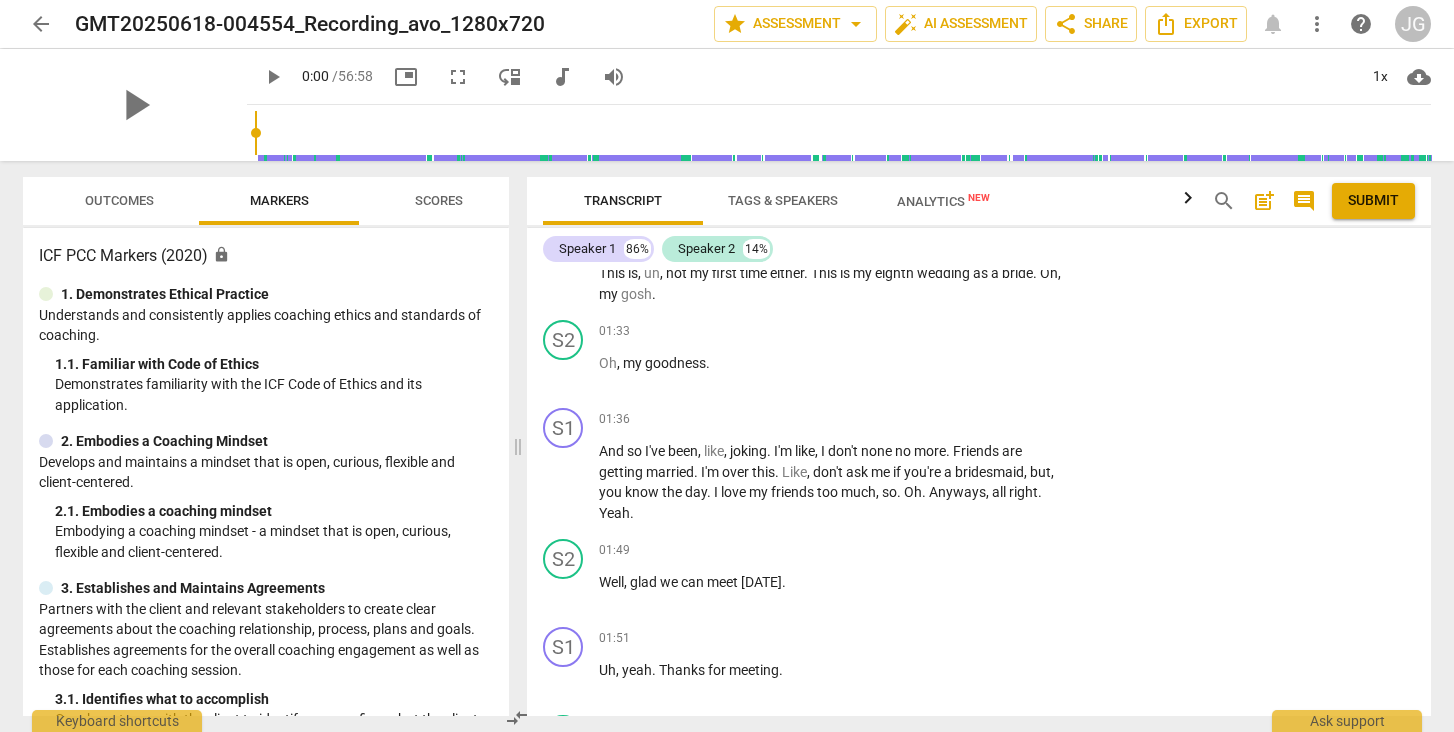 scroll, scrollTop: 960, scrollLeft: 0, axis: vertical 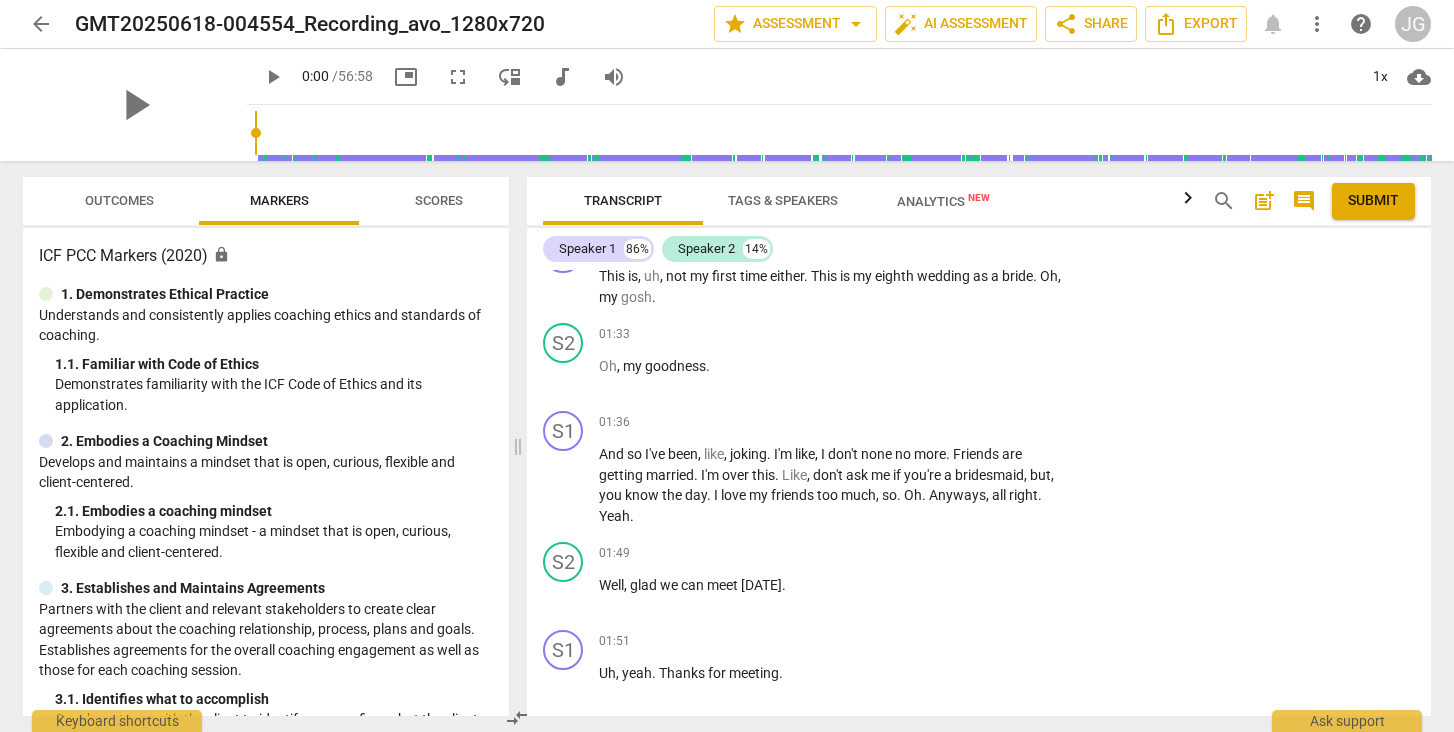 click on "Submit" at bounding box center (1373, 201) 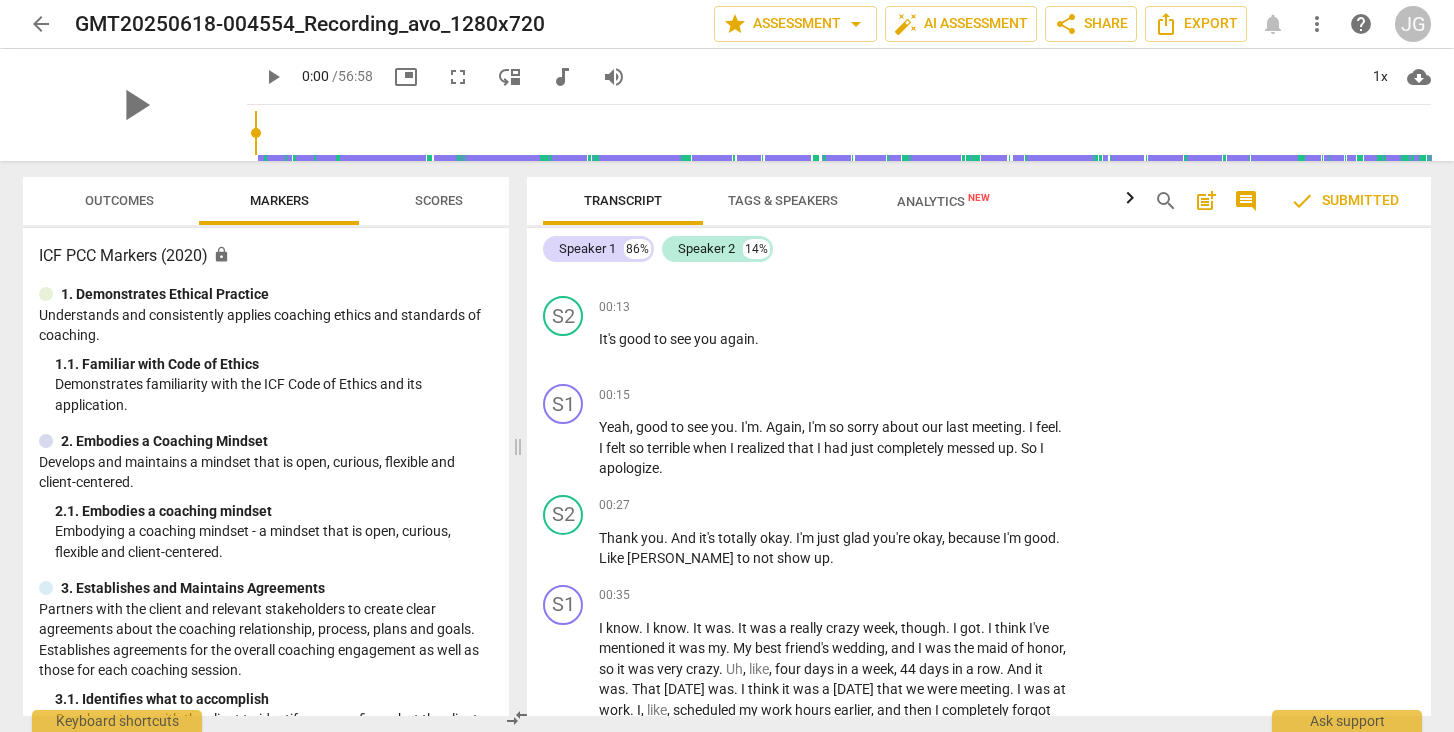 scroll, scrollTop: 250, scrollLeft: 0, axis: vertical 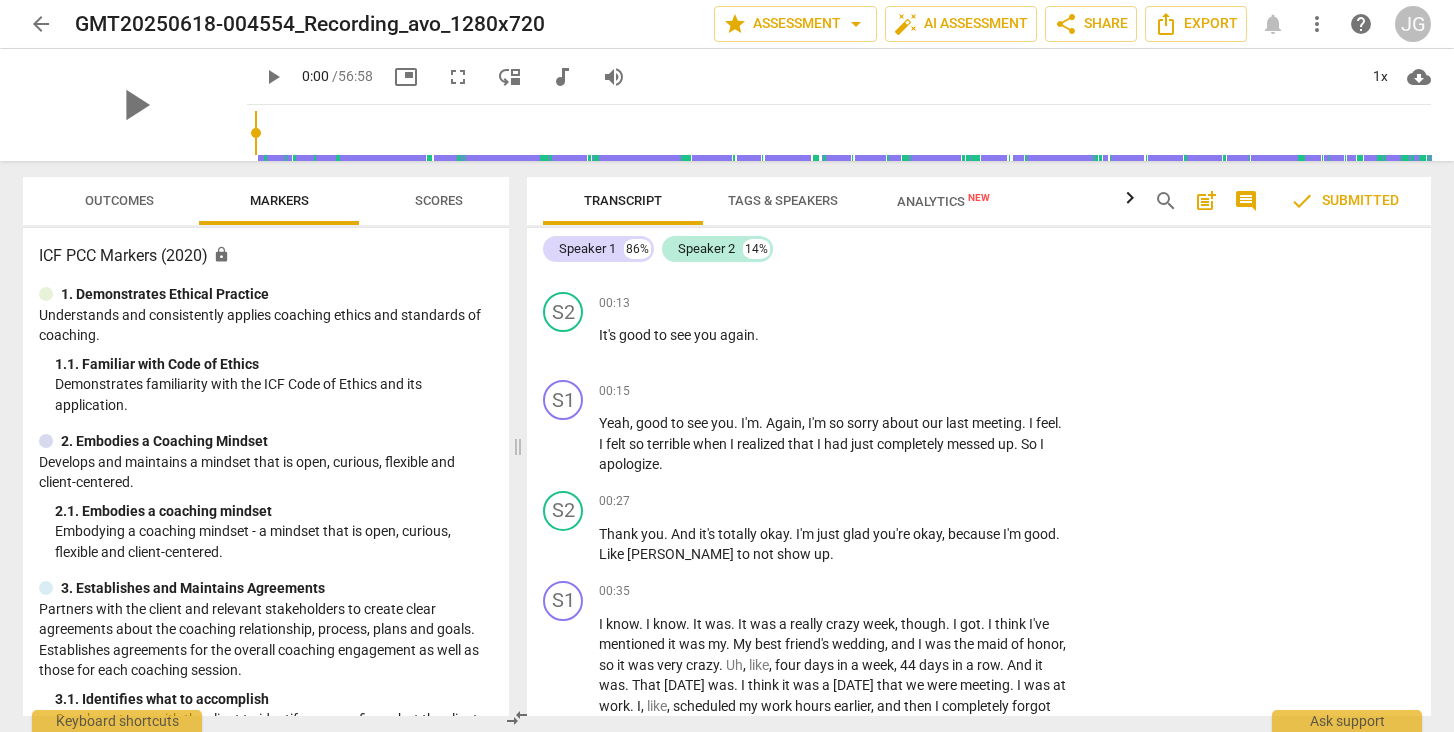click on "comment" at bounding box center [1246, 201] 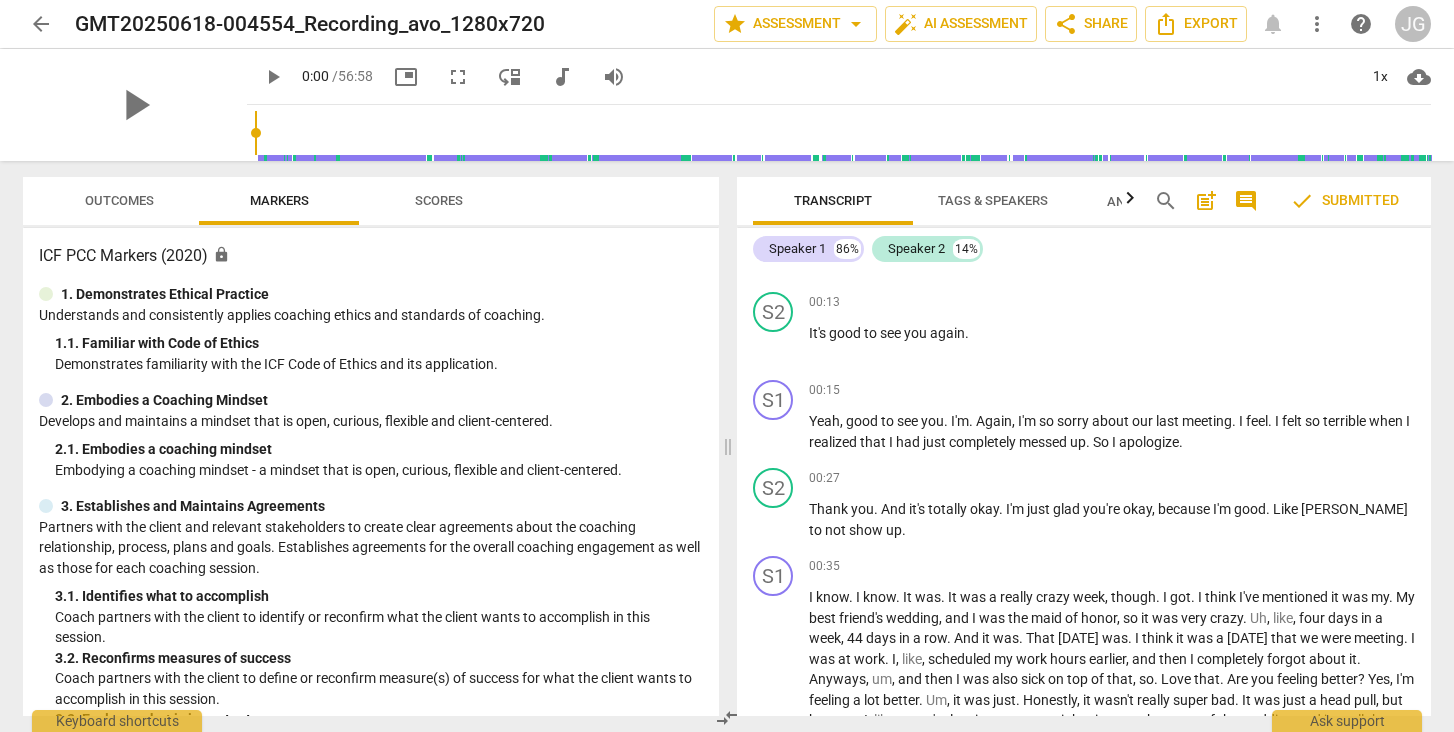 click on "comment" at bounding box center [1246, 201] 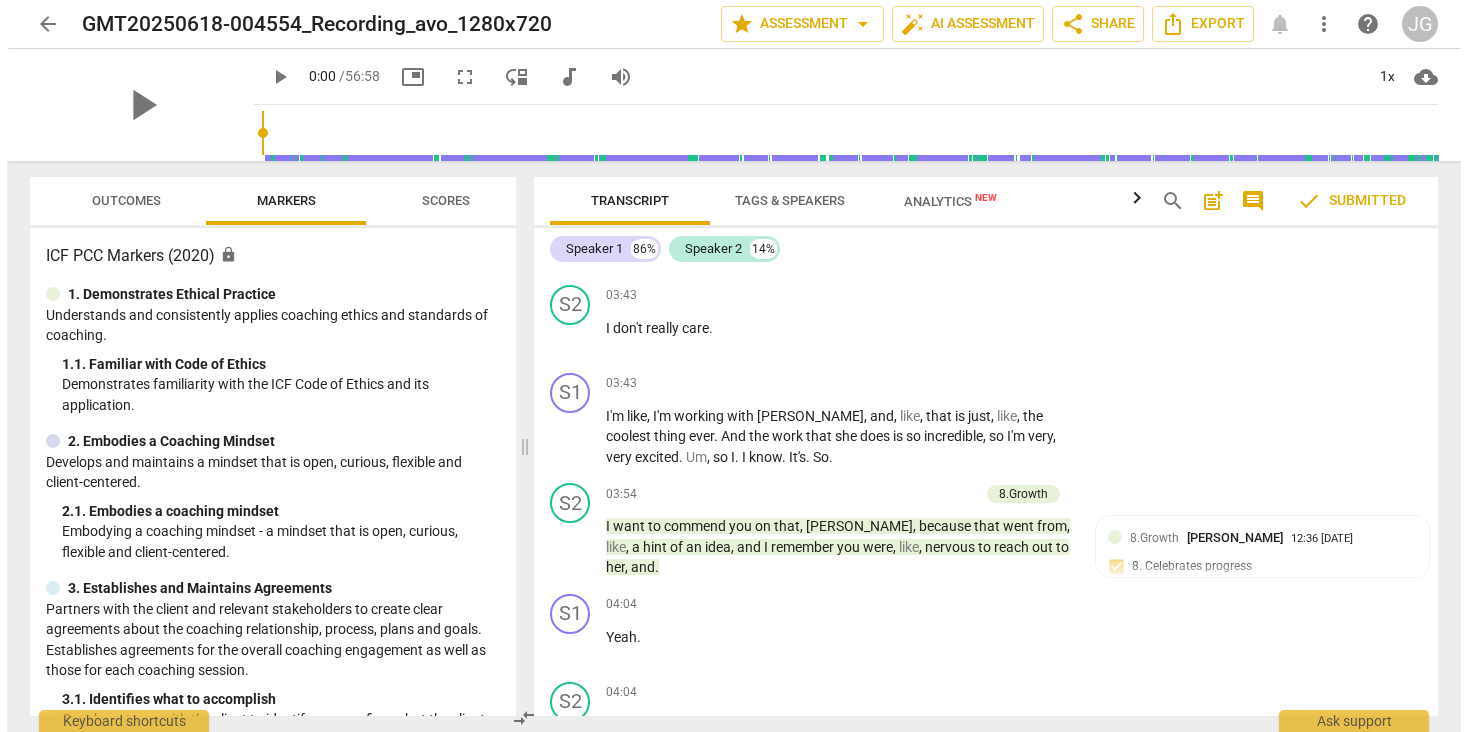 scroll, scrollTop: 2196, scrollLeft: 0, axis: vertical 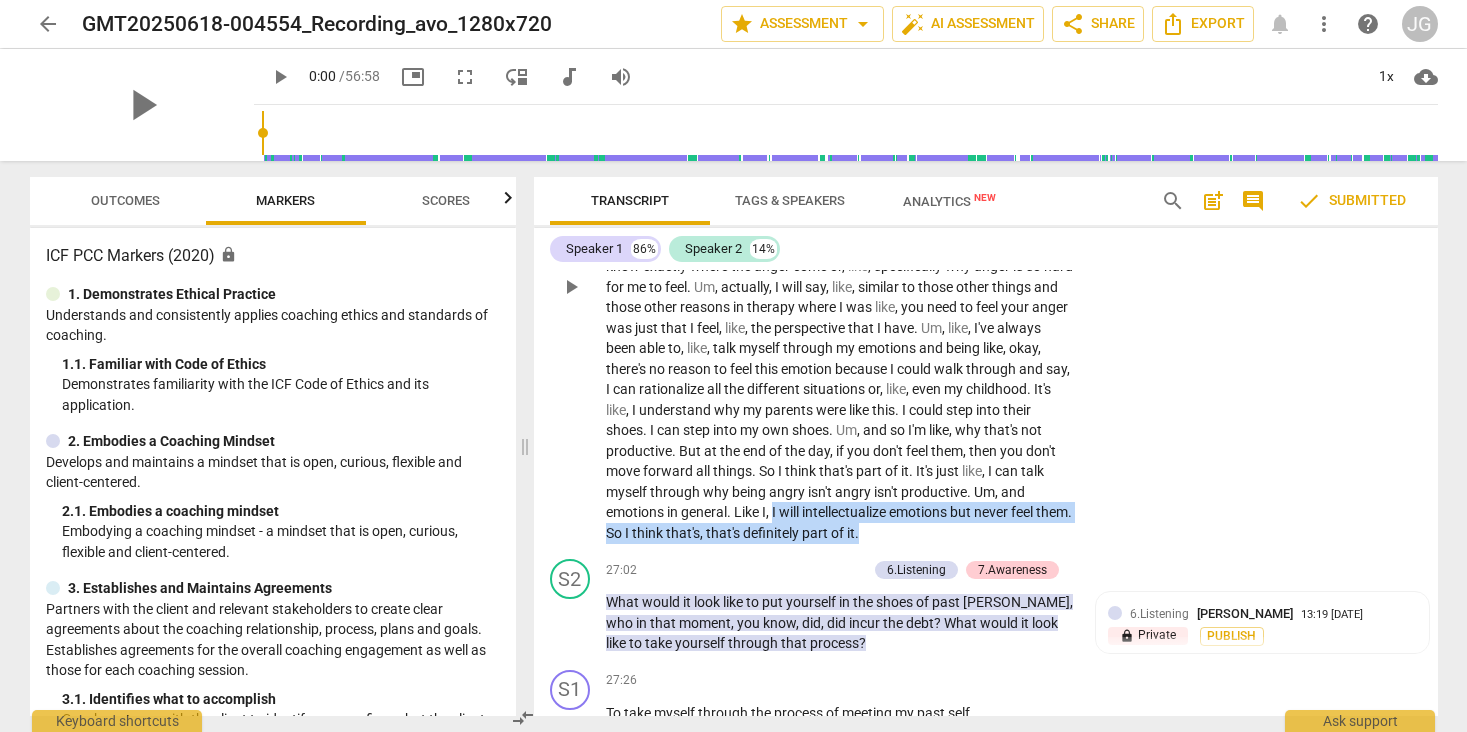 drag, startPoint x: 827, startPoint y: 396, endPoint x: 940, endPoint y: 414, distance: 114.424644 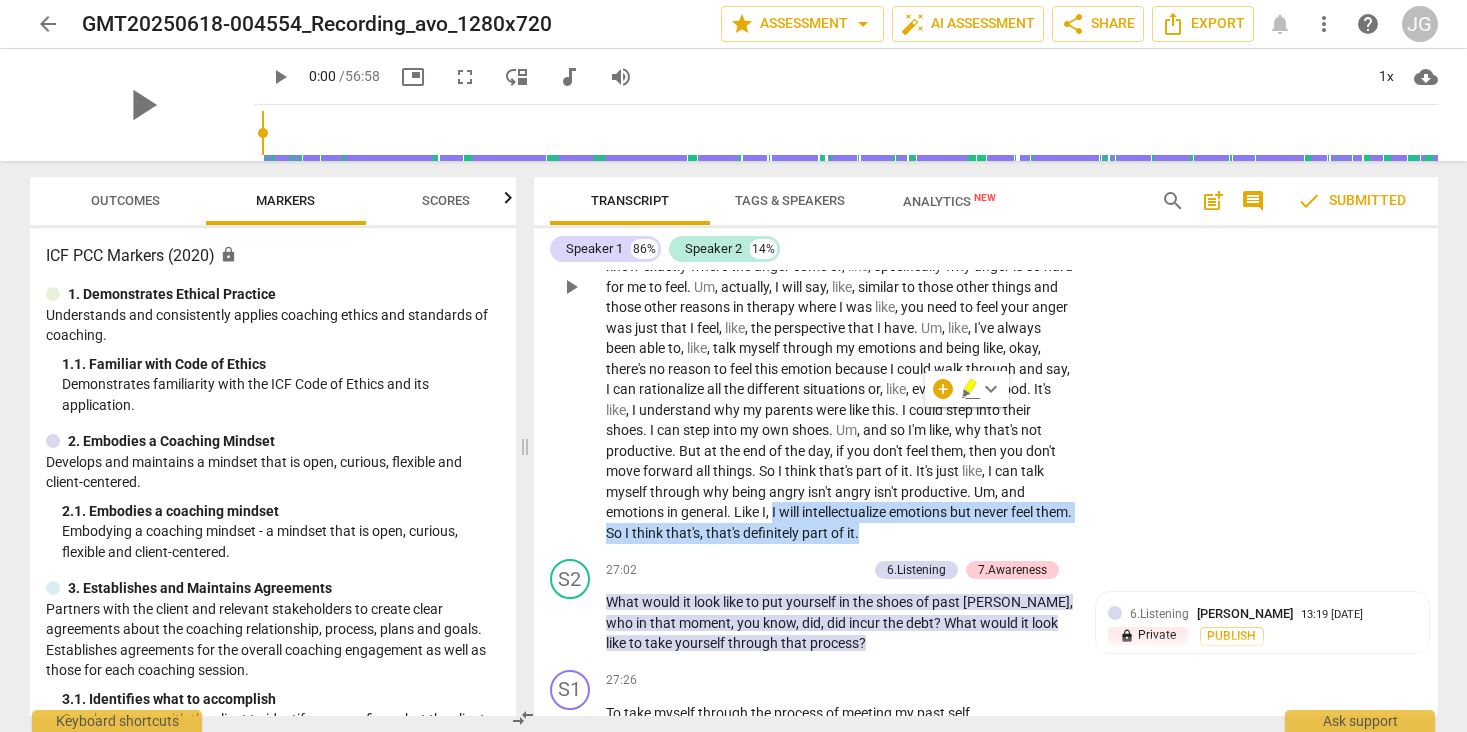 click on "that's" at bounding box center (724, 533) 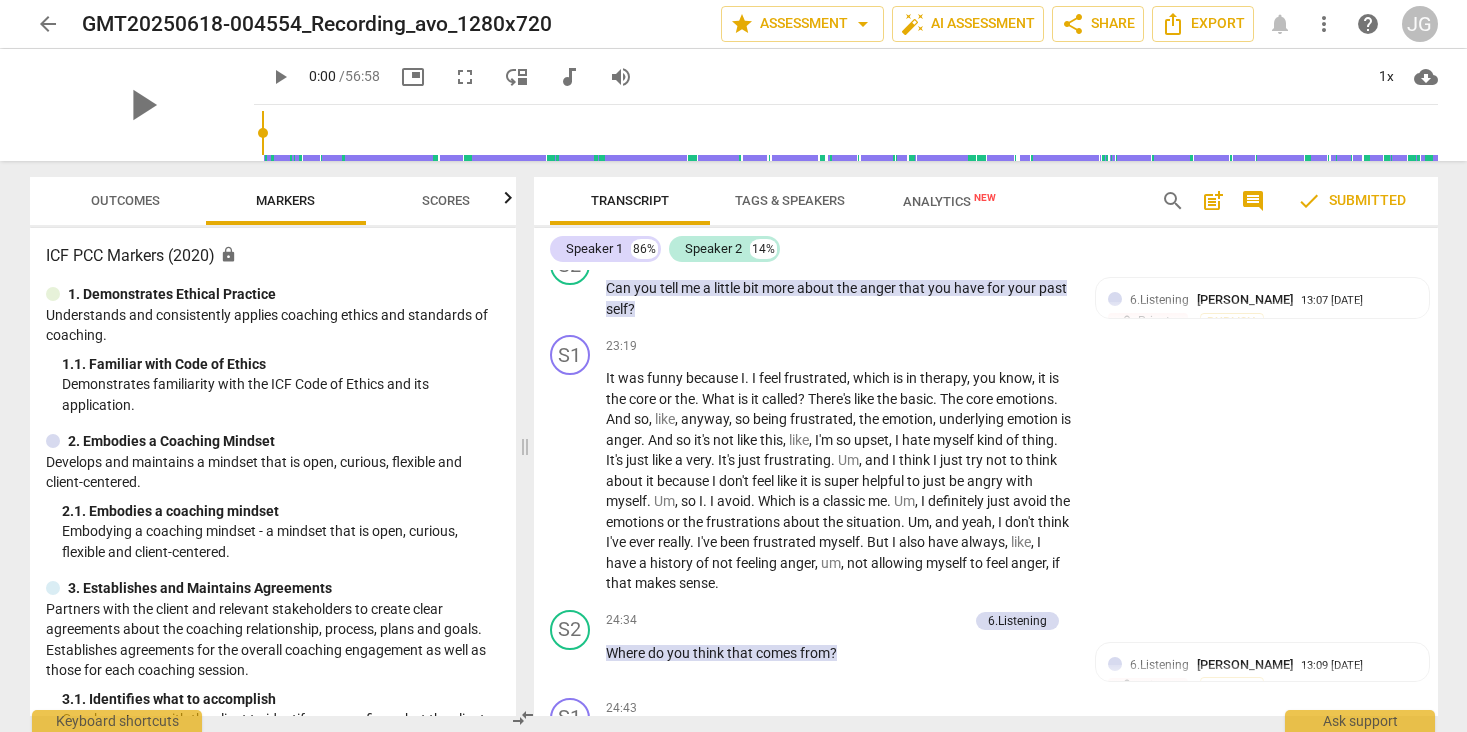 scroll, scrollTop: 8579, scrollLeft: 0, axis: vertical 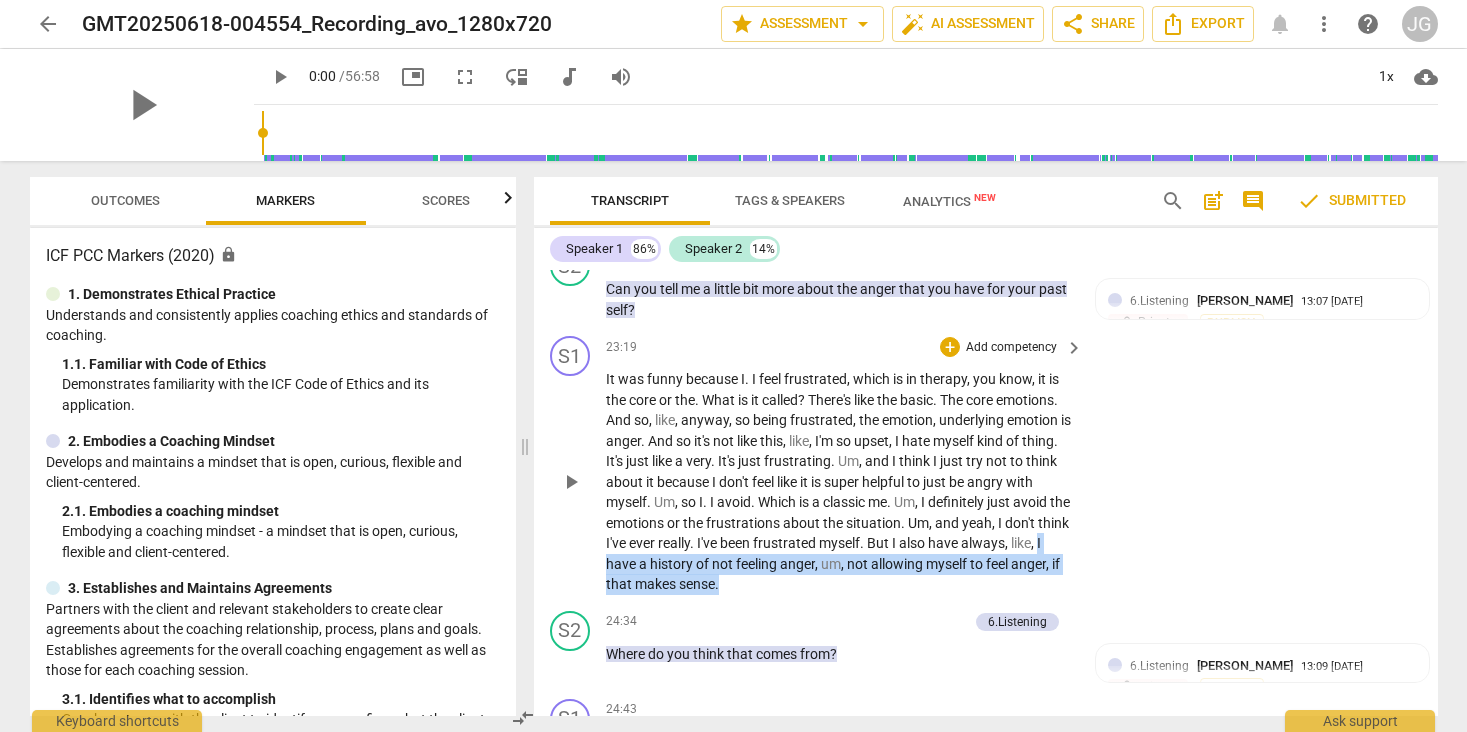 drag, startPoint x: 682, startPoint y: 460, endPoint x: 874, endPoint y: 475, distance: 192.58505 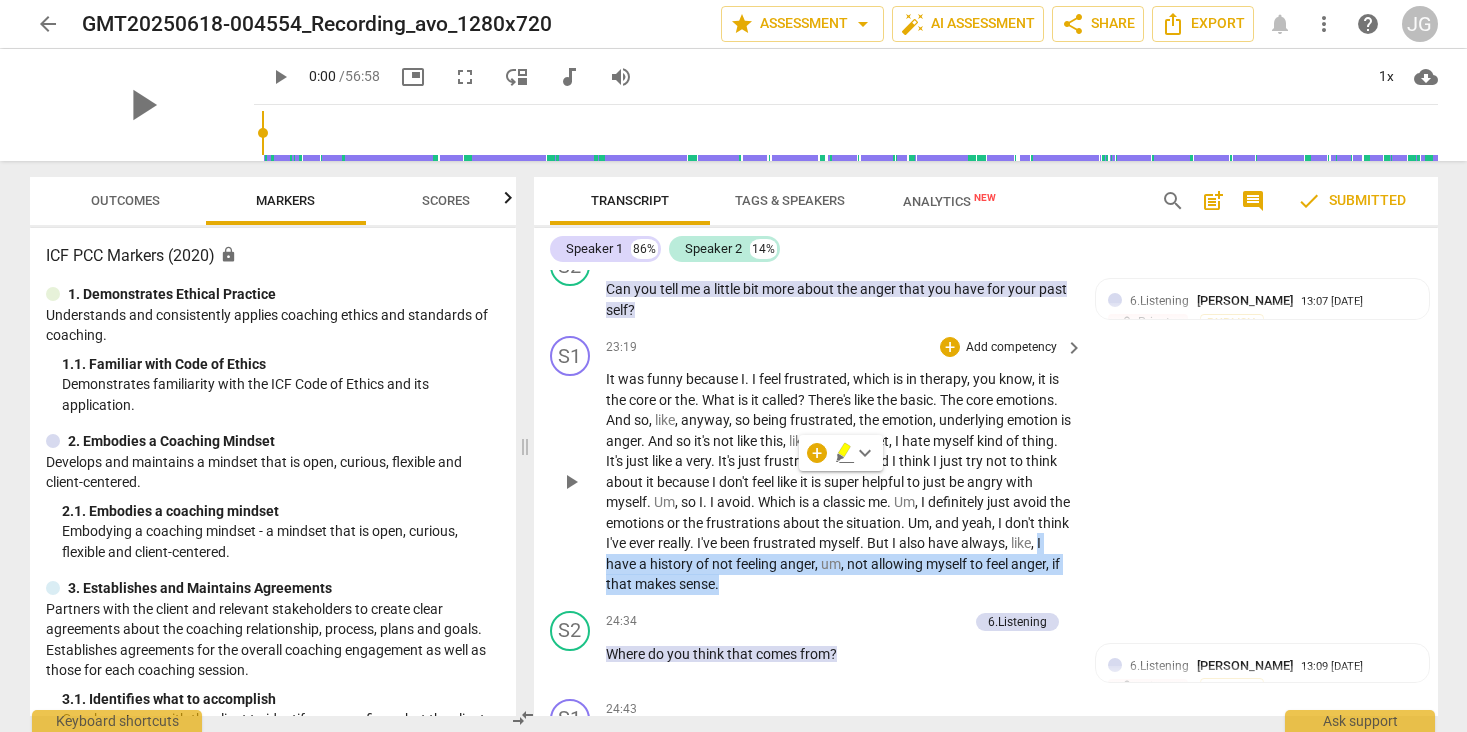 click on "have" at bounding box center (622, 564) 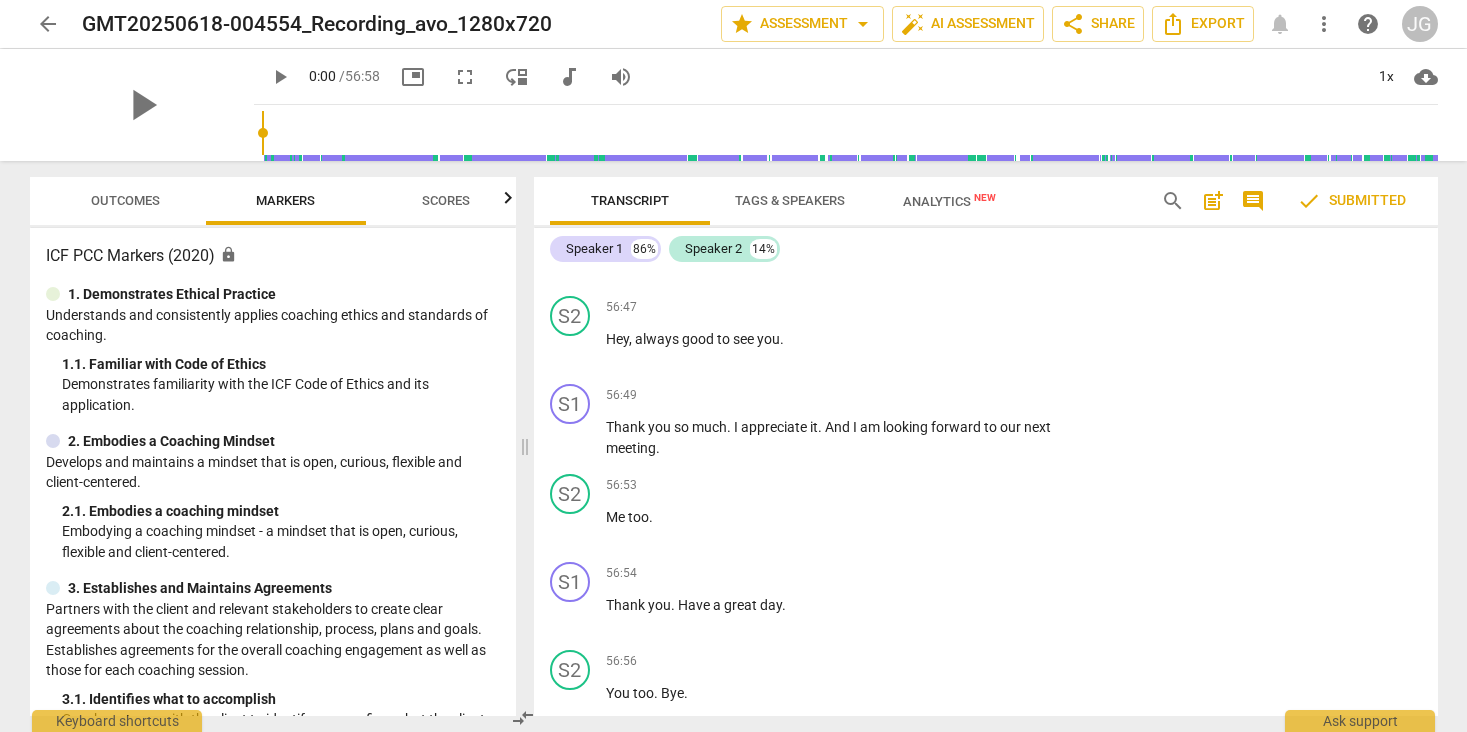 scroll, scrollTop: 19088, scrollLeft: 0, axis: vertical 